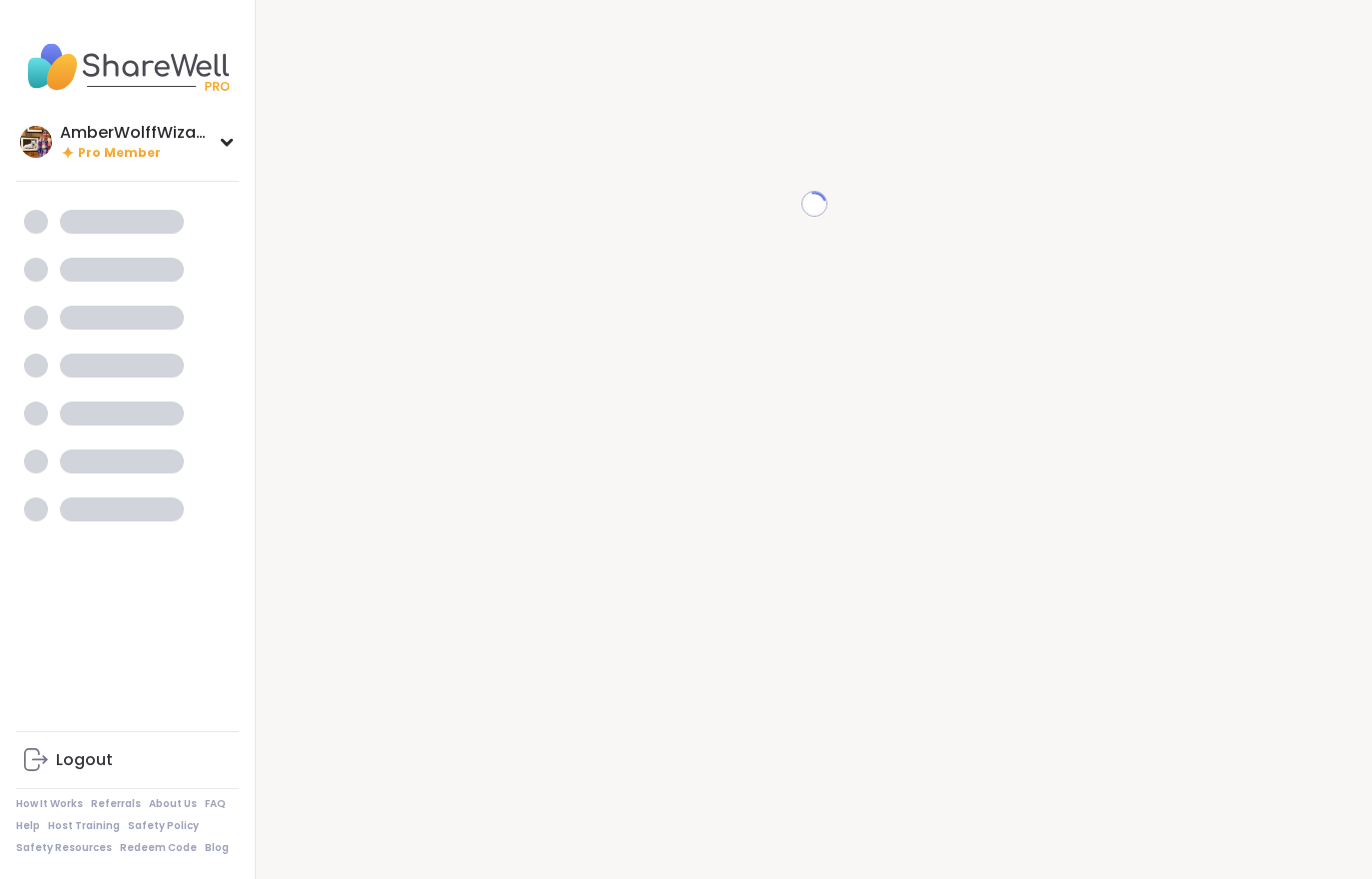 scroll, scrollTop: 0, scrollLeft: 0, axis: both 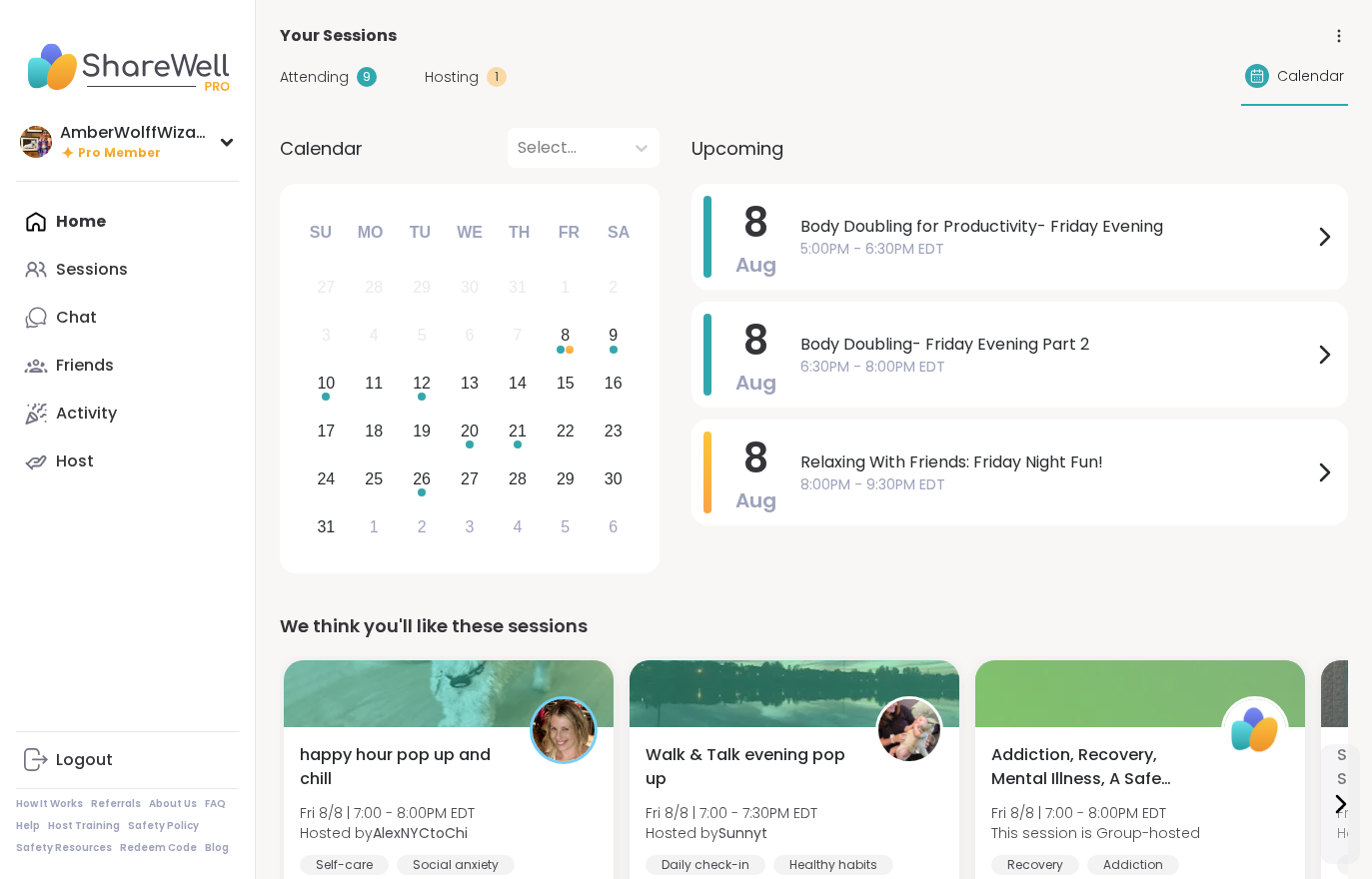 click on "Attending 9 Hosting 1 Calendar" at bounding box center (813, 77) 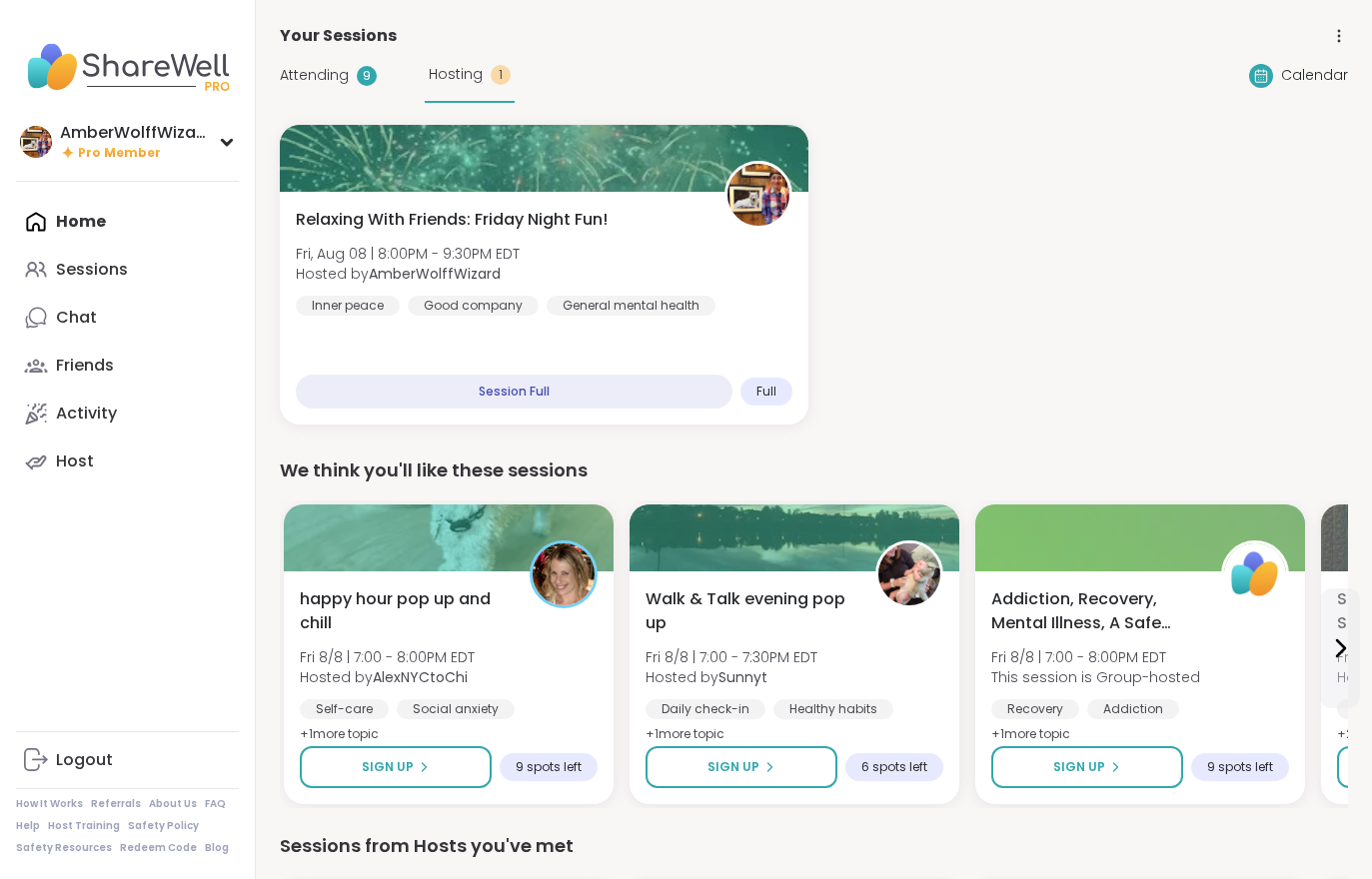 click on "Good company" at bounding box center [473, 306] 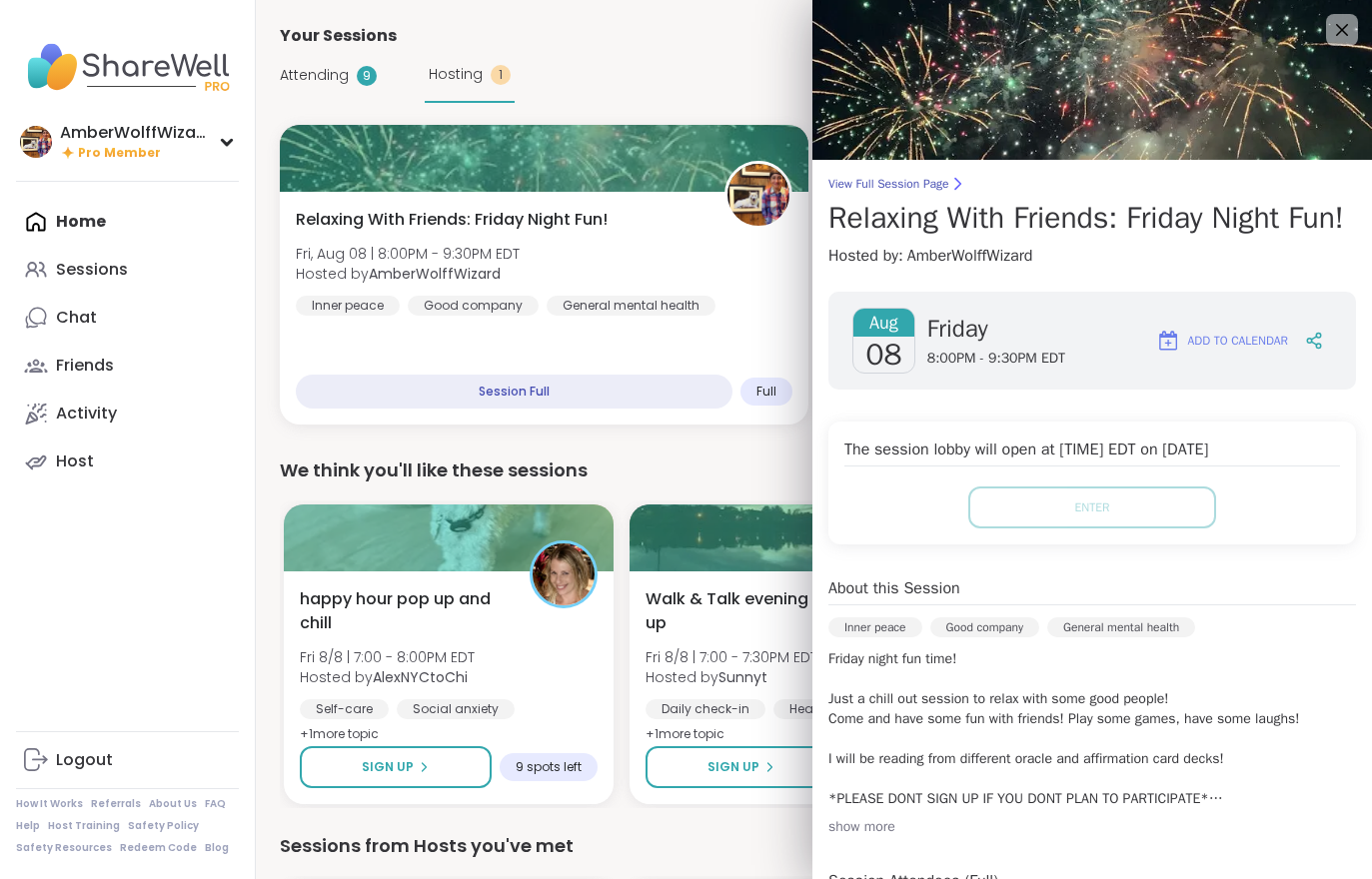 scroll, scrollTop: 0, scrollLeft: 0, axis: both 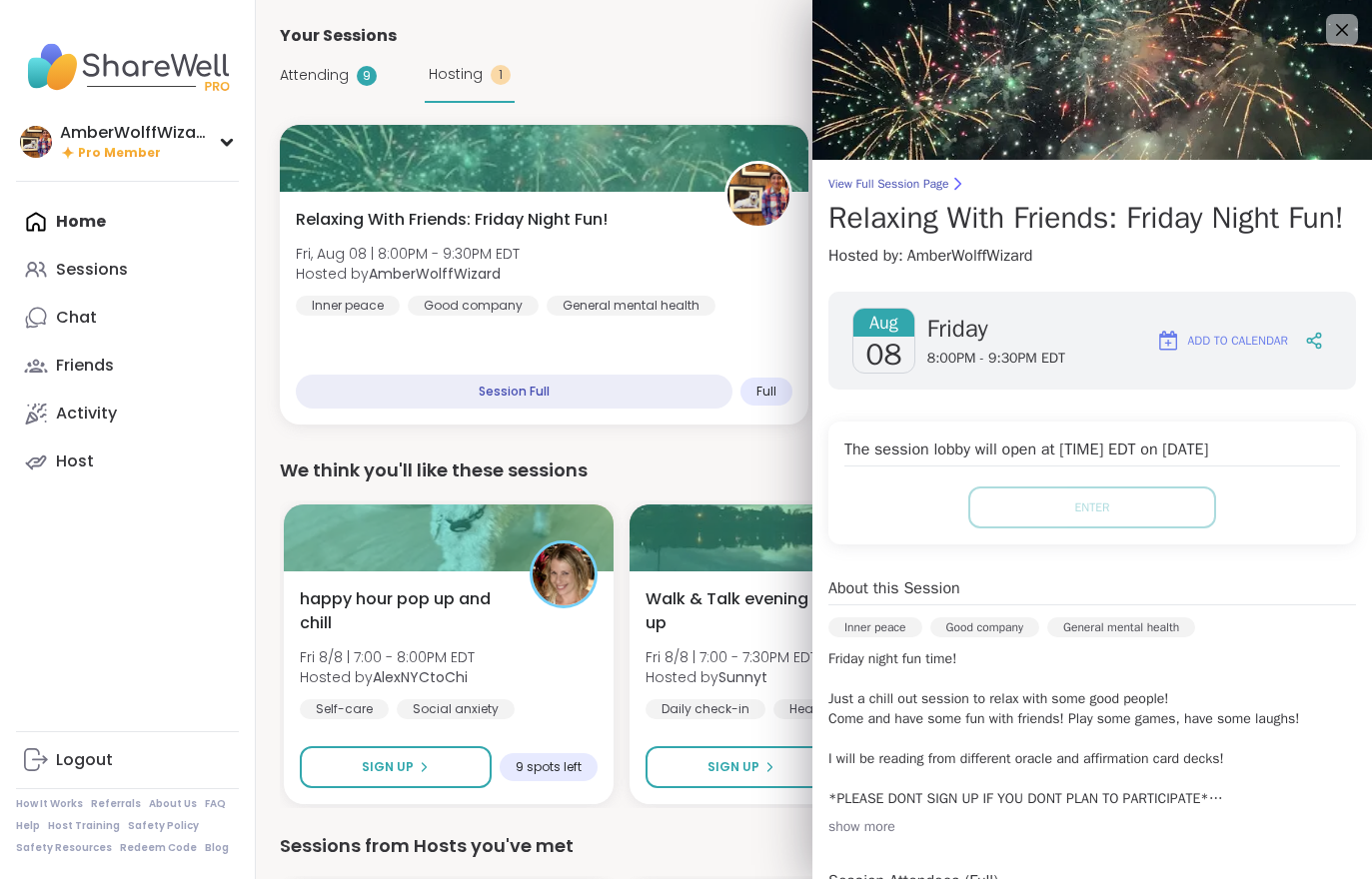 click on "Attending" at bounding box center (314, 75) 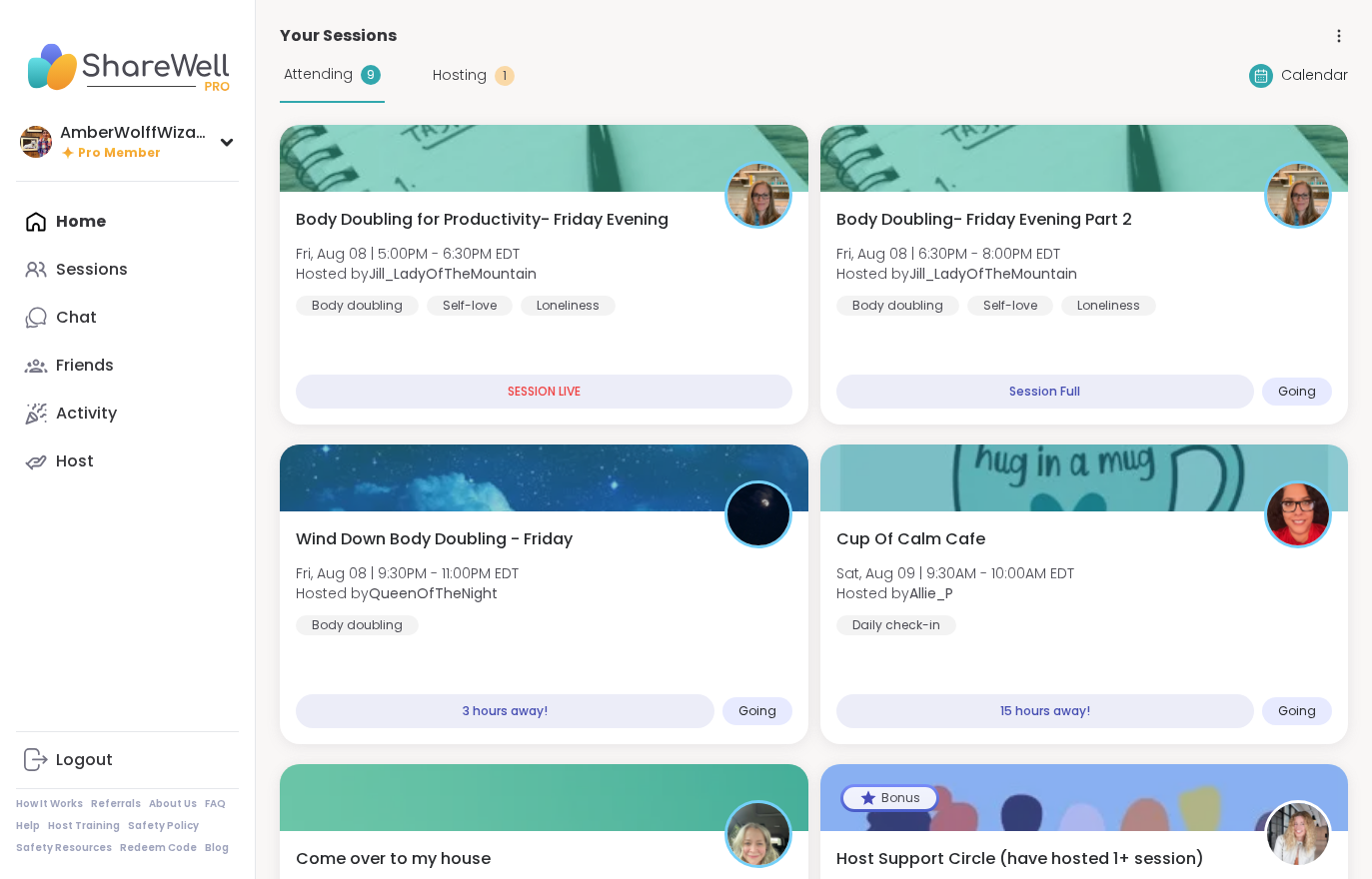 click on "Body Doubling for Productivity- Friday Evening Fri, Aug 08 | 5:00PM - 6:30PM EDT Hosted by  Jill_LadyOfTheMountain Body doubling Self-love Loneliness SESSION LIVE" at bounding box center (544, 308) 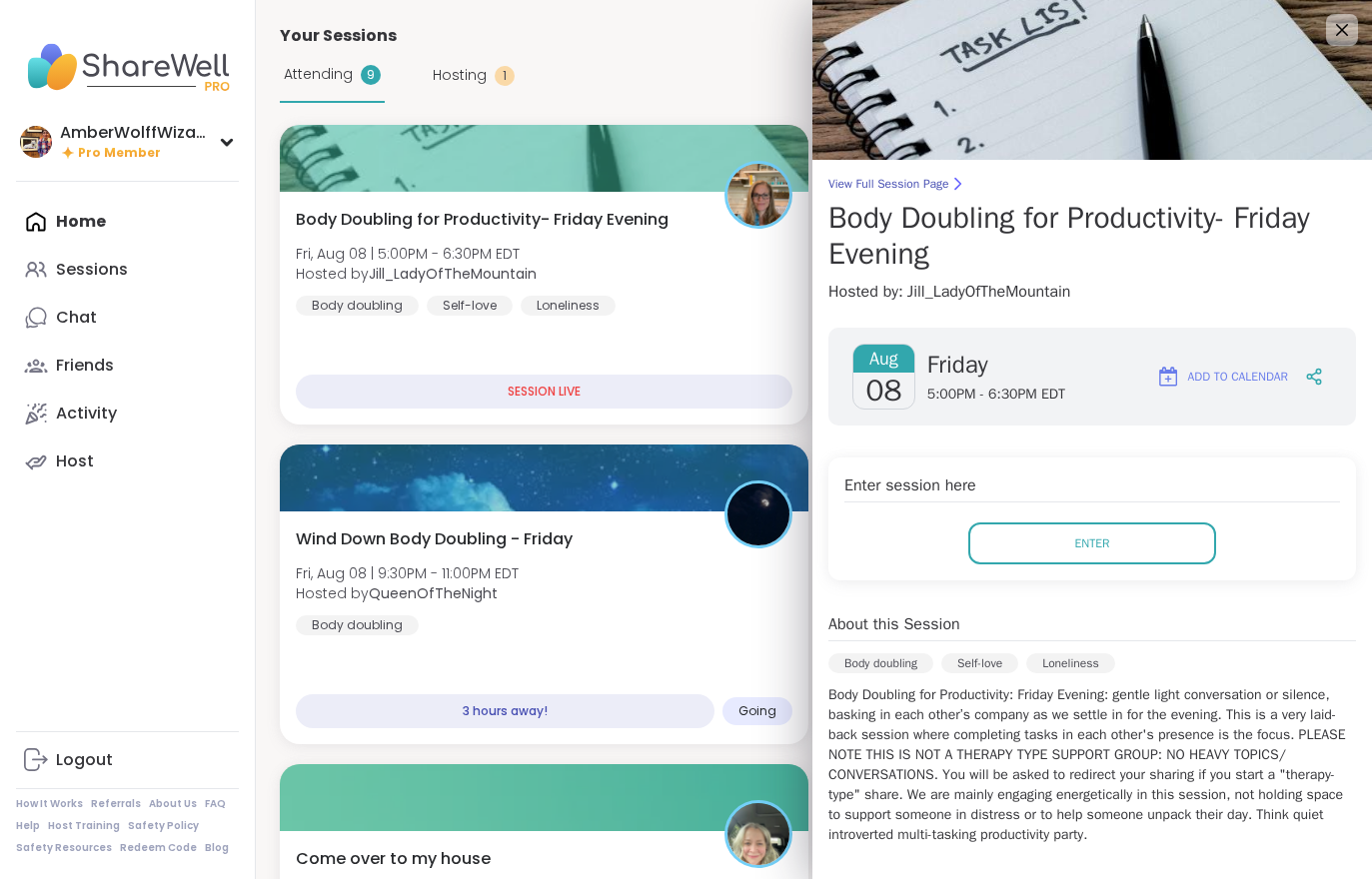 click on "AmberWolffWizard Pro Member Profile Membership Settings Help Home Sessions Chat Friends Activity Host Logout How It Works Referrals About Us FAQ Help Host Training Safety Policy Safety Resources Redeem Code Blog" at bounding box center (128, 440) 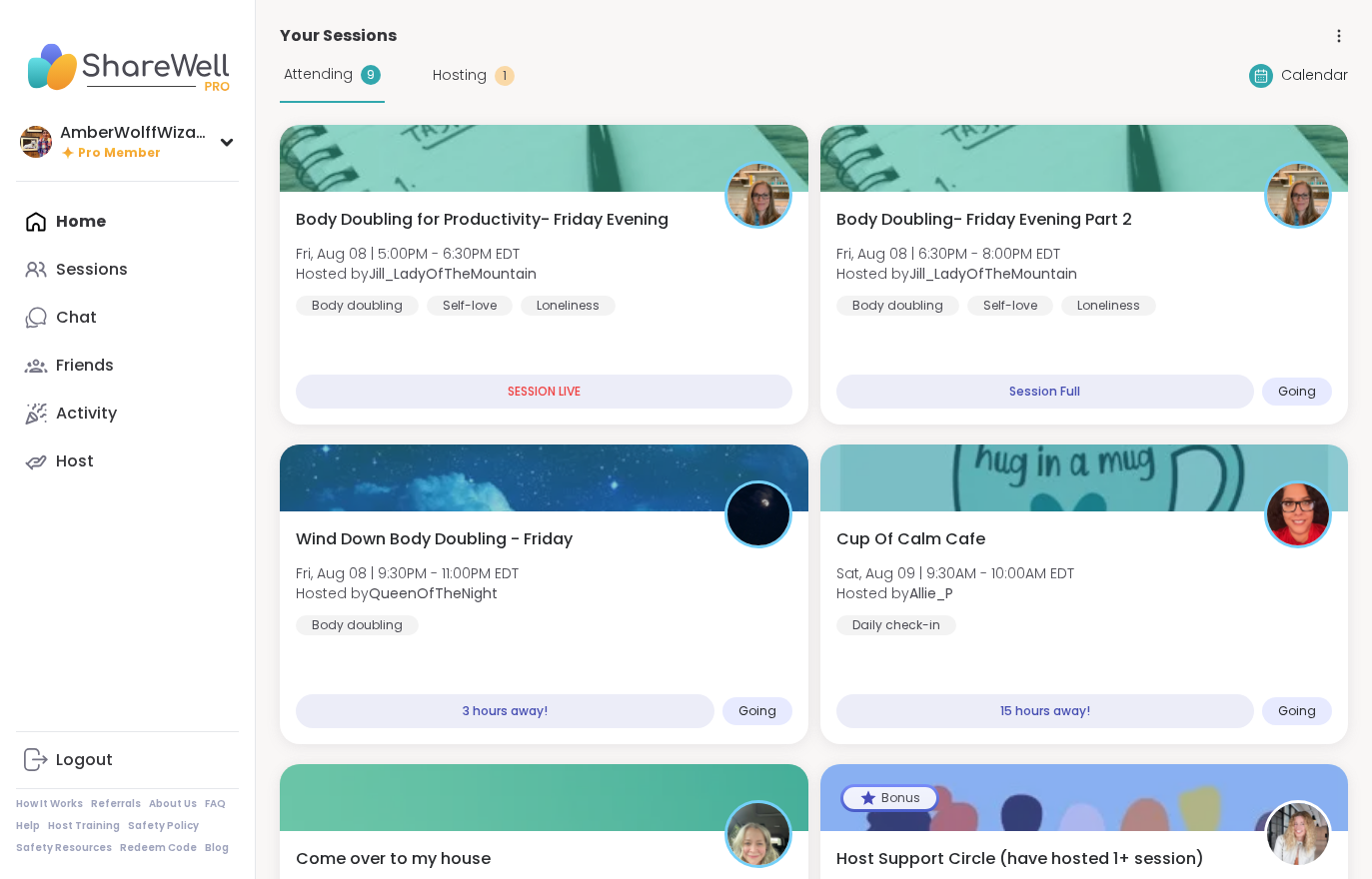click on "Body Doubling- Friday Evening Part 2 Fri, Aug 08 | 6:30PM - 8:00PM EDT Hosted by  Jill_LadyOfTheMountain Body doubling Self-love Loneliness Session Full Going" at bounding box center [1084, 308] 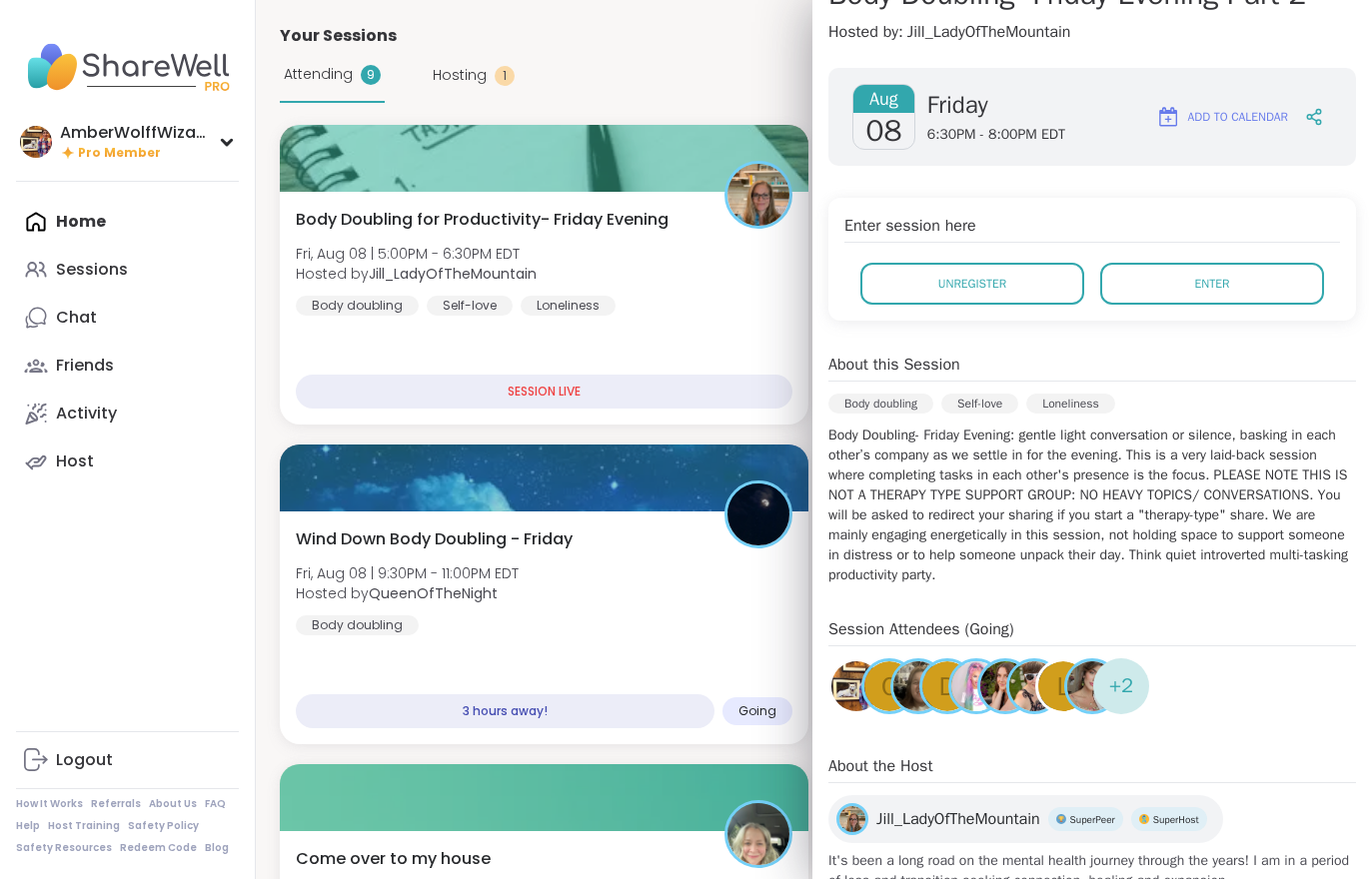 scroll, scrollTop: 248, scrollLeft: 0, axis: vertical 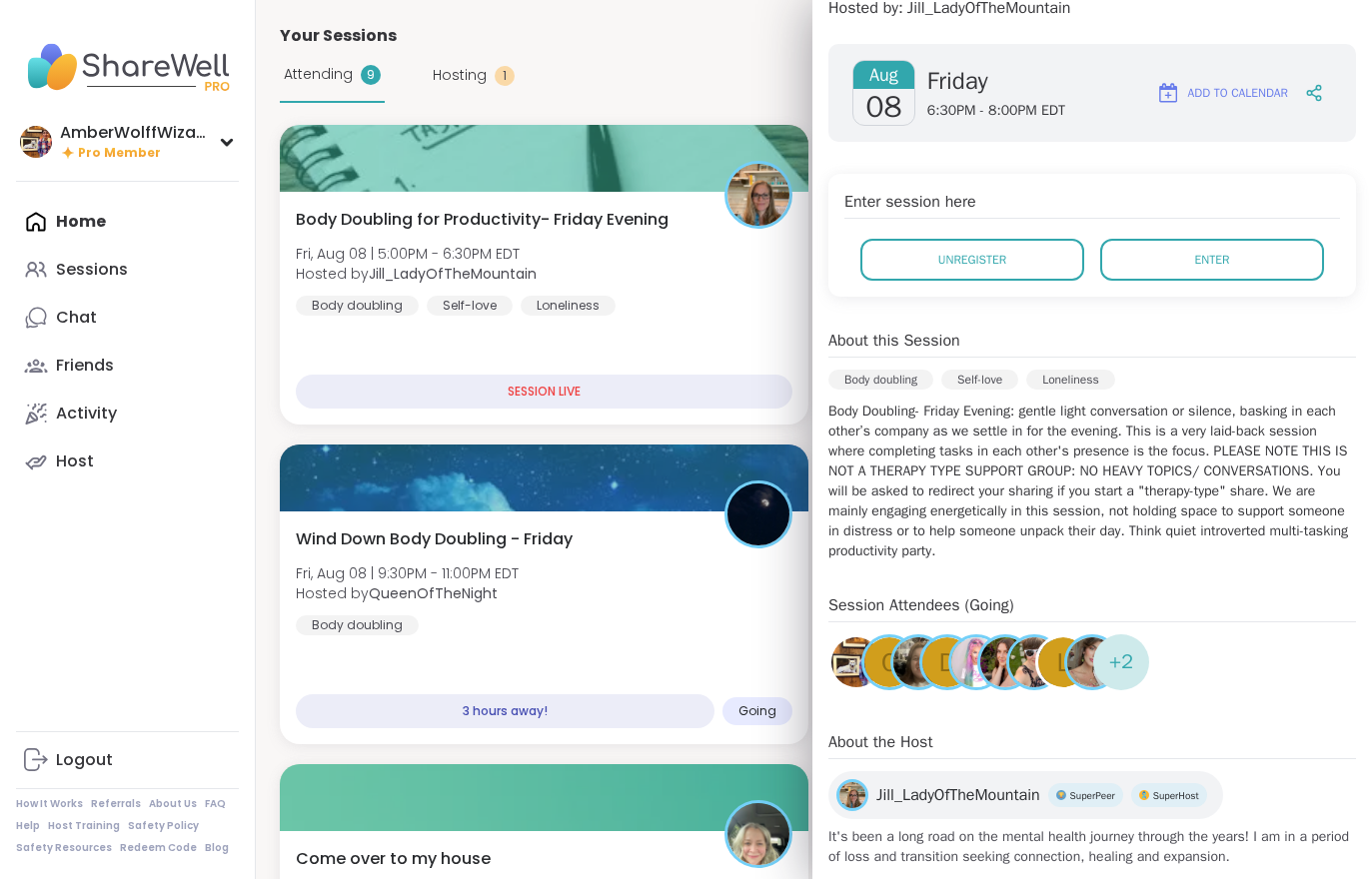 click on "Aug 08 Friday 6:30PM - 8:00PM EDT Add to Calendar Enter session here Unregister Enter About this Session Body doubling Self-love Loneliness Body Doubling- Friday Evening:  gentle light conversation or silence, basking in each other’s company as we settle in for the evening. This is a very laid-back session where completing tasks in each other's presence is the focus.  PLEASE NOTE THIS IS NOT A THERAPY TYPE SUPPORT GROUP: NO HEAVY TOPICS/ CONVERSATIONS. You will be asked to redirect your sharing if you start a "therapy-type" share. We are mainly engaging energetically in this session, not holding space to support someone in distress or to help someone unpack their day. Think quiet introverted multi-tasking productivity party. Session Attendees   (Going) C d L + 2 About the Host Jill_LadyOfTheMountain SuperPeer SuperHost It's been a long road on the mental health journey through the years! I am in a period of loss and transition seeking connection, healing and expansion." at bounding box center (1092, 455) 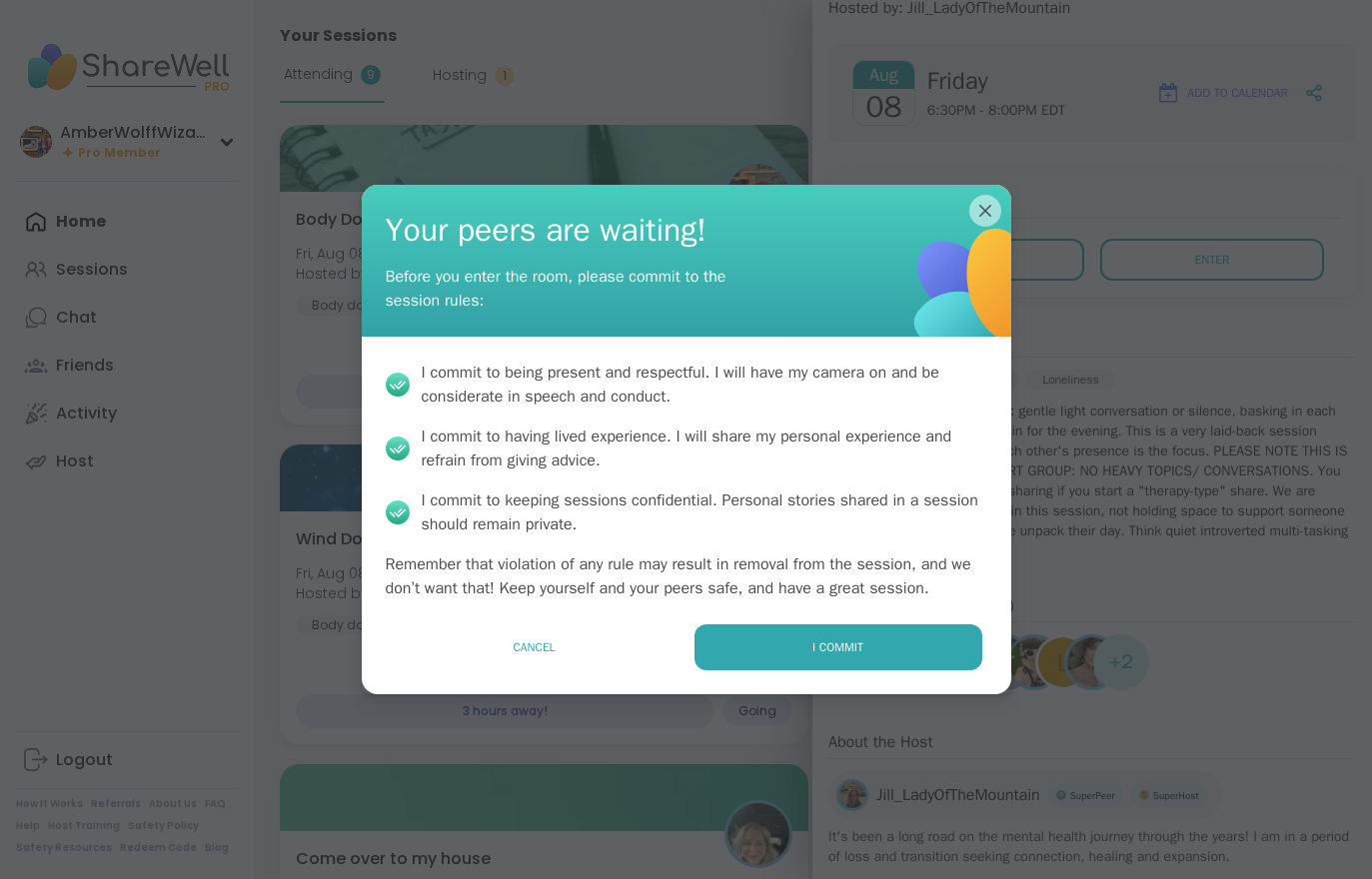 click on "I commit" at bounding box center [838, 647] 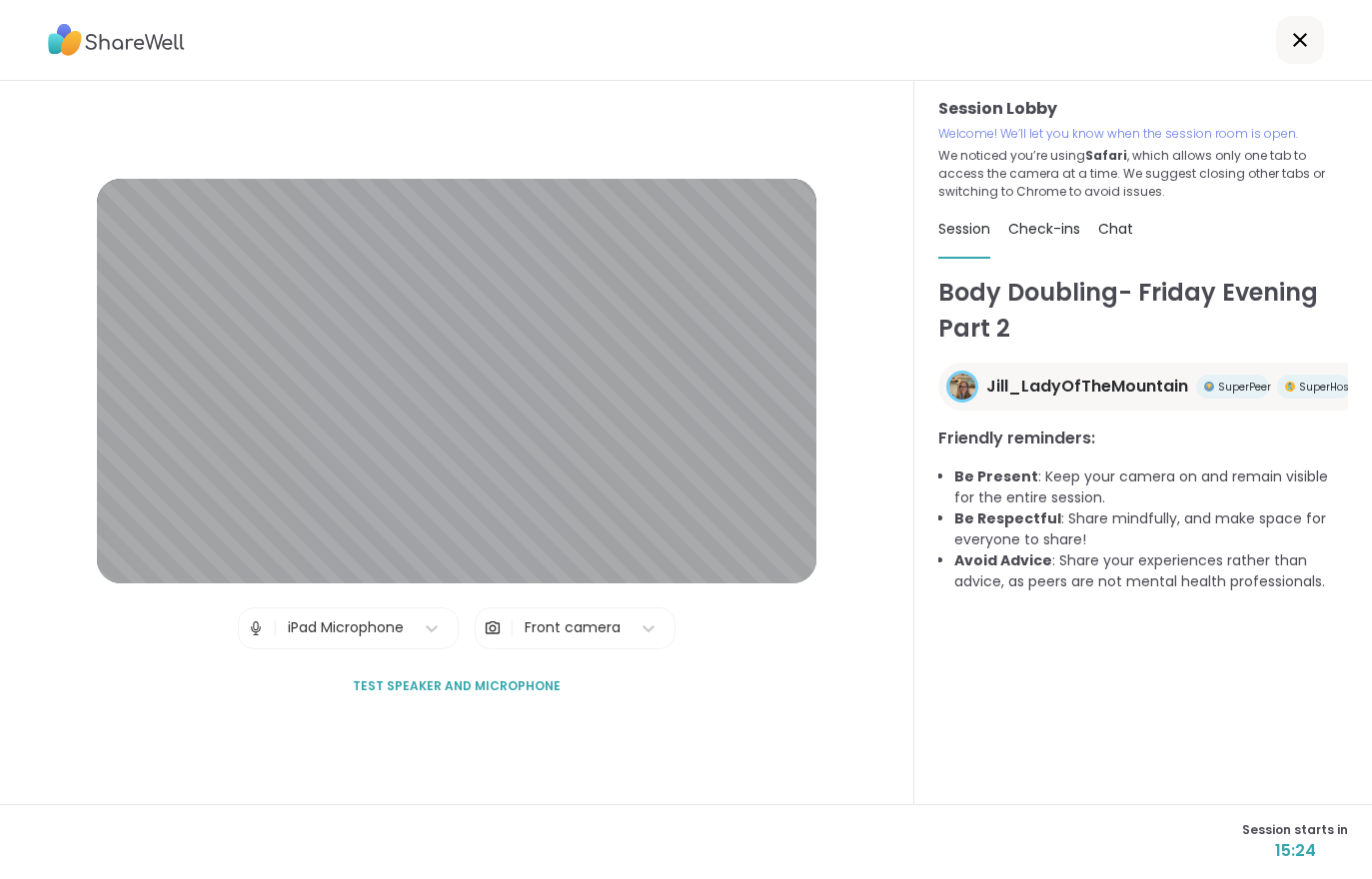 click 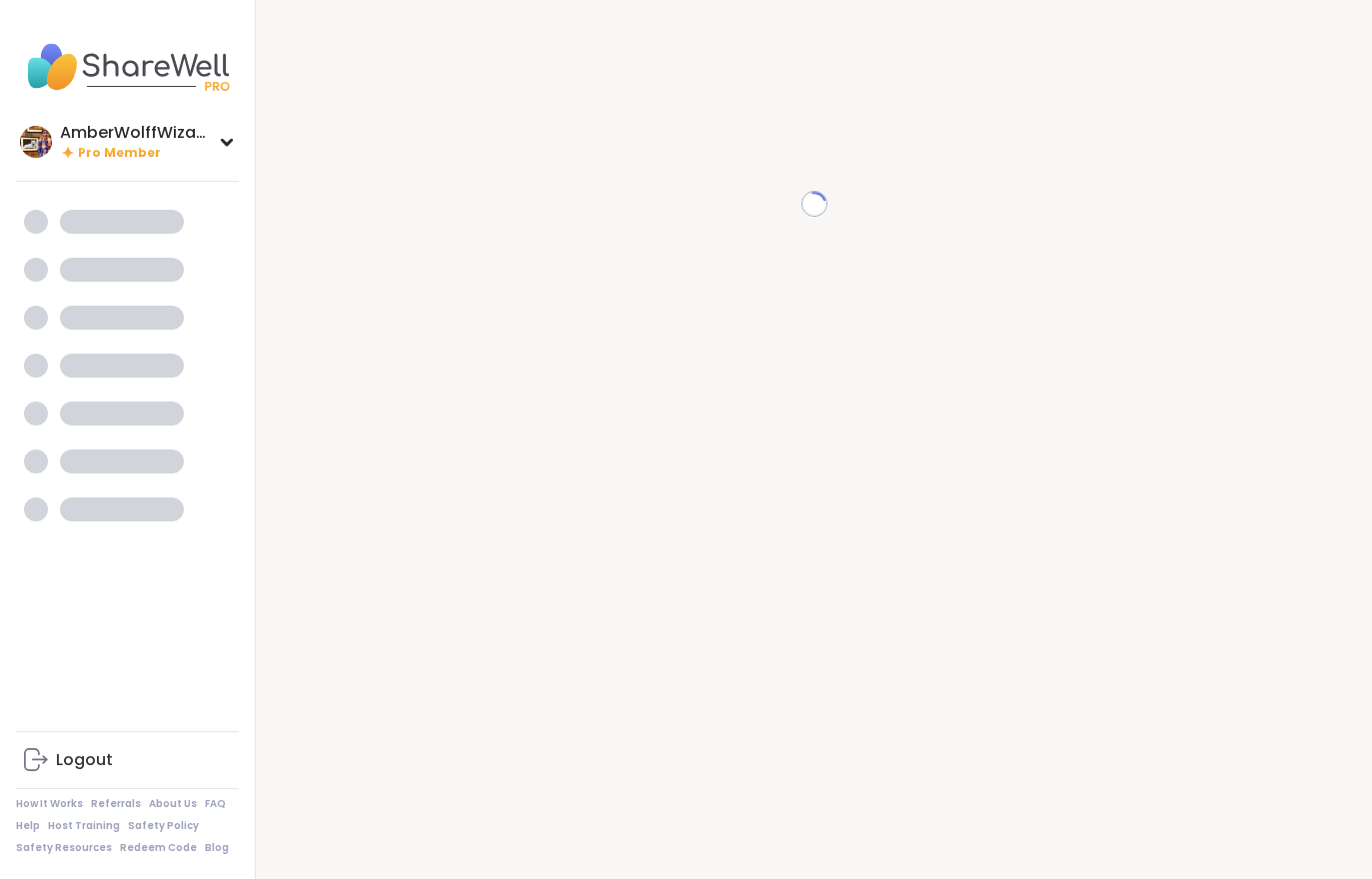 scroll, scrollTop: 0, scrollLeft: 0, axis: both 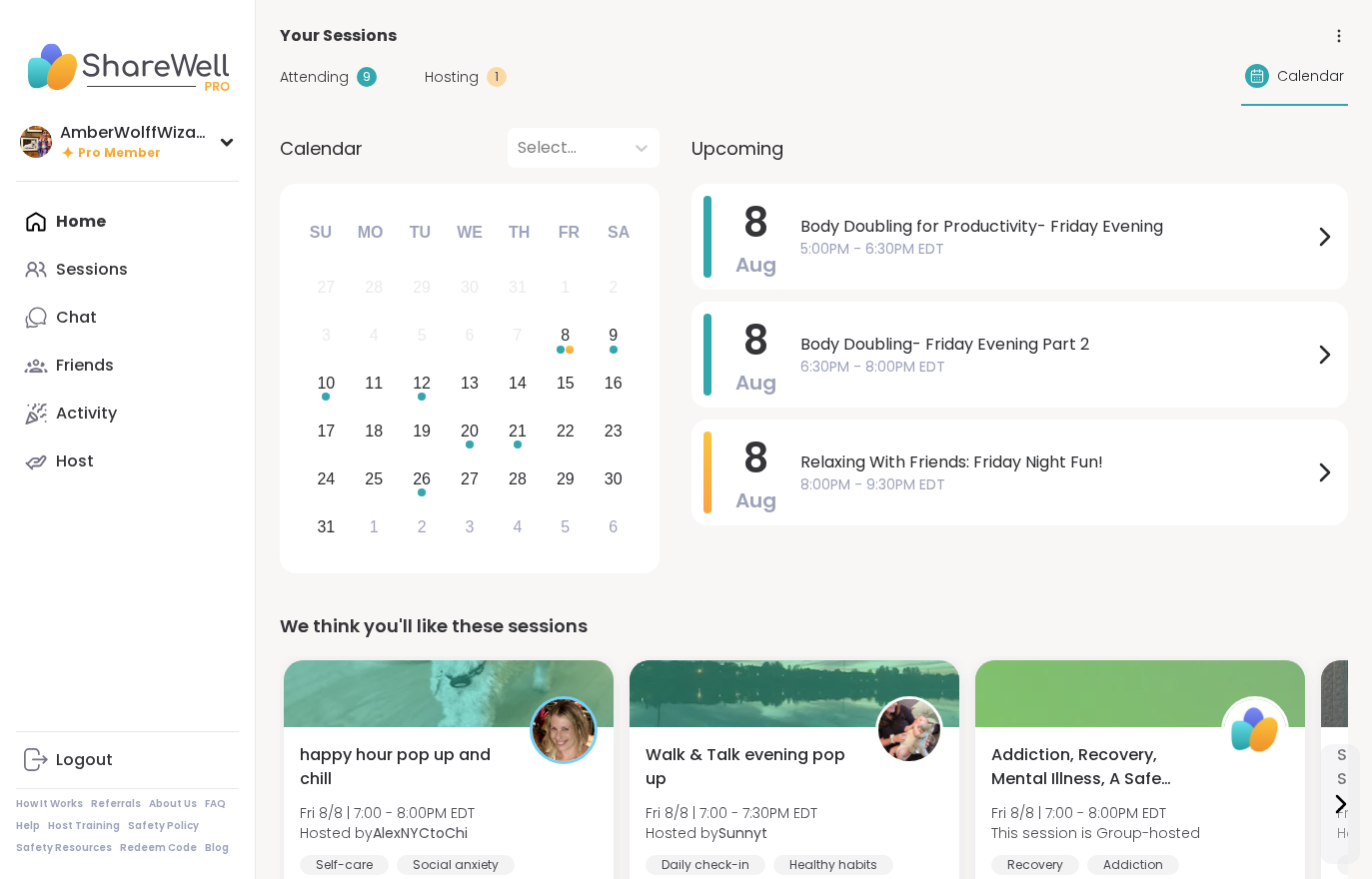 click on "Hosting" at bounding box center (452, 77) 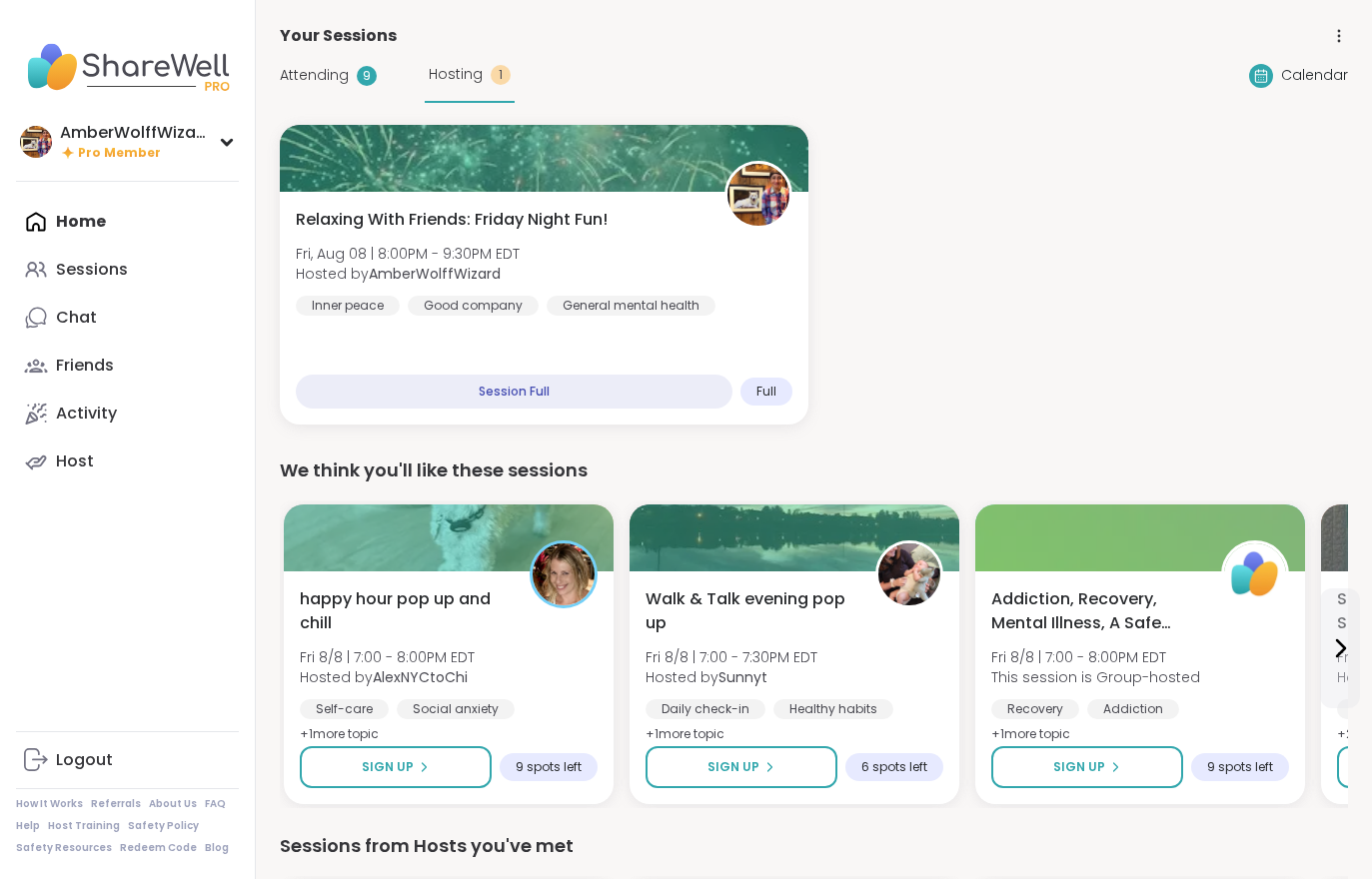 click on "Attending 9 Hosting 1" at bounding box center (397, 75) 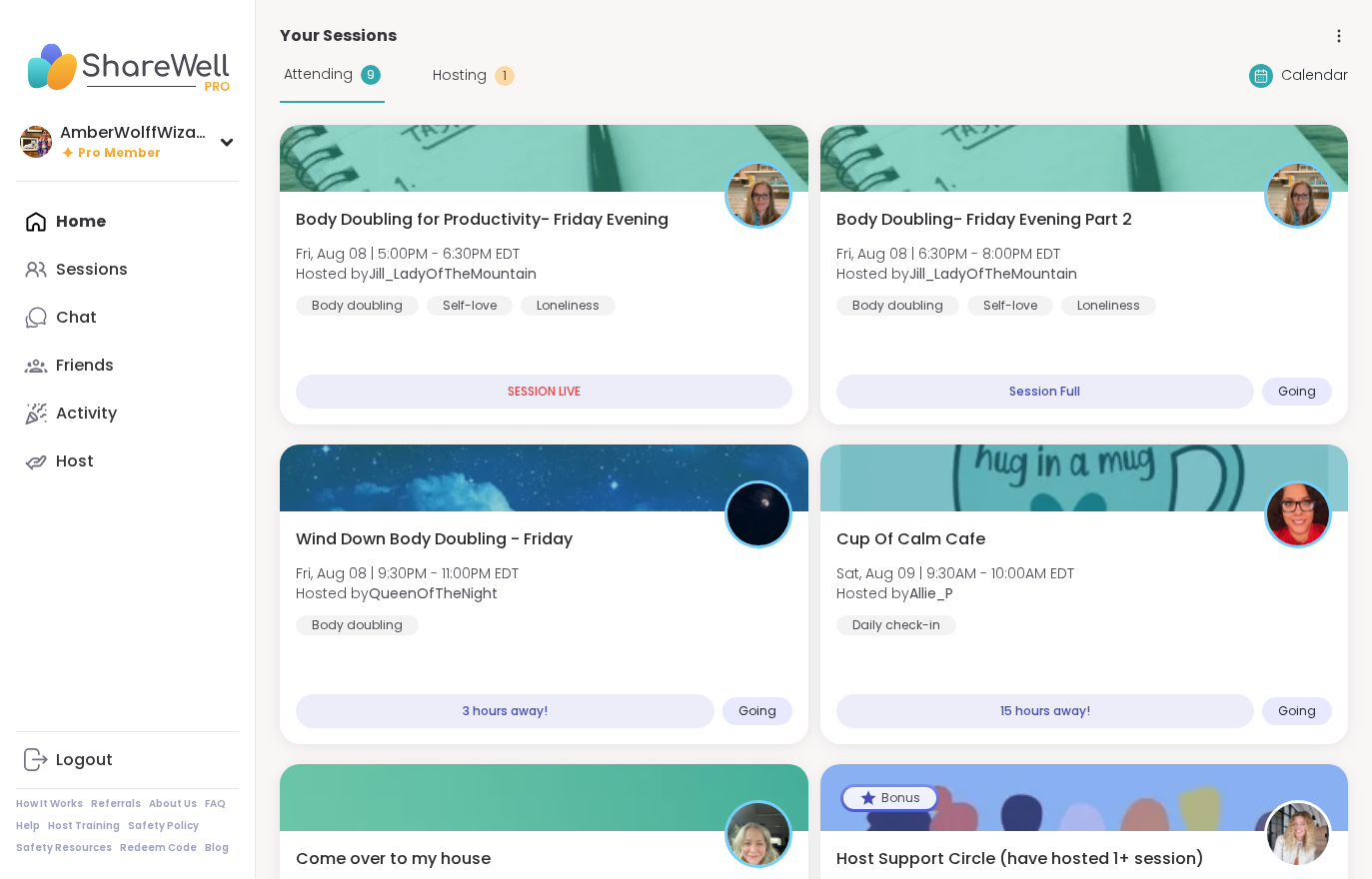 click on "Body Doubling- Friday Evening Part 2 Fri, Aug 08 | 6:30PM - 8:00PM EDT Hosted by  [PERSON] Body doubling Self-love Loneliness Session Full Going" at bounding box center [1084, 308] 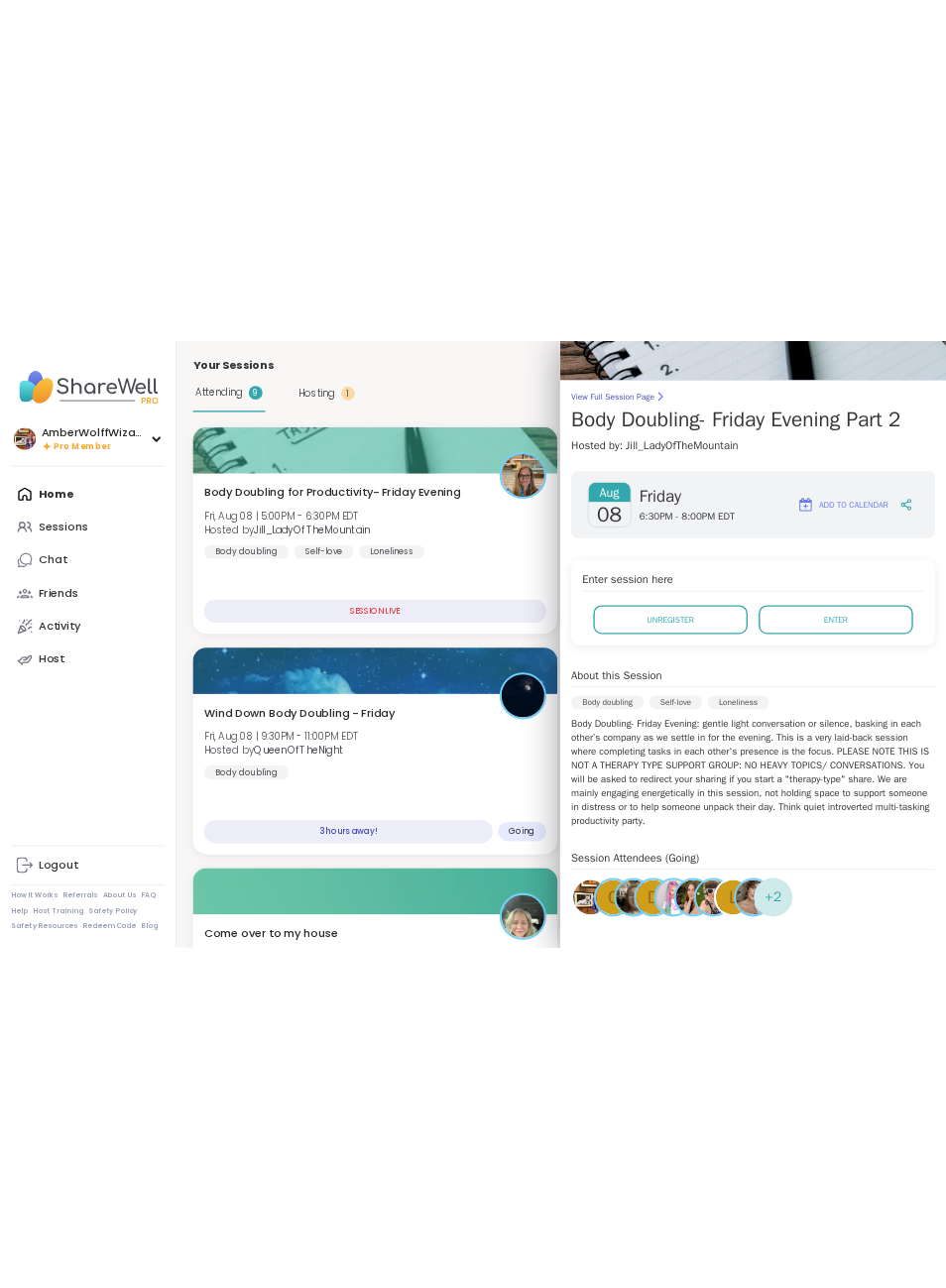 scroll, scrollTop: 108, scrollLeft: 0, axis: vertical 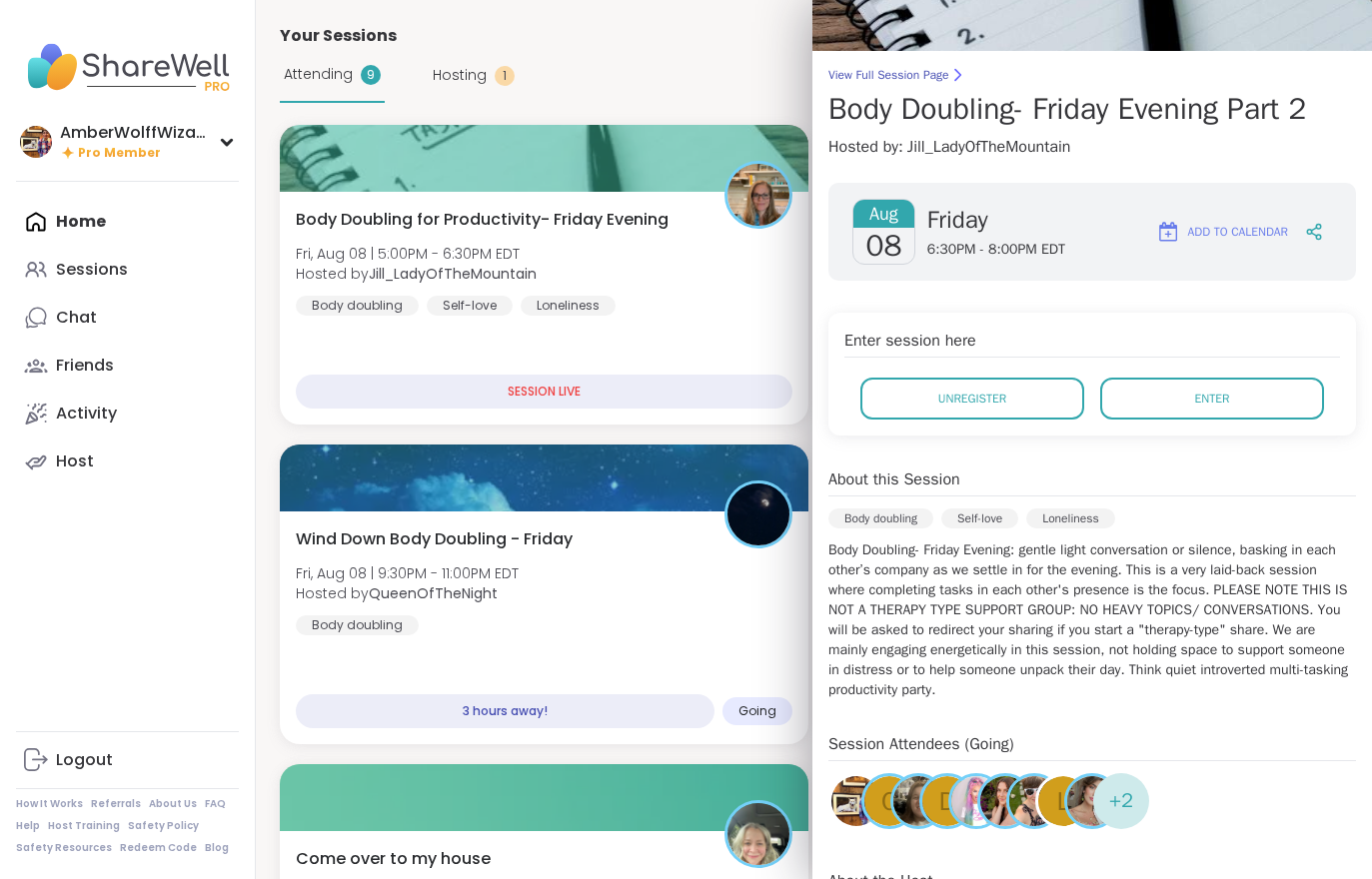 click on "Body Doubling for Productivity- Friday Evening Fri, Aug 08 | 5:00PM - 6:30PM EDT Hosted by  Jill_LadyOfTheMountain Body doubling Self-love Loneliness" at bounding box center [544, 262] 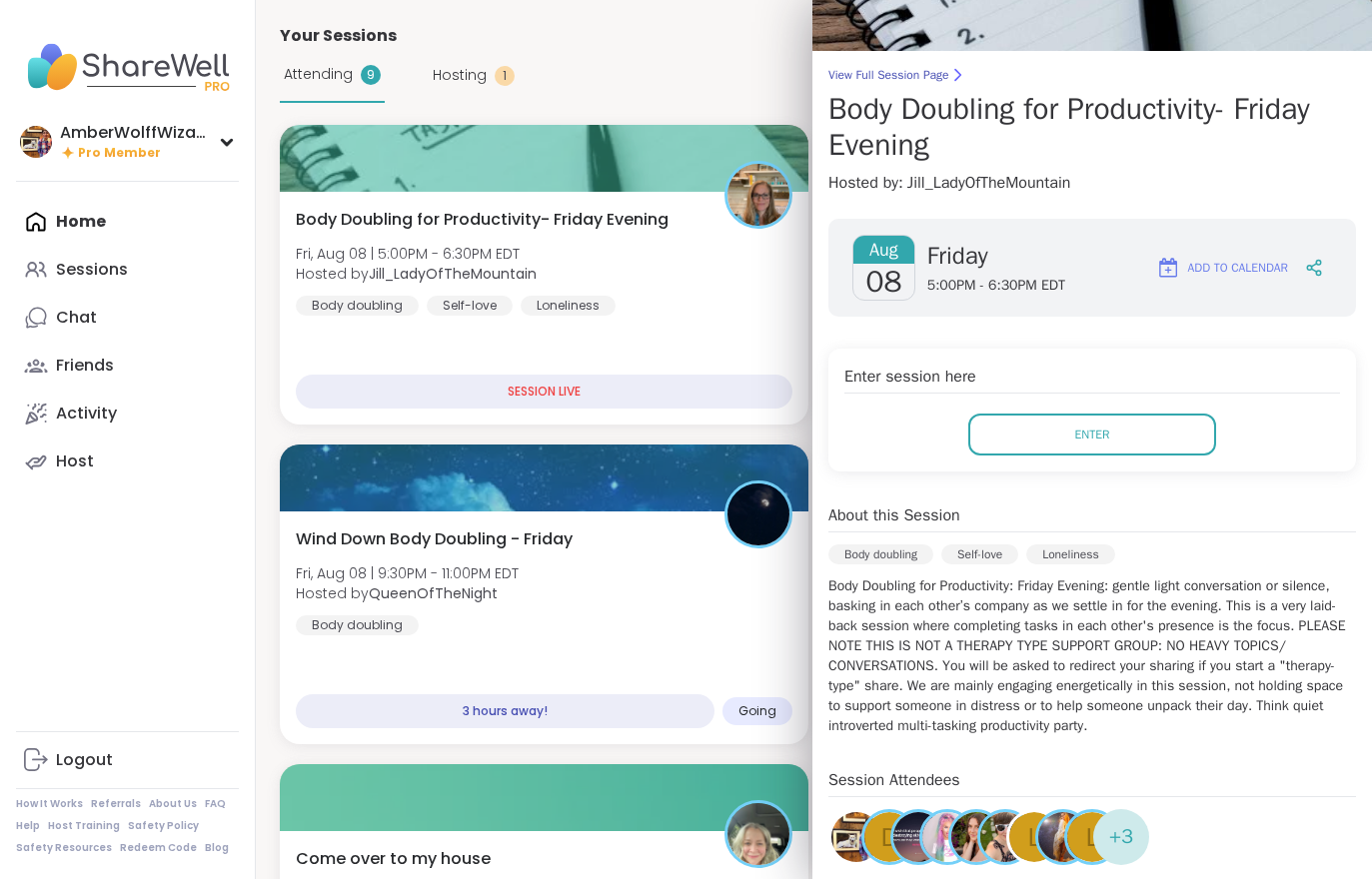 click on "Body Doubling for Productivity- Friday Evening Fri, Aug 08 | 5:00PM - 6:30PM EDT Hosted by  Jill_LadyOfTheMountain Body doubling Self-love Loneliness" at bounding box center (544, 262) 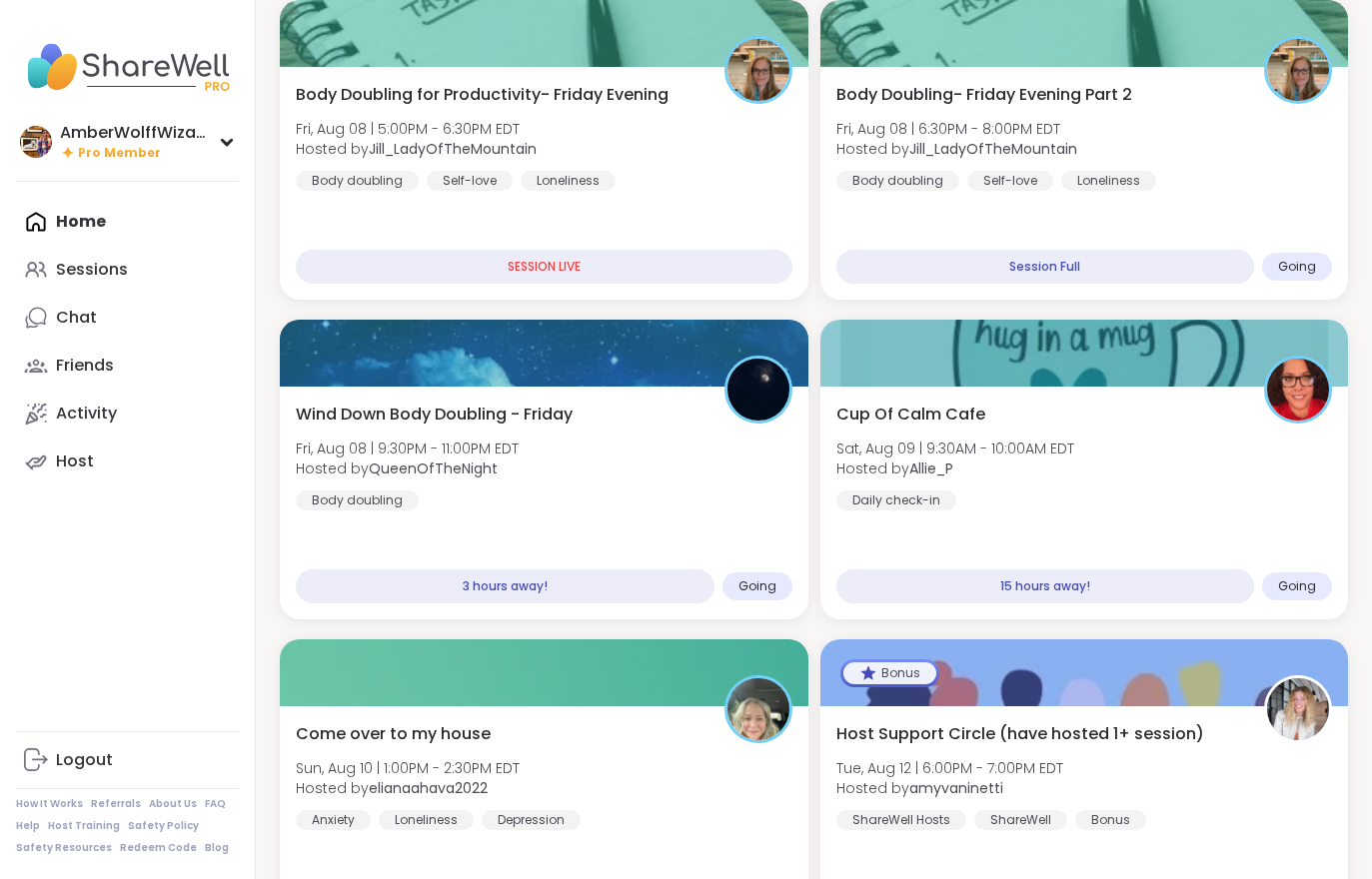 scroll, scrollTop: 0, scrollLeft: 0, axis: both 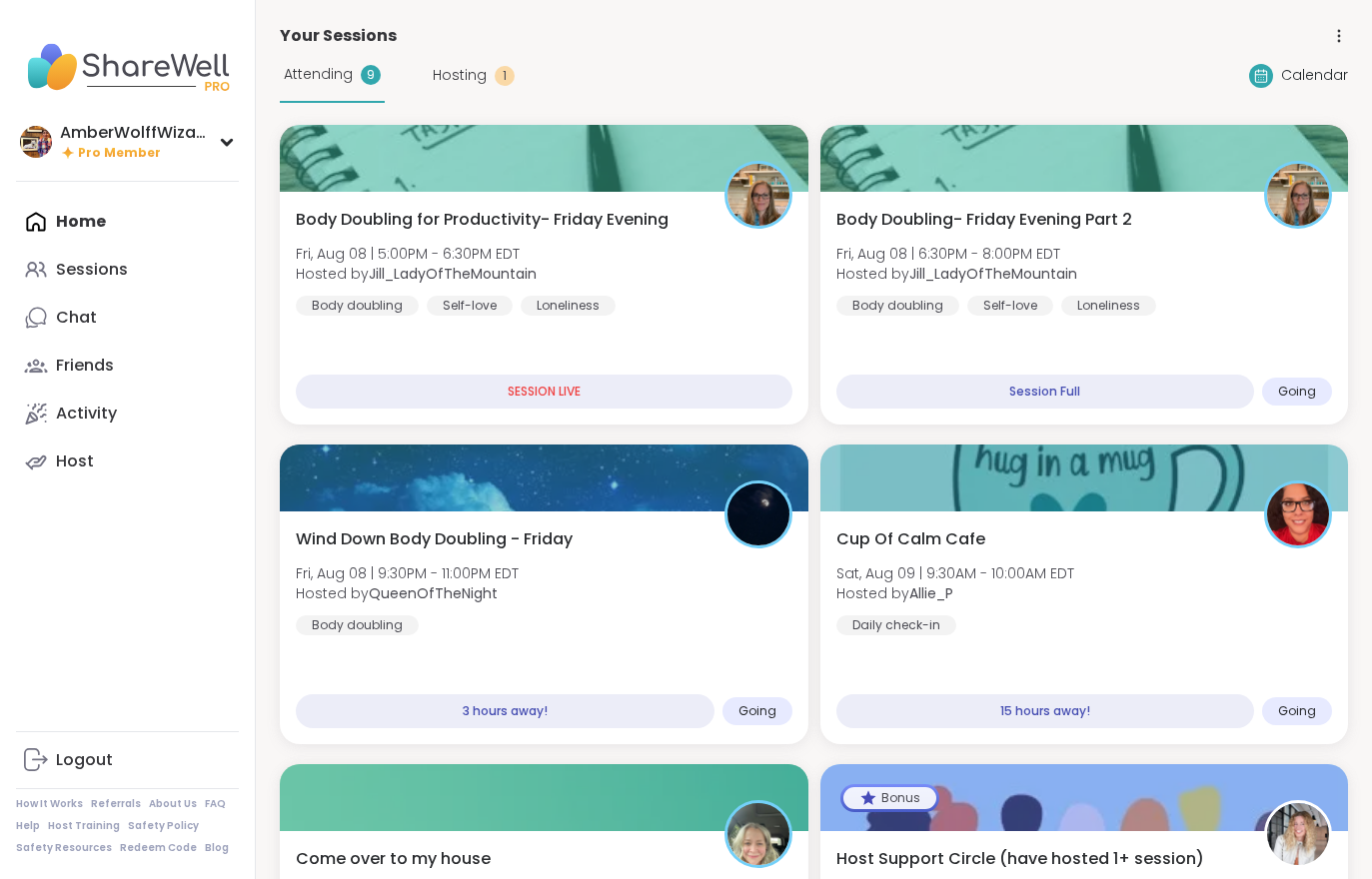 click on "Body Doubling for Productivity- Friday Evening Fri, Aug 08 | 5:00PM - 6:30PM EDT Hosted by  Jill_LadyOfTheMountain Body doubling Self-love Loneliness" at bounding box center (544, 262) 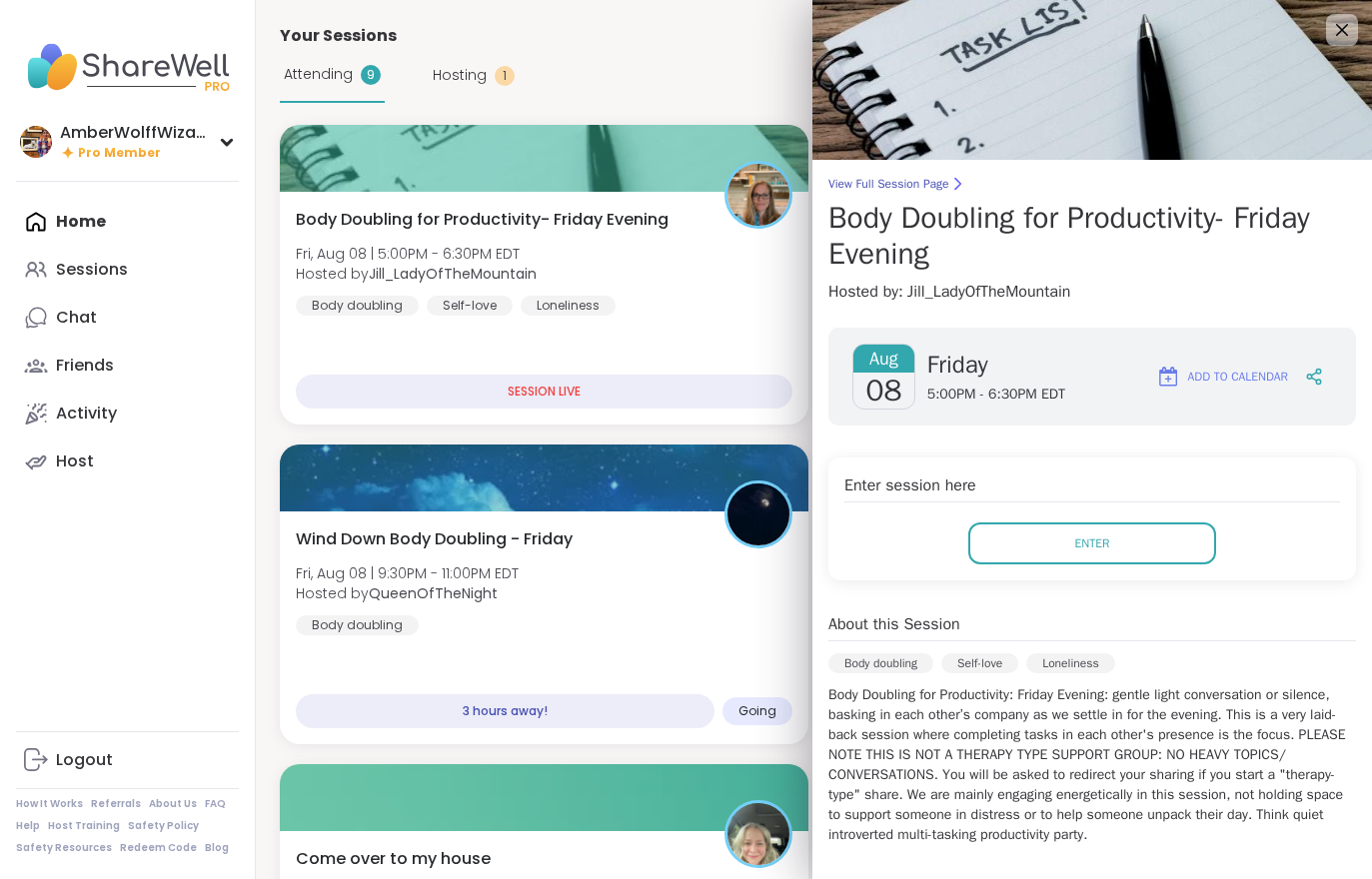 click on "Enter" at bounding box center (1092, 543) 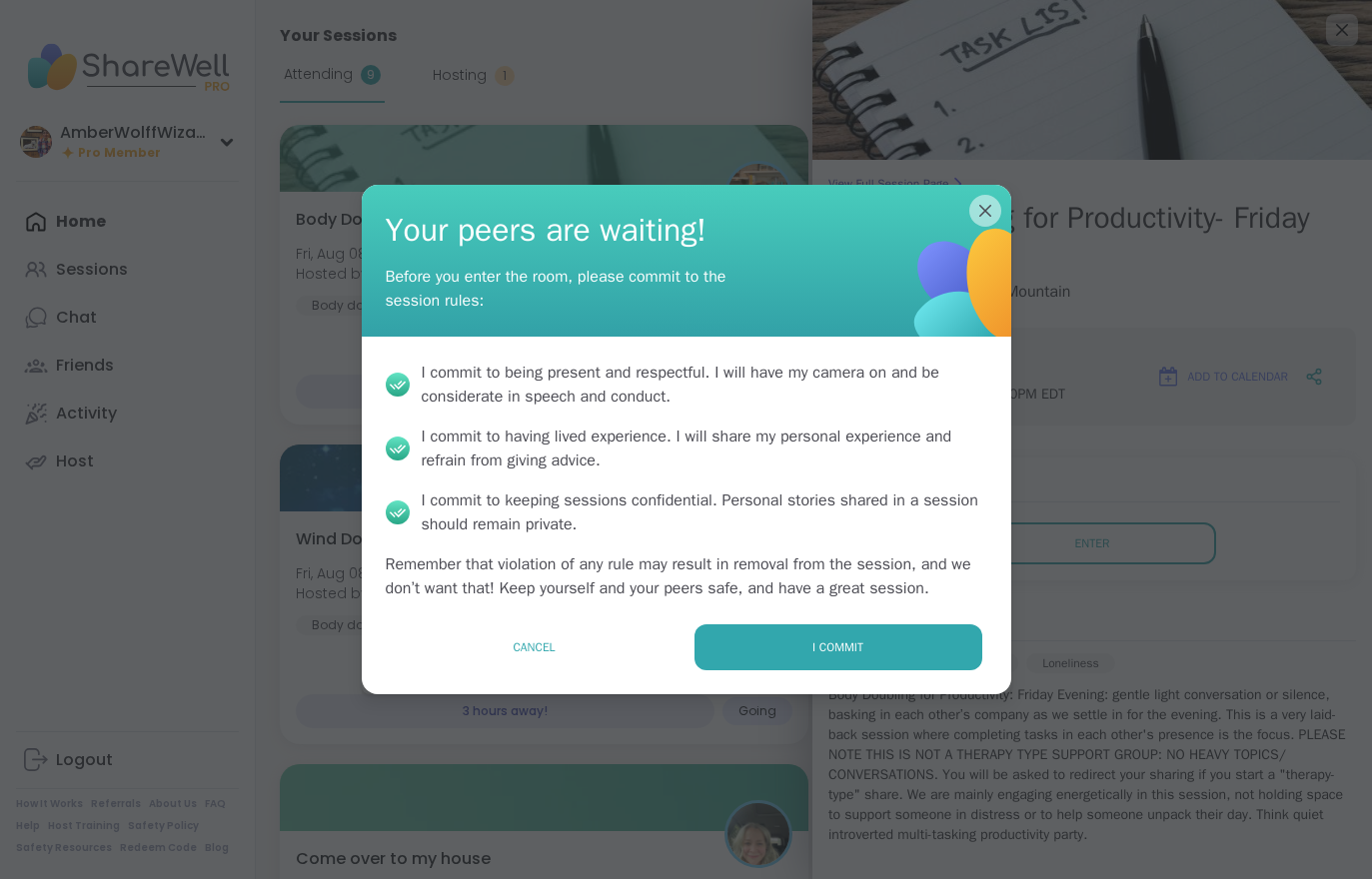 click on "I commit" at bounding box center [838, 647] 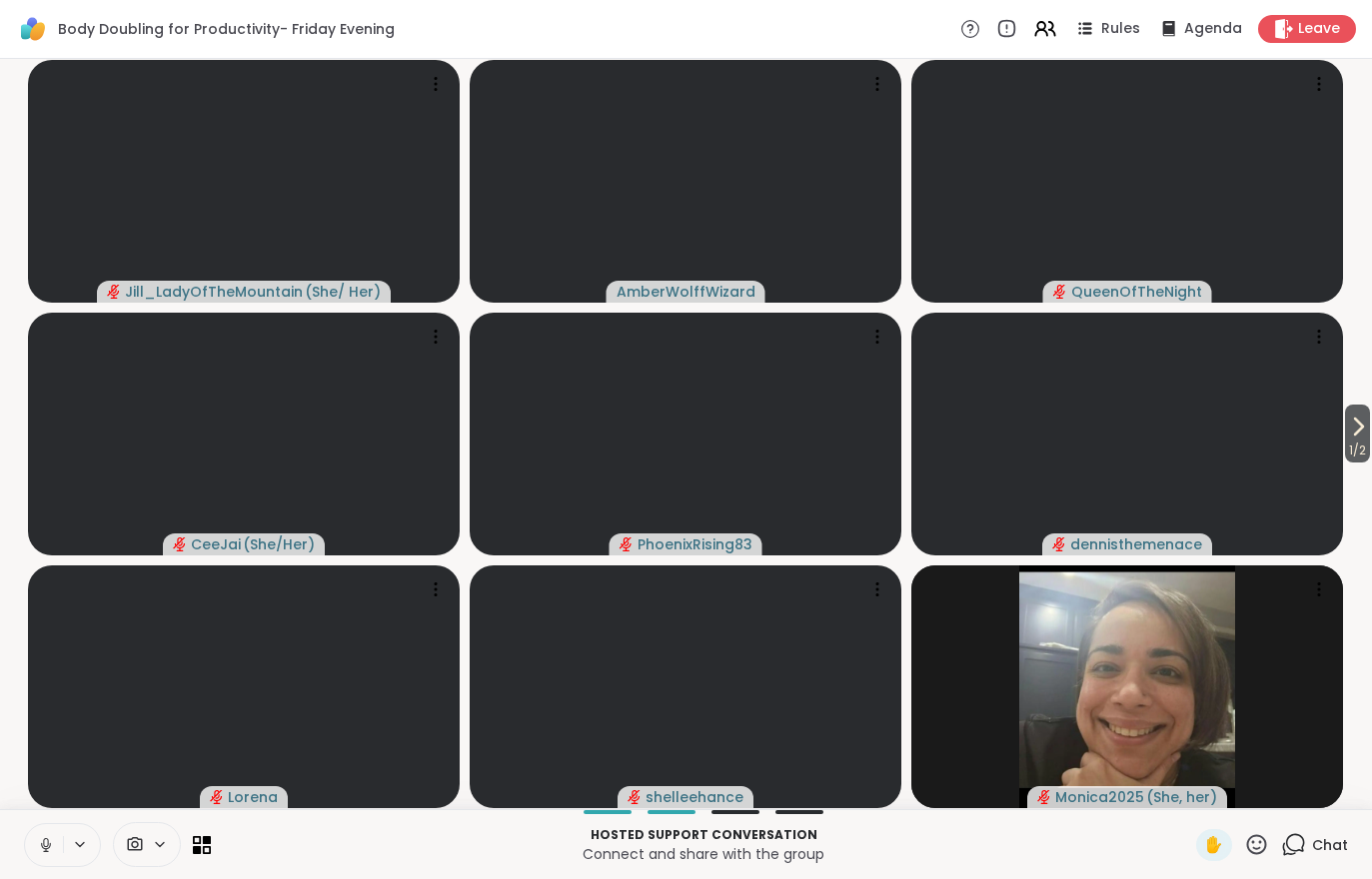 click on "1  /  2" at bounding box center (1357, 450) 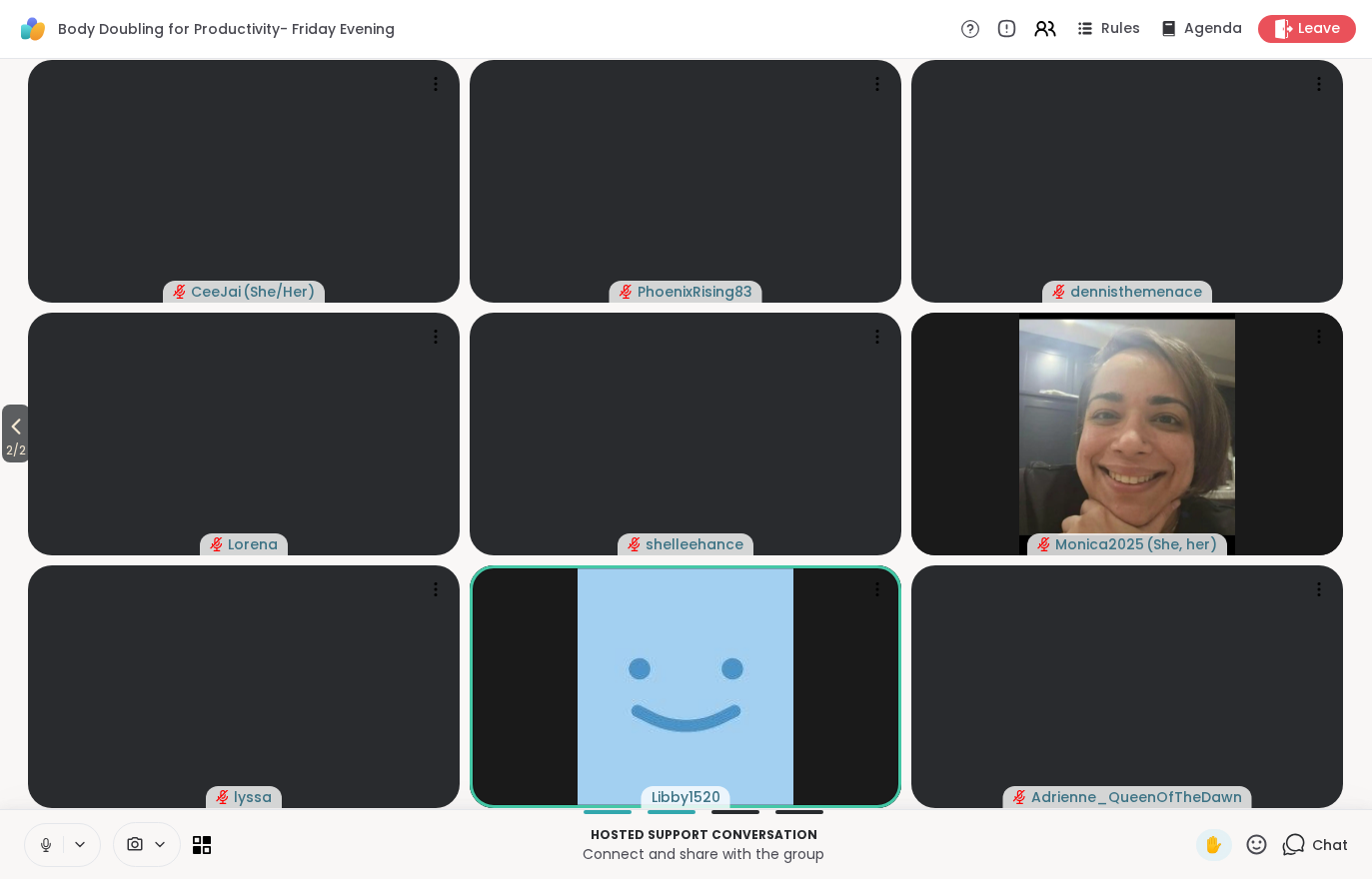 click on "Leave" at bounding box center (1307, 29) 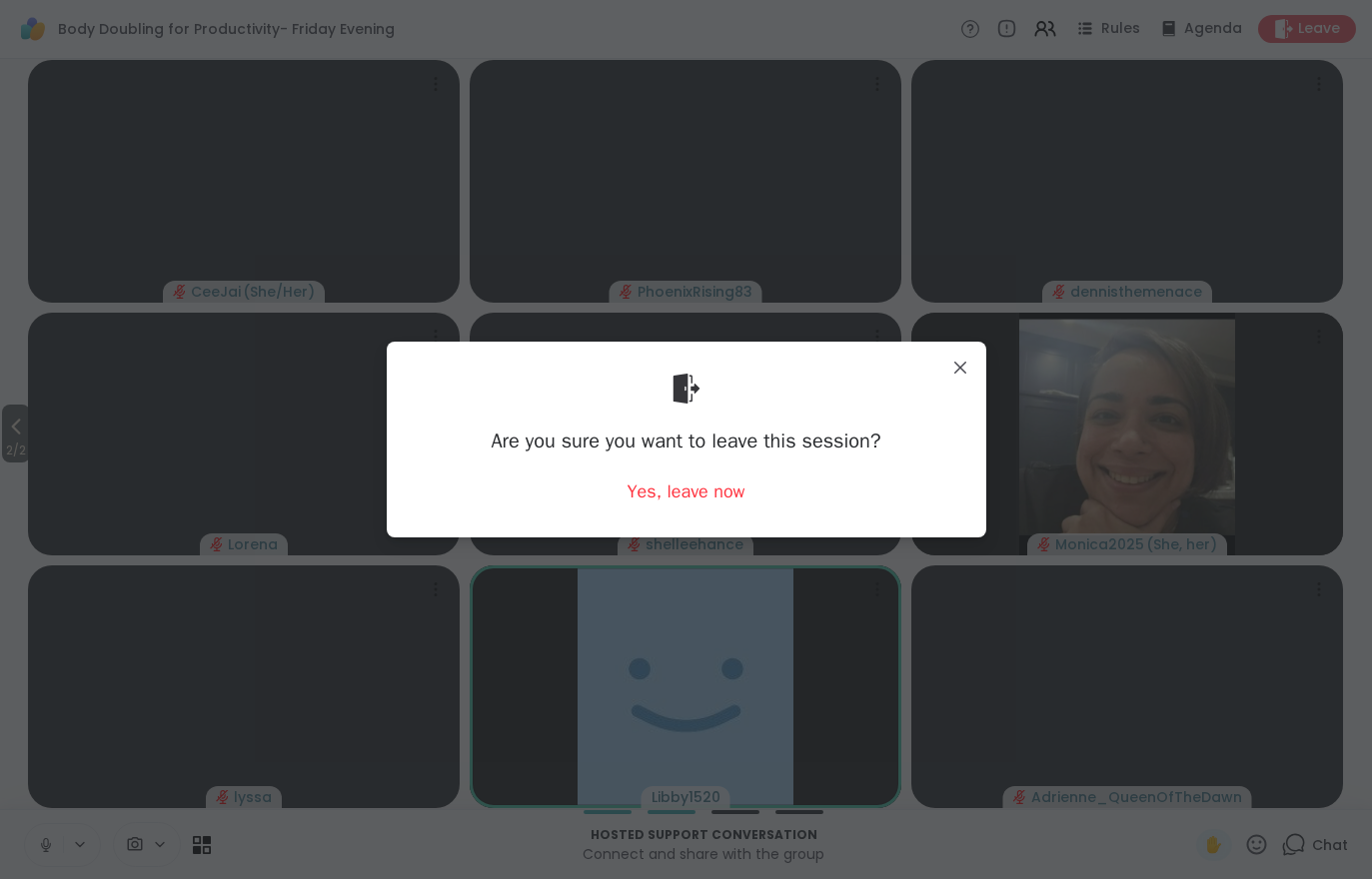 click on "Yes, leave now" at bounding box center (686, 491) 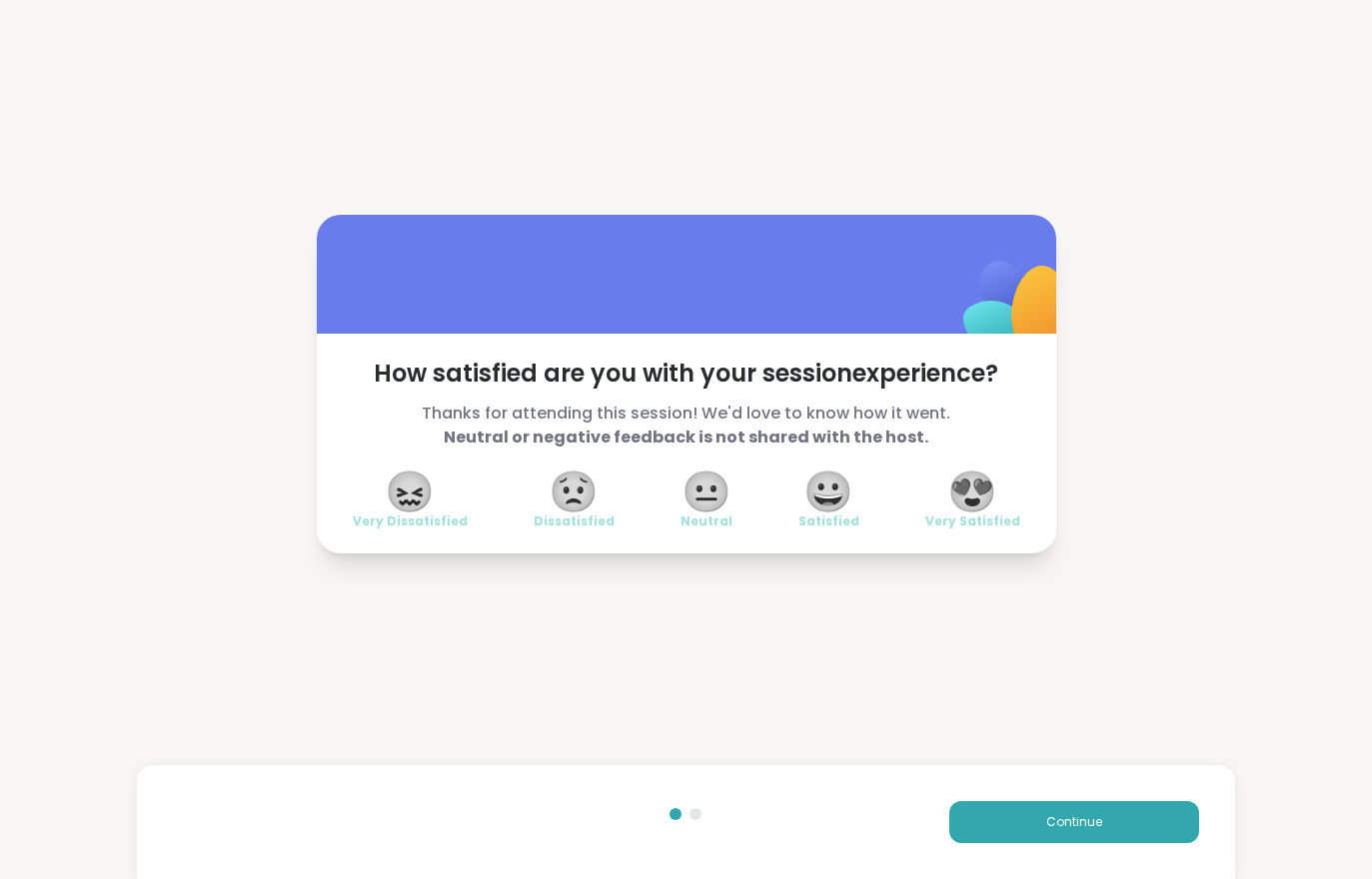 click on "Continue" at bounding box center [1074, 822] 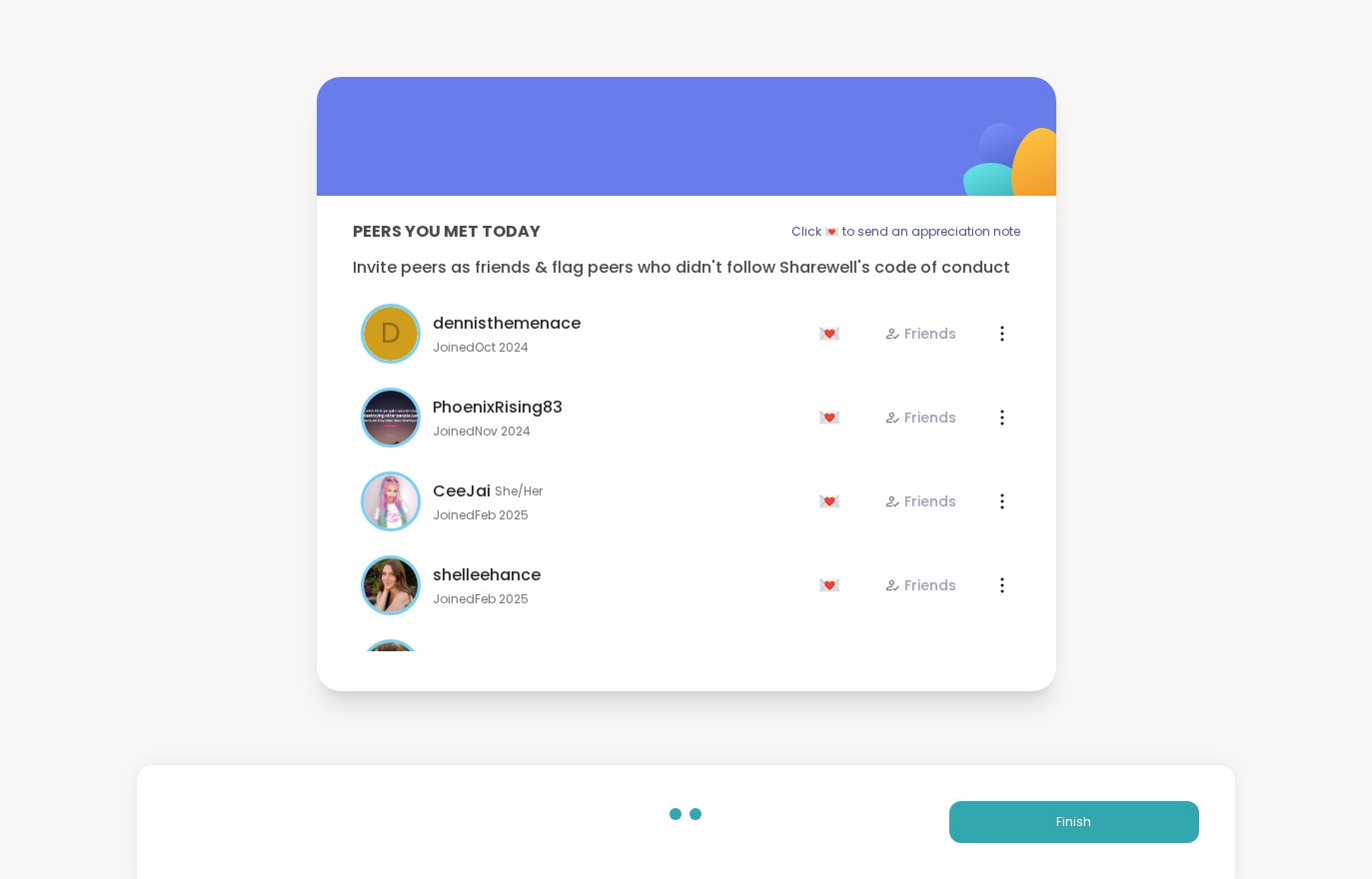 click on "Finish" at bounding box center (1074, 822) 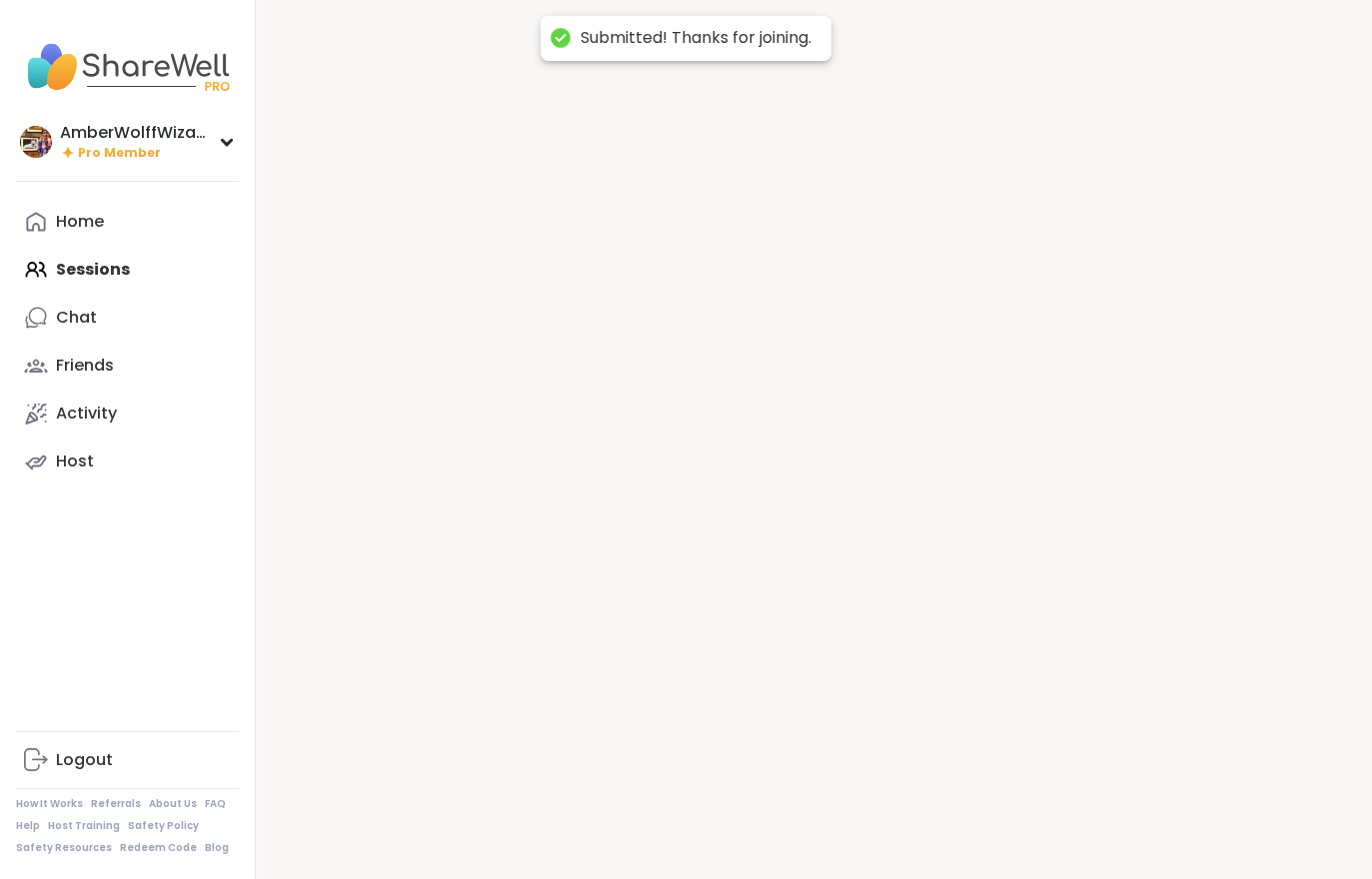 click at bounding box center (813, 440) 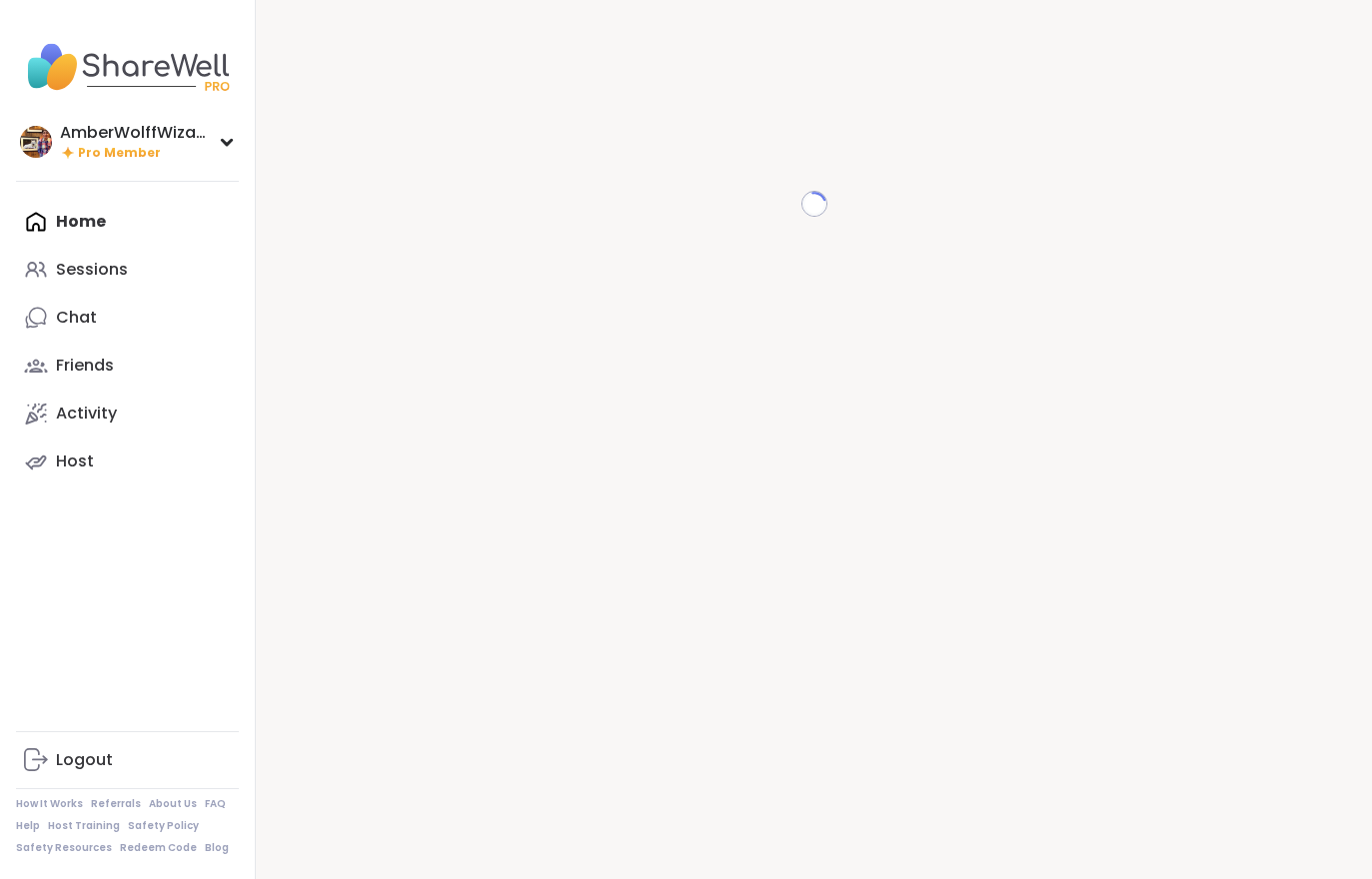 scroll, scrollTop: 0, scrollLeft: 0, axis: both 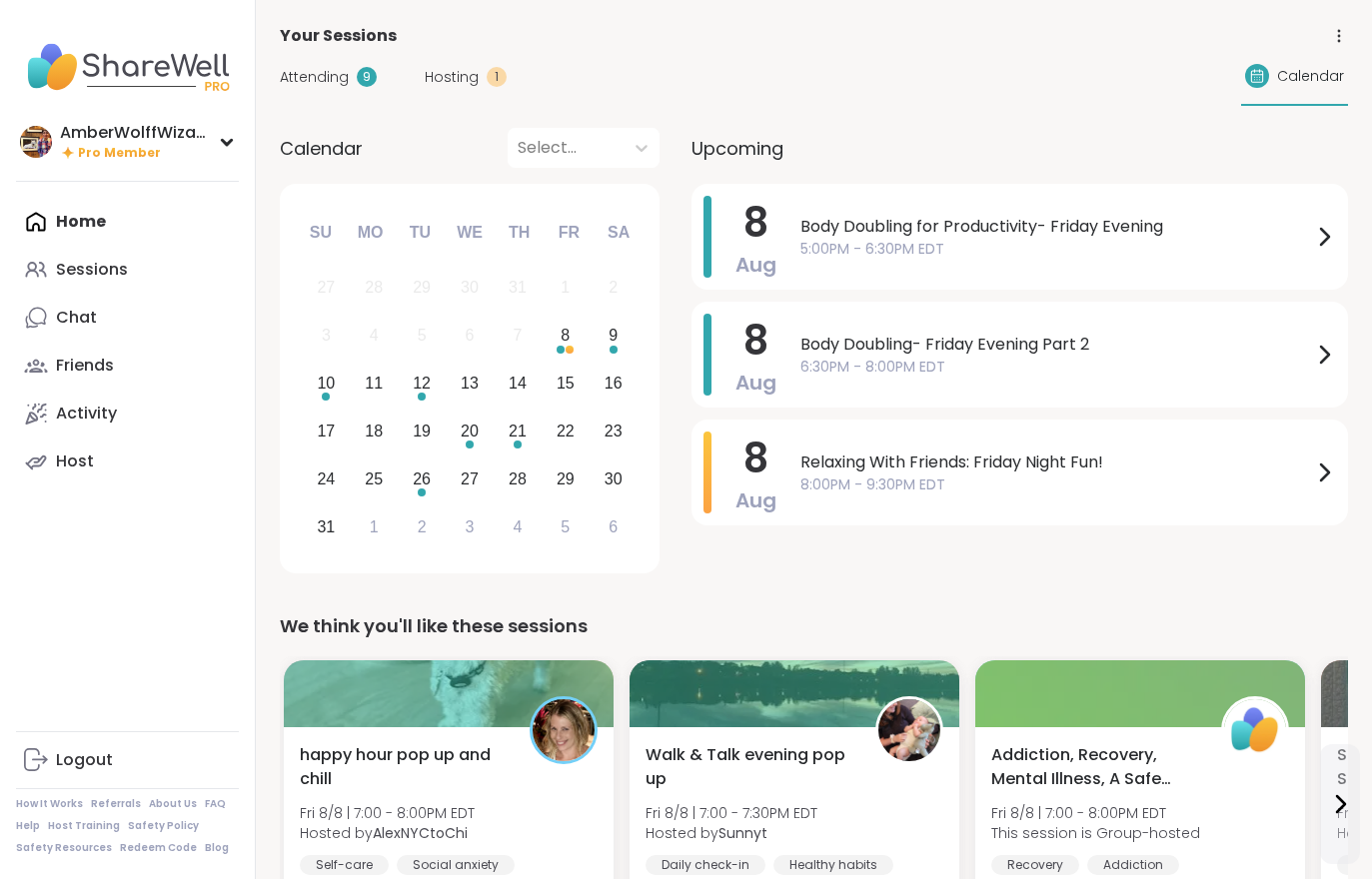 click on "Hosting" at bounding box center [452, 77] 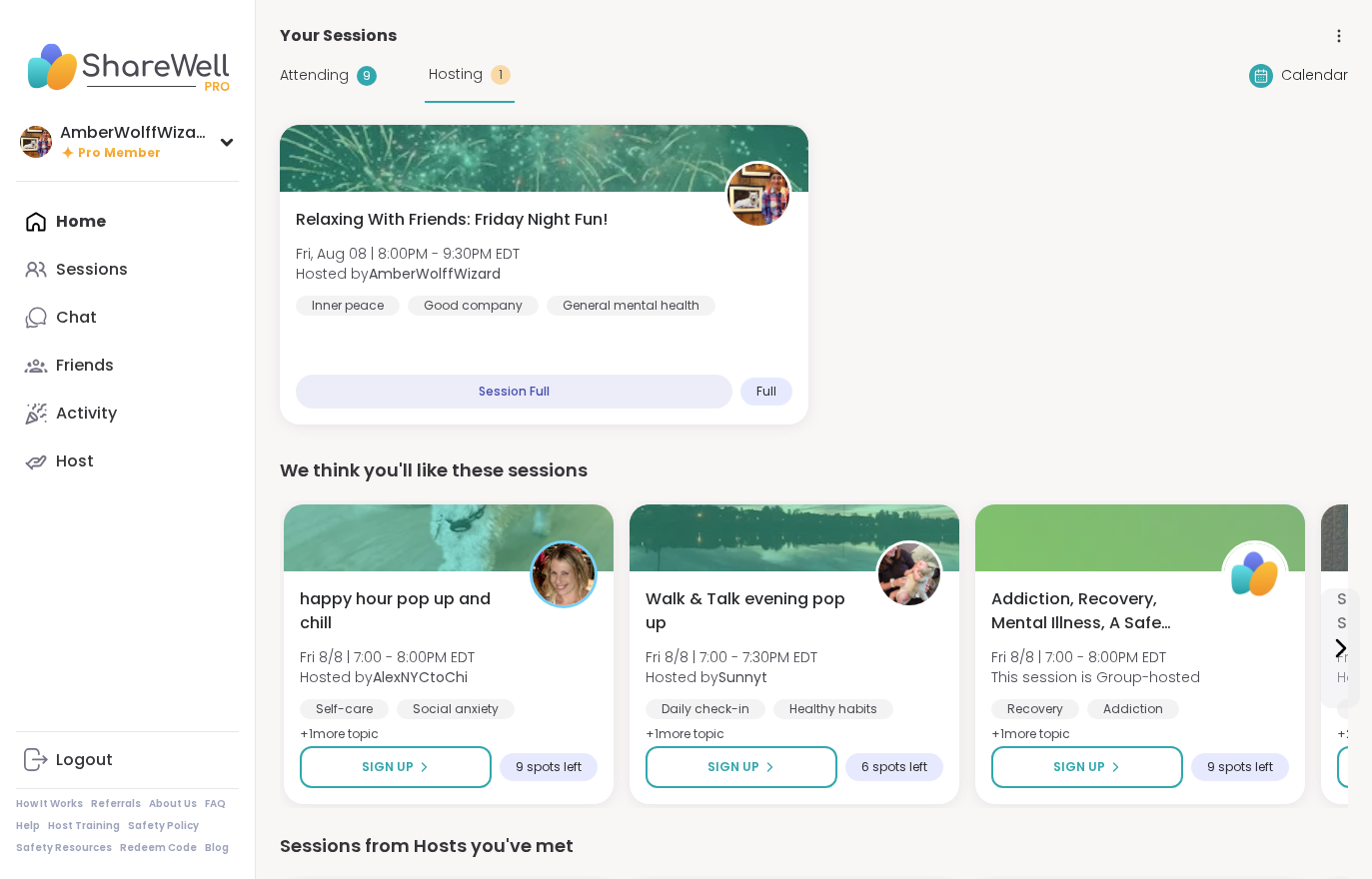 click on "Attending" at bounding box center (314, 75) 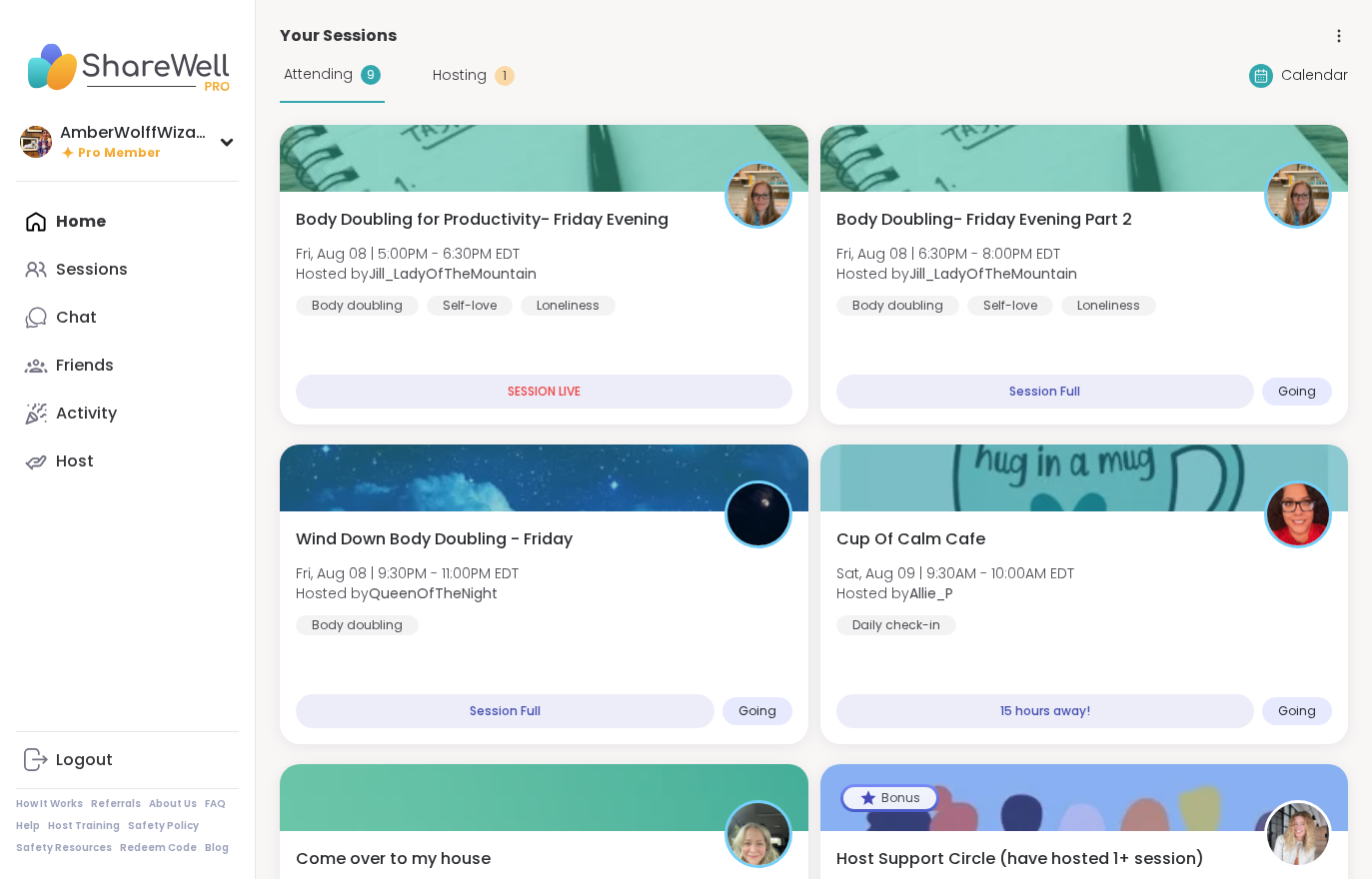 click on "Body Doubling- Friday Evening Part 2 Fri, Aug 08 | 6:30PM - 8:00PM EDT Hosted by  [PERSON] Body doubling Self-love Loneliness Session Full Going" at bounding box center [1084, 308] 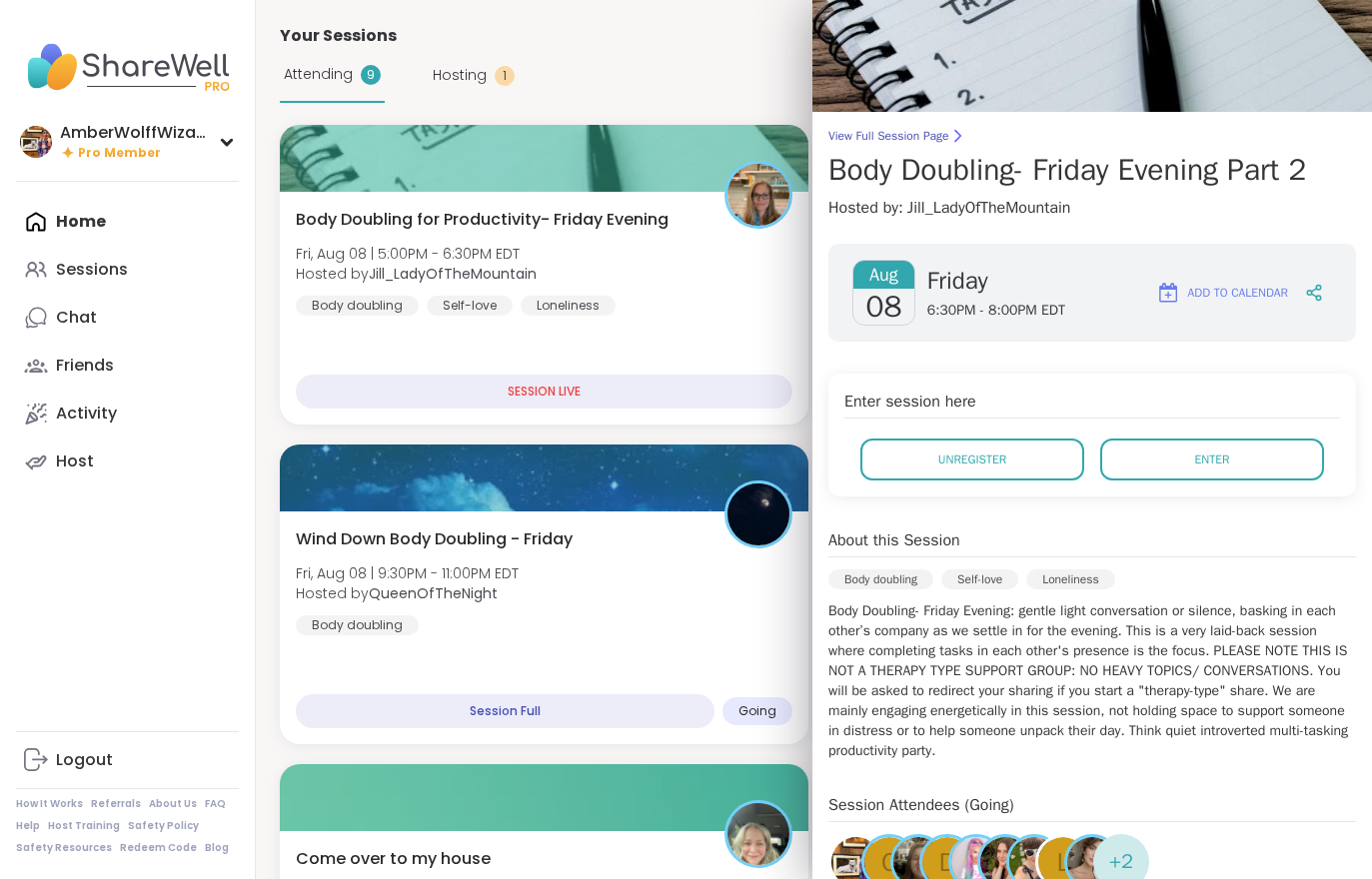 scroll, scrollTop: 33, scrollLeft: 0, axis: vertical 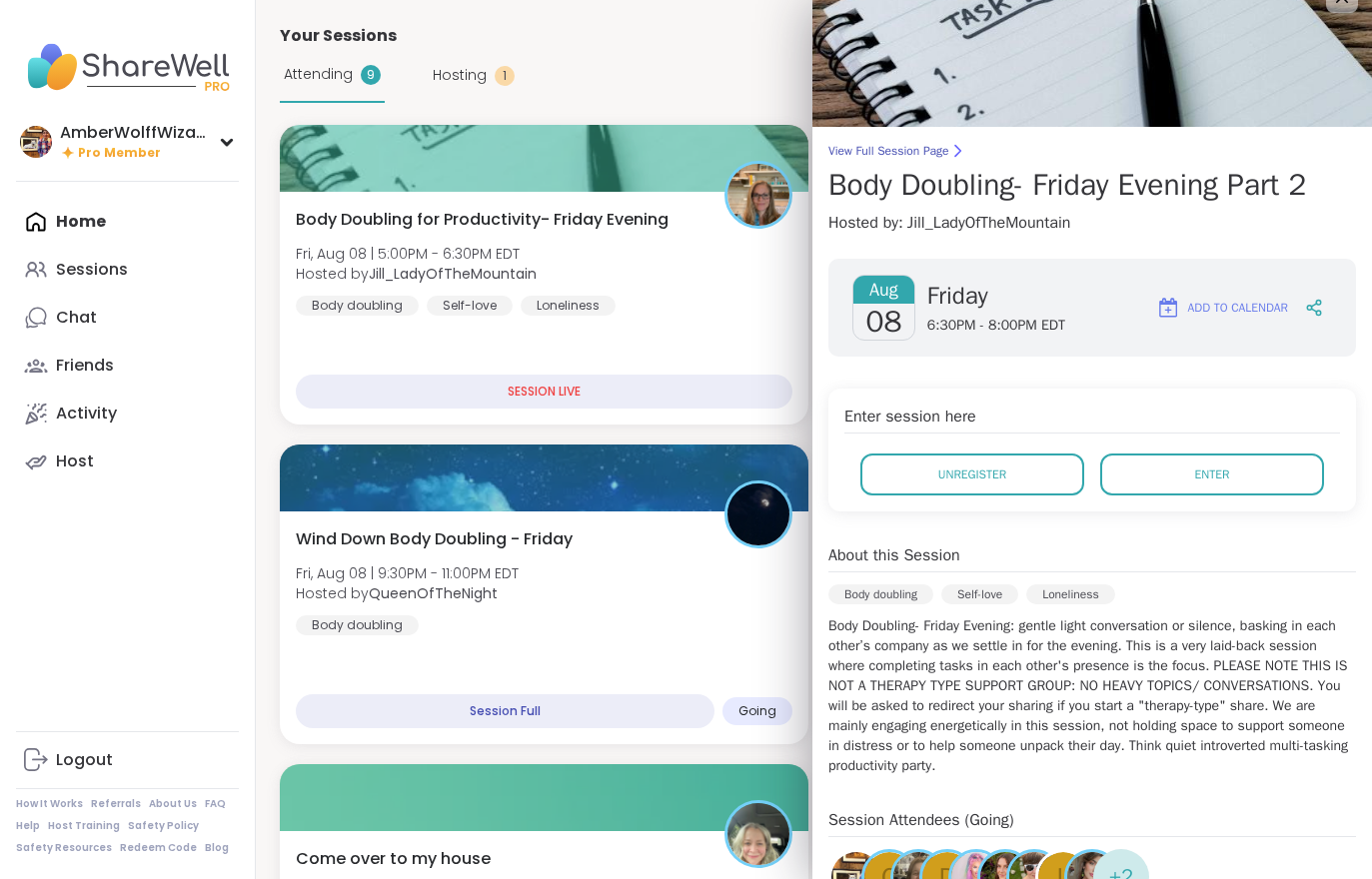 click on "Body Doubling- Friday Evening Part 2" at bounding box center (1092, 185) 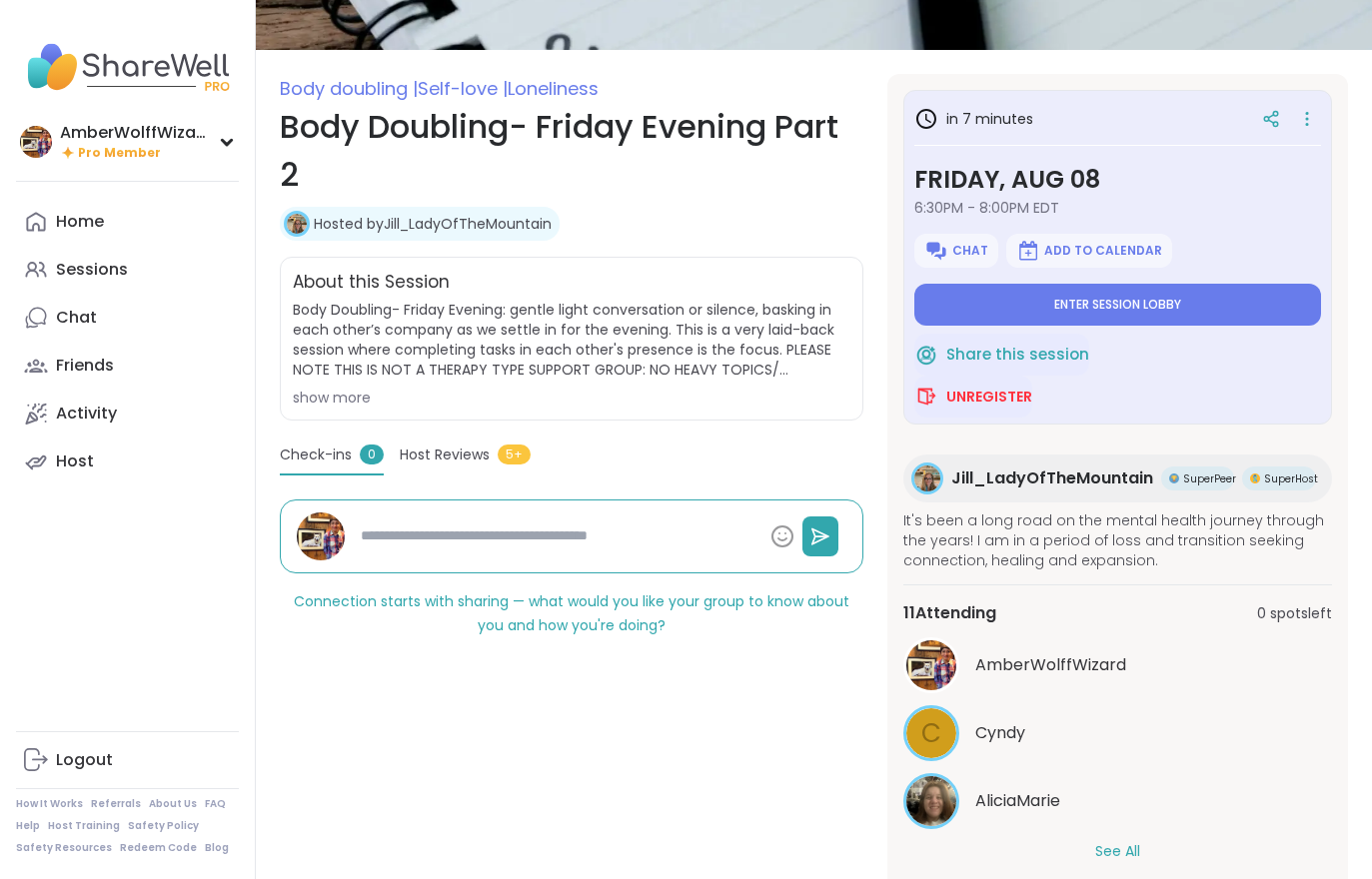 scroll, scrollTop: 252, scrollLeft: 0, axis: vertical 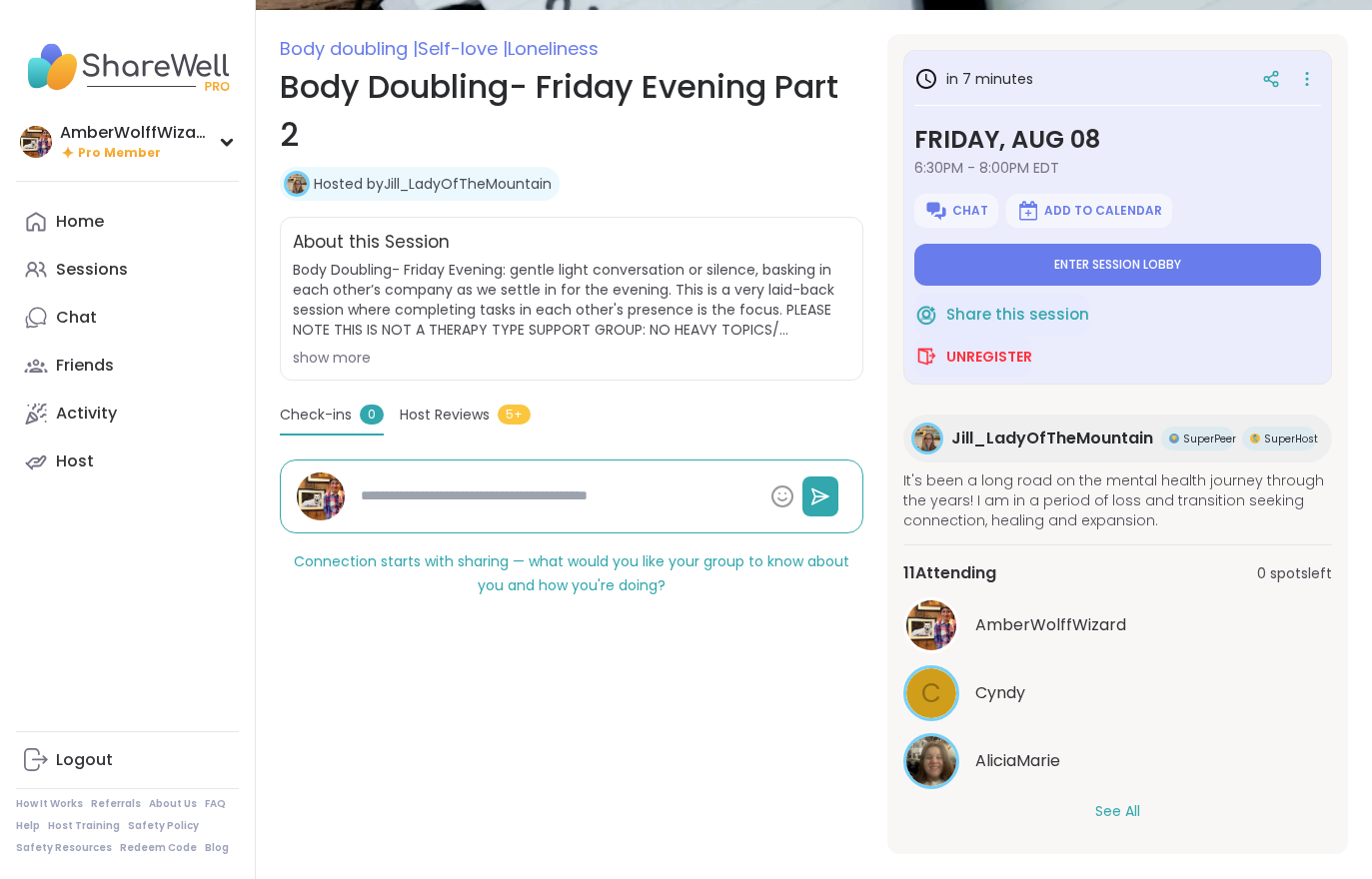 click on "See All" at bounding box center (1117, 811) 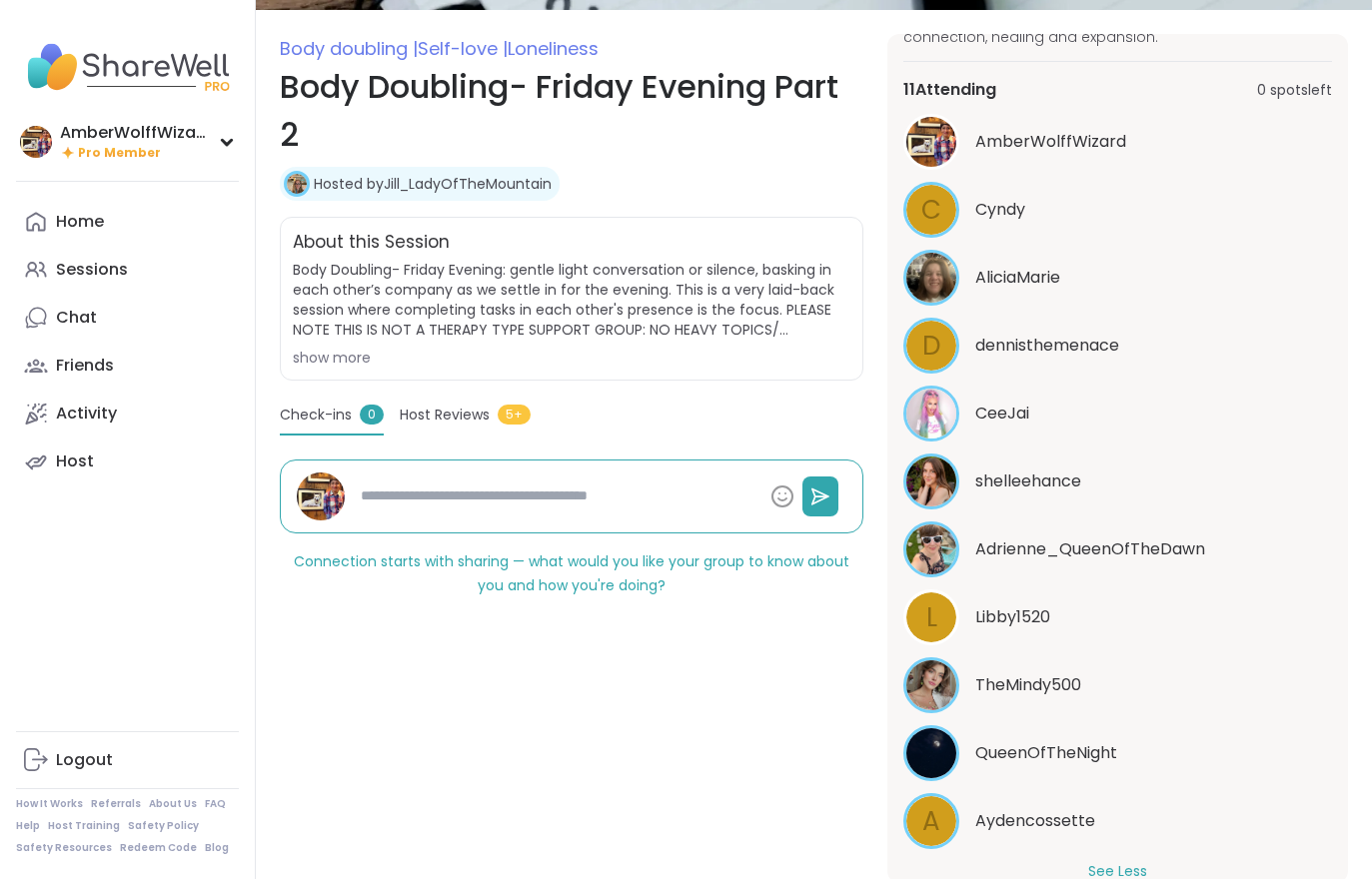 scroll, scrollTop: 483, scrollLeft: 0, axis: vertical 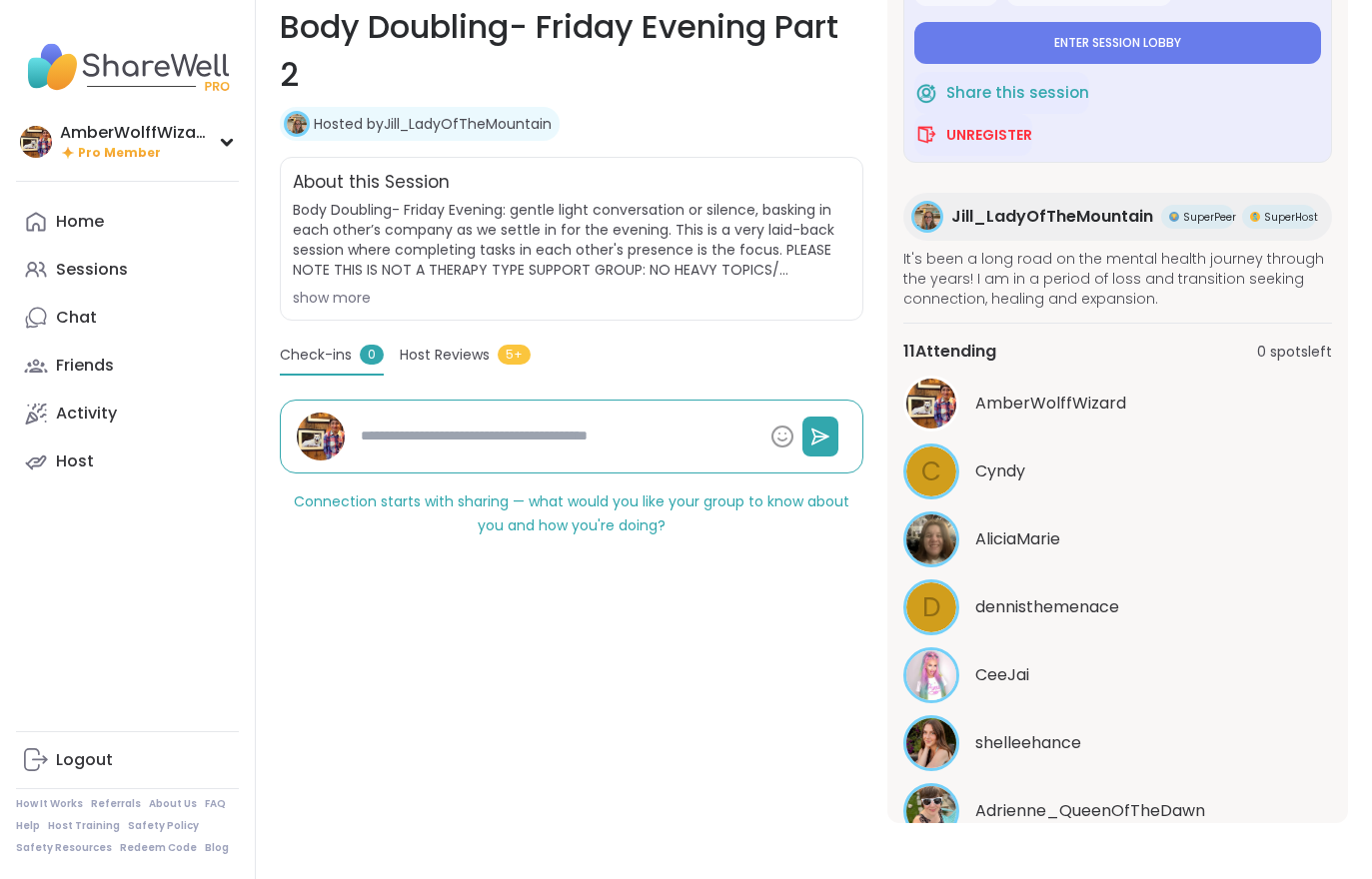 click on "Body doubling   |  Self-love   |  Loneliness   Body Doubling- Friday Evening Part 2 Hosted by  [PERSON] Share this session Unregister About this Session Body Doubling- Friday Evening:  gentle light conversation or silence, basking in each other’s company as we settle in for the evening. This is a very laid-back session where completing tasks in each other's presence is the focus.  PLEASE NOTE THIS IS NOT A THERAPY TYPE SUPPORT GROUP: NO HEAVY TOPICS/ CONVERSATIONS. You will be asked to redirect your sharing if you start a "therapy-type" share. We are mainly engaging energetically in this session, not holding space to support someone in distress or to help someone unpack their day. Think quiet introverted multi-tasking productivity party. show more in 5 minutes Friday, Aug 08 6:30PM - 8:00PM EDT Chat Add to Calendar Enter session lobby Share this session Unregister [PERSON] SuperPeer SuperHost 11  Attending 0   spots  left [PERSON] C [PERSON] [PERSON] See All Check-ins 0" at bounding box center (813, 399) 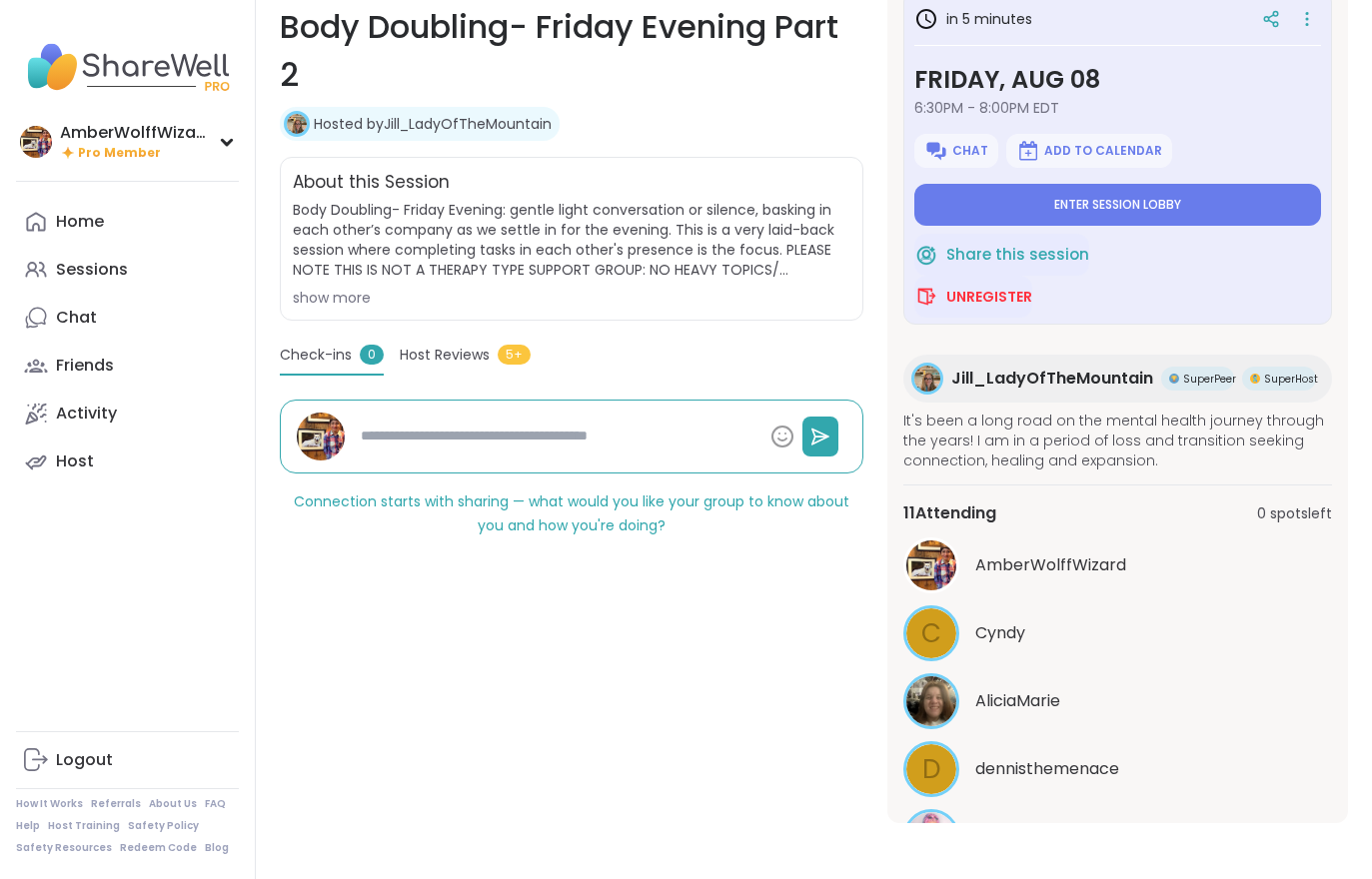 scroll, scrollTop: 0, scrollLeft: 0, axis: both 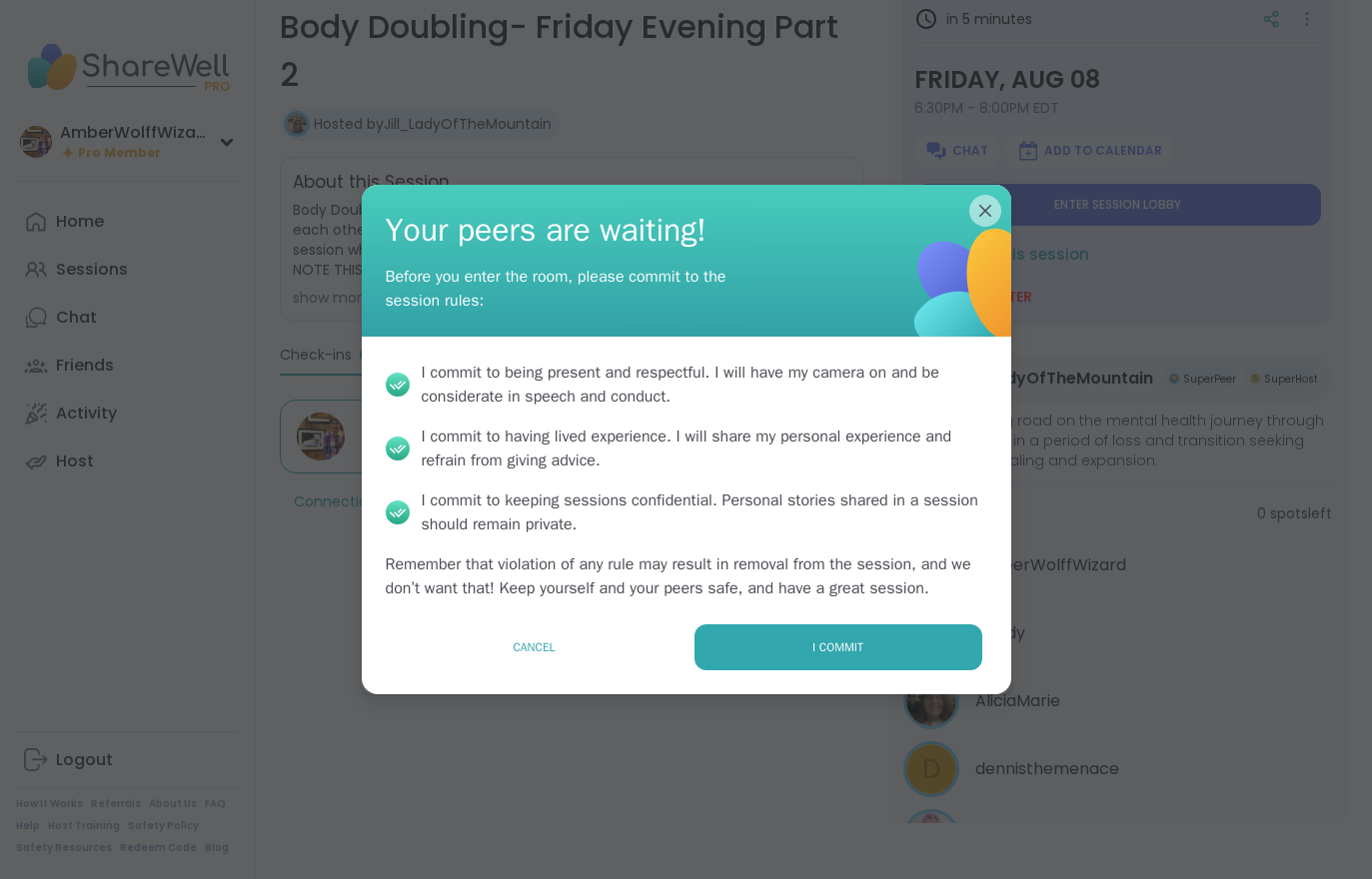 click on "I commit" at bounding box center [838, 647] 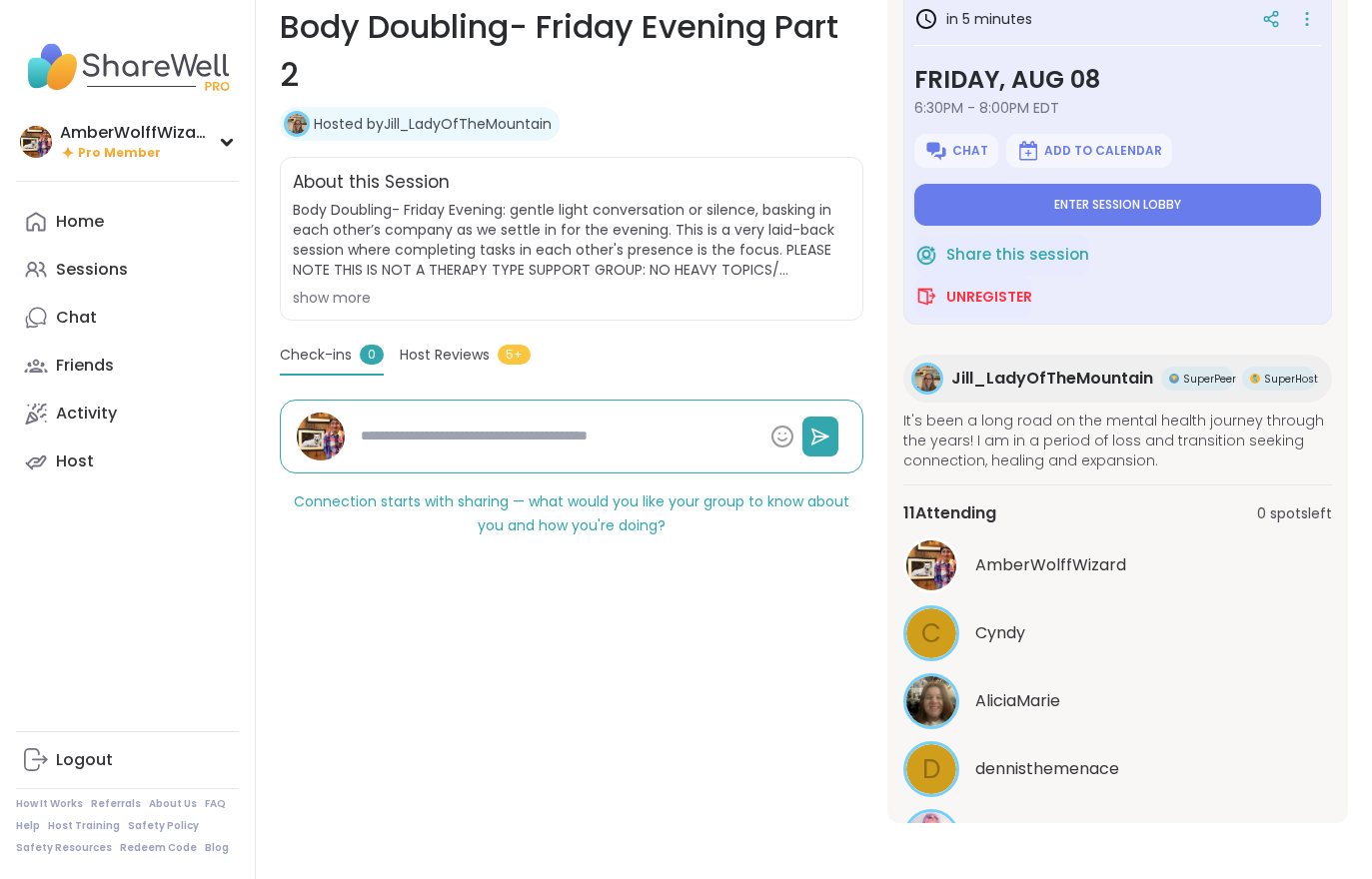 type on "*" 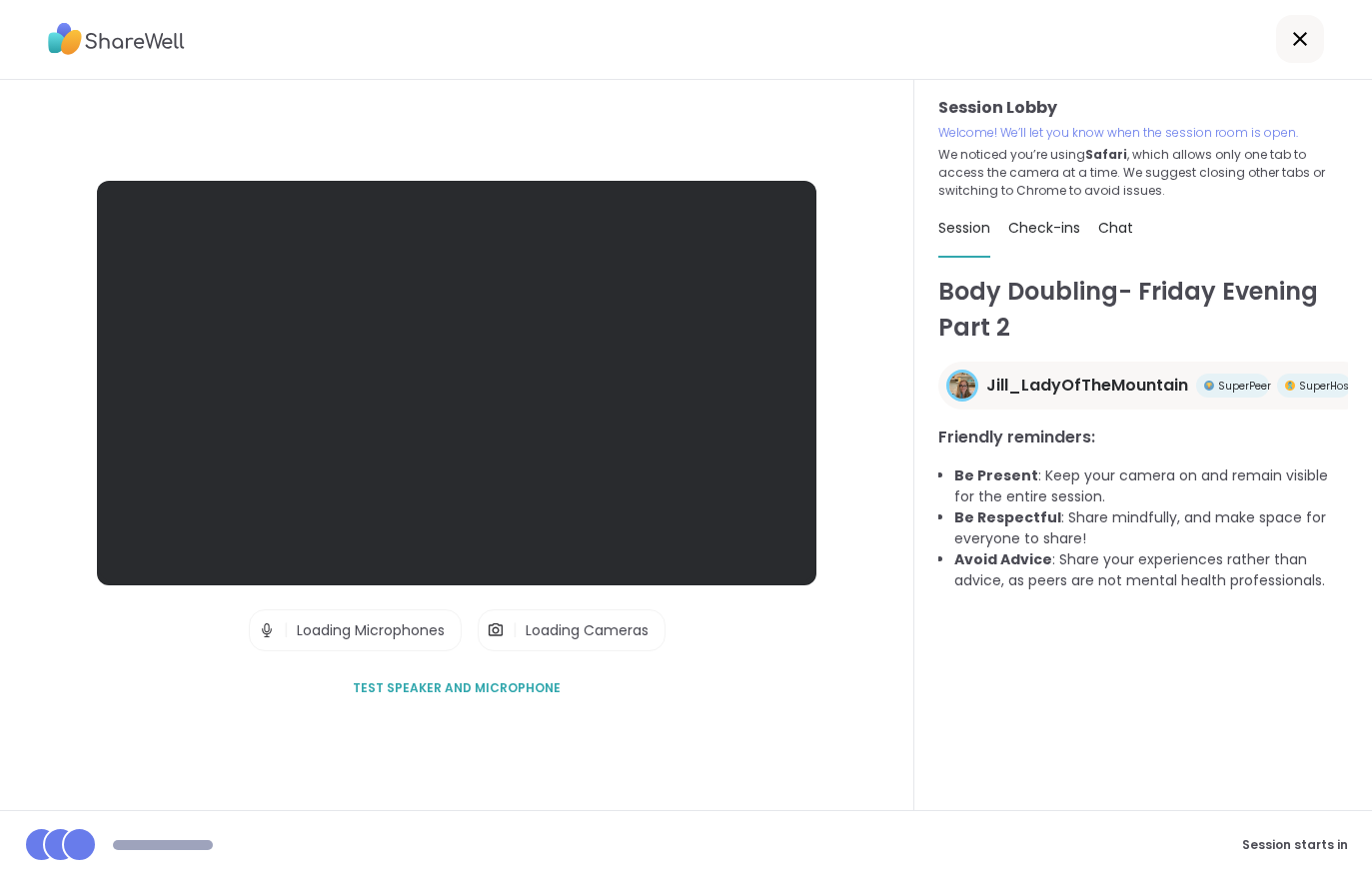 scroll, scrollTop: 31, scrollLeft: 0, axis: vertical 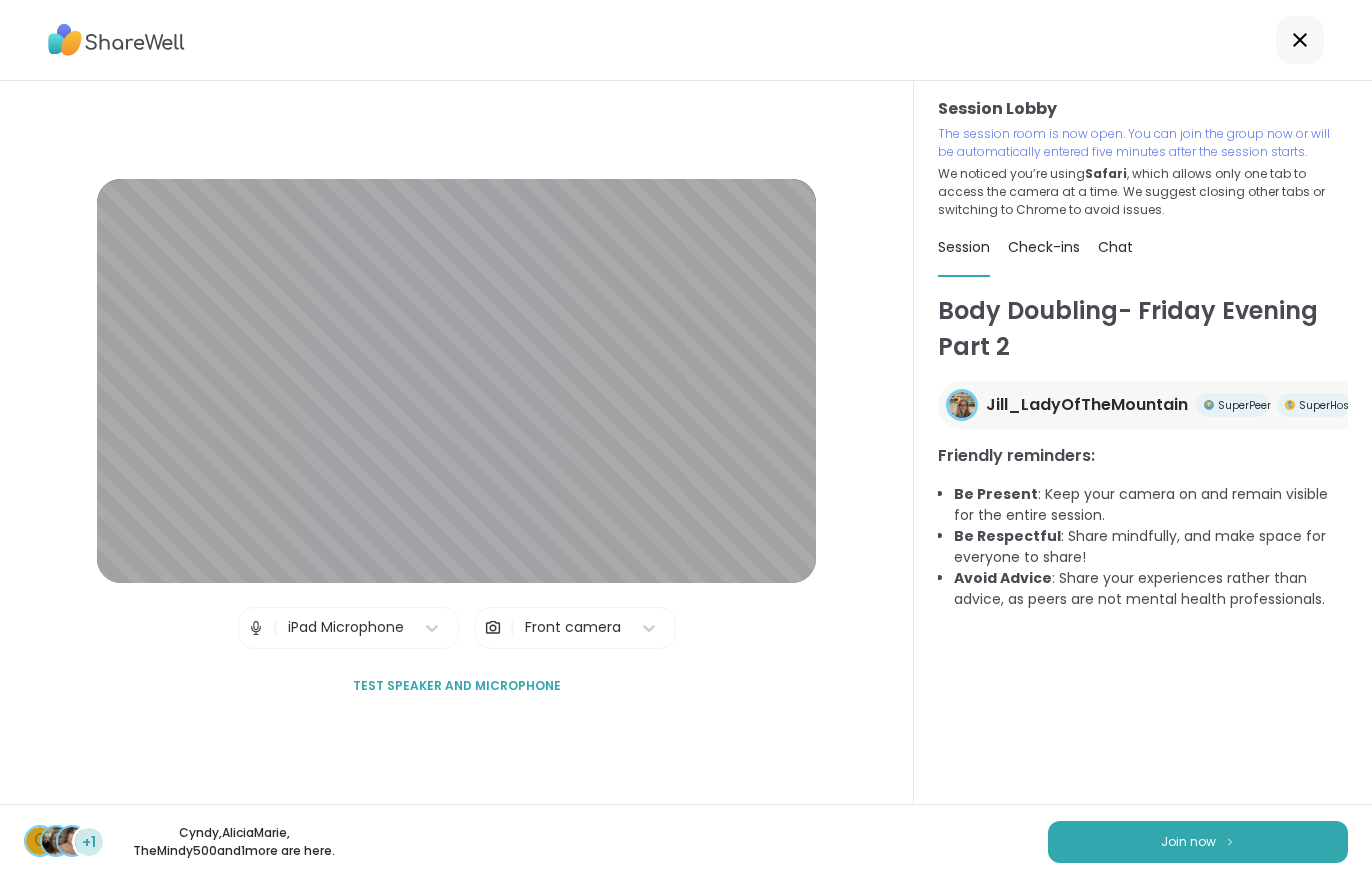 click at bounding box center (1230, 841) 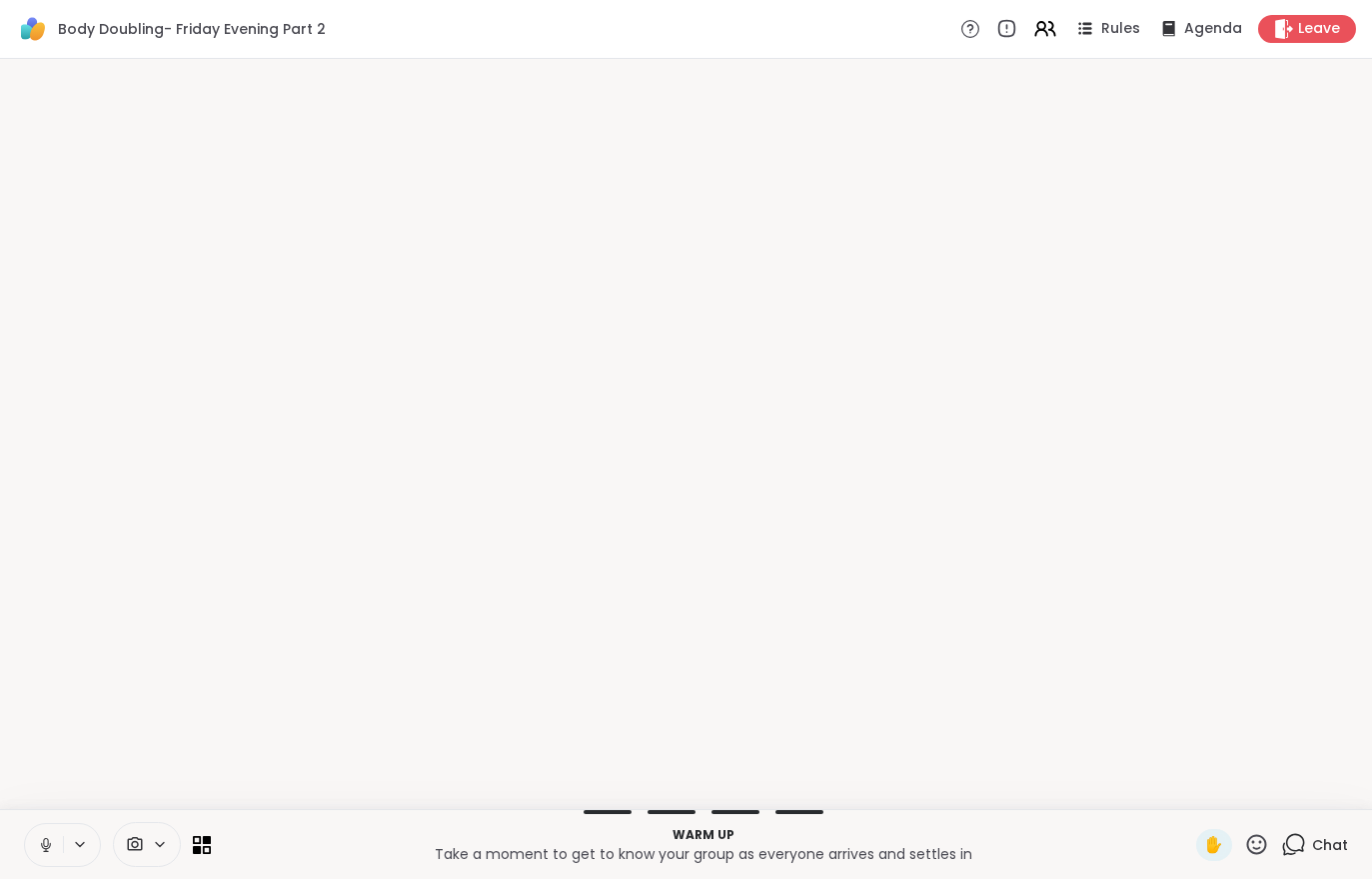 scroll, scrollTop: 0, scrollLeft: 0, axis: both 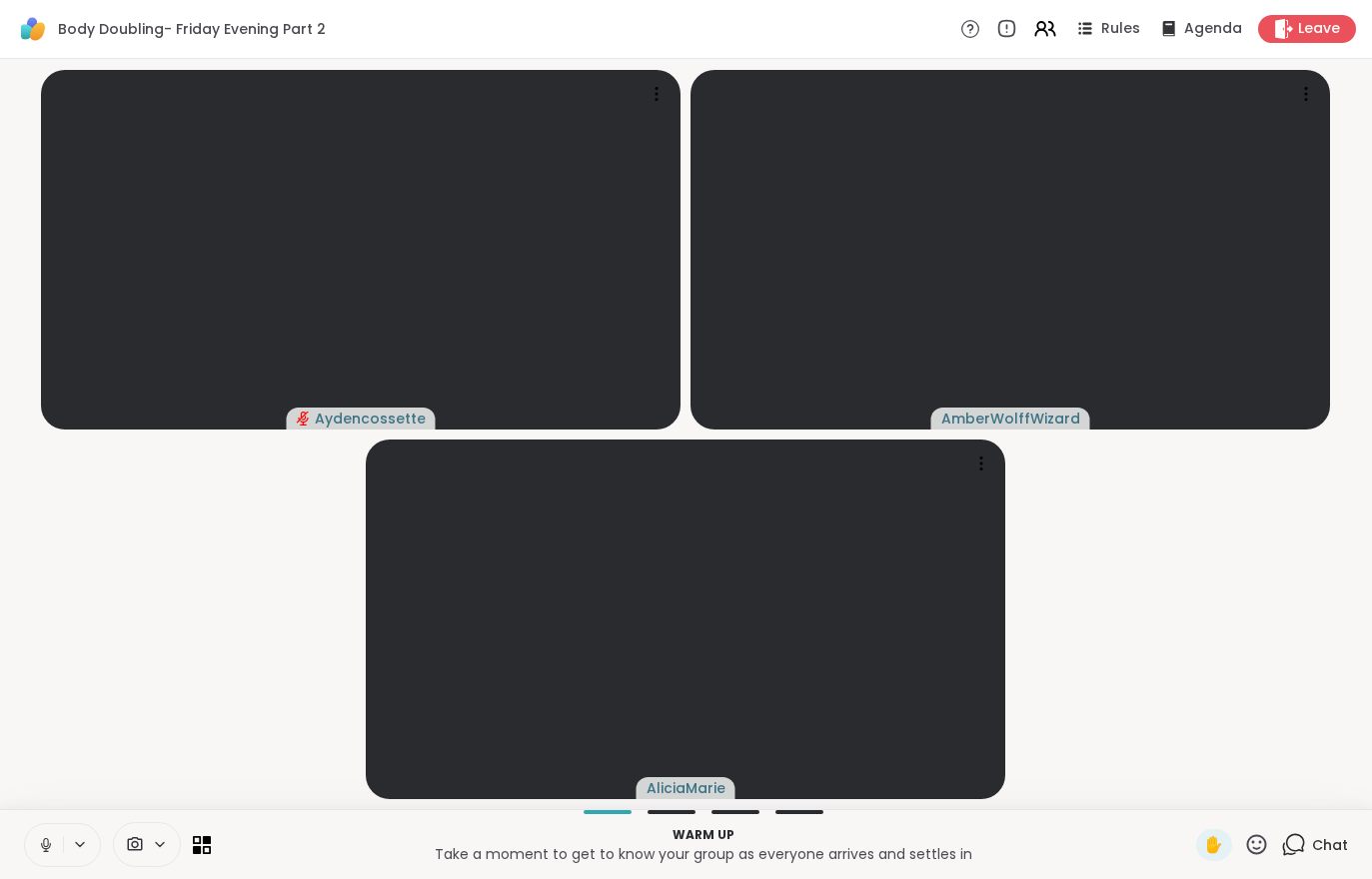 click on "[PERSON] [PERSON] [PERSON]" at bounding box center [686, 434] 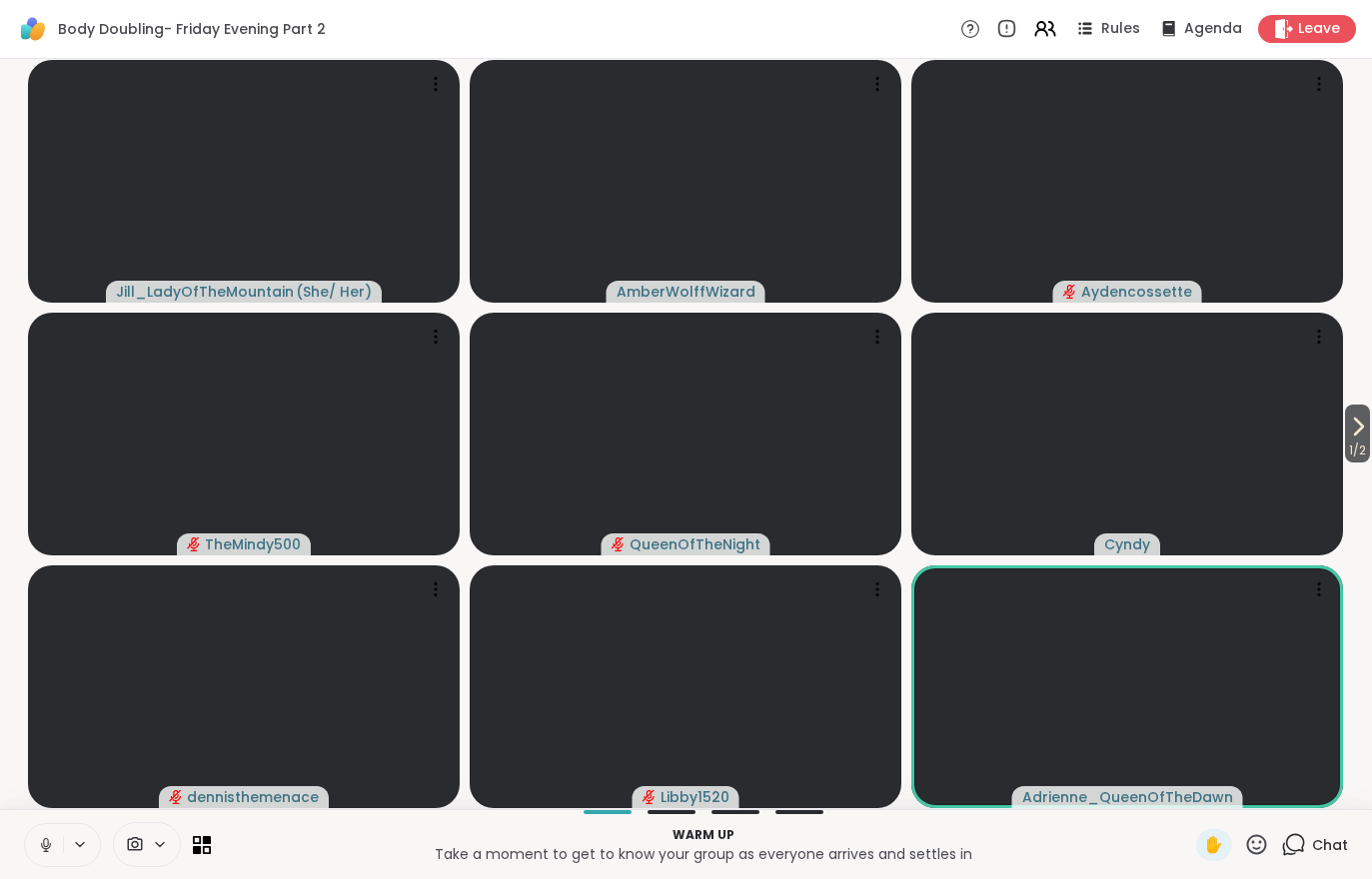click on "1  /  2" at bounding box center [1357, 450] 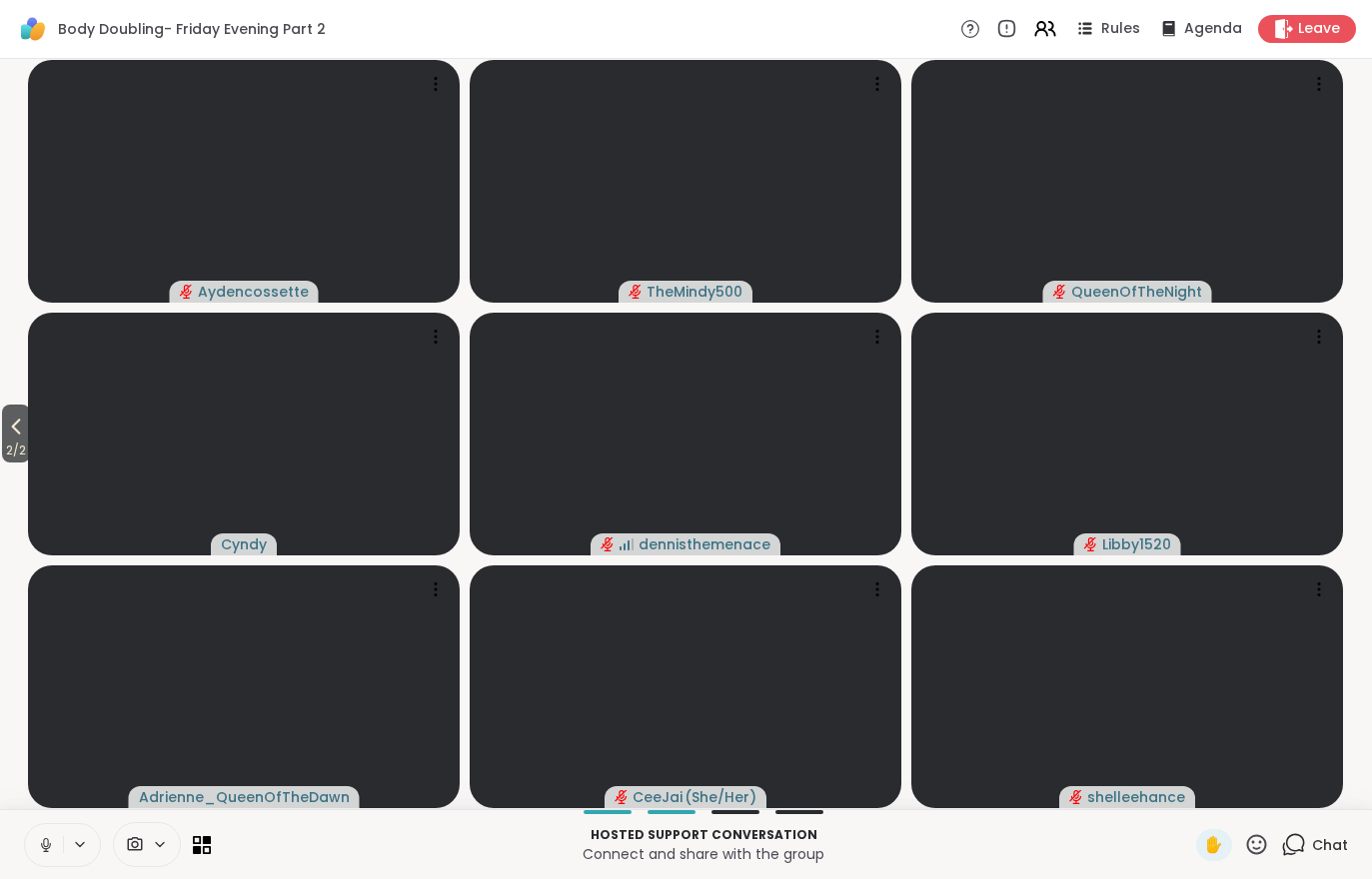 click 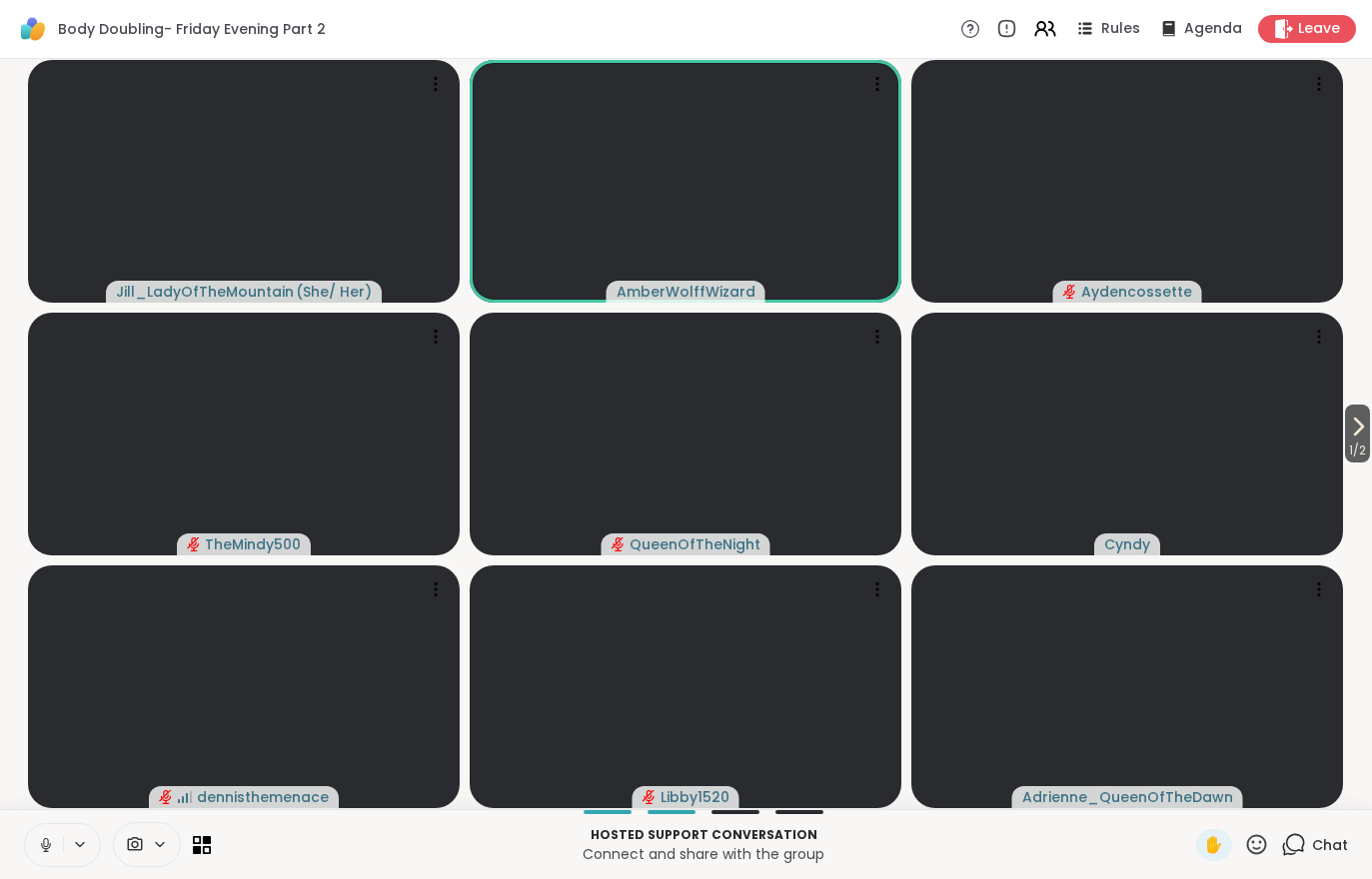click on "1  /  2" at bounding box center [1357, 450] 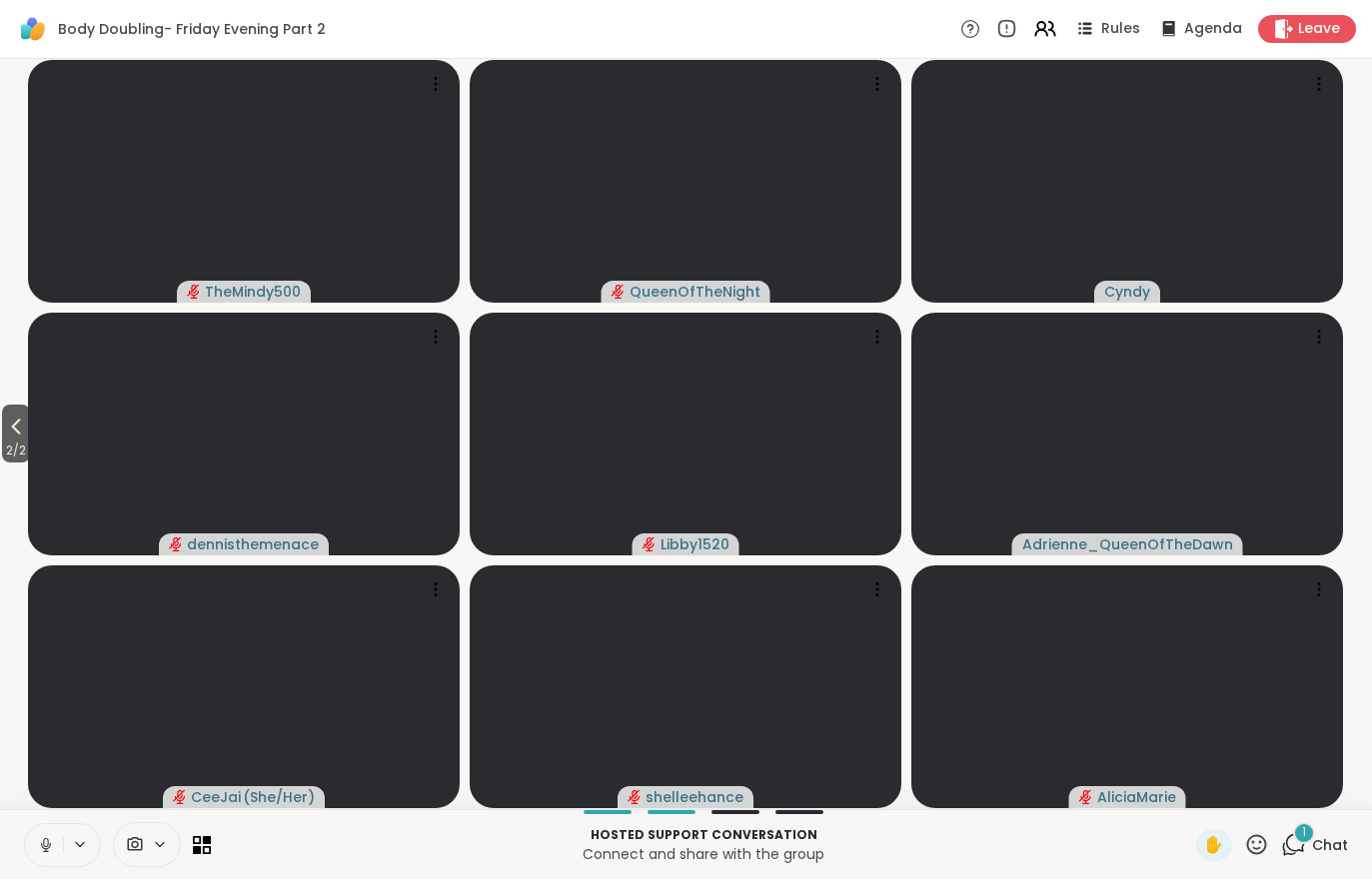 click on "1 Chat" at bounding box center [1314, 845] 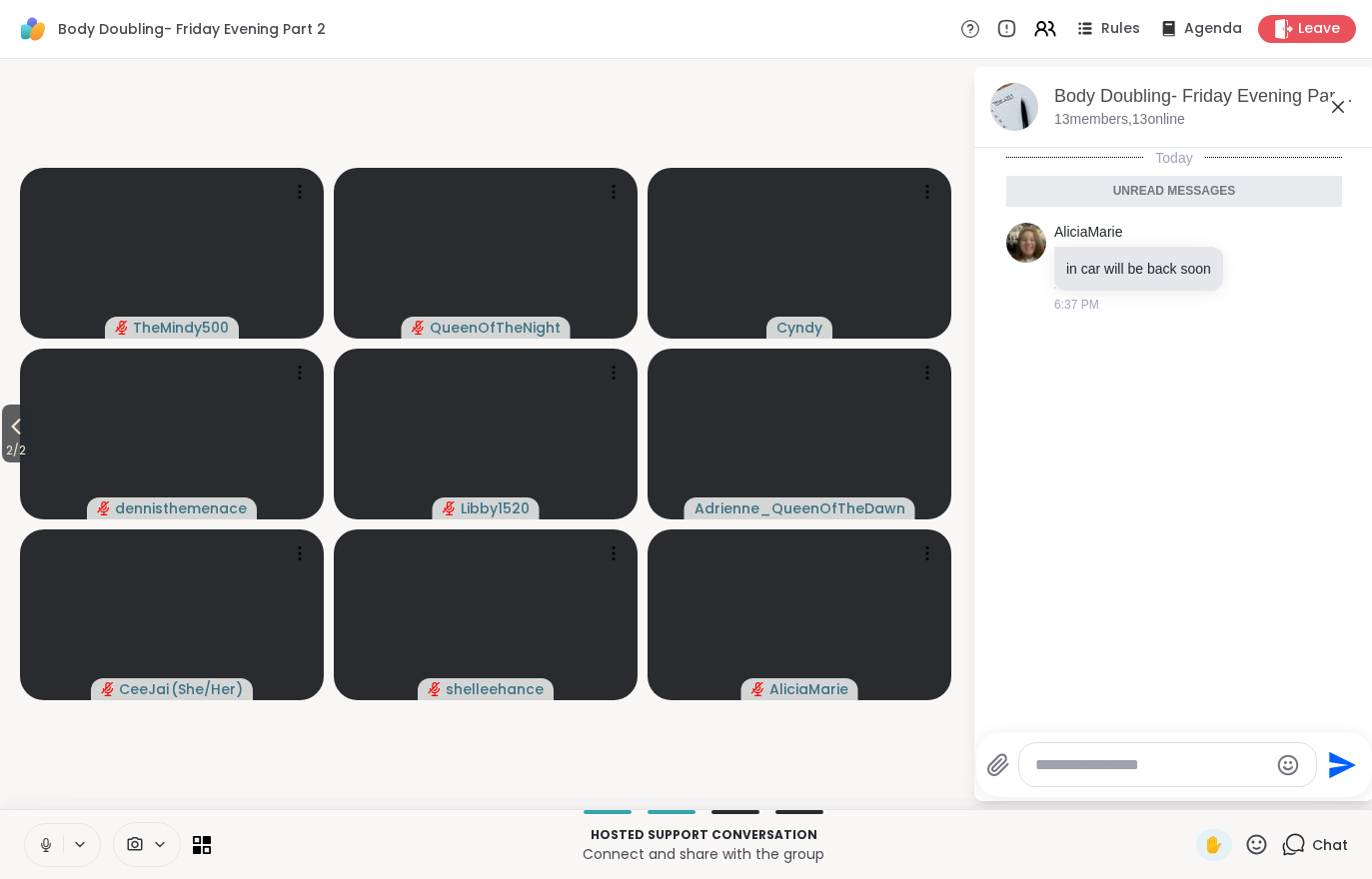 click on "Today Unread messages [PERSON] in car will be back soon 6:37 PM" at bounding box center (1174, 434) 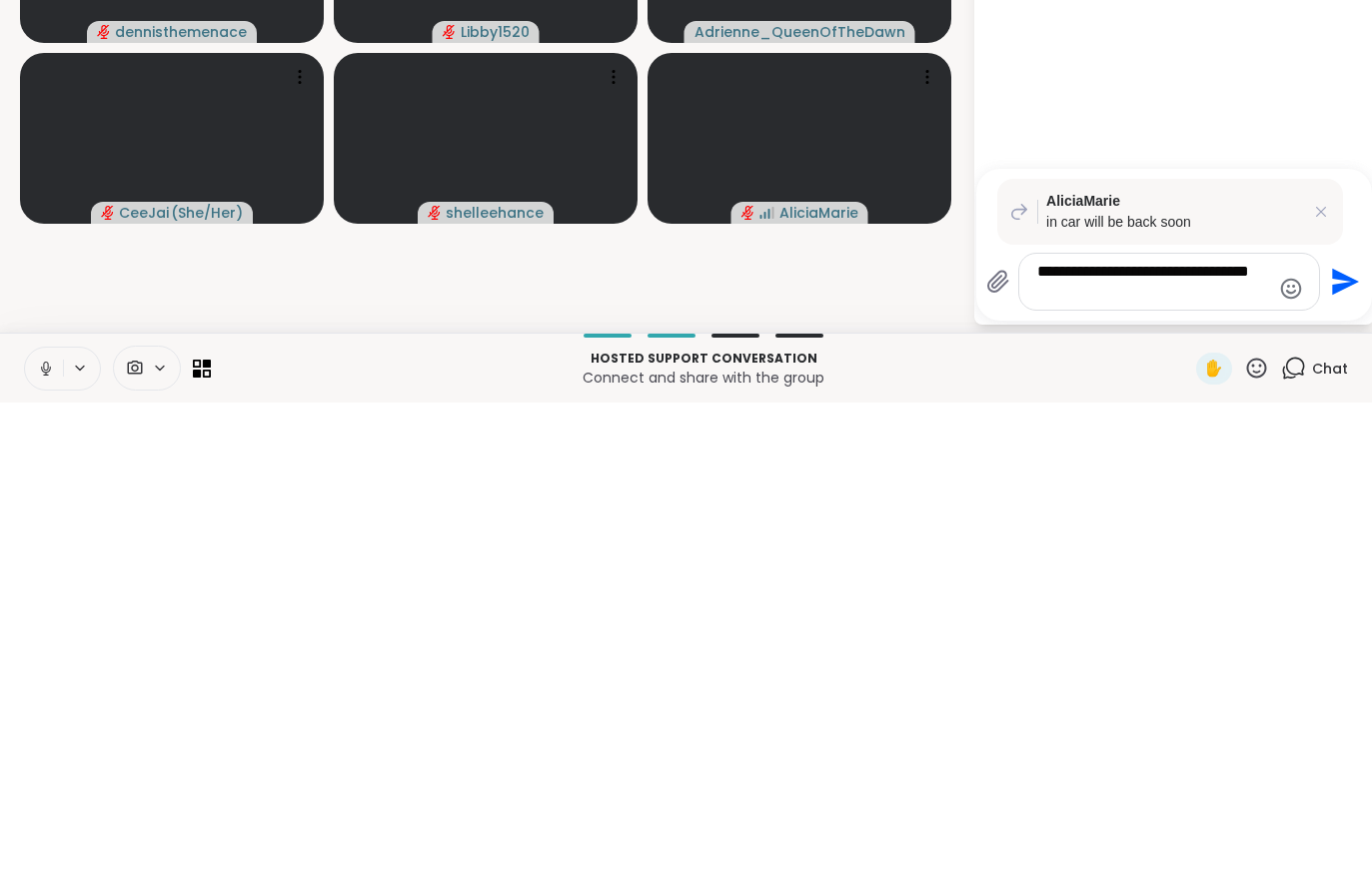 type on "**********" 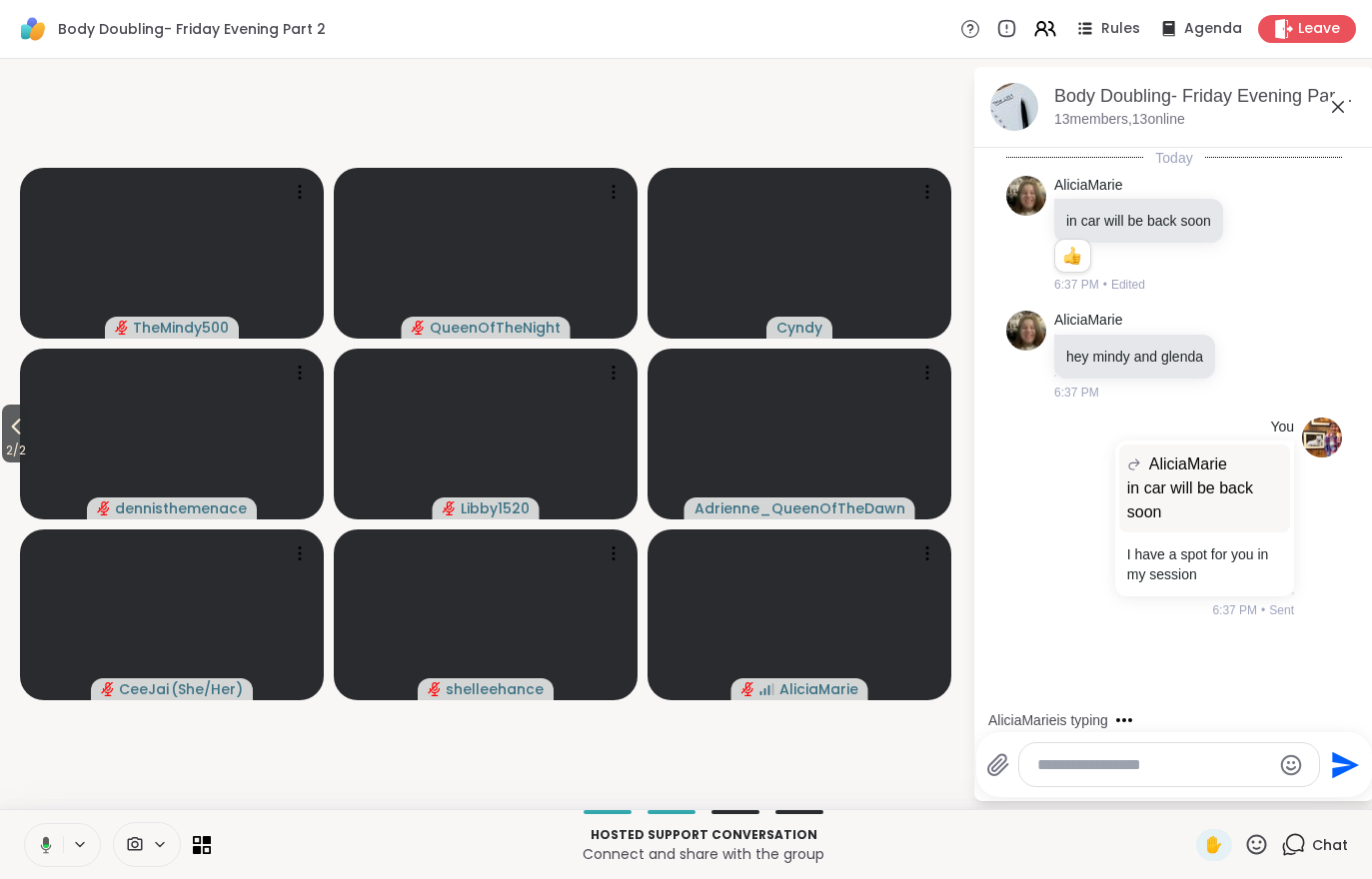 click on "2  /  2" at bounding box center [16, 450] 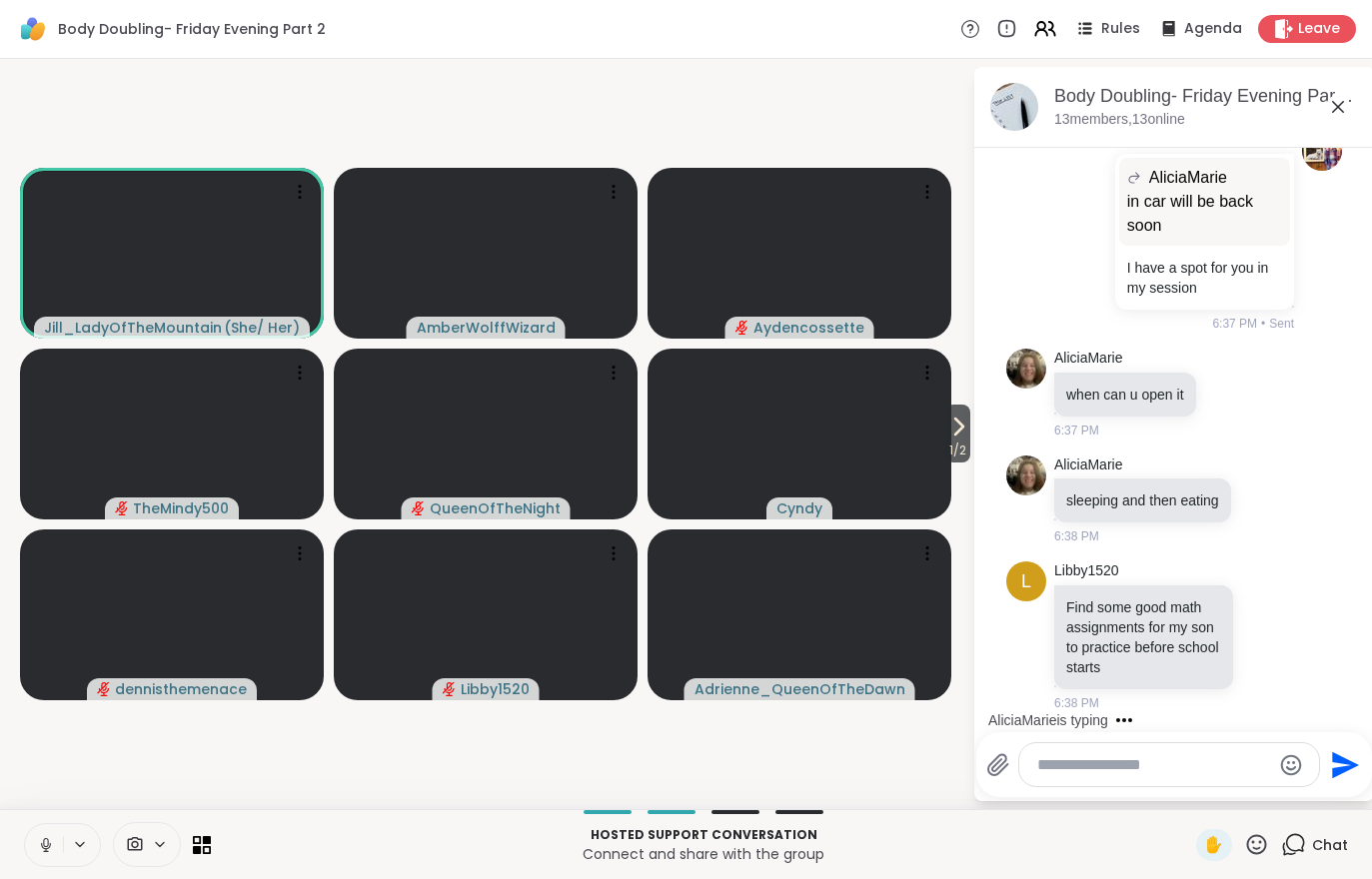 scroll, scrollTop: 409, scrollLeft: 0, axis: vertical 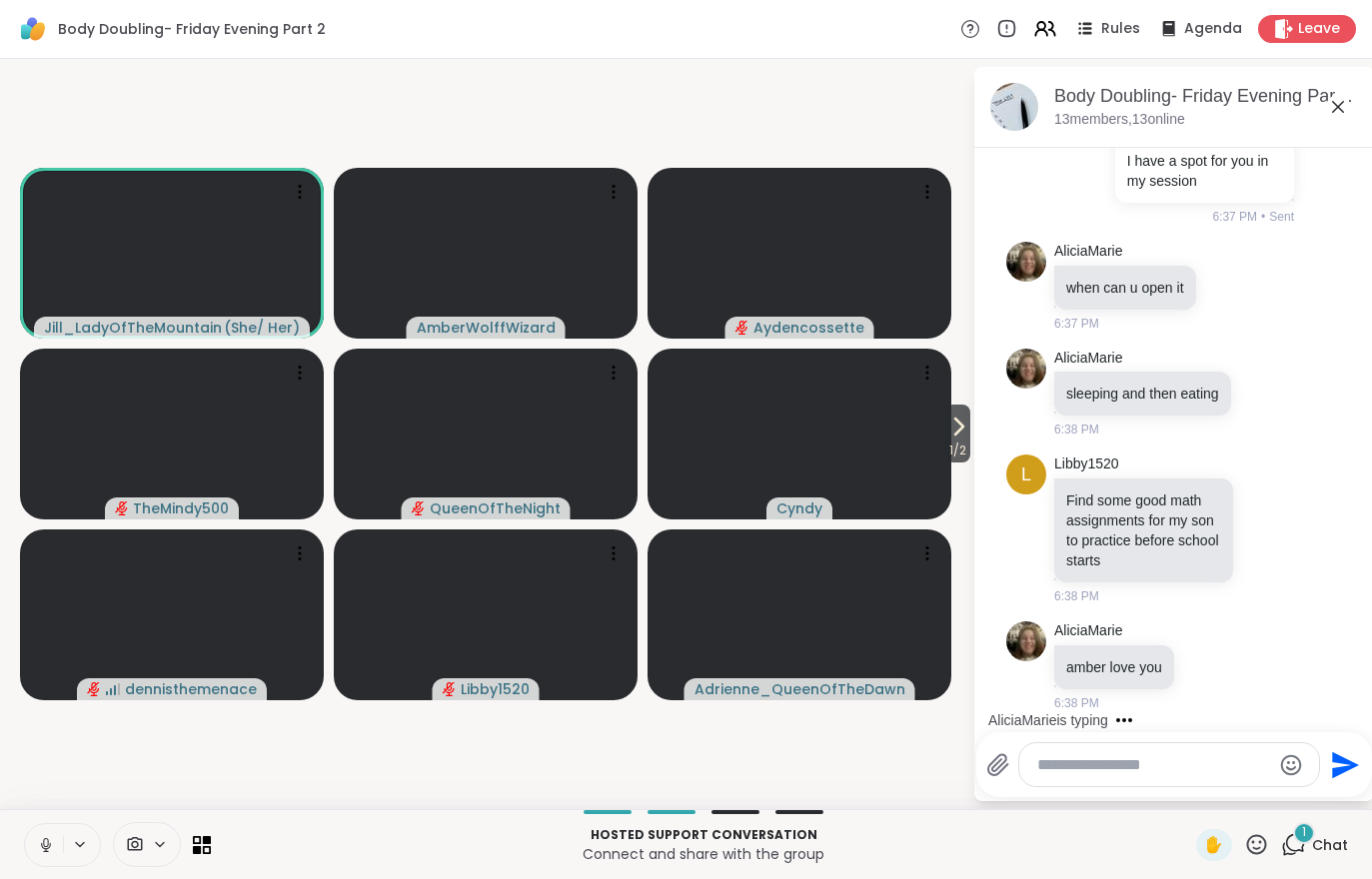 click at bounding box center (44, 845) 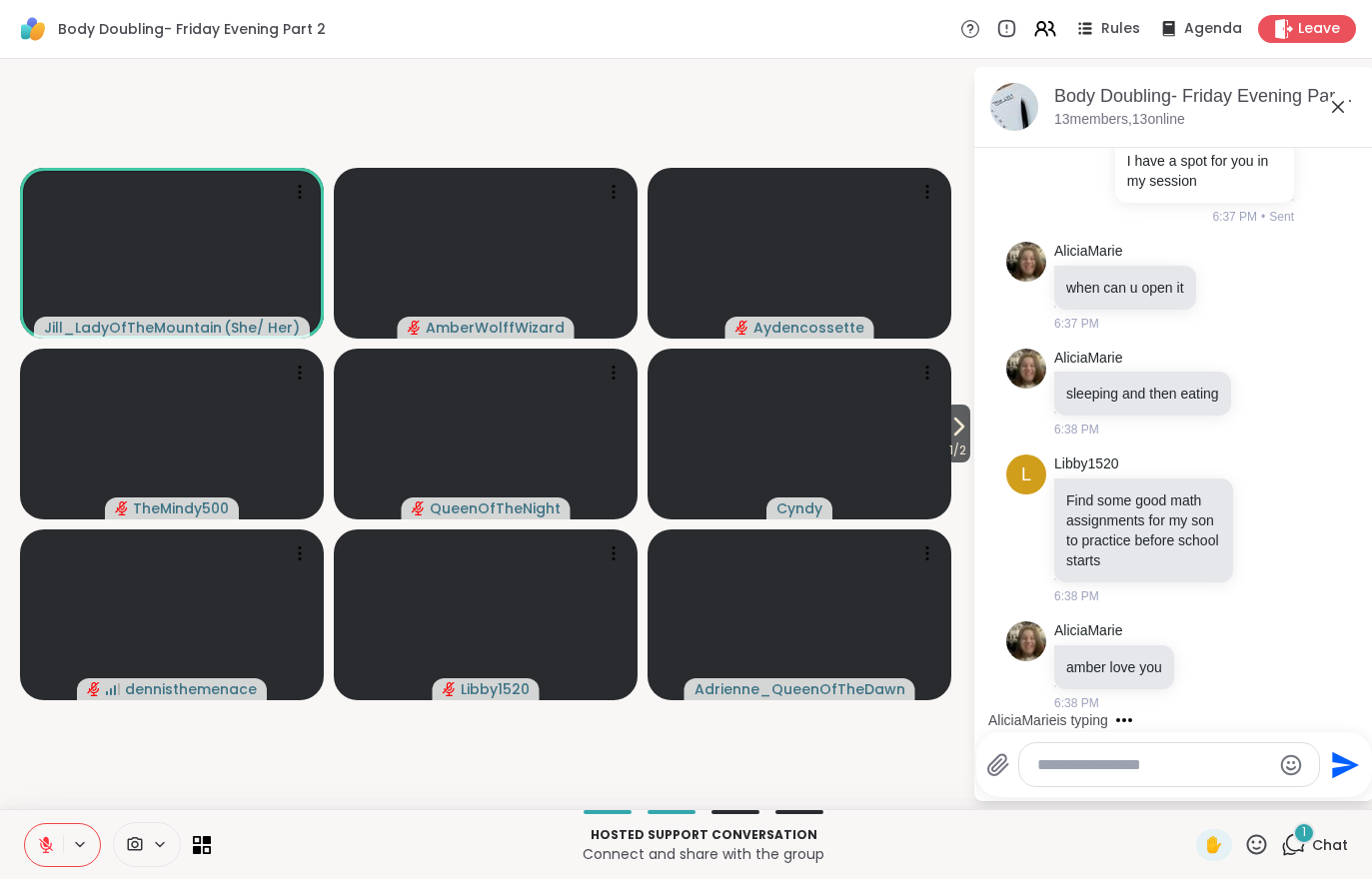 click 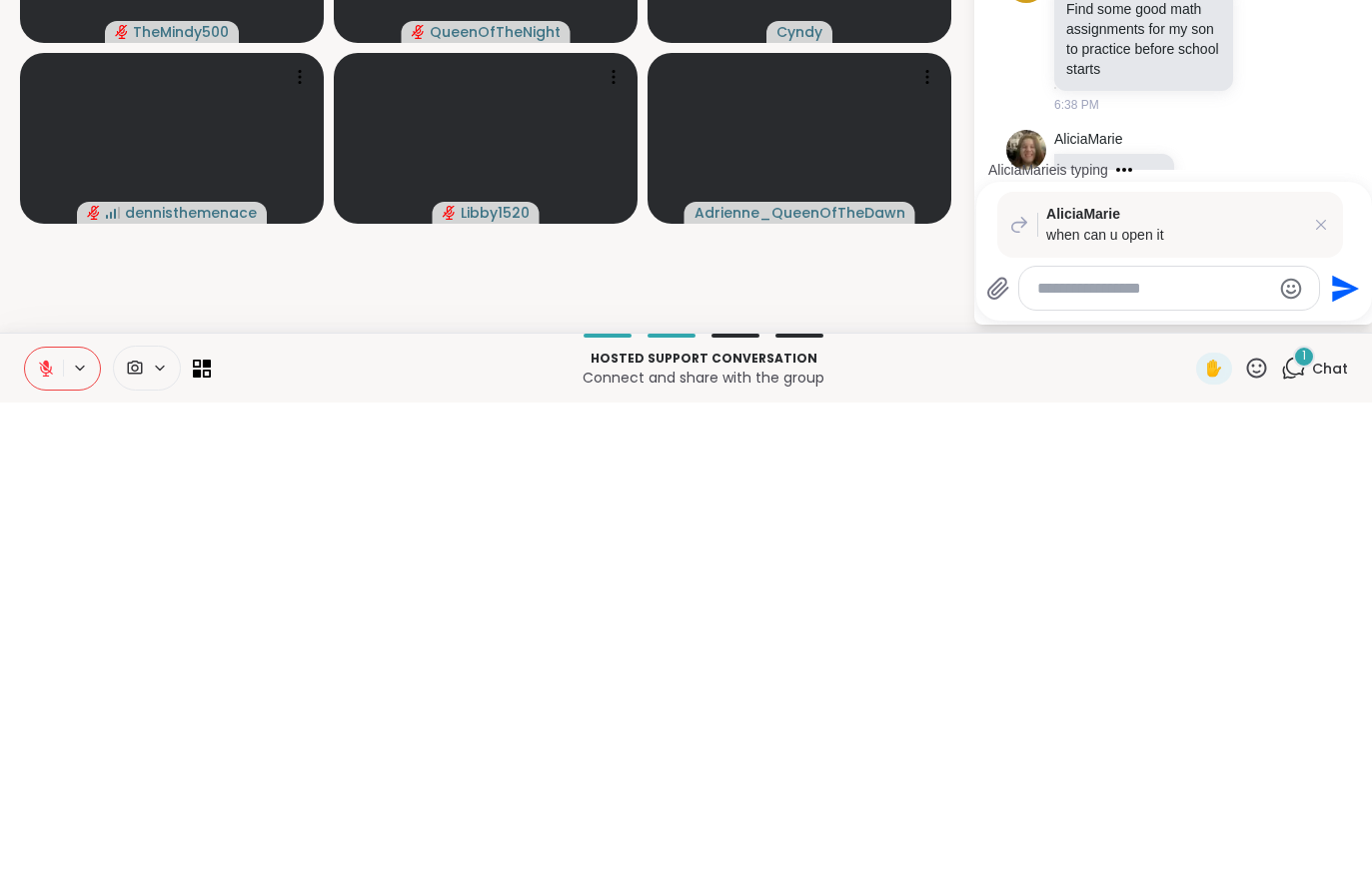 scroll, scrollTop: 588, scrollLeft: 0, axis: vertical 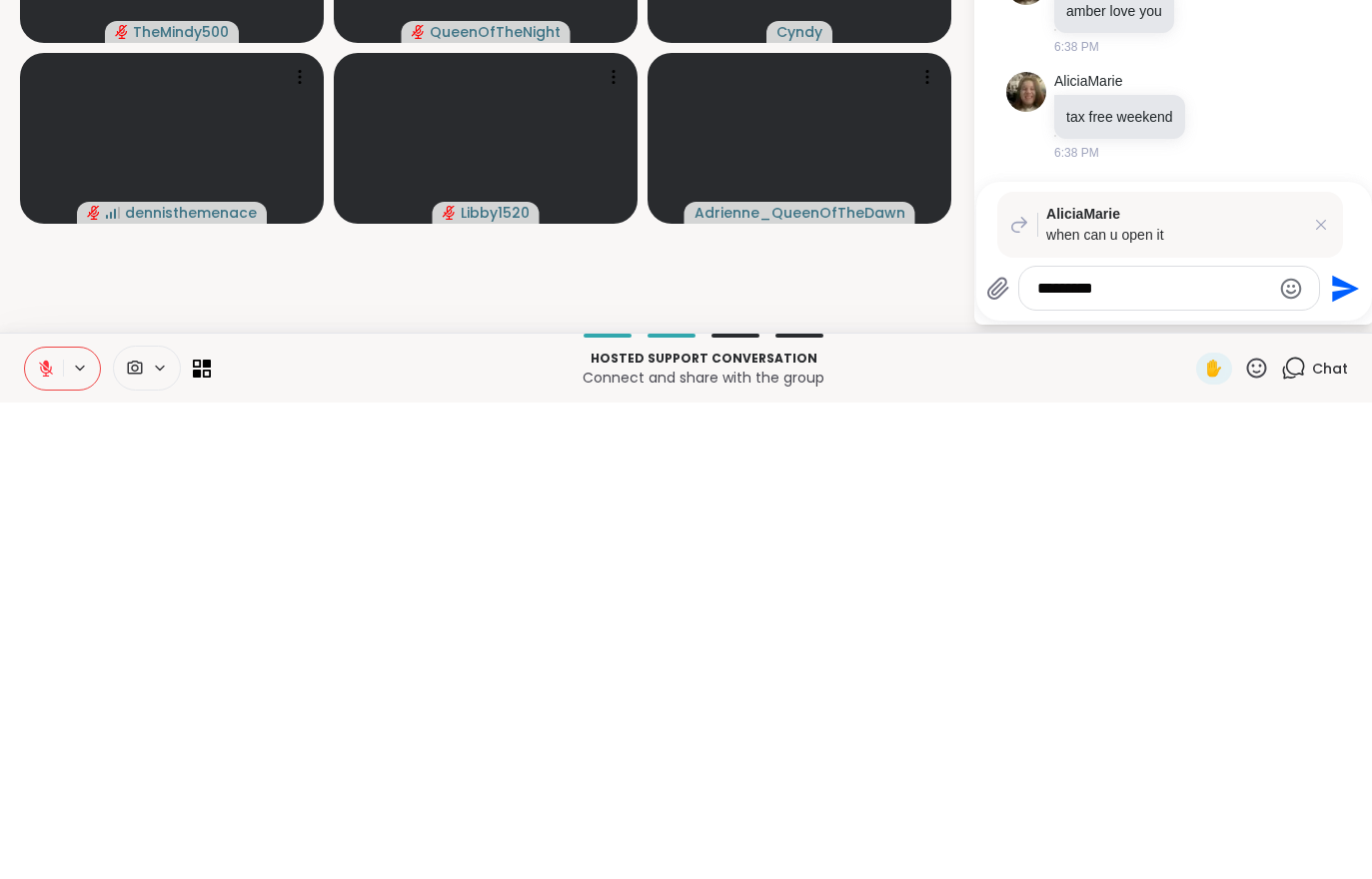 type on "*********" 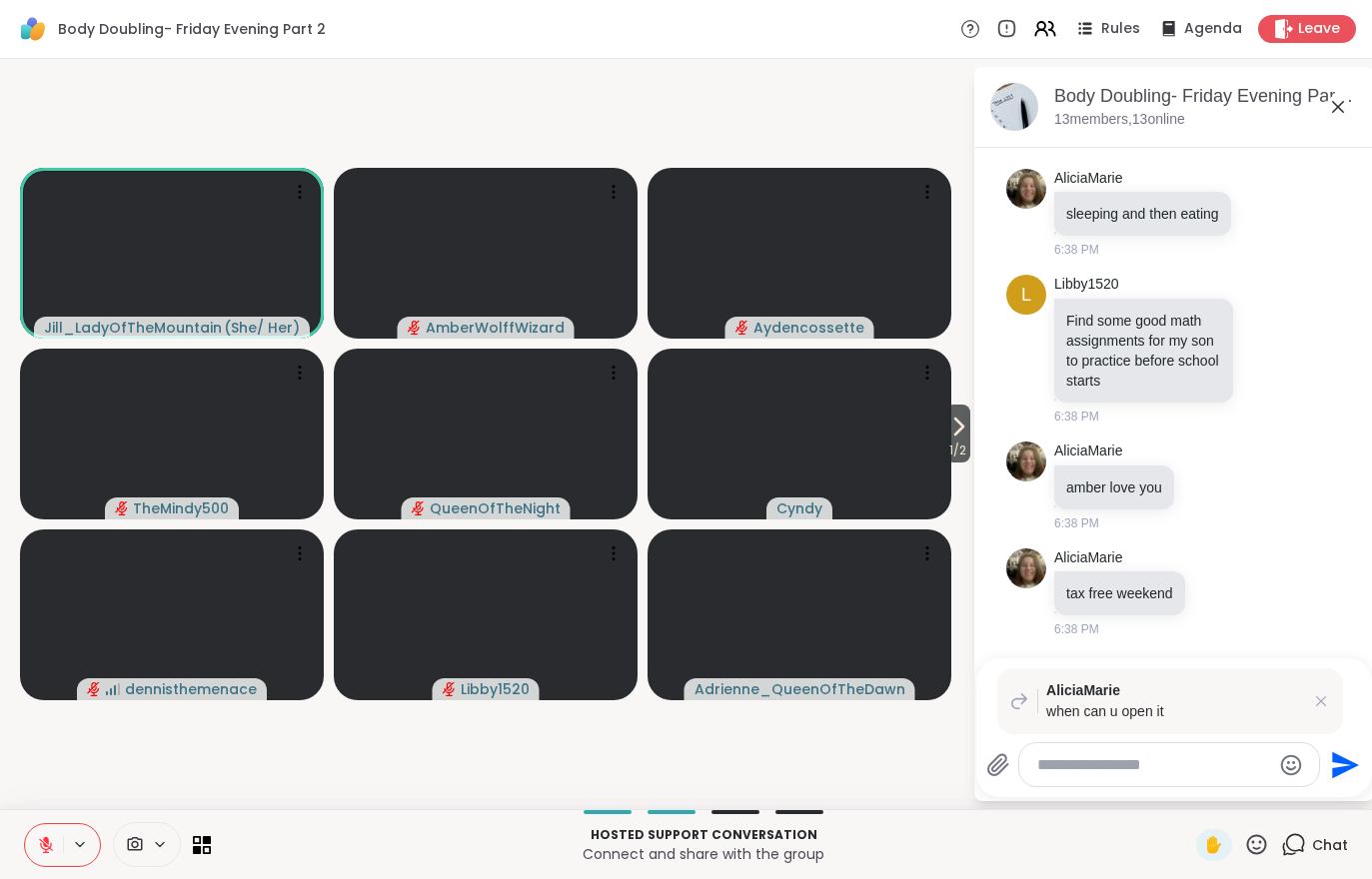 scroll, scrollTop: 688, scrollLeft: 0, axis: vertical 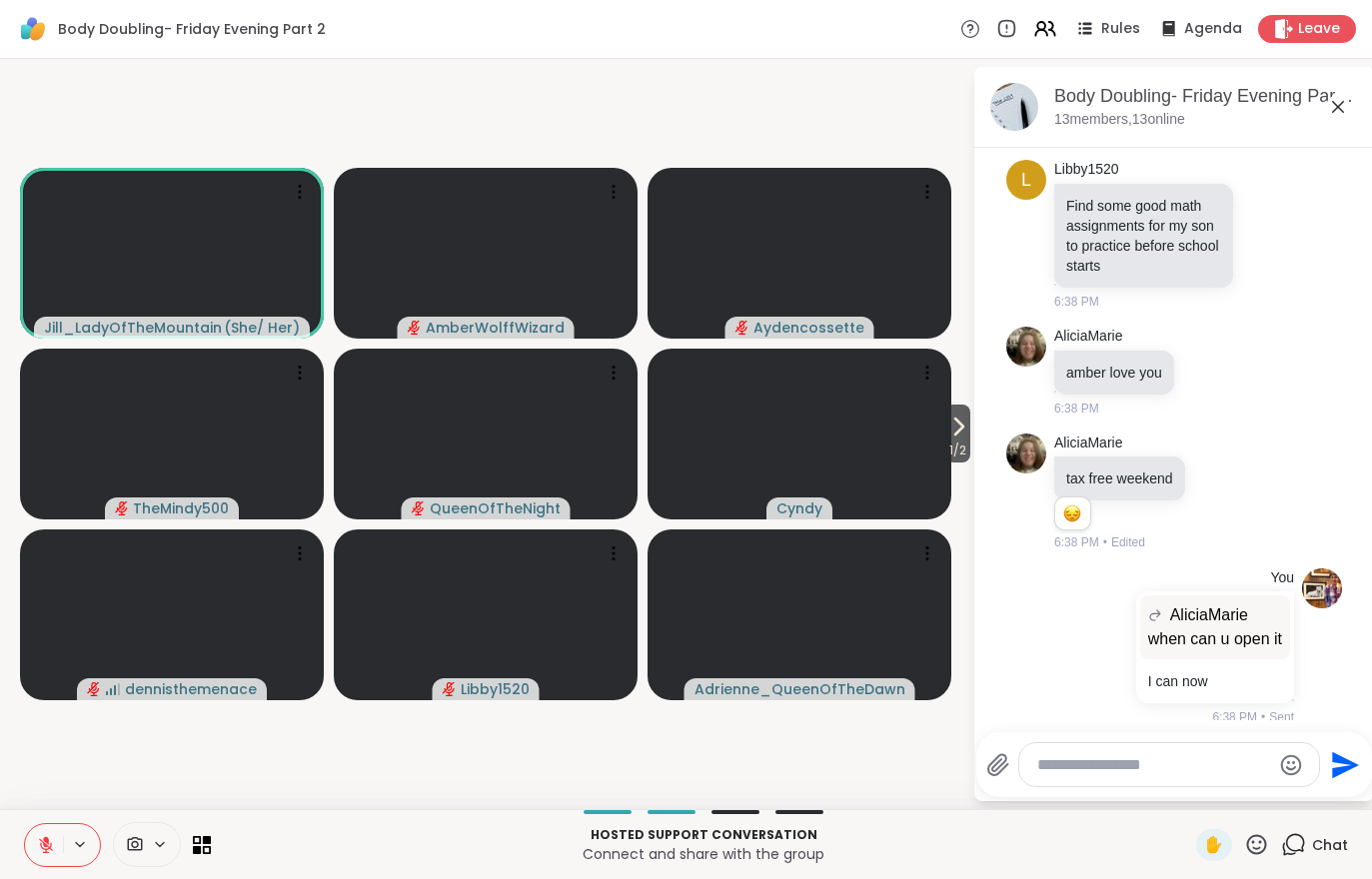 click 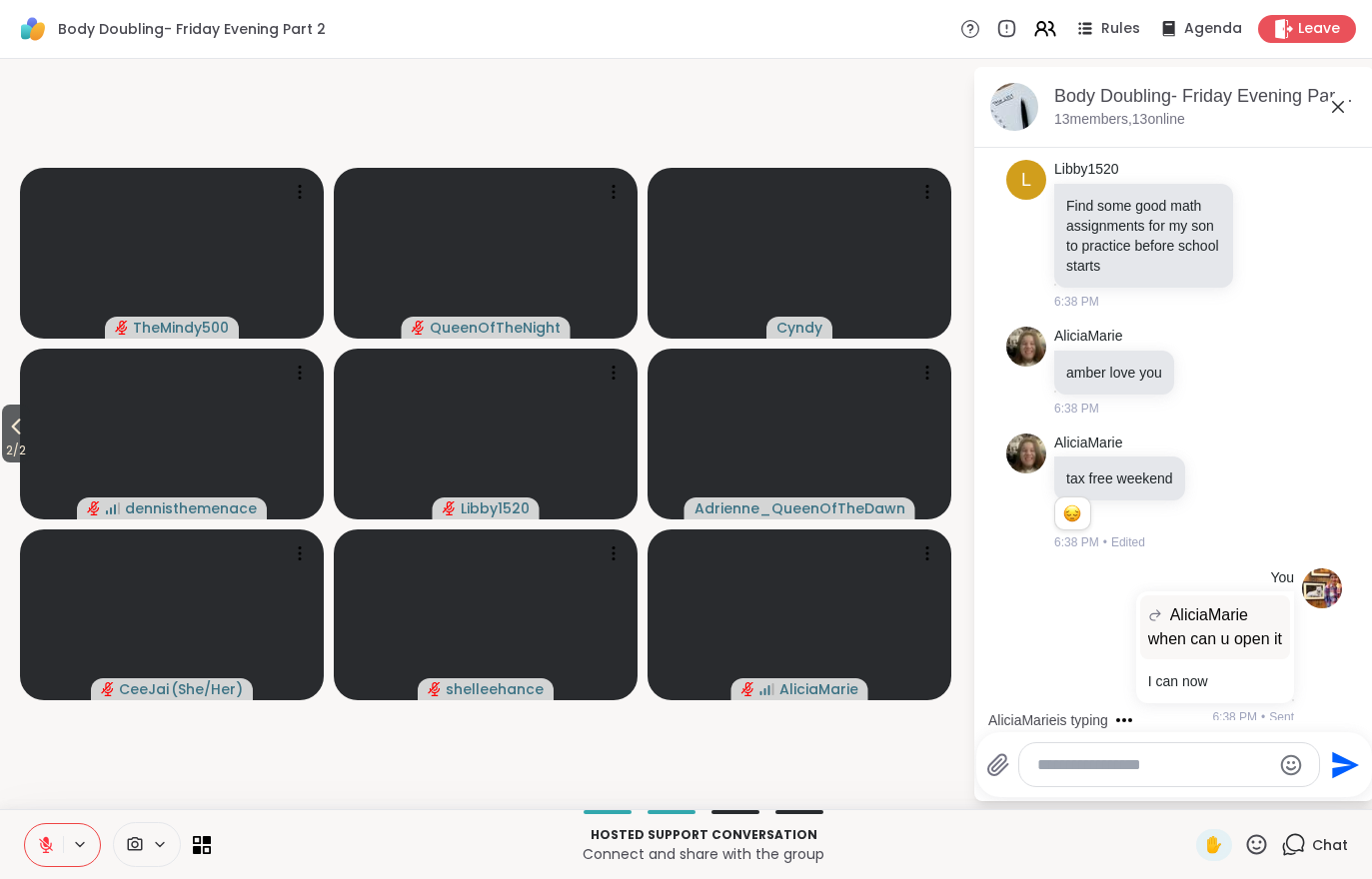scroll, scrollTop: 822, scrollLeft: 0, axis: vertical 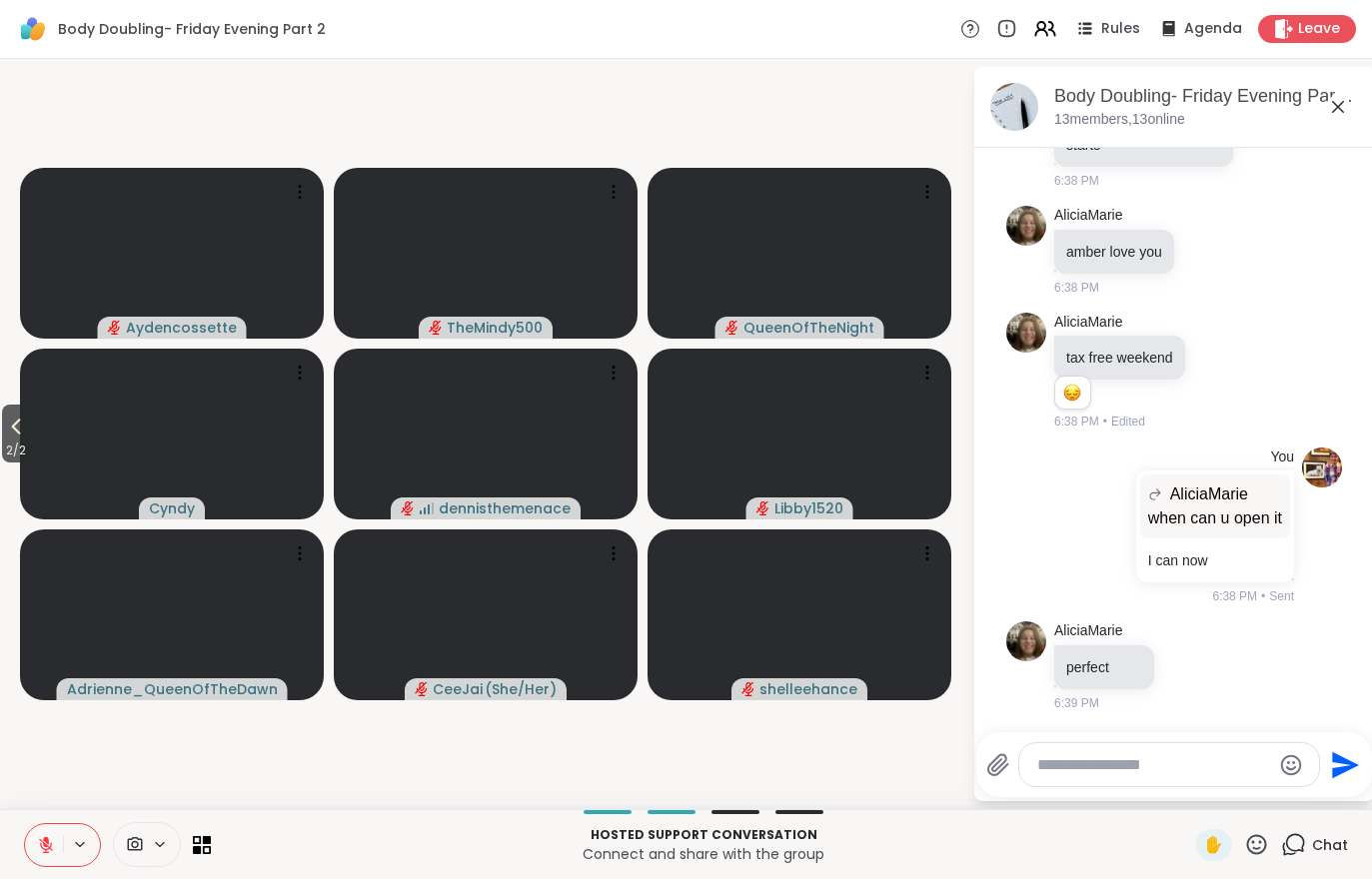 click 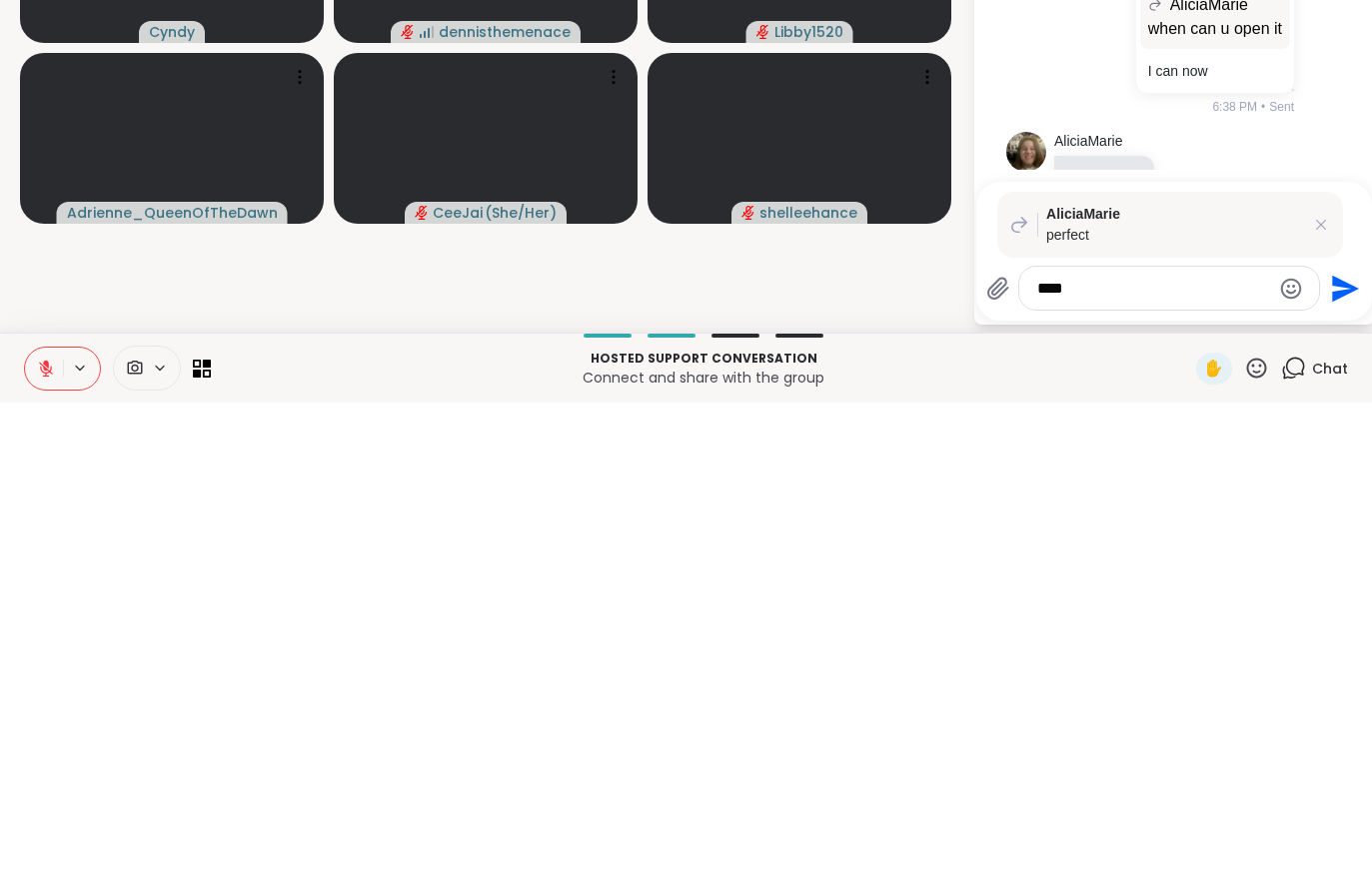 type on "****" 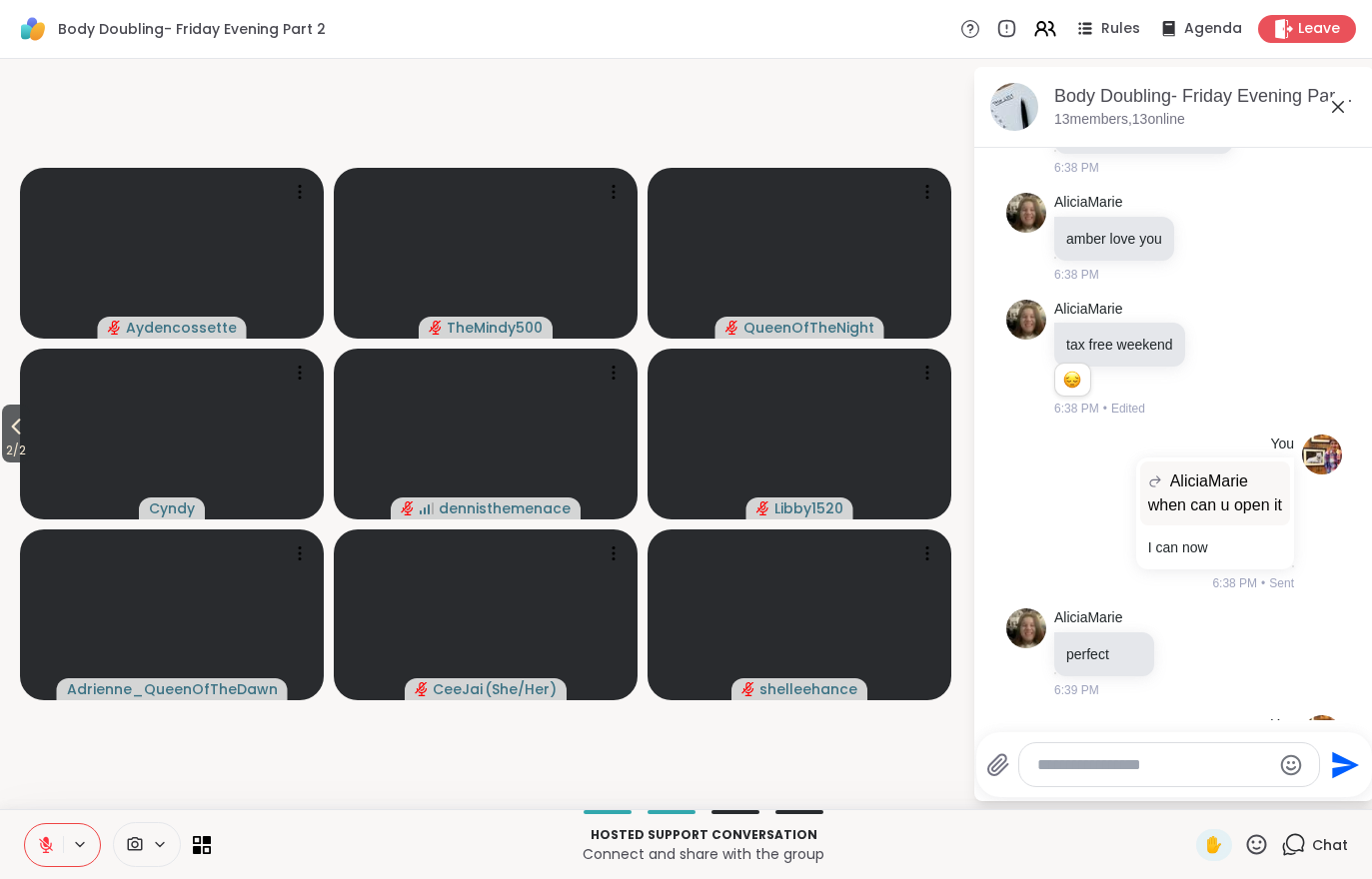 scroll, scrollTop: 996, scrollLeft: 0, axis: vertical 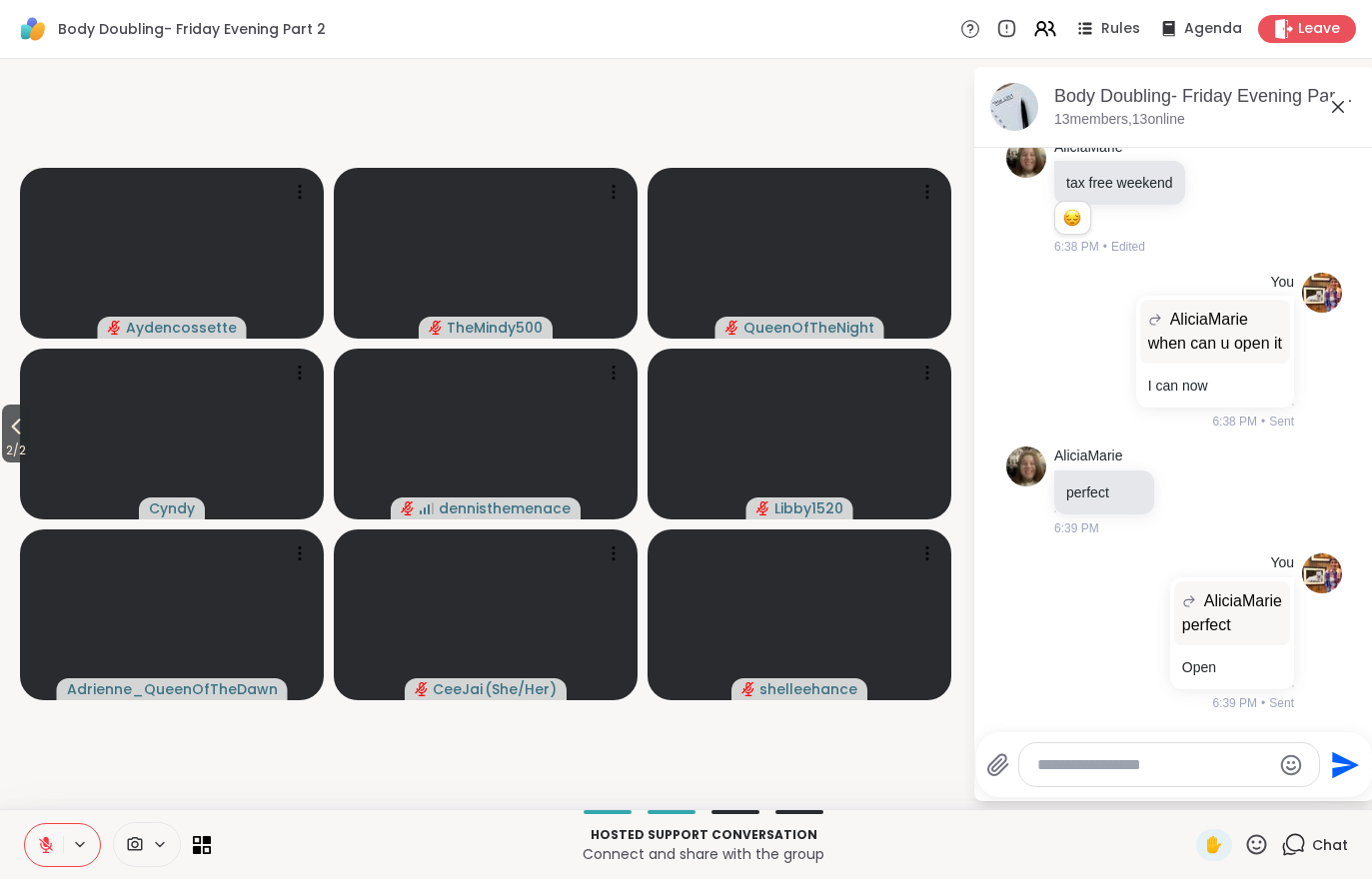 click on "2  /  2" at bounding box center (16, 450) 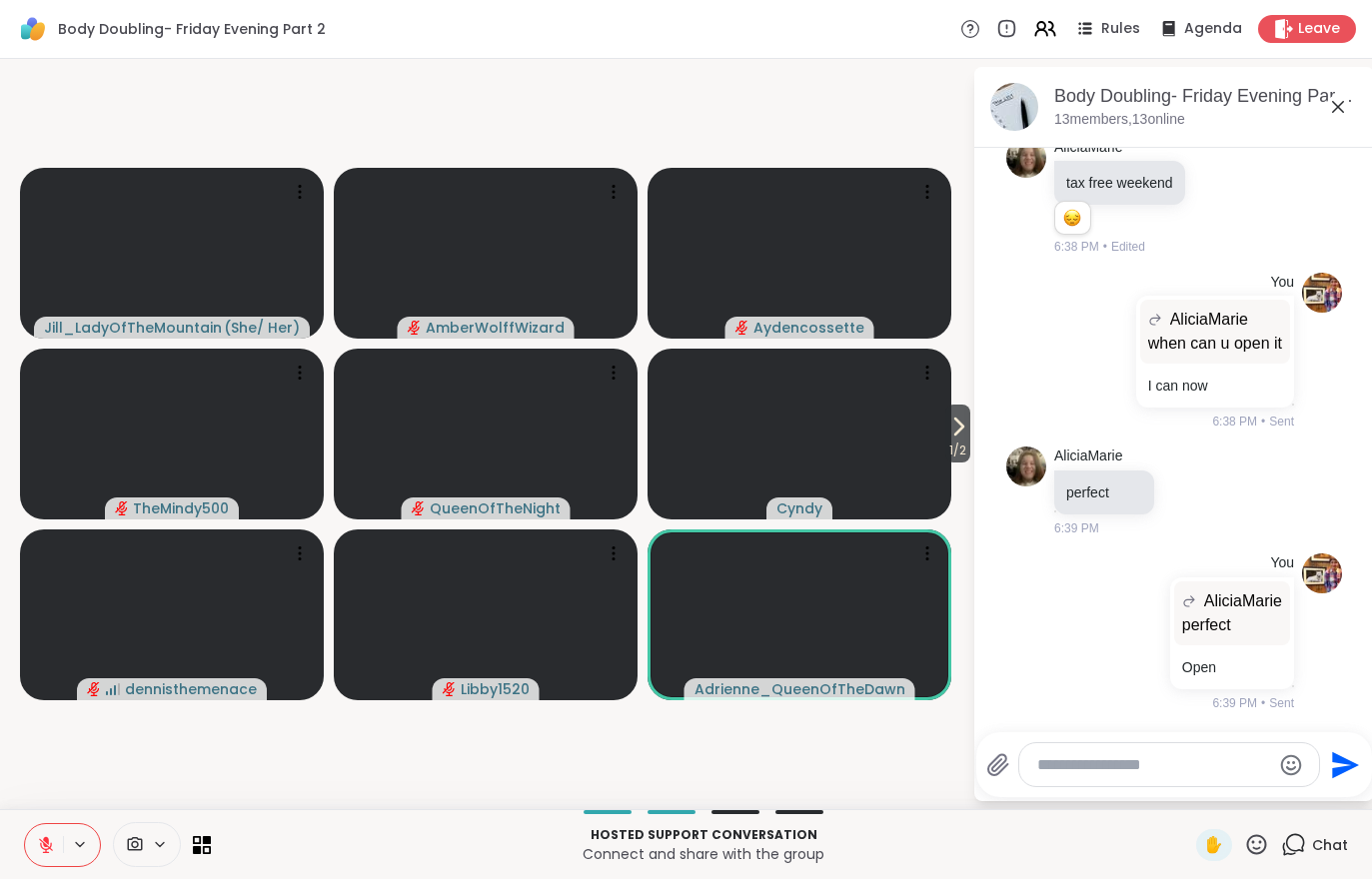 click at bounding box center [44, 845] 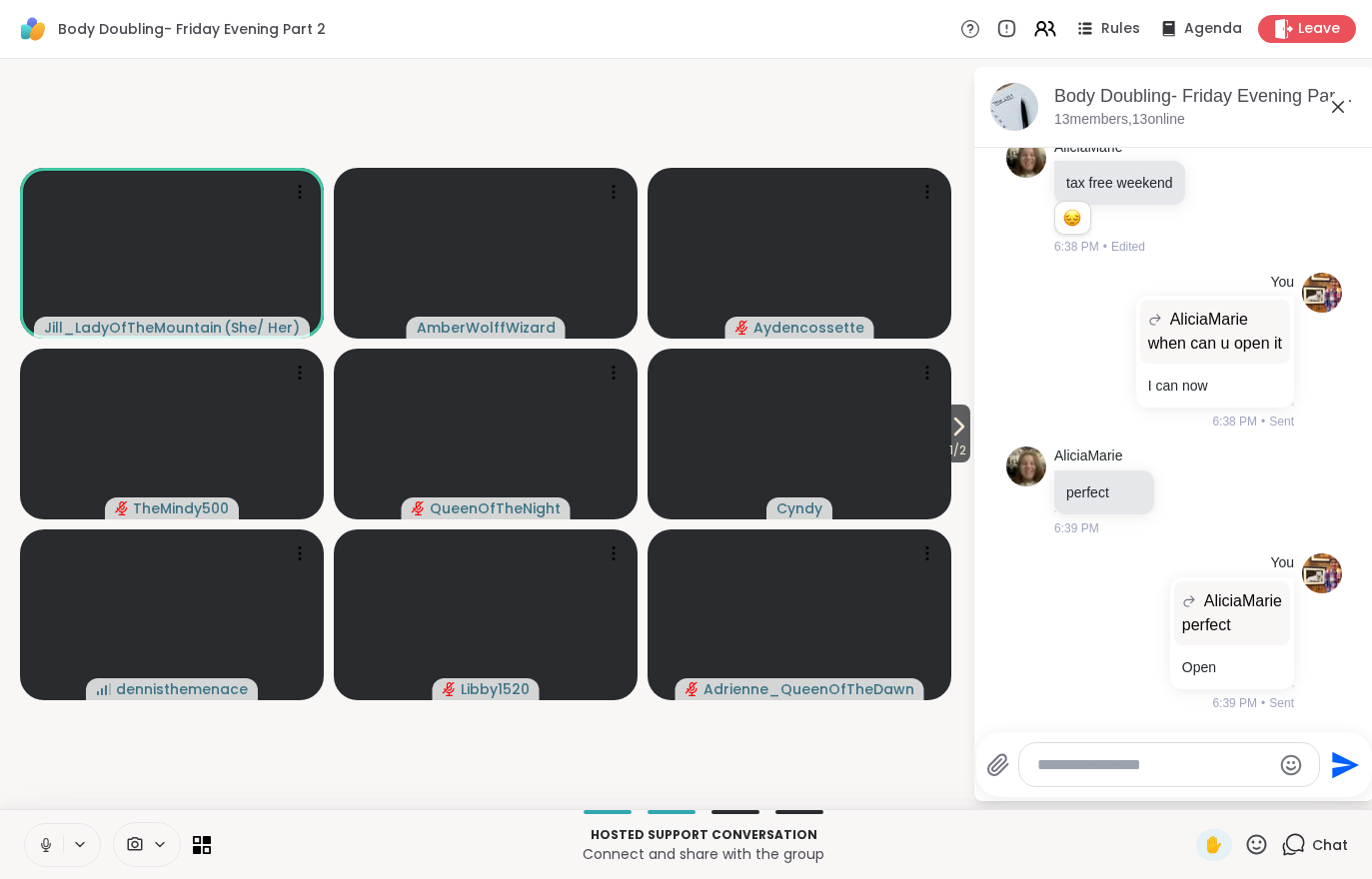 click at bounding box center (44, 845) 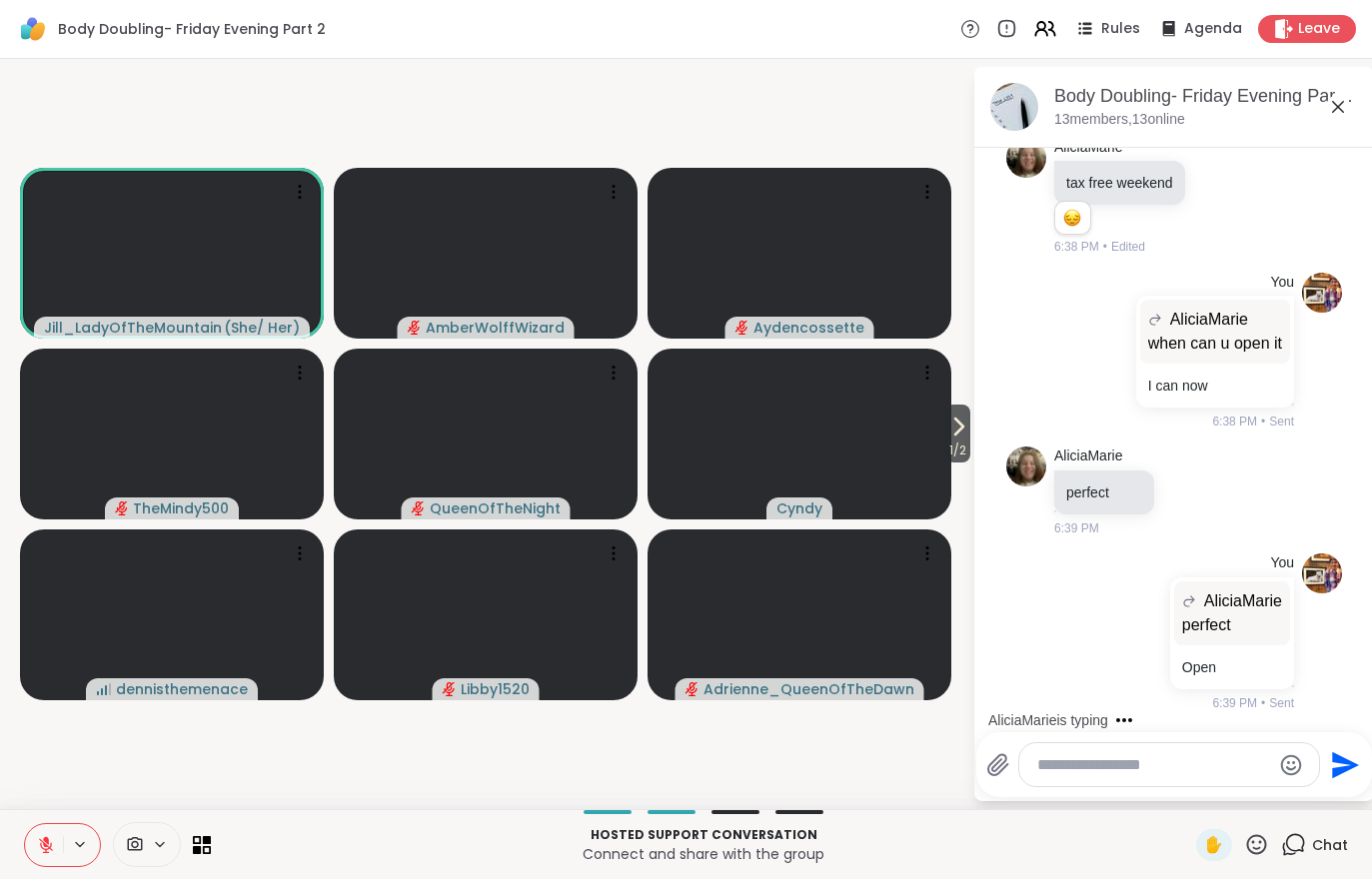 click at bounding box center (44, 845) 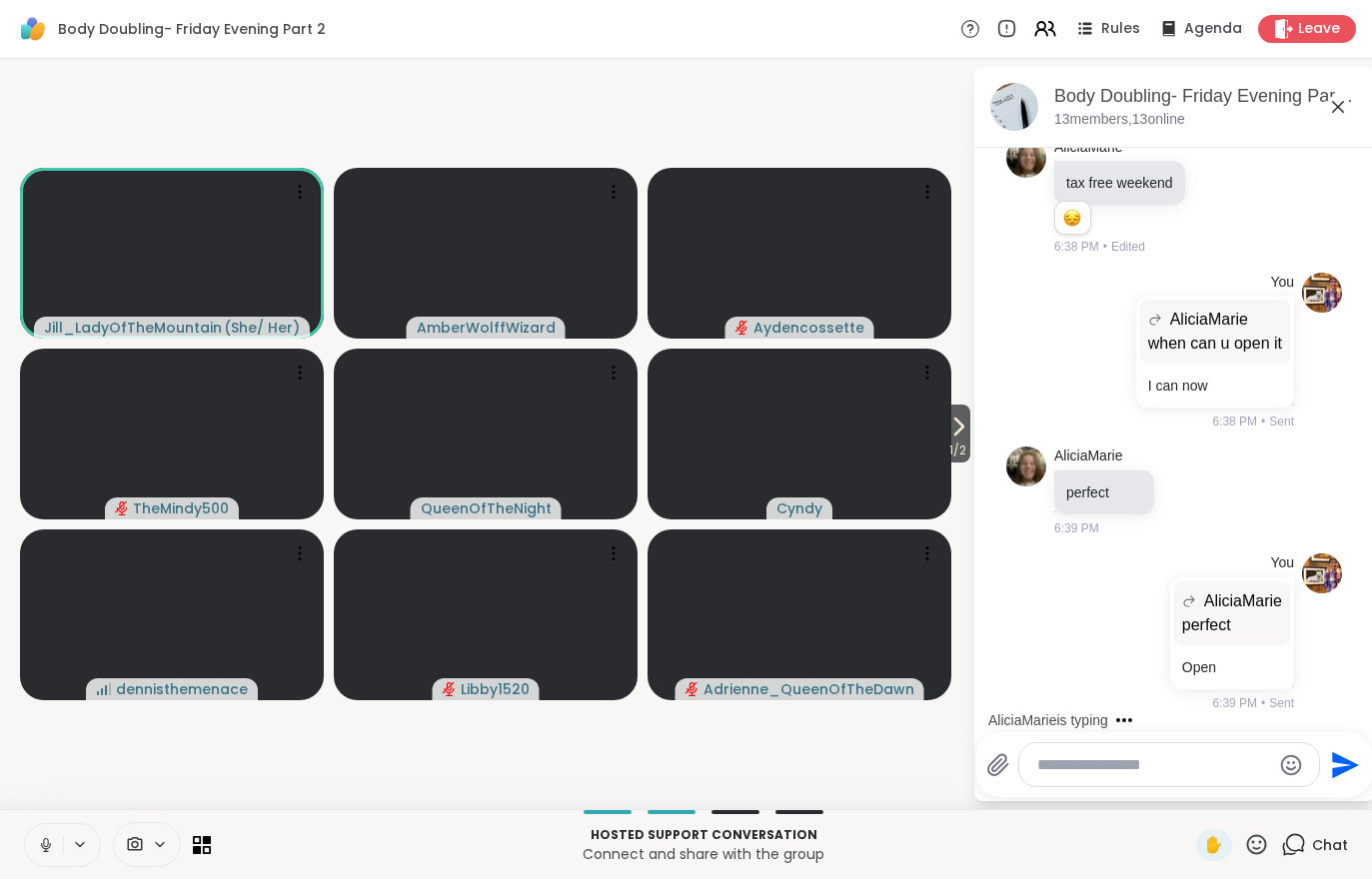 click on "Hosted support conversation Connect and share with the group ✋ Chat" at bounding box center (686, 844) 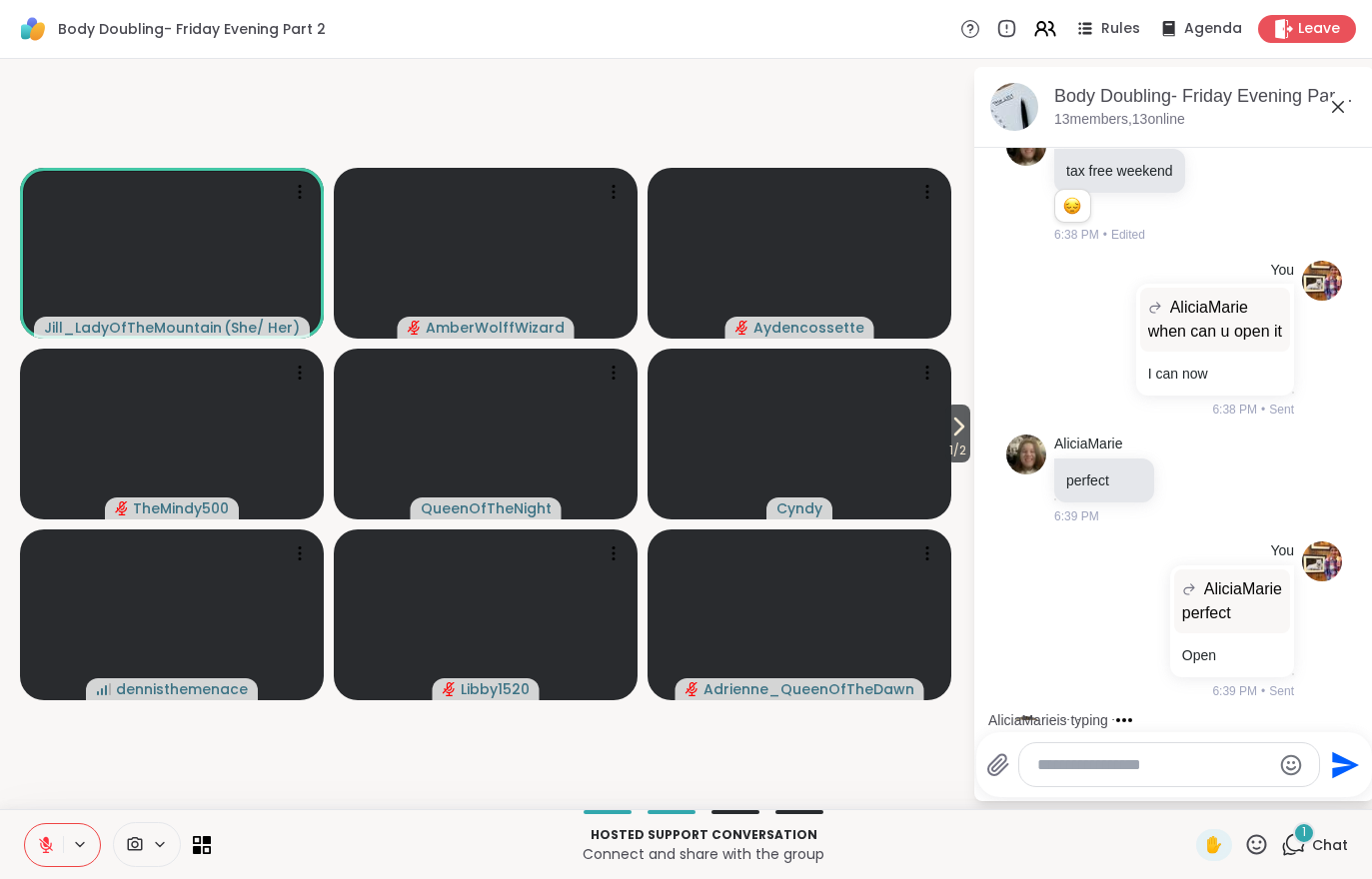 scroll, scrollTop: 1122, scrollLeft: 0, axis: vertical 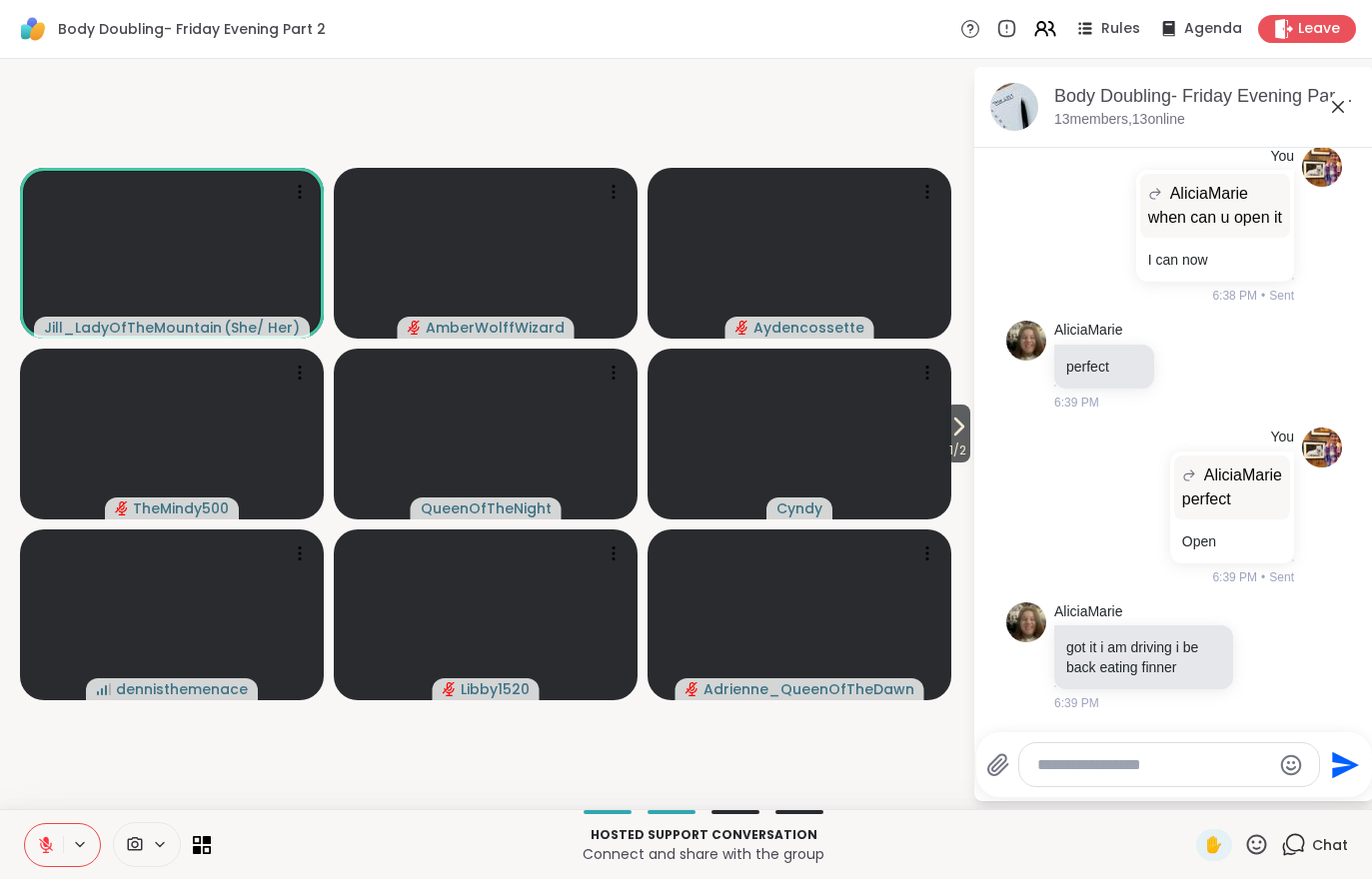 click at bounding box center [44, 845] 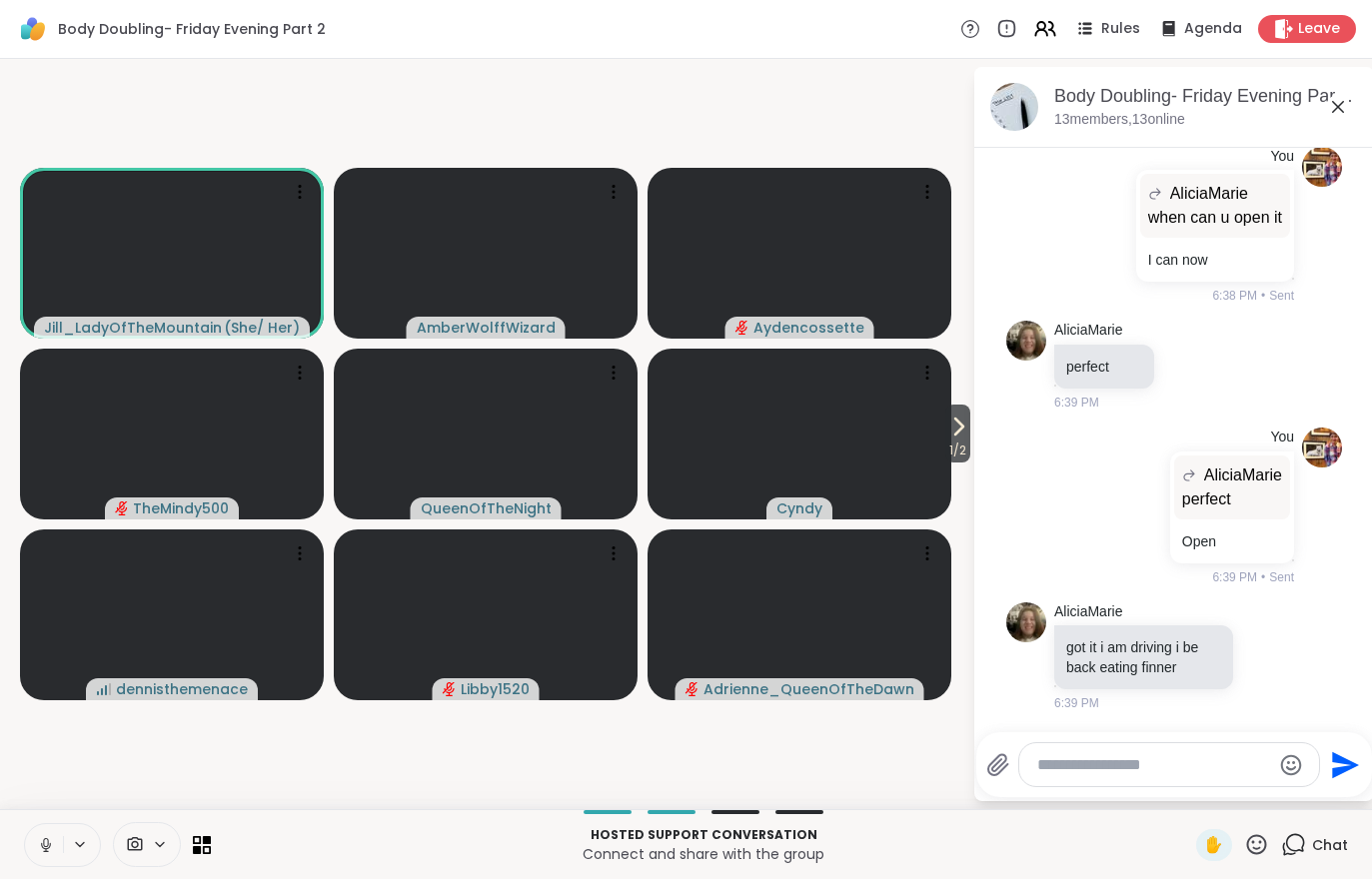 click on "Hosted support conversation Connect and share with the group ✋ Chat" at bounding box center [686, 844] 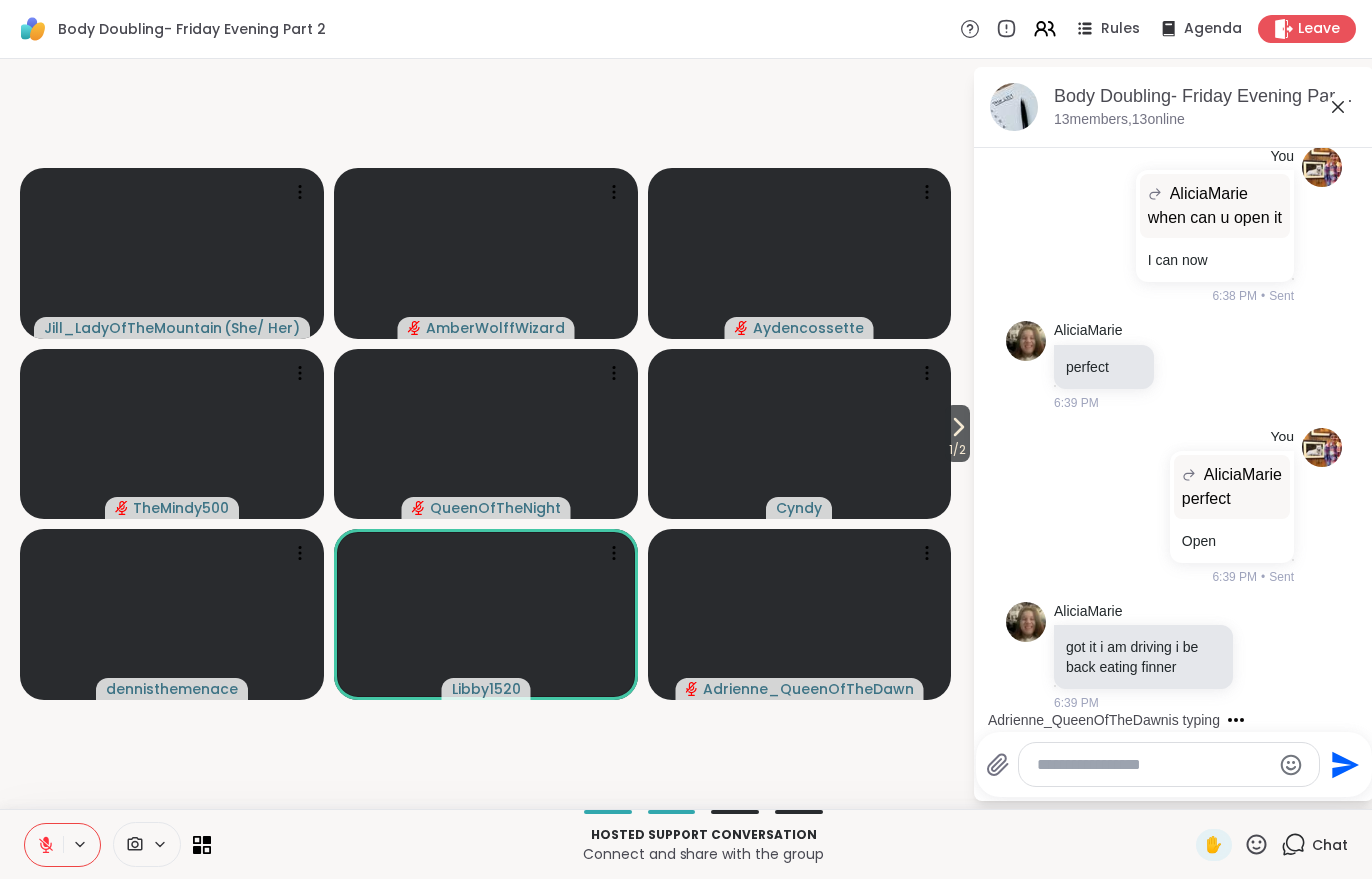 scroll, scrollTop: 1228, scrollLeft: 0, axis: vertical 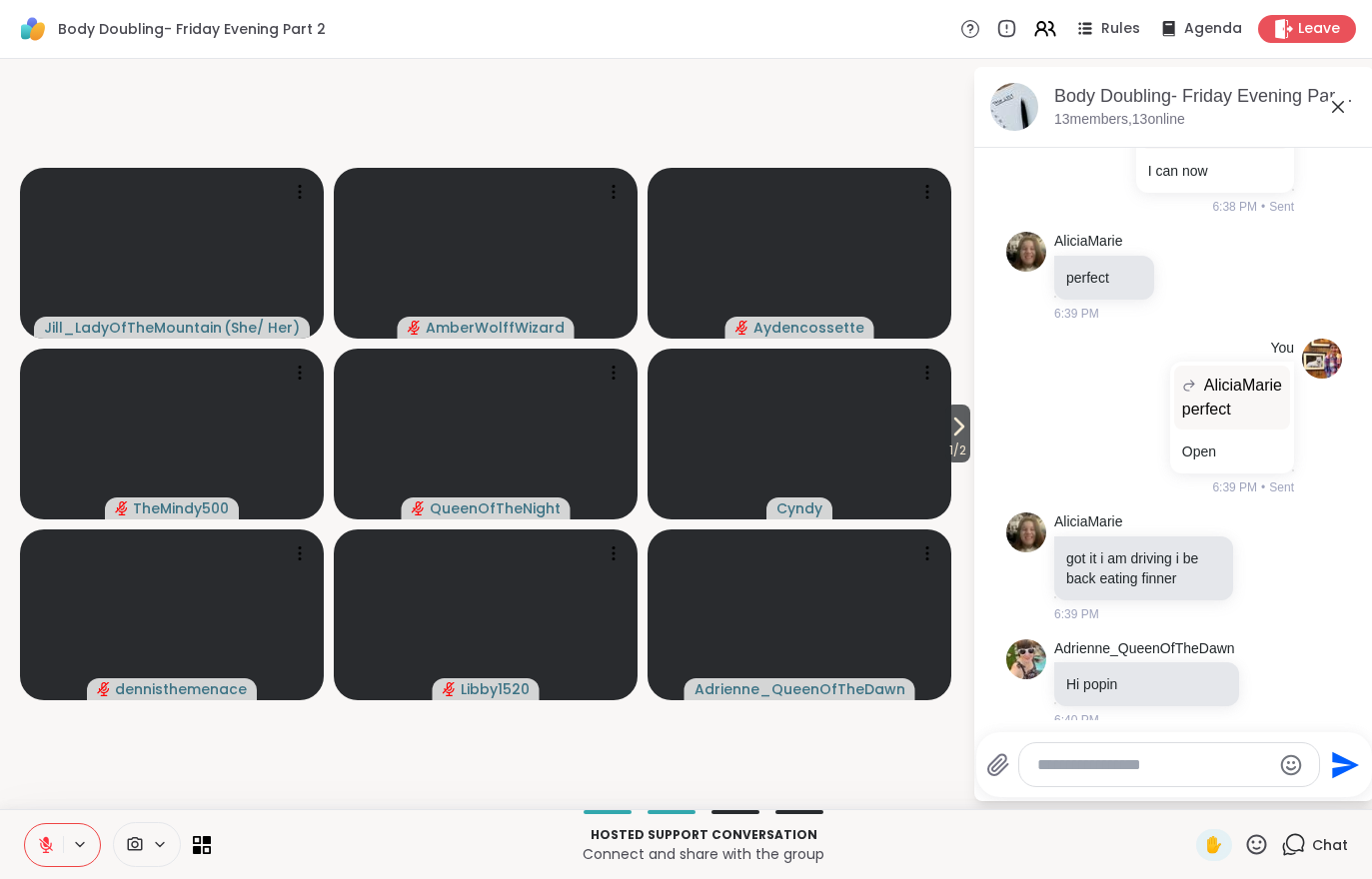 click on "1  /  2" at bounding box center [957, 450] 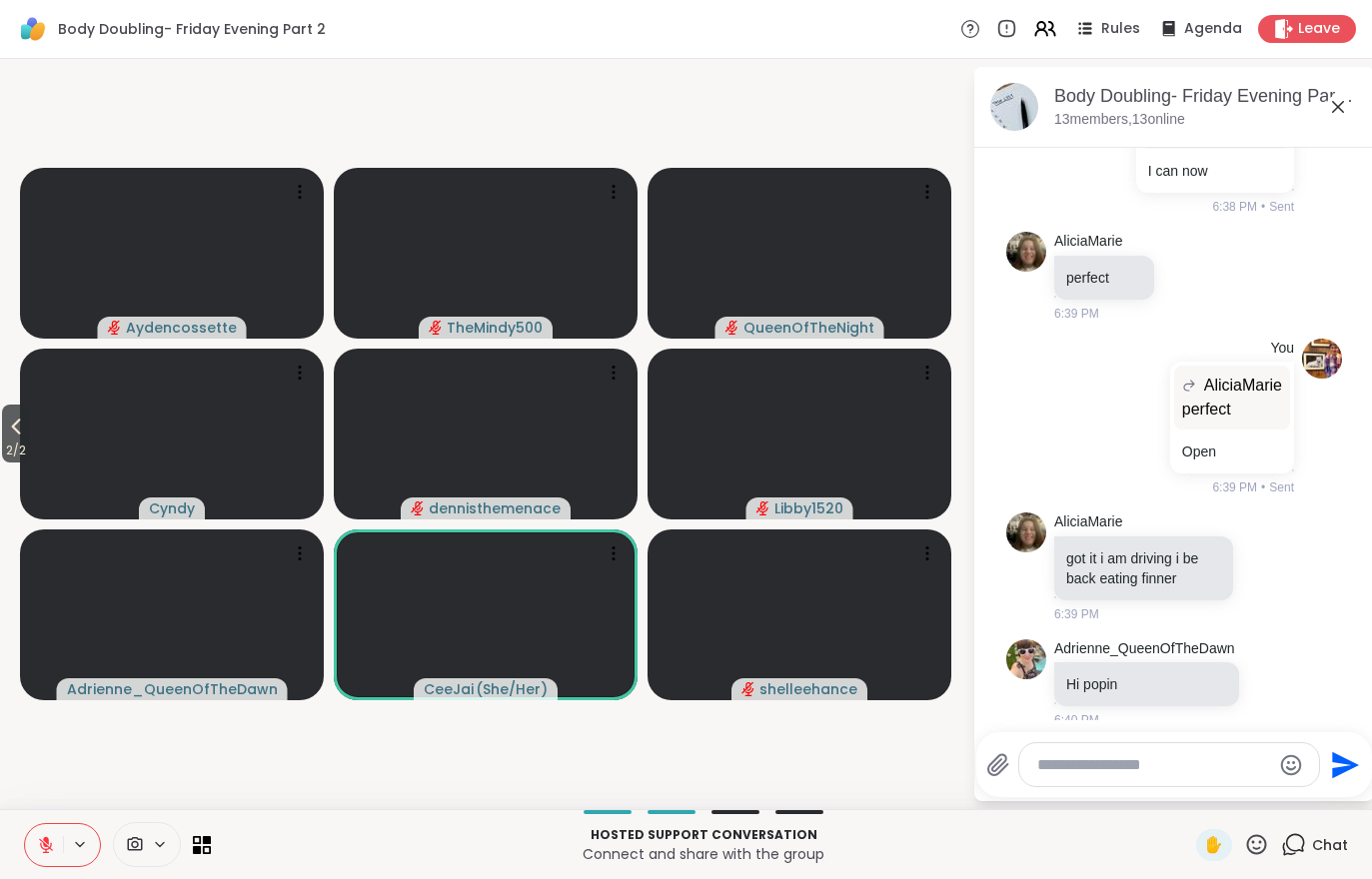 click on "2  /  2" at bounding box center (16, 450) 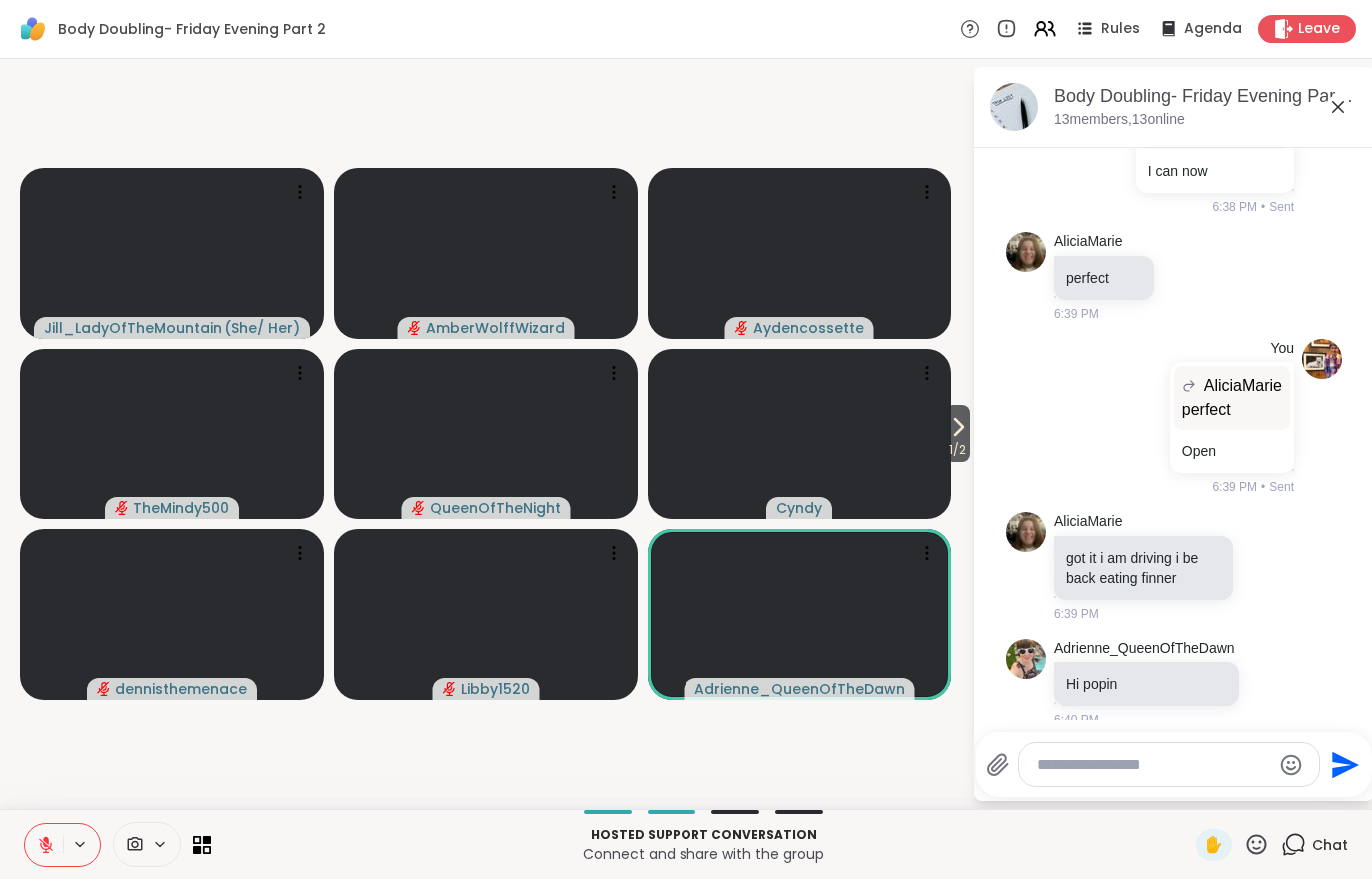 click 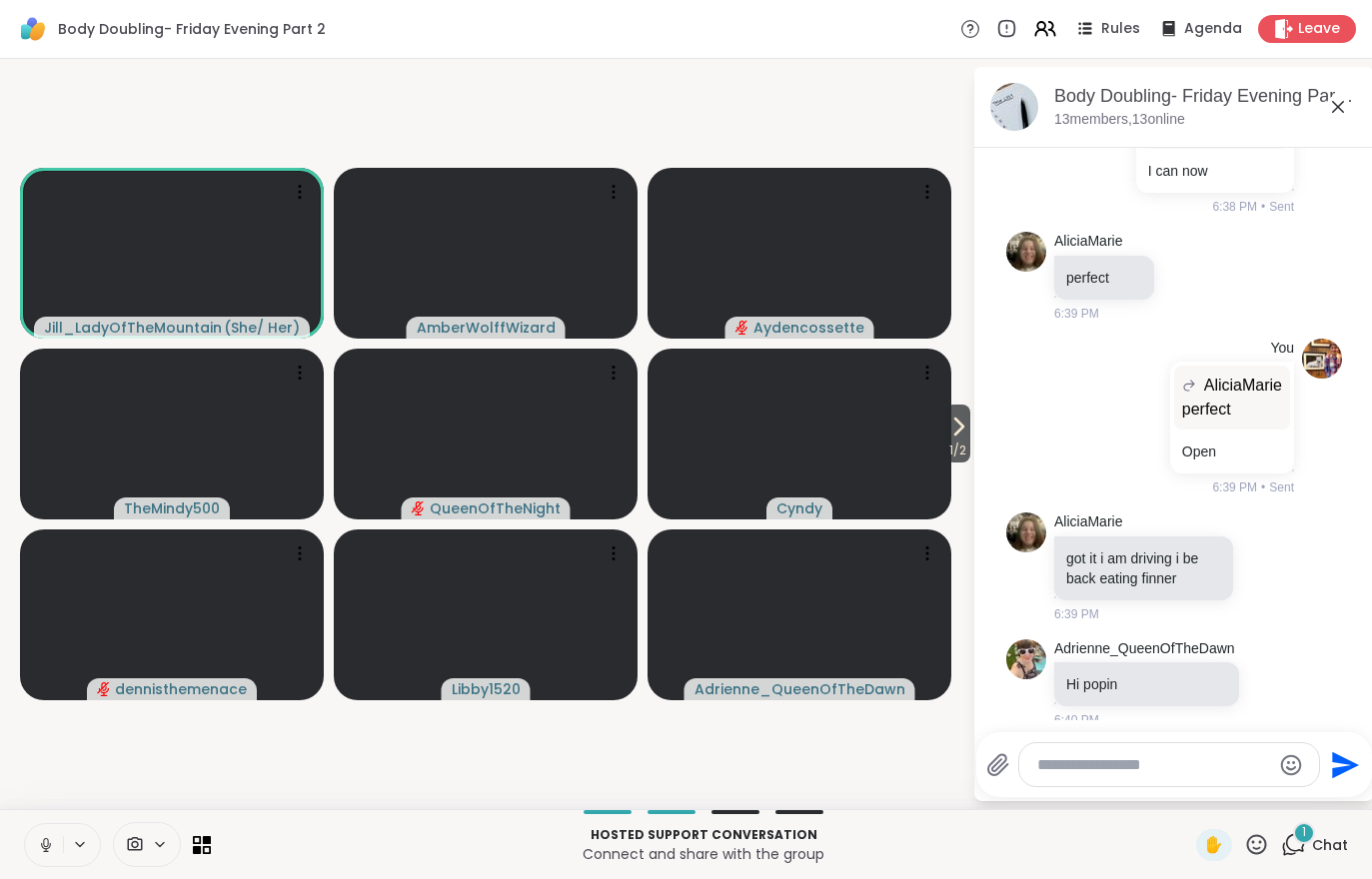 scroll, scrollTop: 1361, scrollLeft: 0, axis: vertical 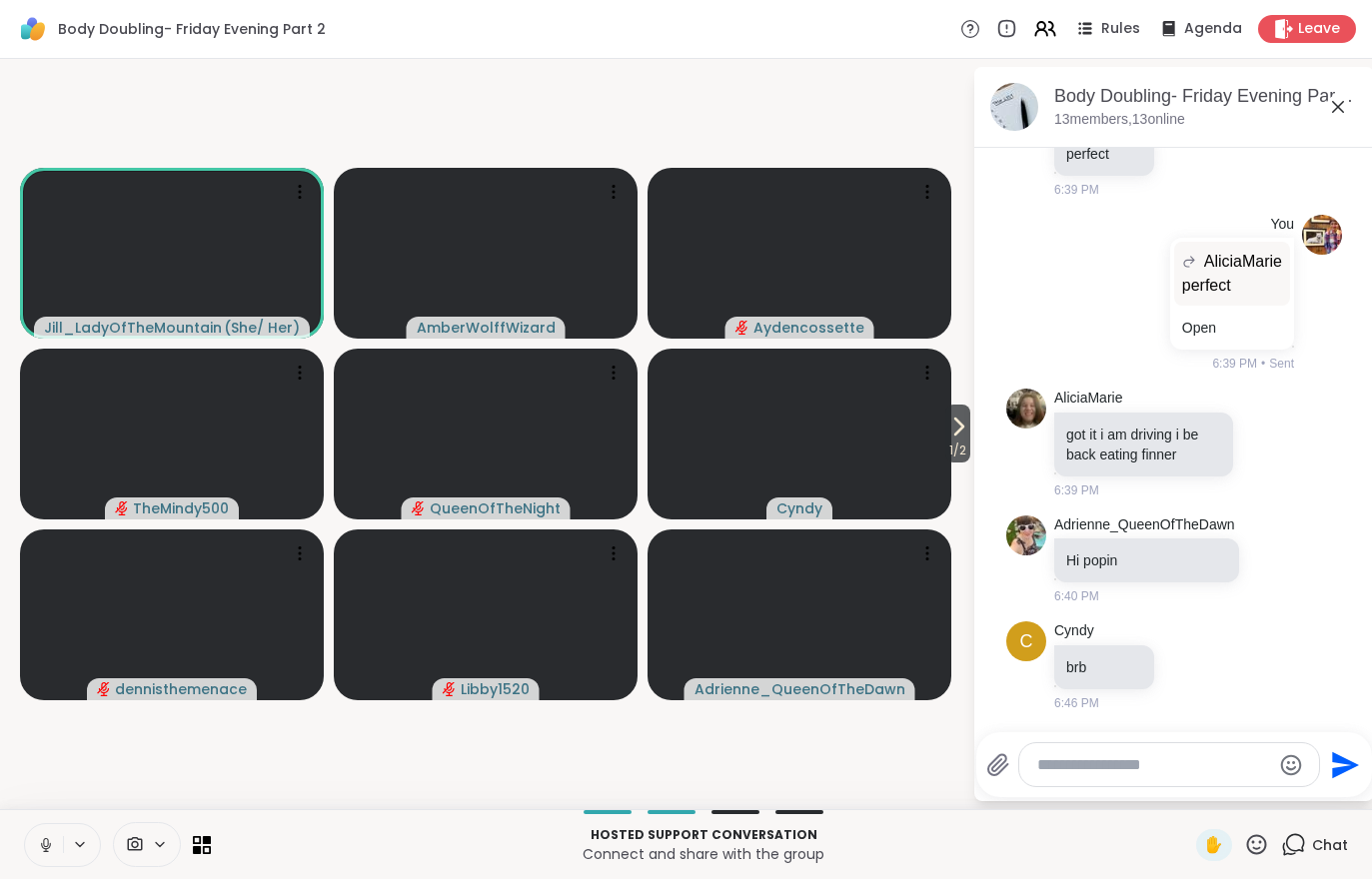 click 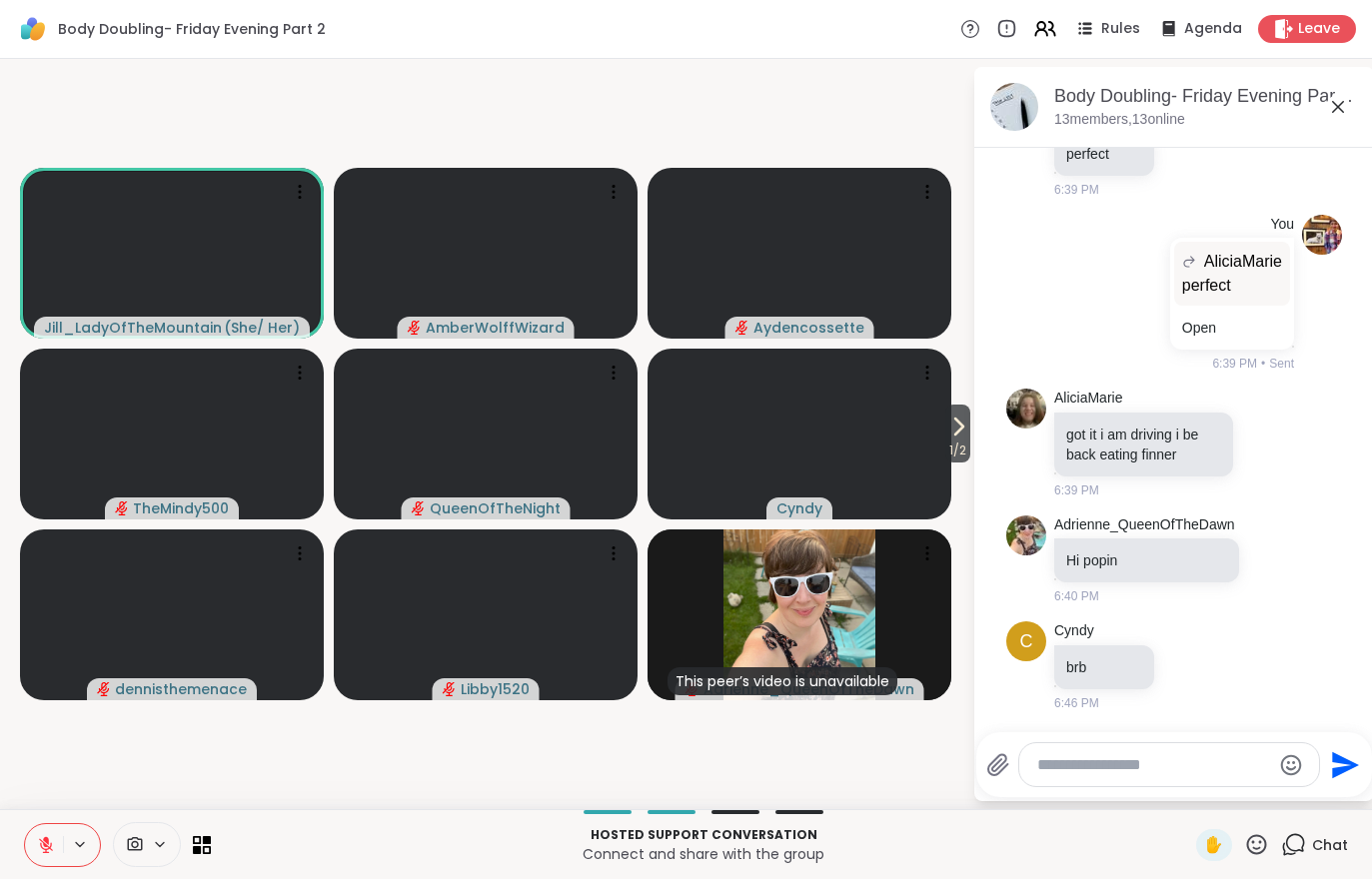 click at bounding box center [44, 845] 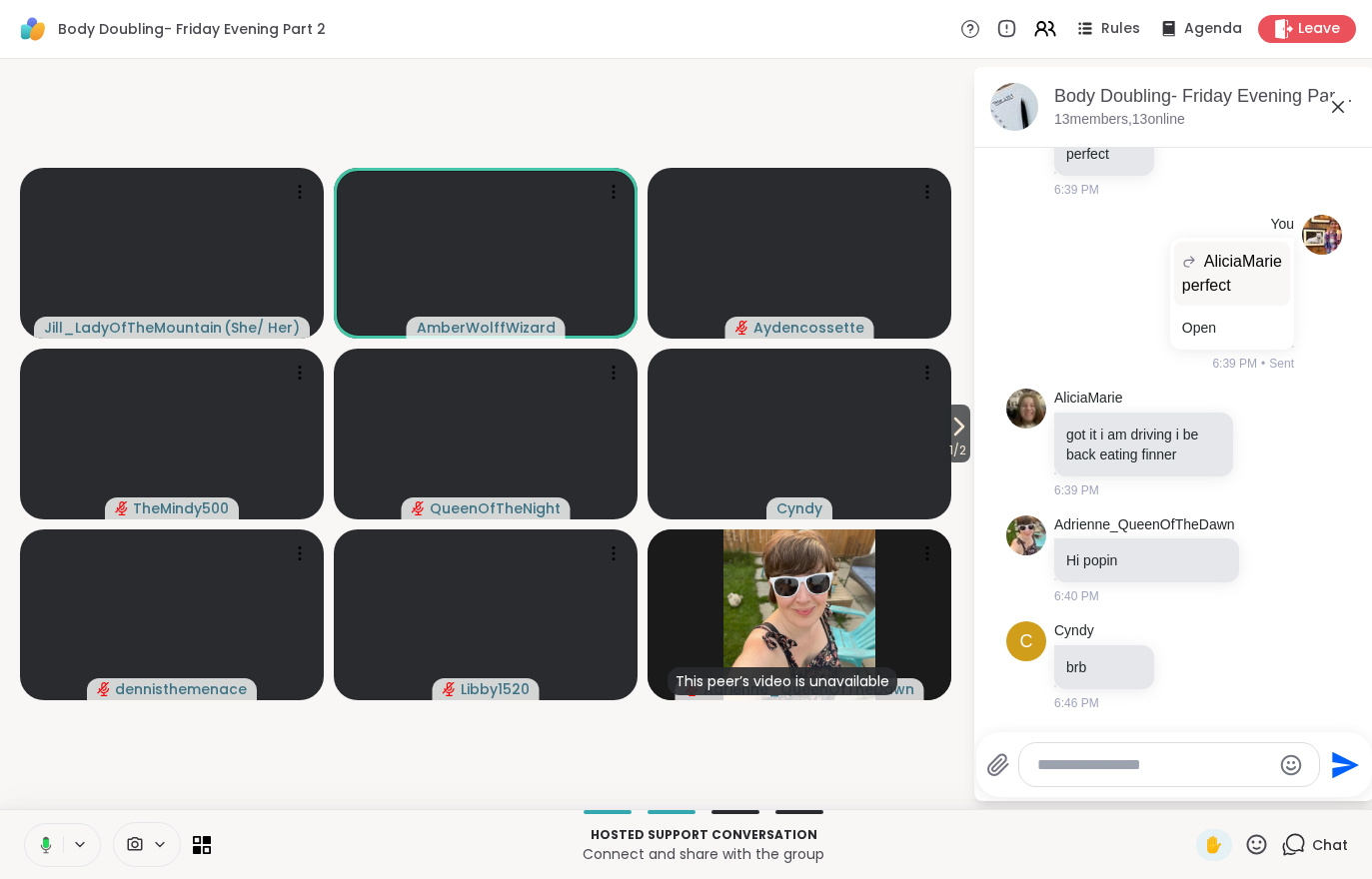 scroll, scrollTop: 1487, scrollLeft: 0, axis: vertical 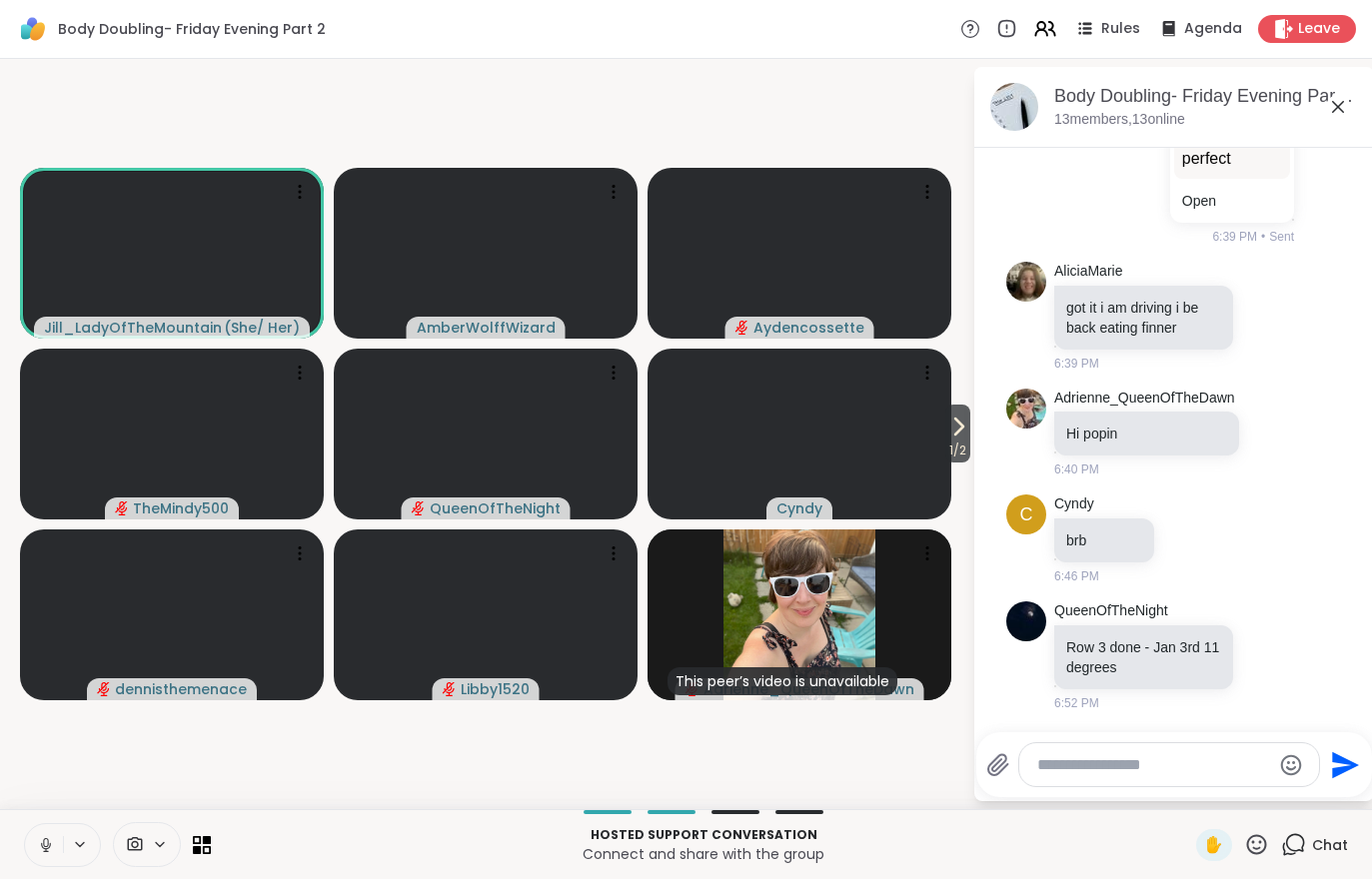 click 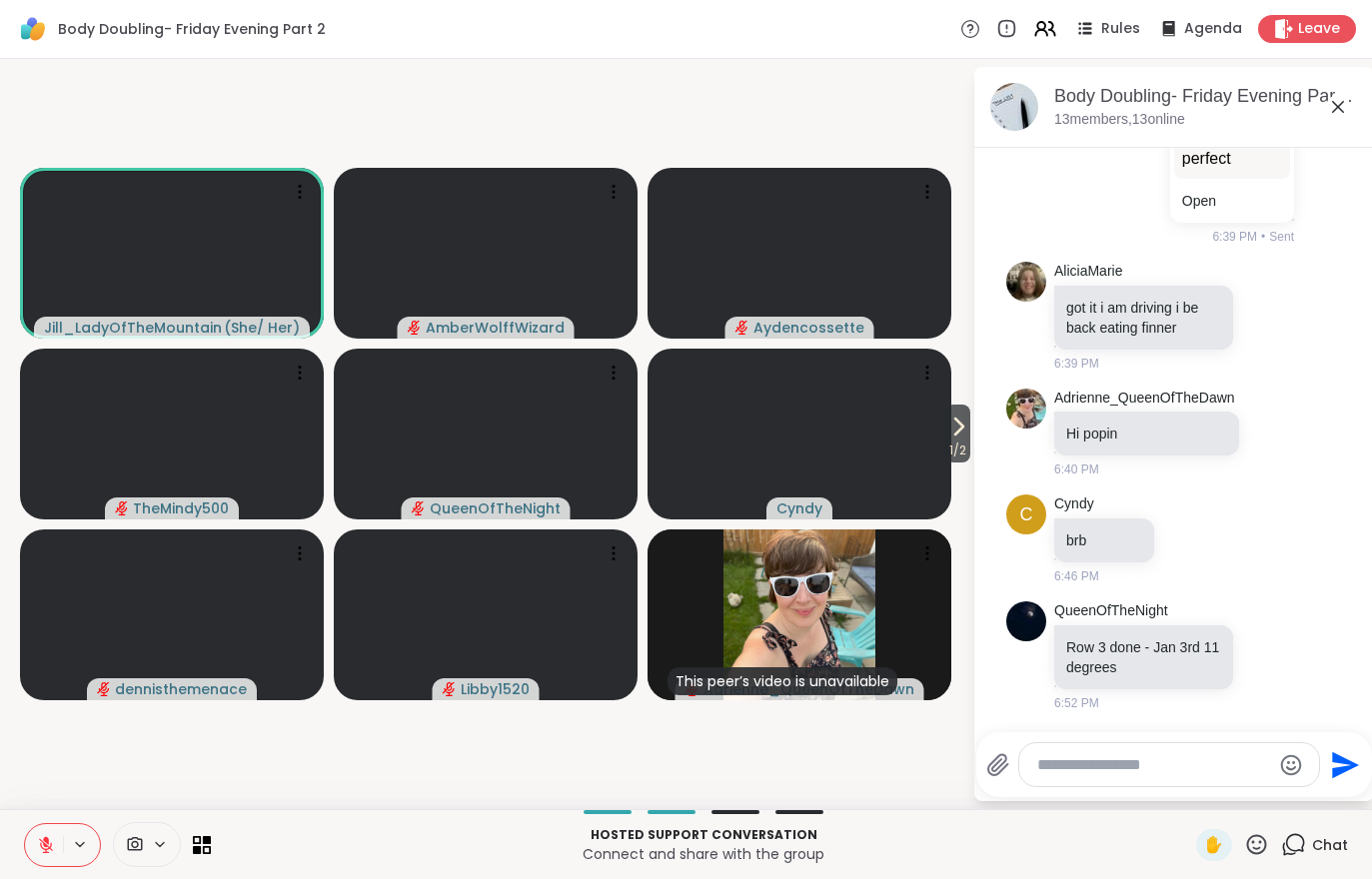 click 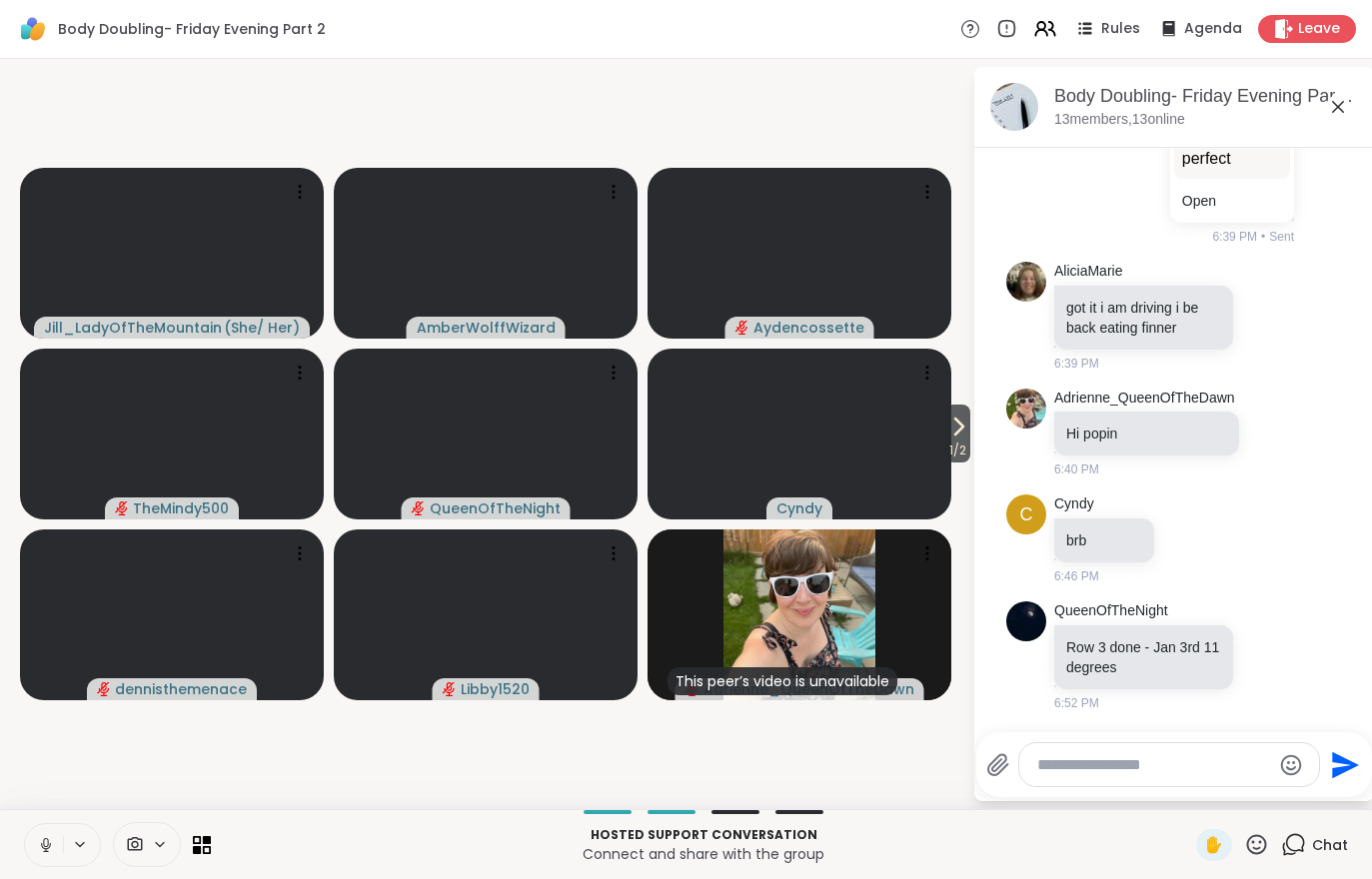 click at bounding box center (44, 845) 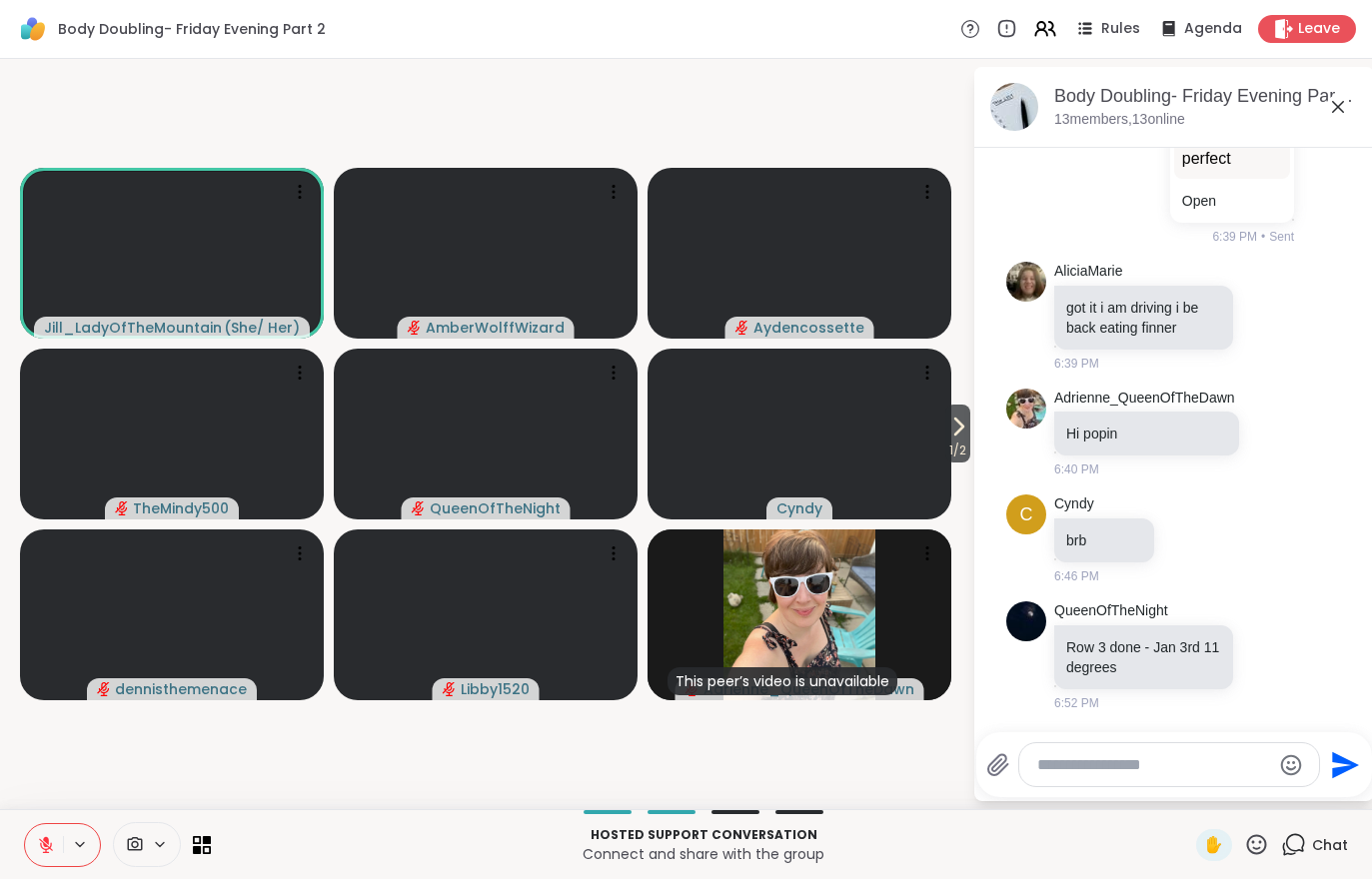 click 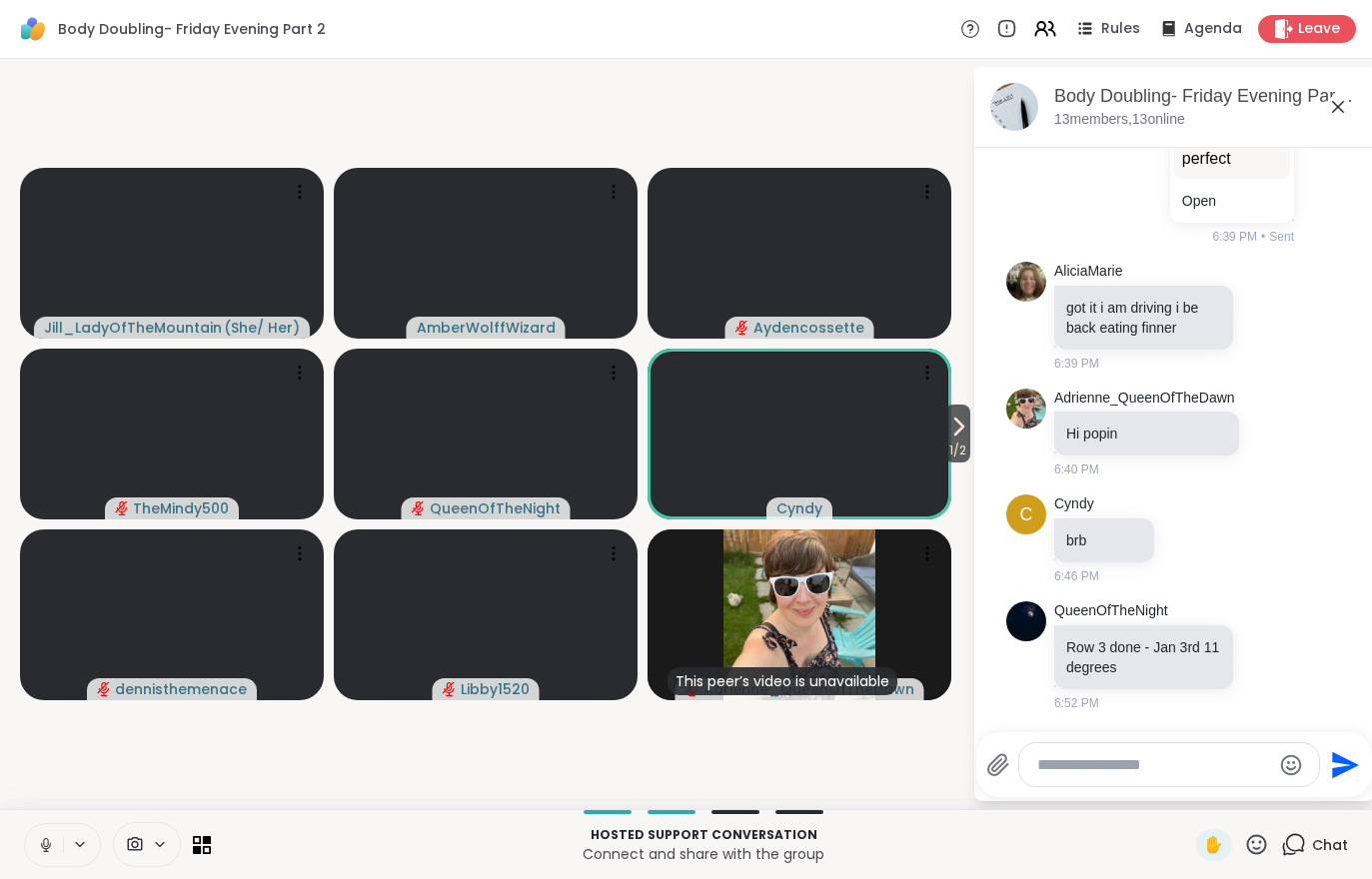 click at bounding box center [44, 845] 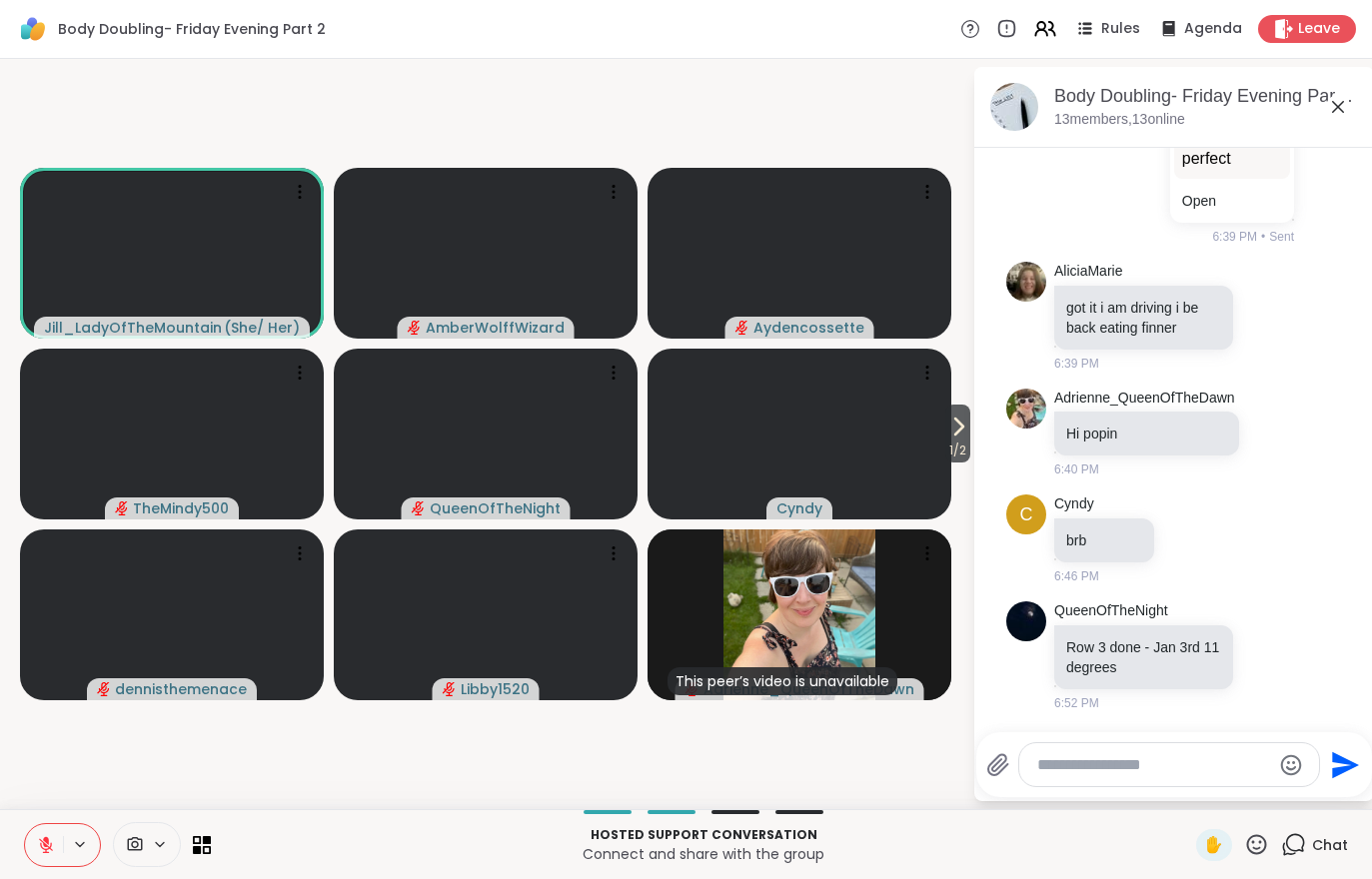 click at bounding box center [44, 845] 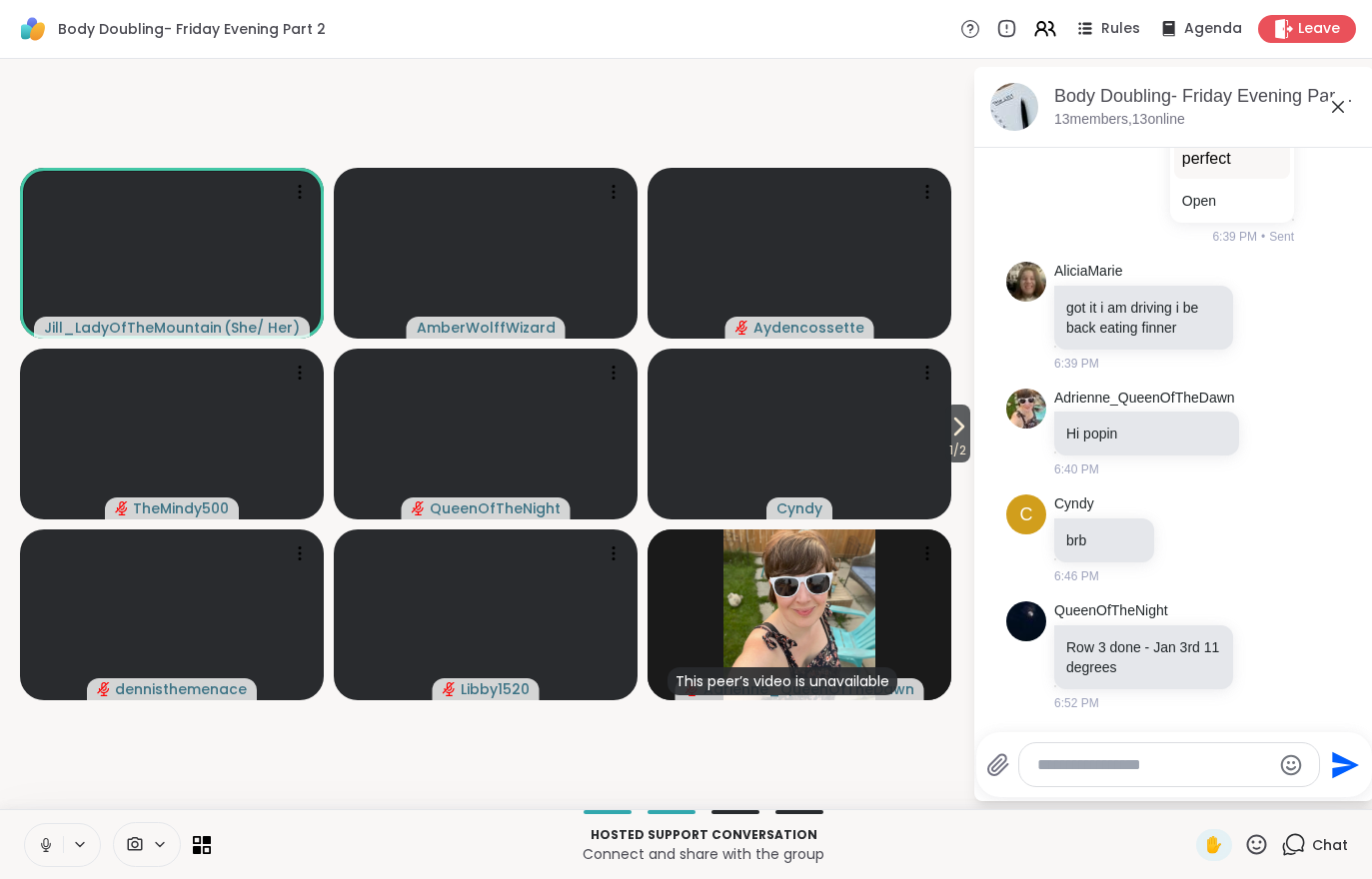 click 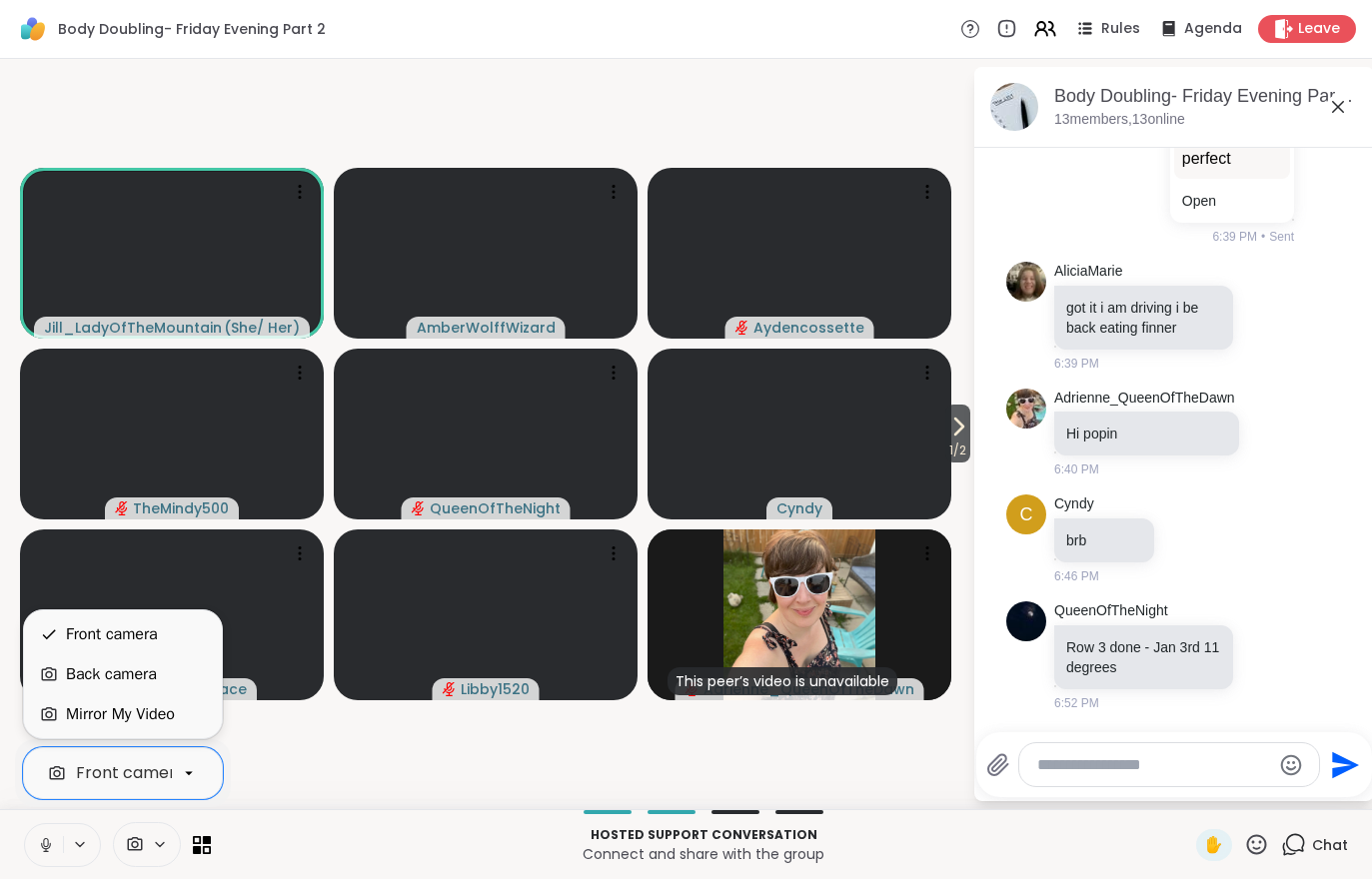click on "Mirror My Video" at bounding box center (120, 714) 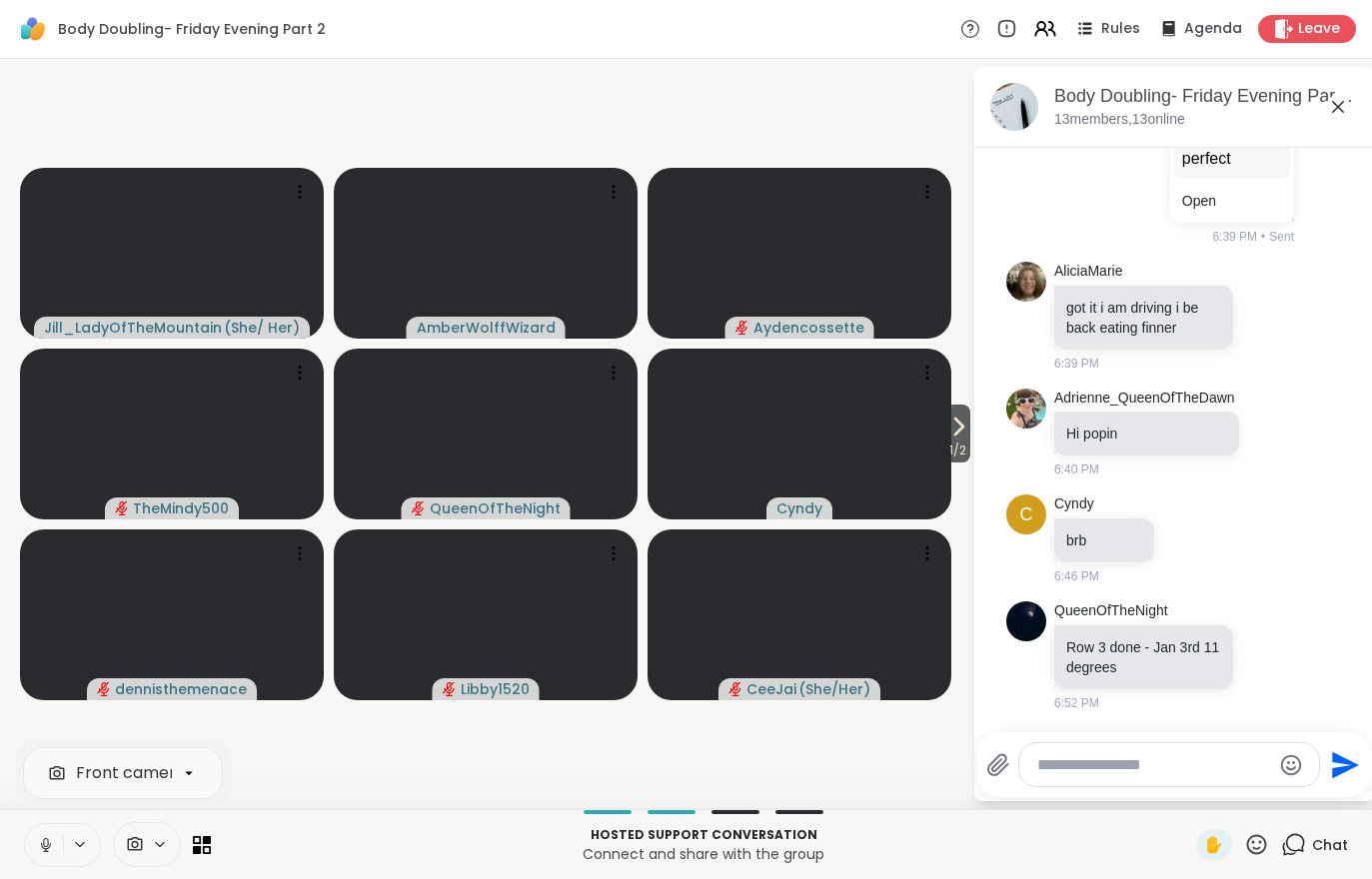 click 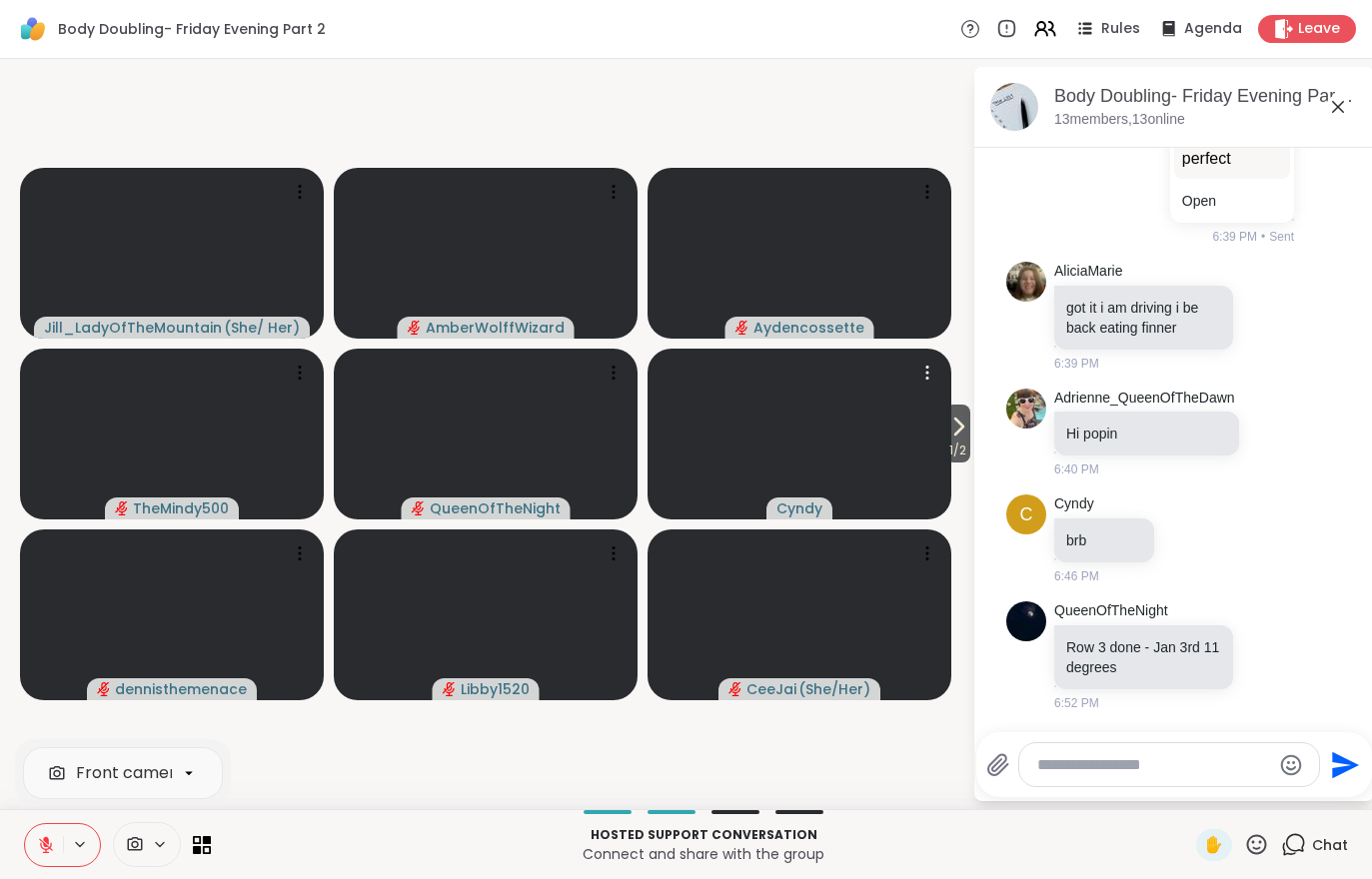 click at bounding box center (799, 434) 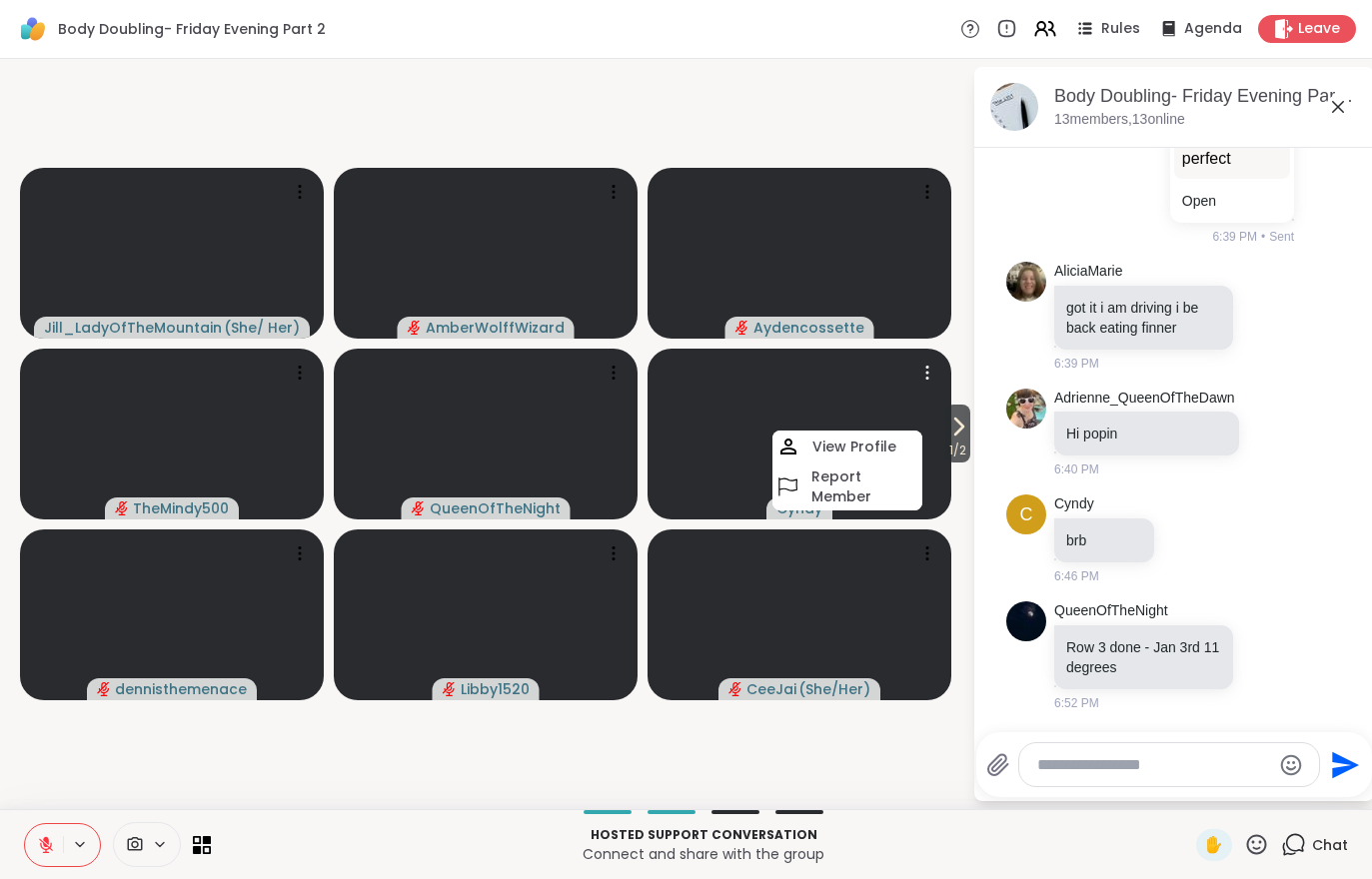 click 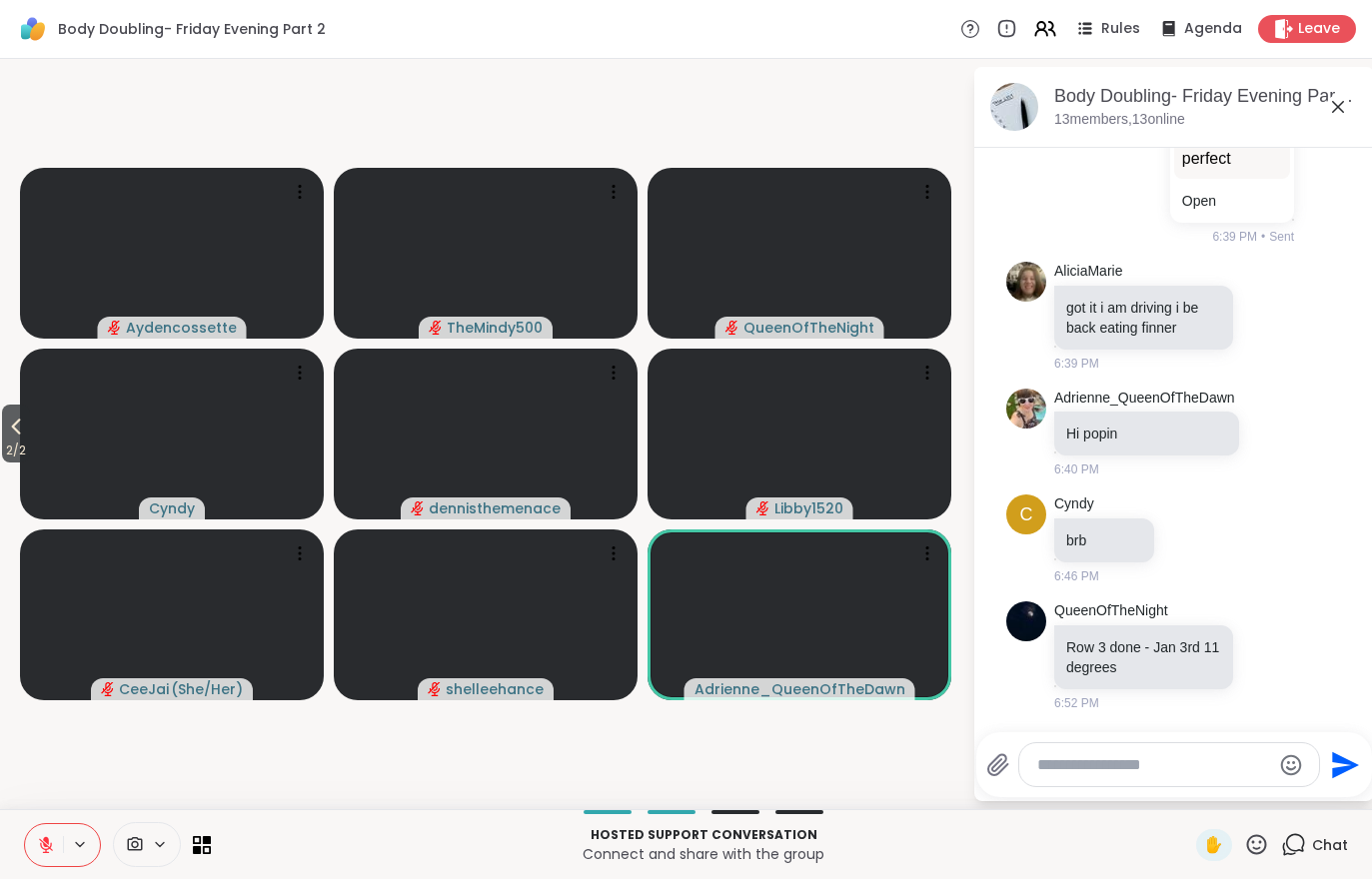 click at bounding box center (44, 845) 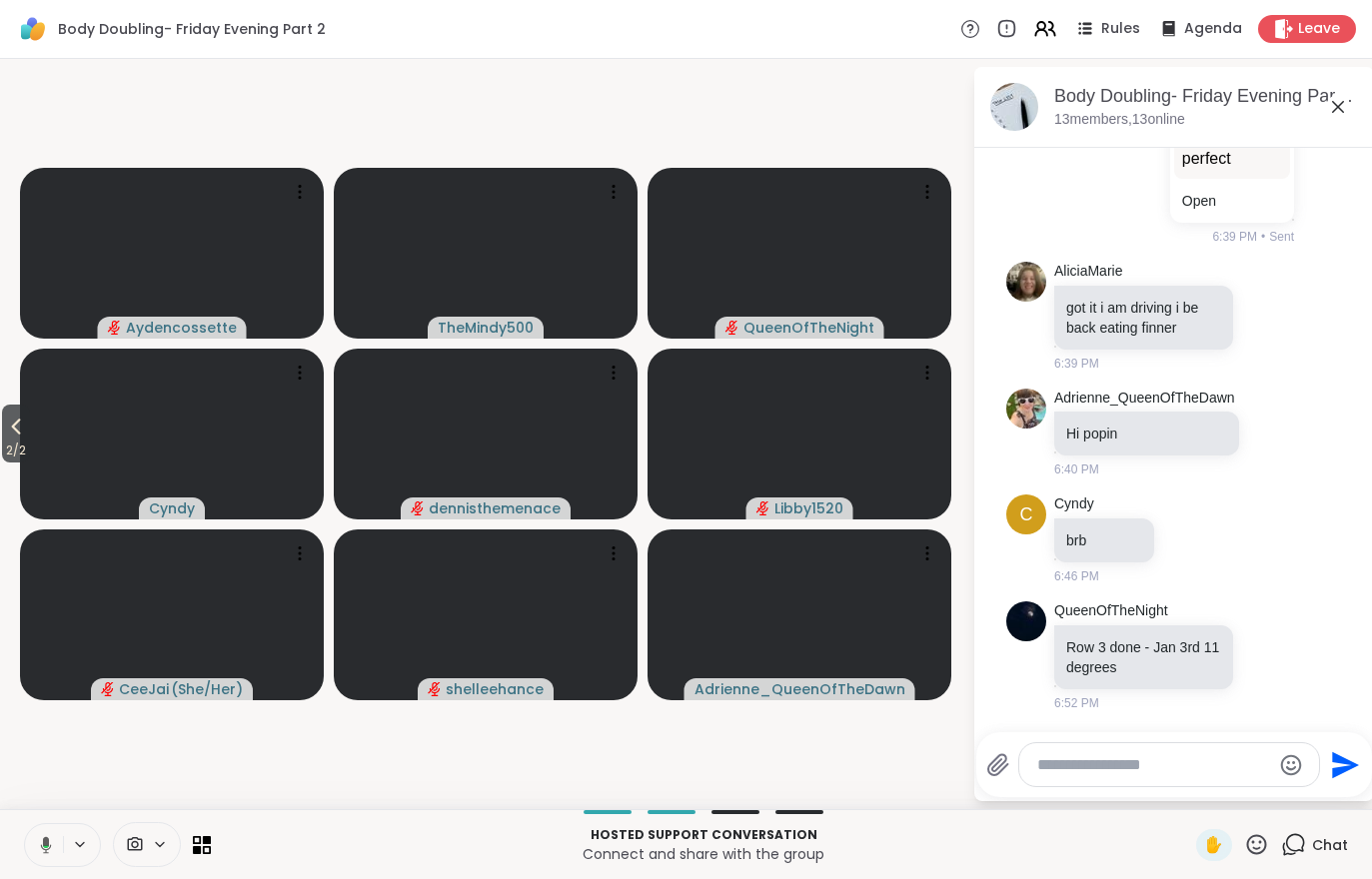 click 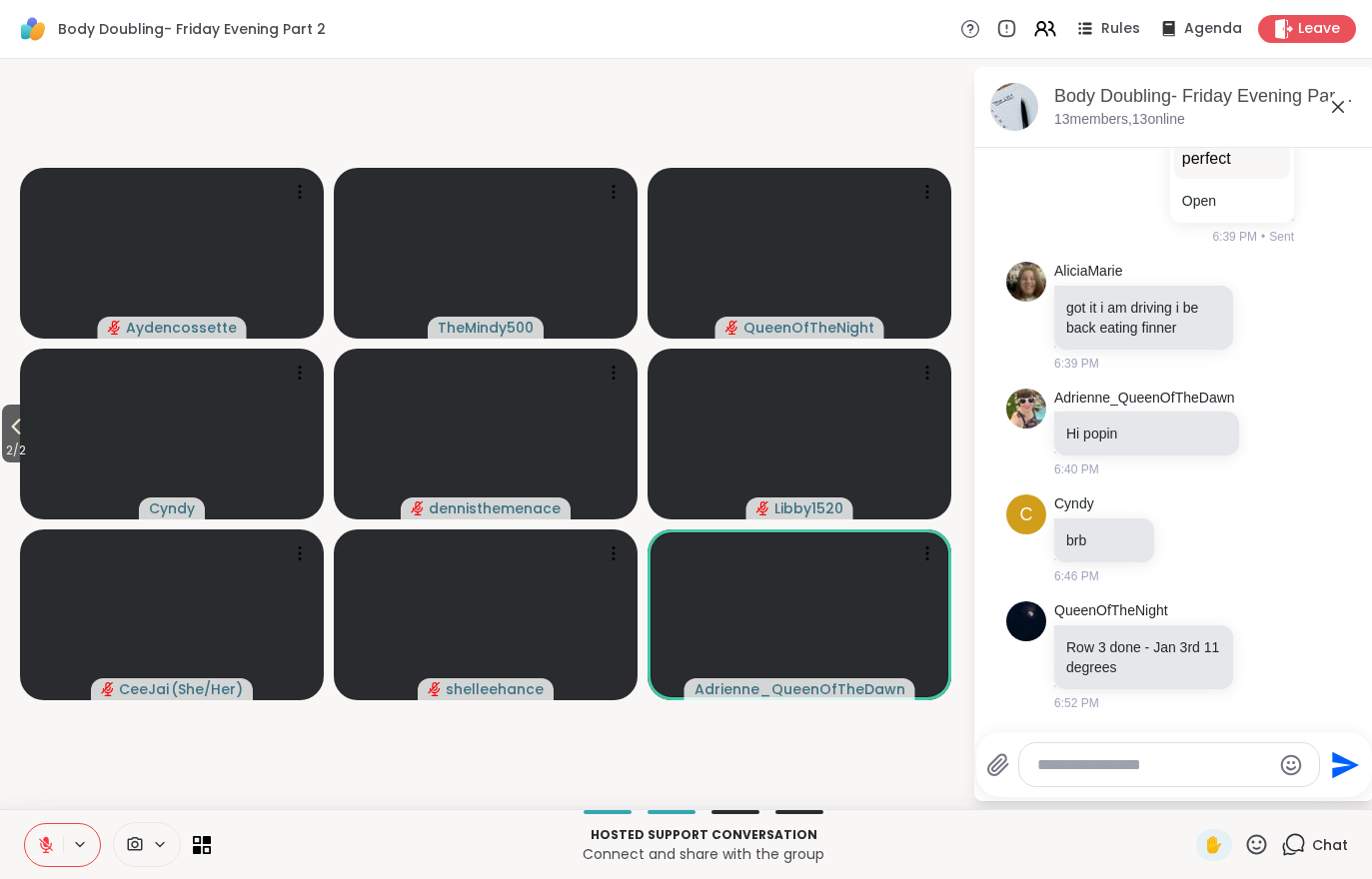 click at bounding box center (81, 844) 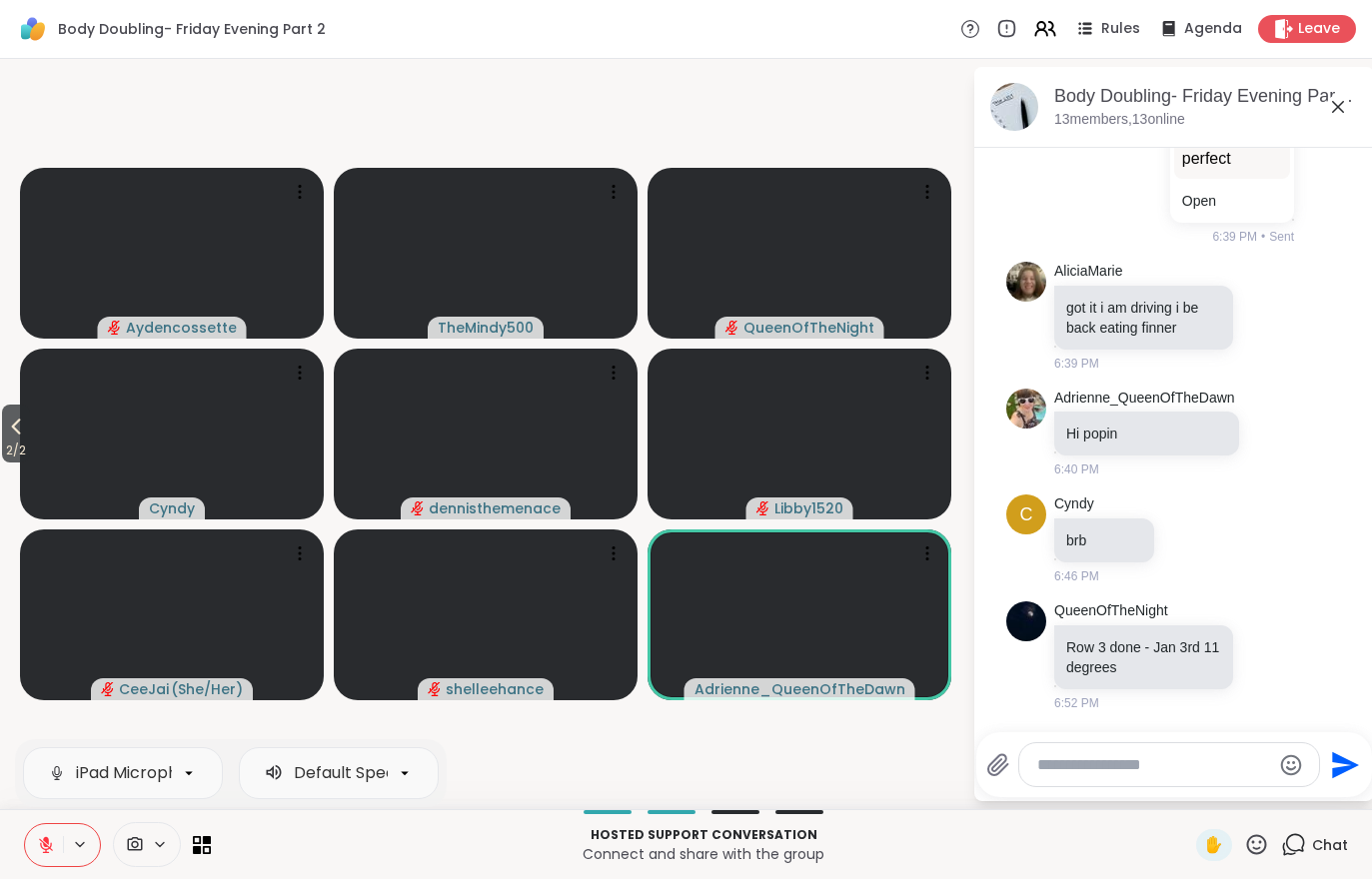 click at bounding box center [44, 845] 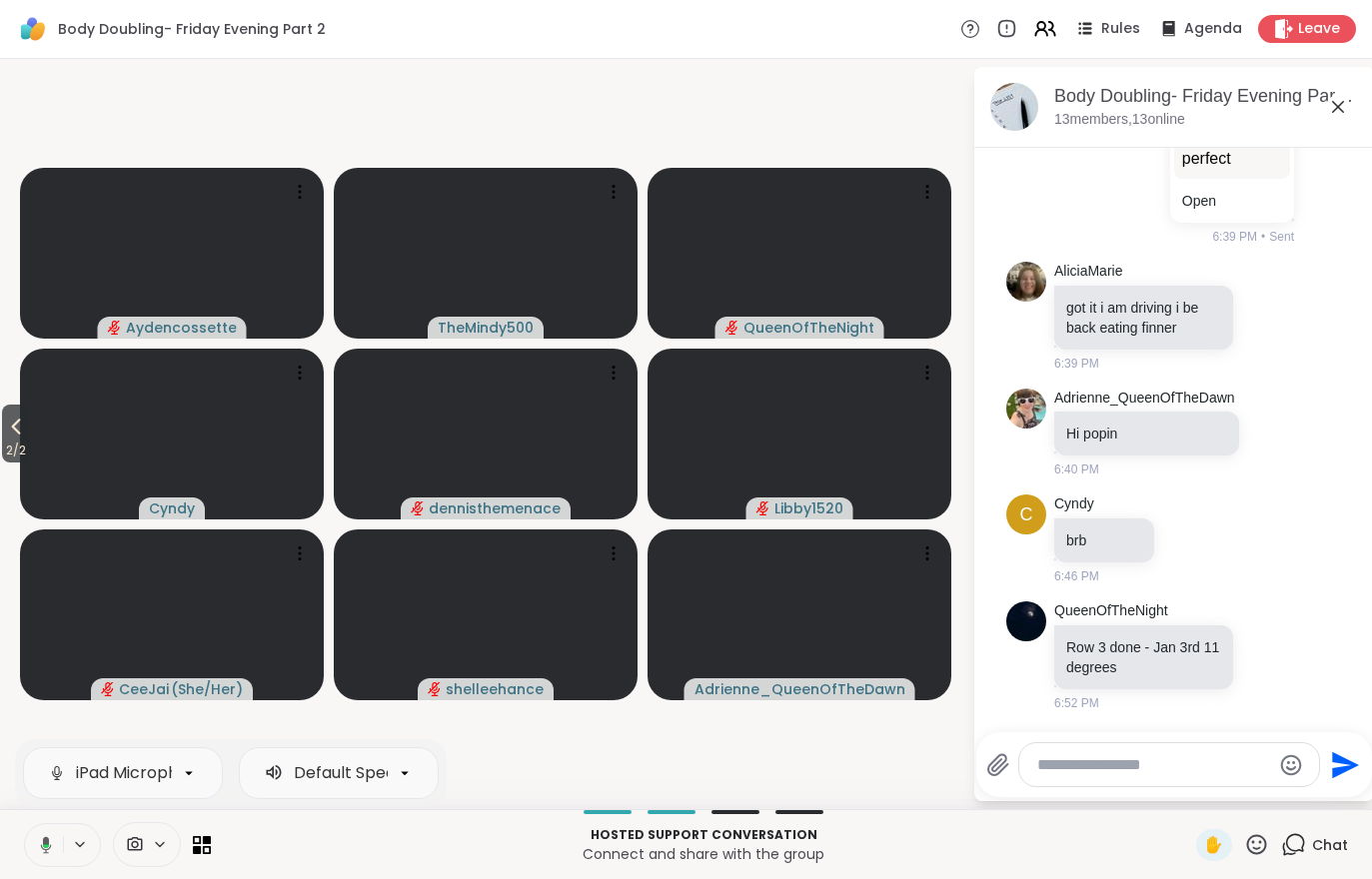 click on "2  /  2" at bounding box center [16, 450] 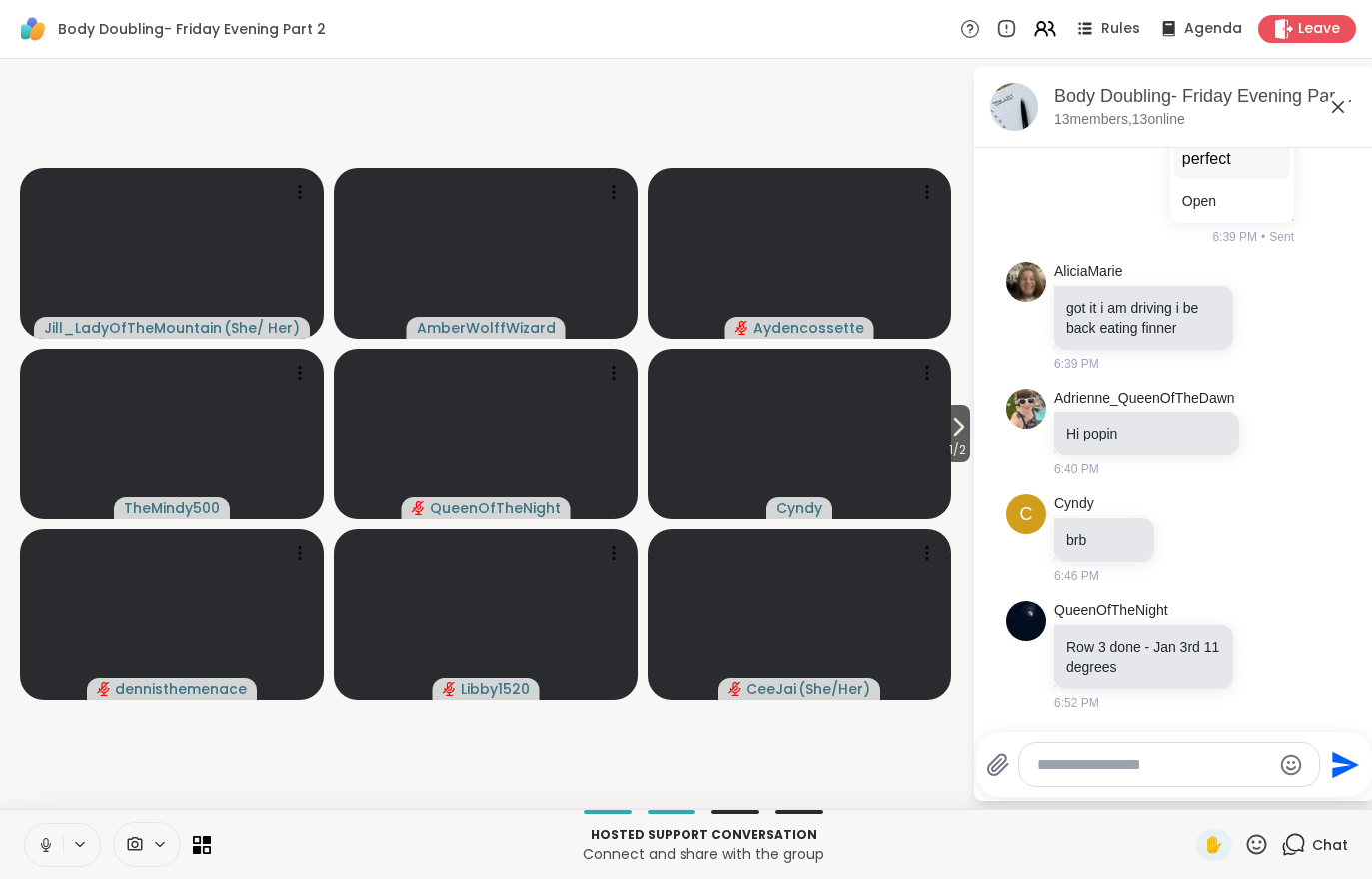 click at bounding box center [44, 845] 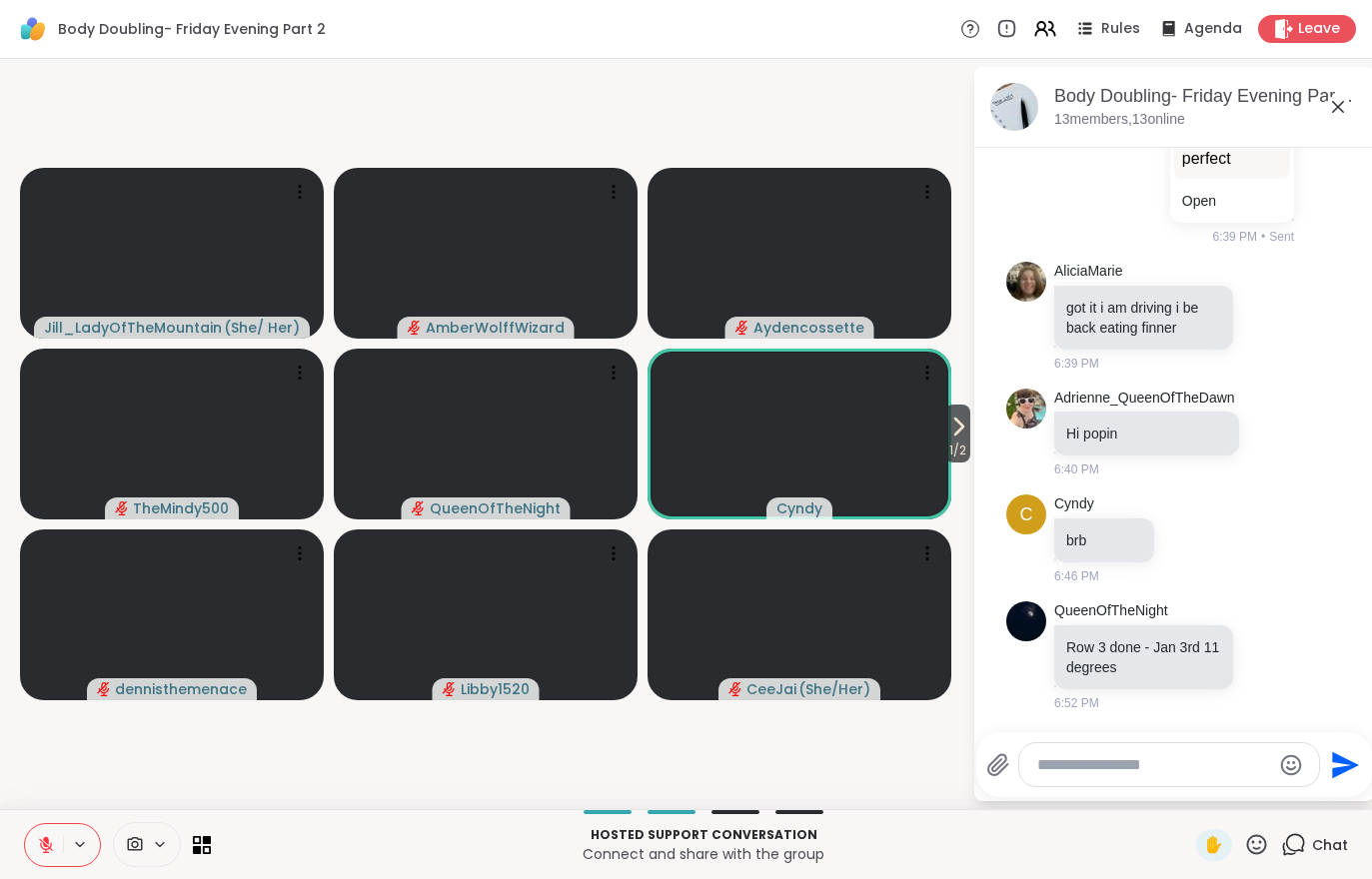 click at bounding box center (44, 845) 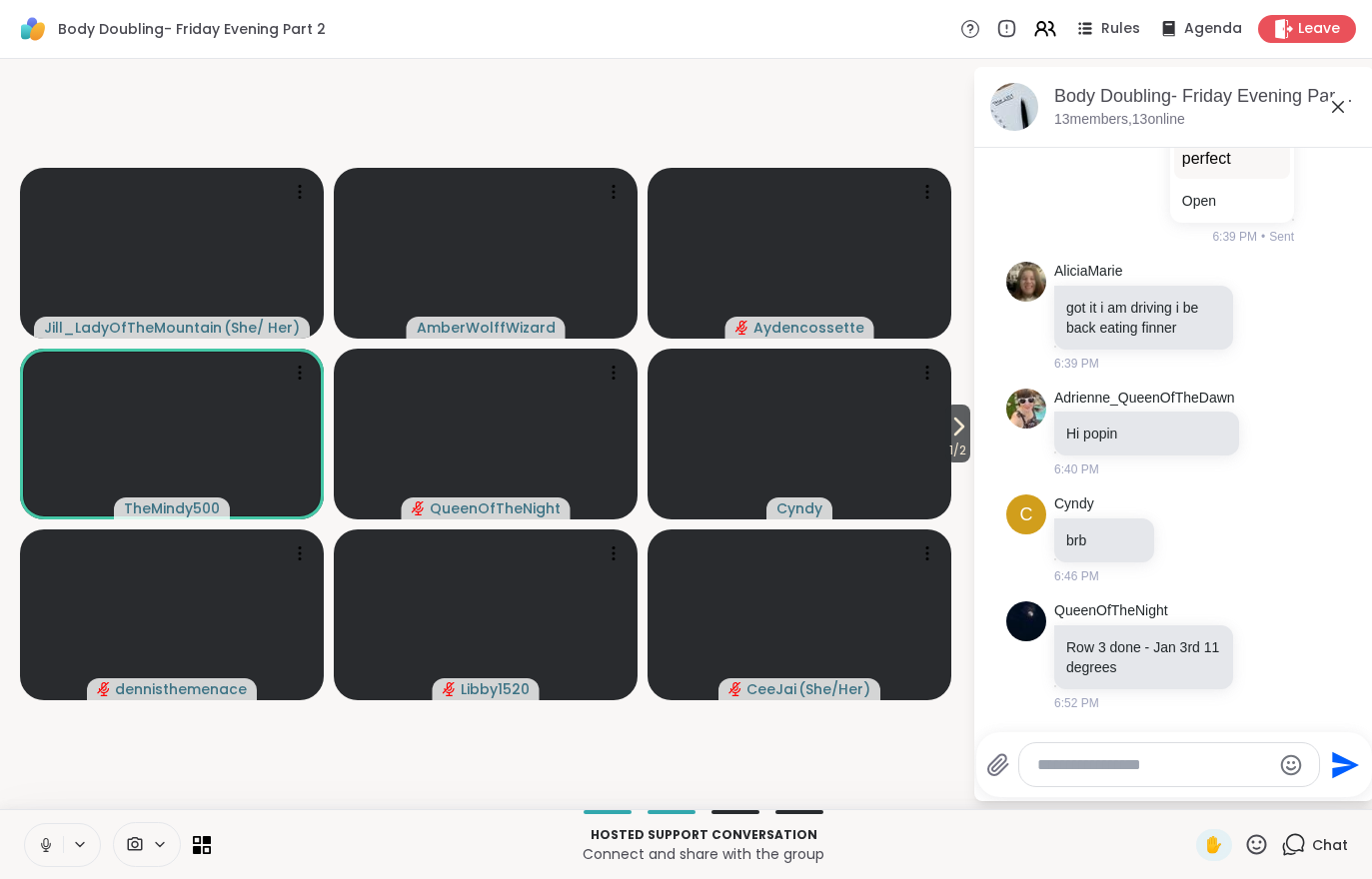 click 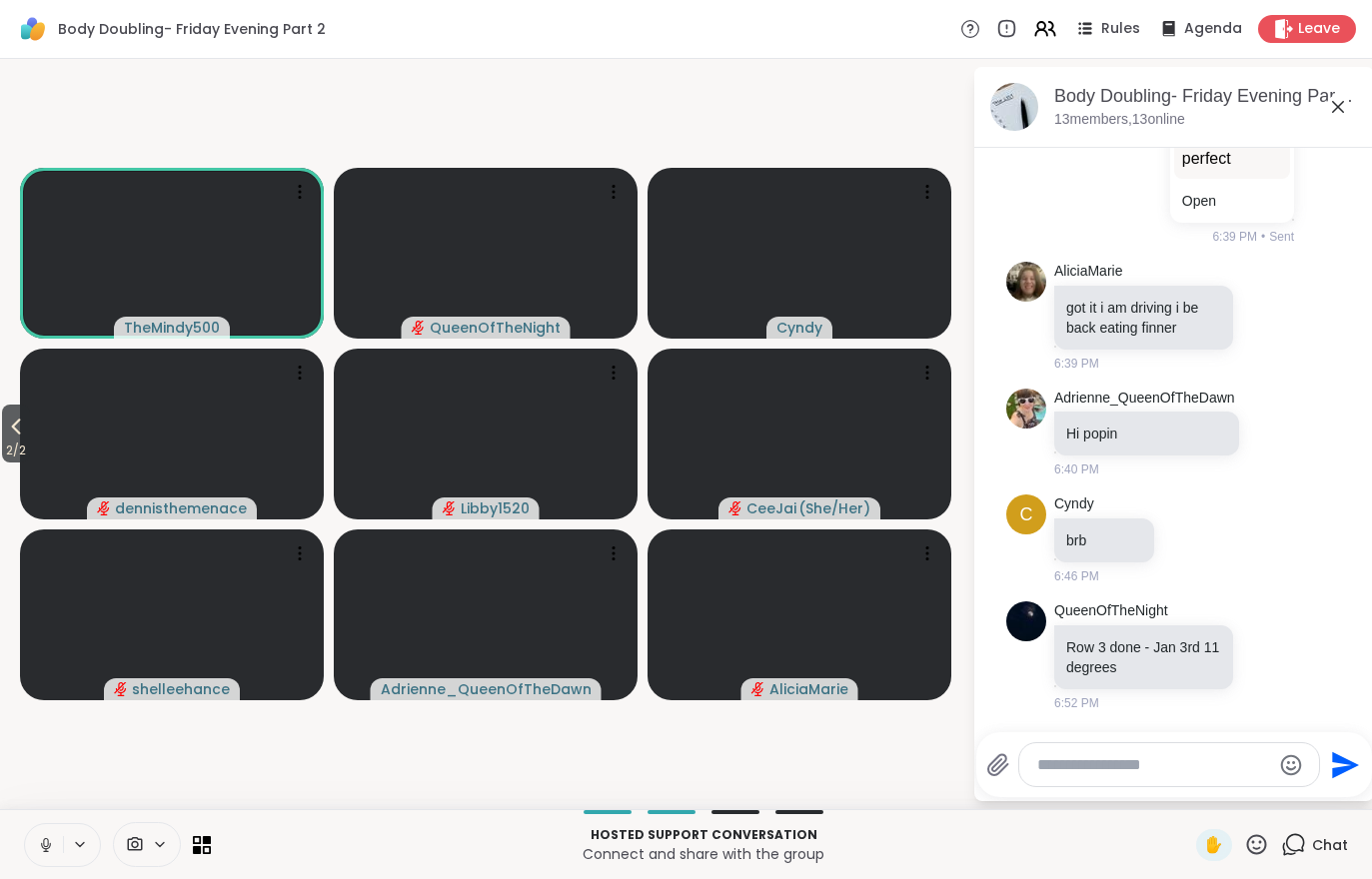 click on "2  /  2" at bounding box center (16, 450) 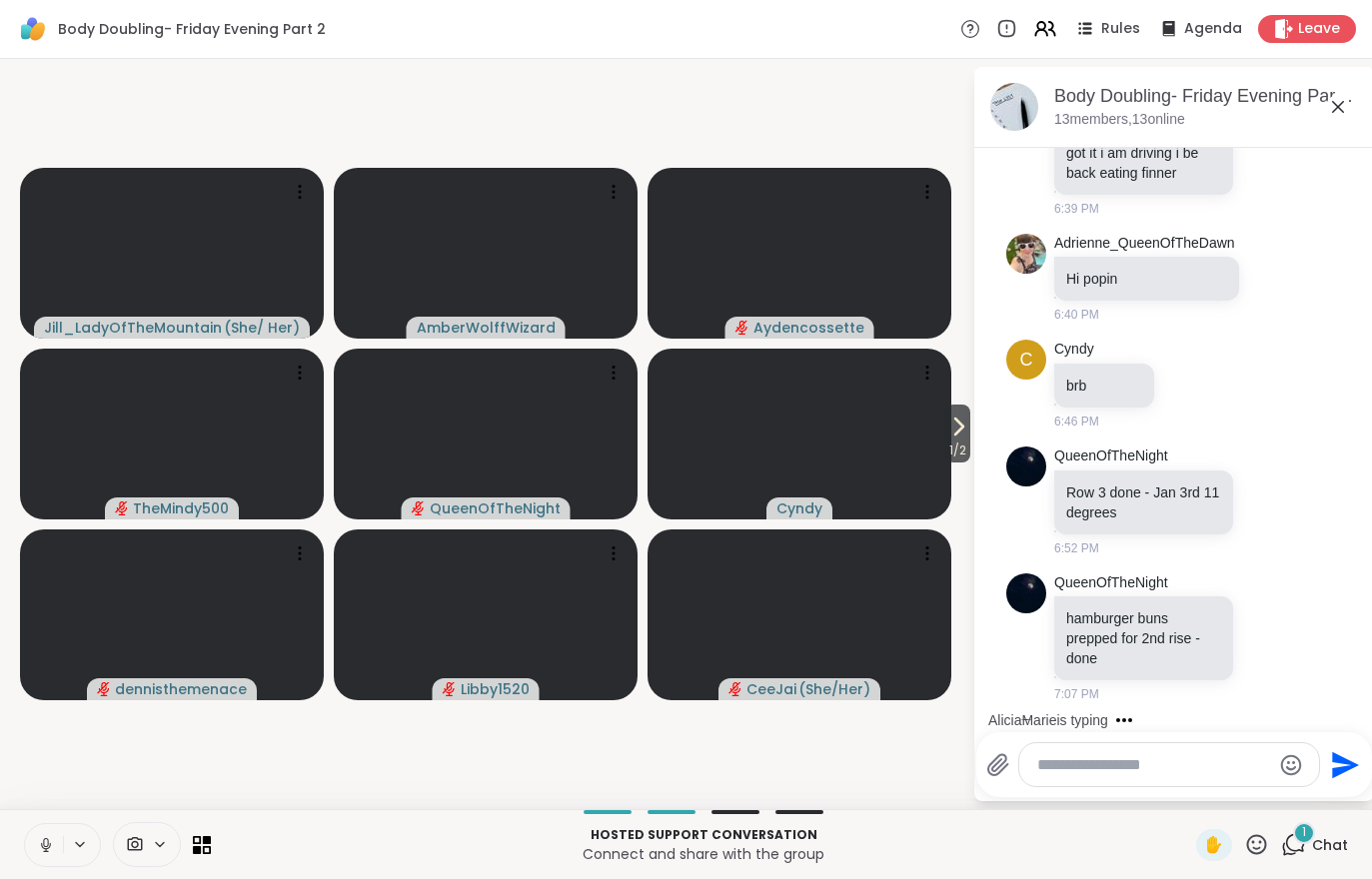 scroll, scrollTop: 1739, scrollLeft: 0, axis: vertical 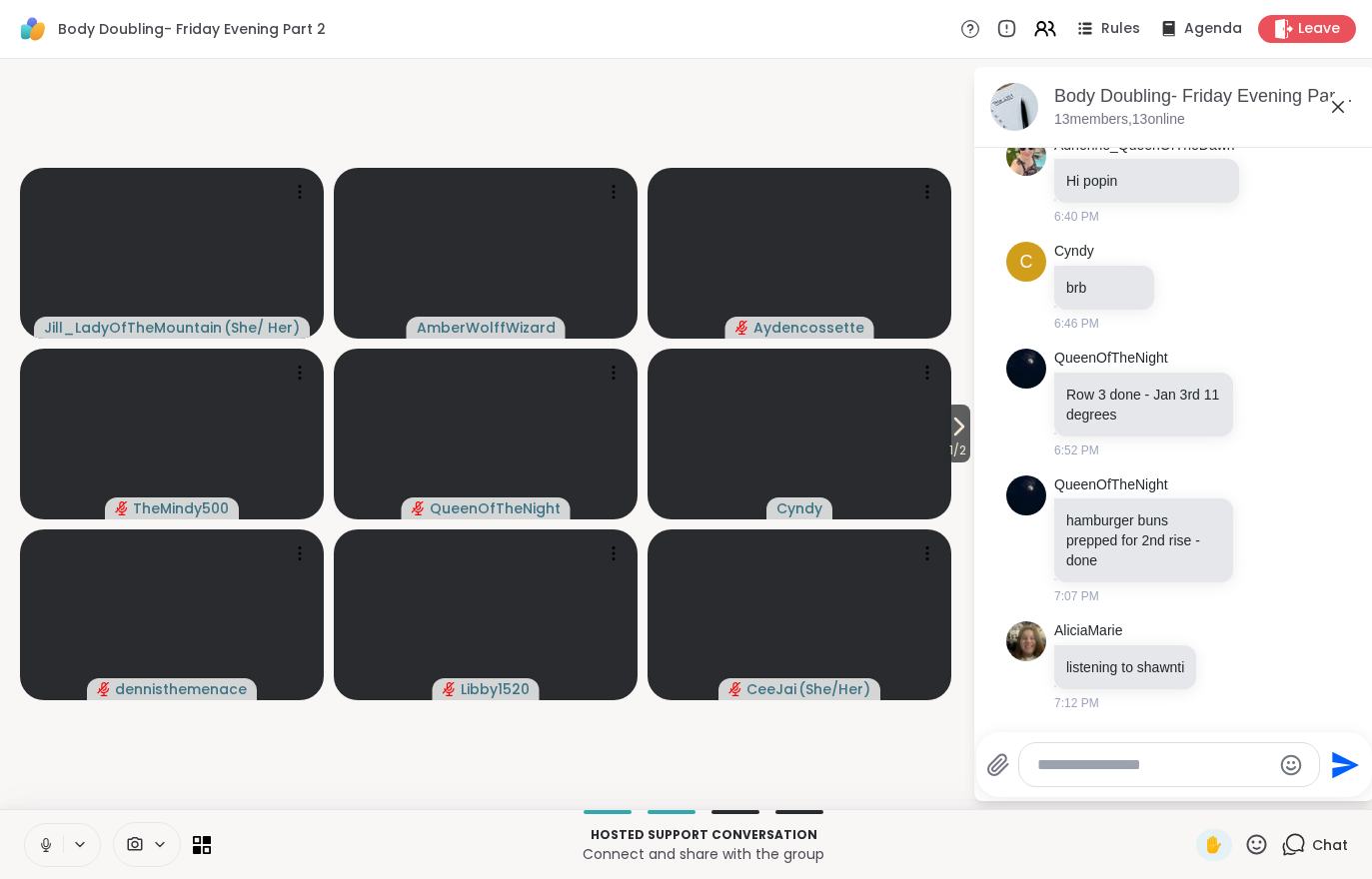 click 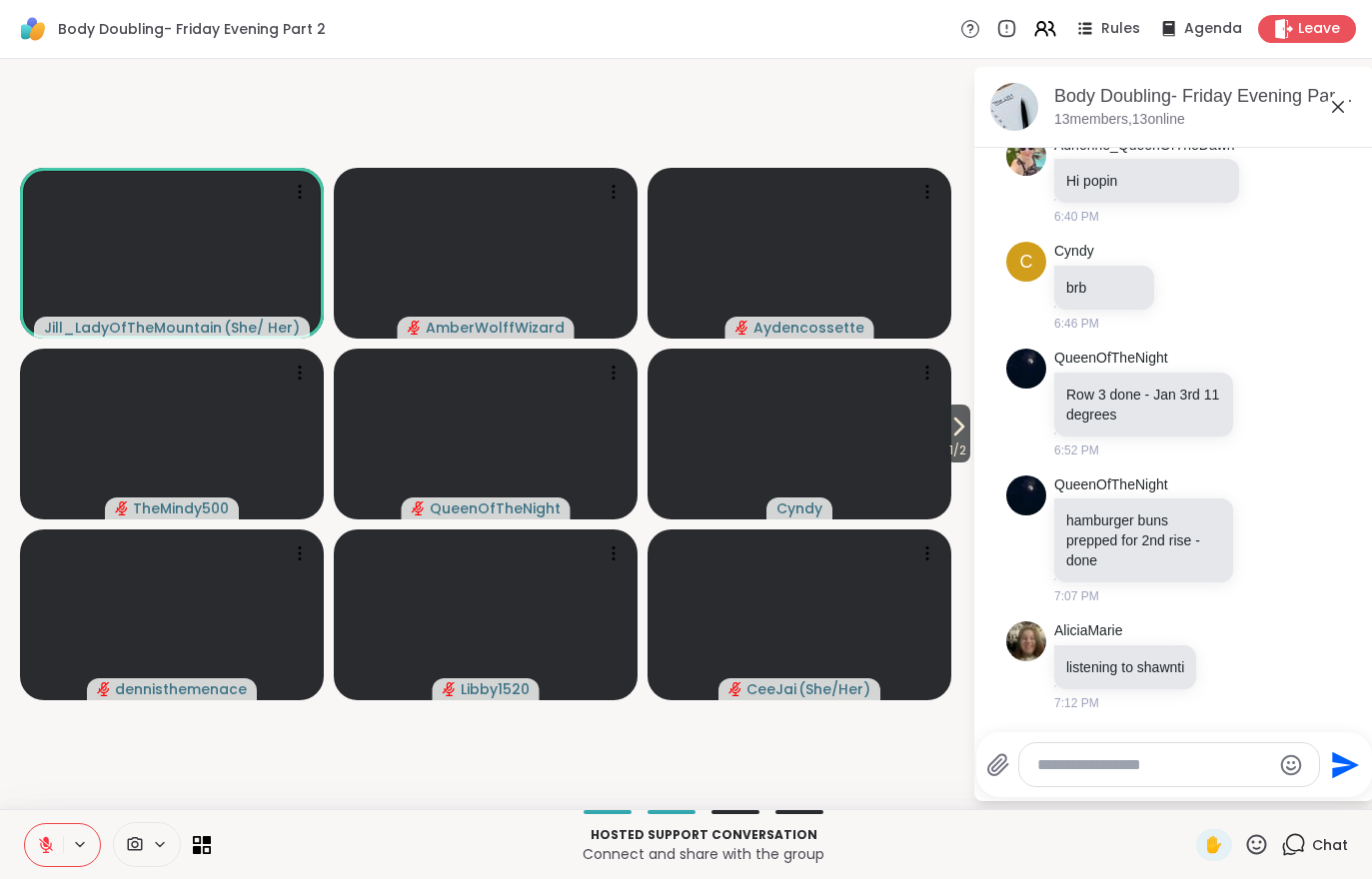 click at bounding box center [44, 845] 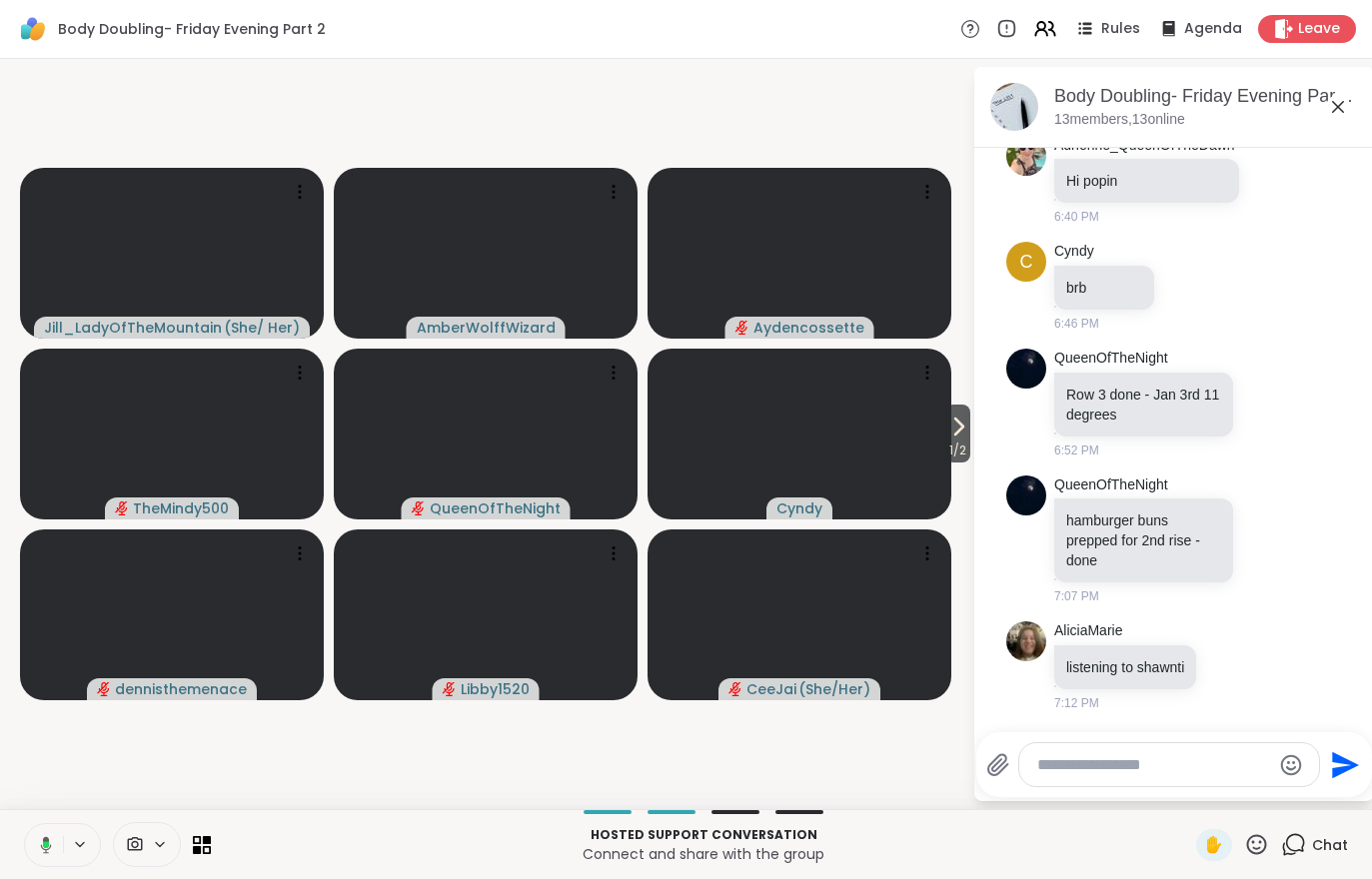 click 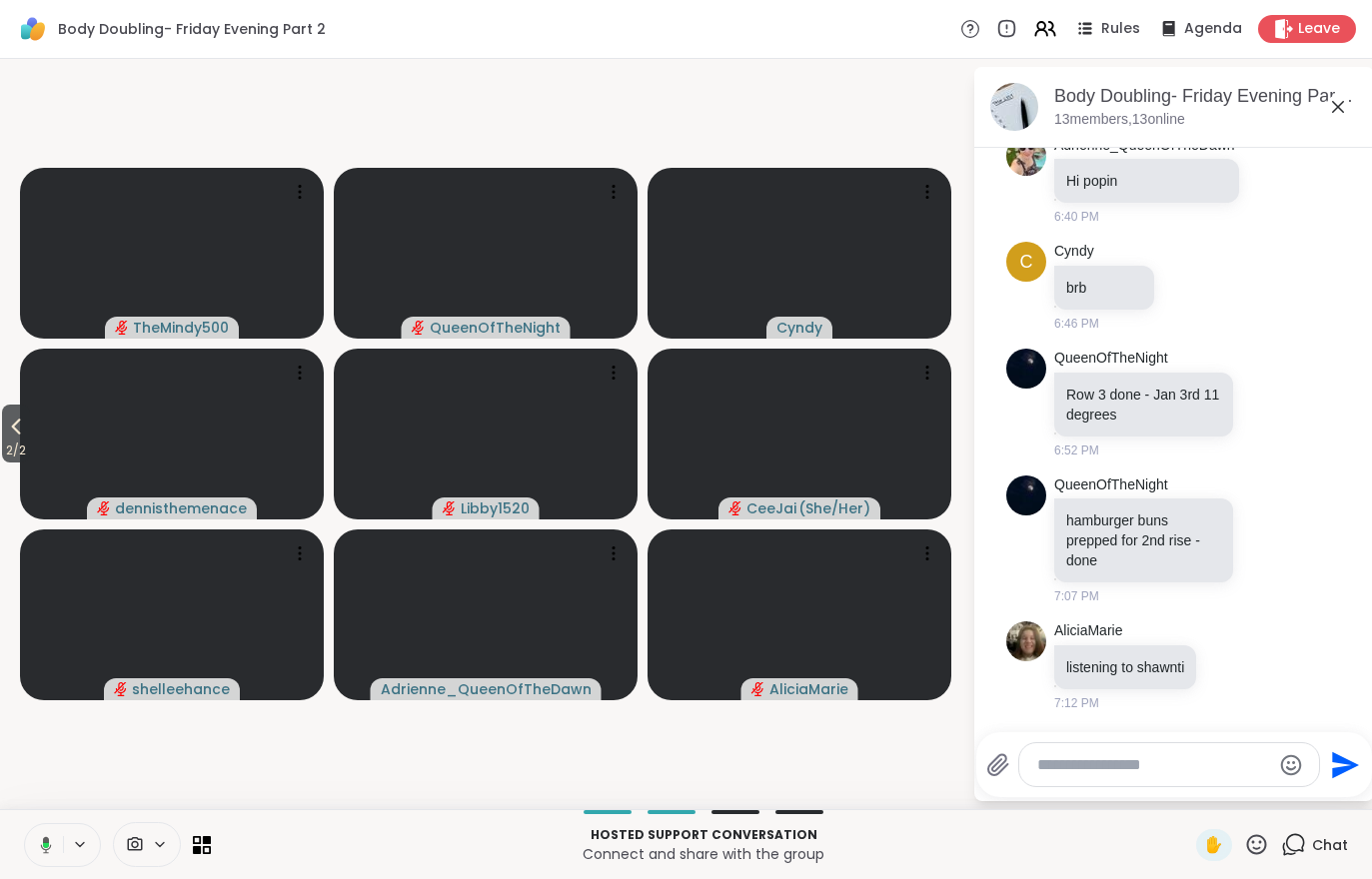 click on "2  /  2" at bounding box center [16, 450] 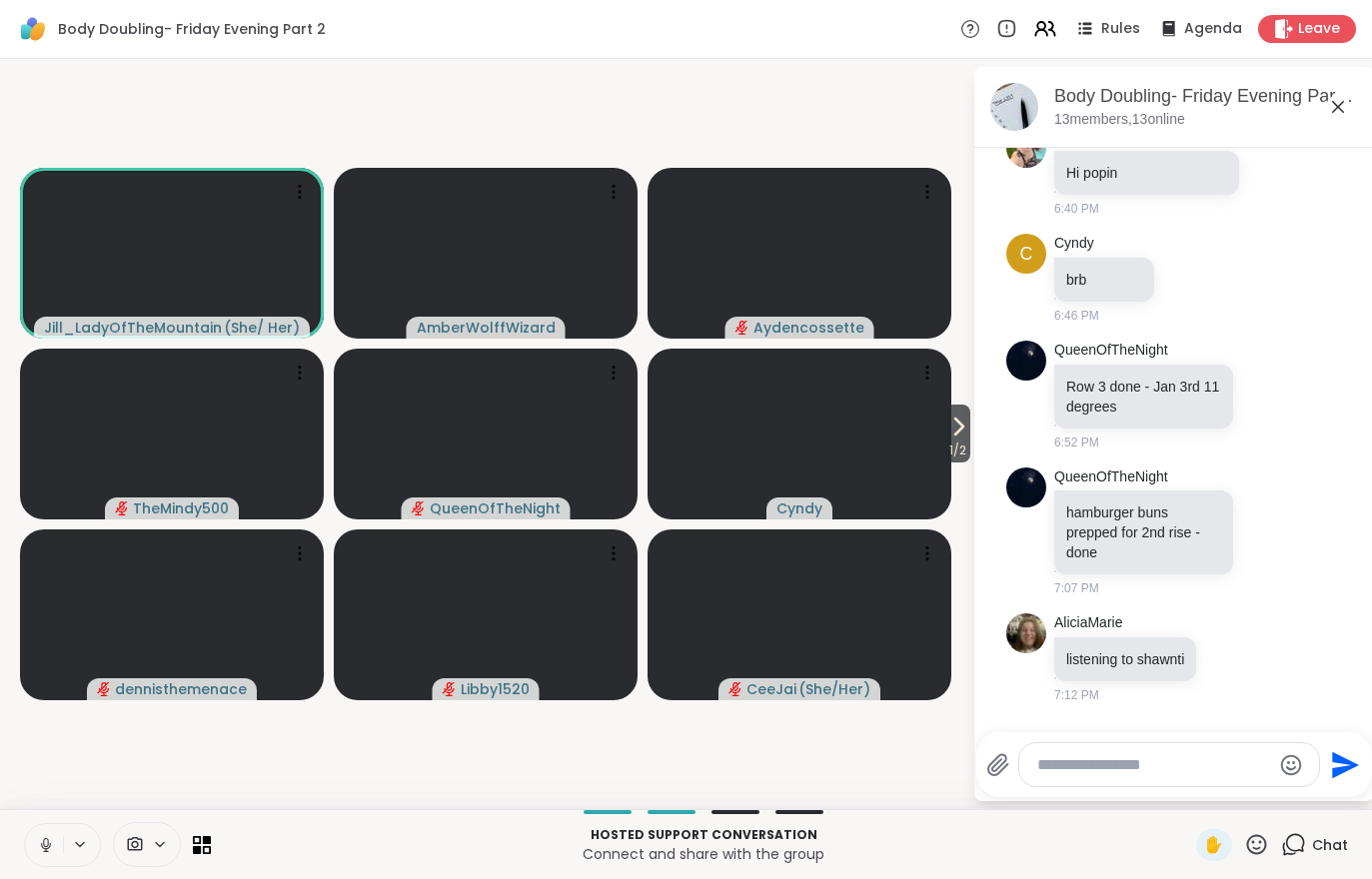 scroll, scrollTop: 1845, scrollLeft: 0, axis: vertical 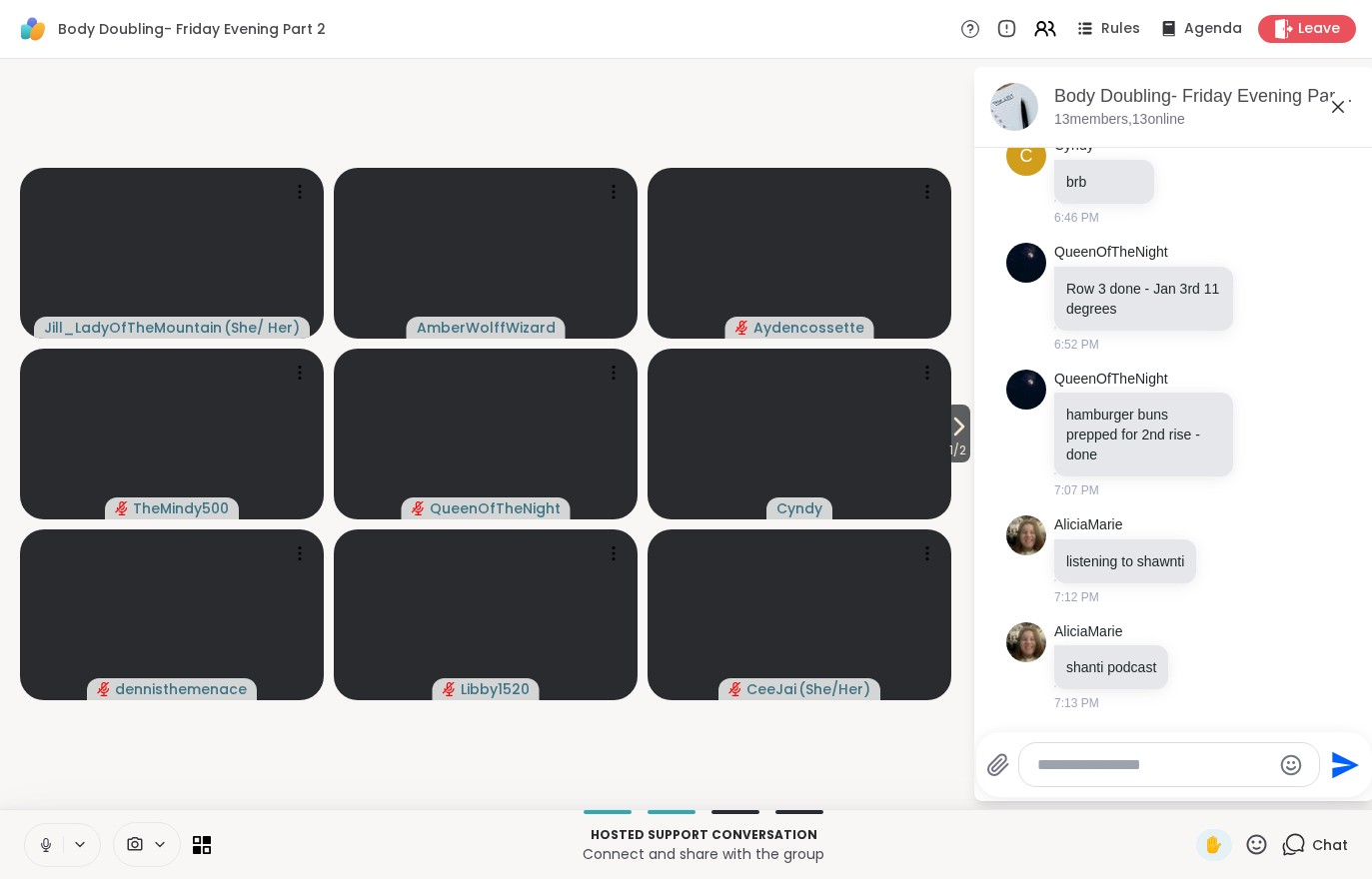 click 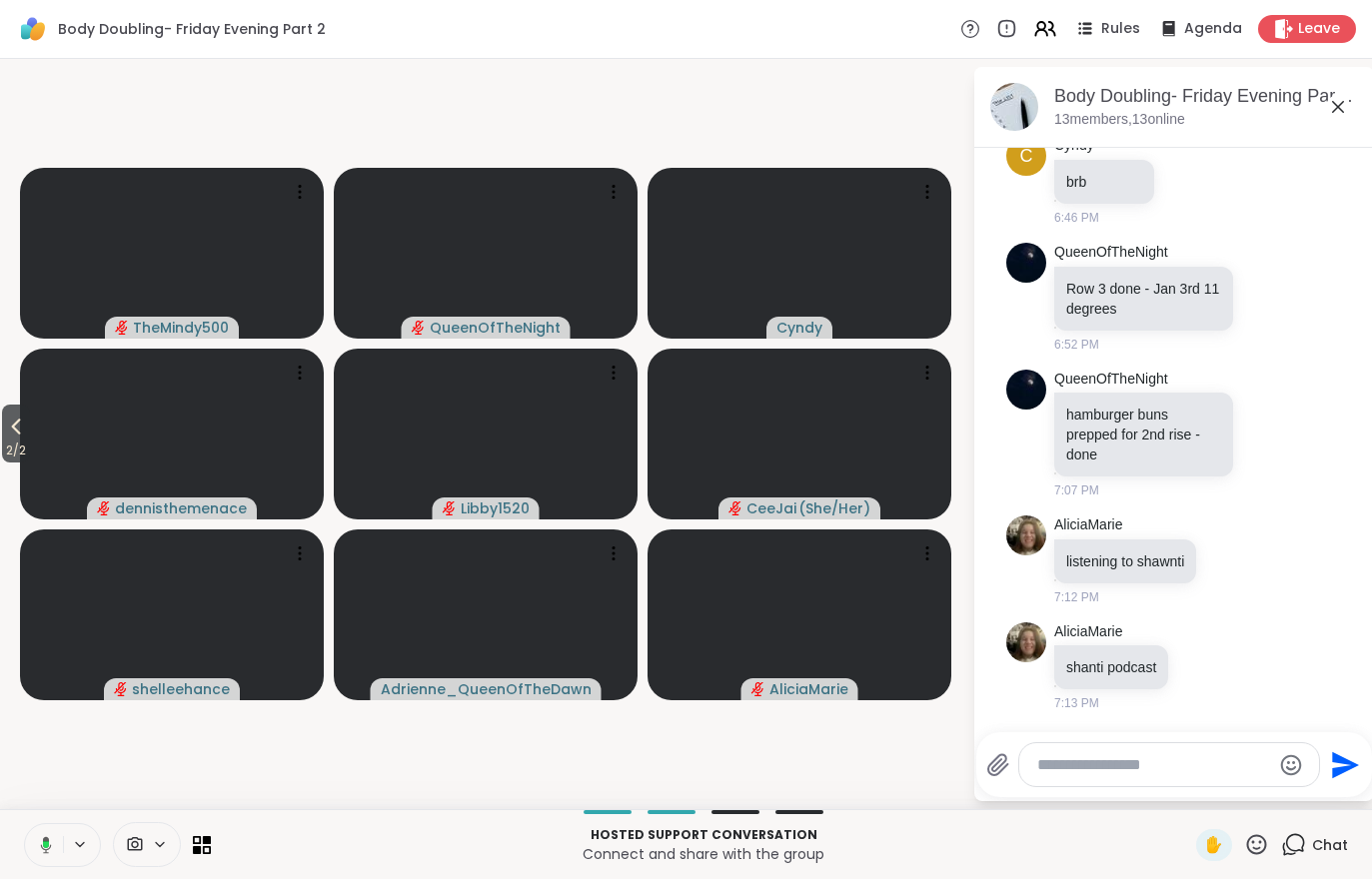 click on "2  /  2" at bounding box center [16, 450] 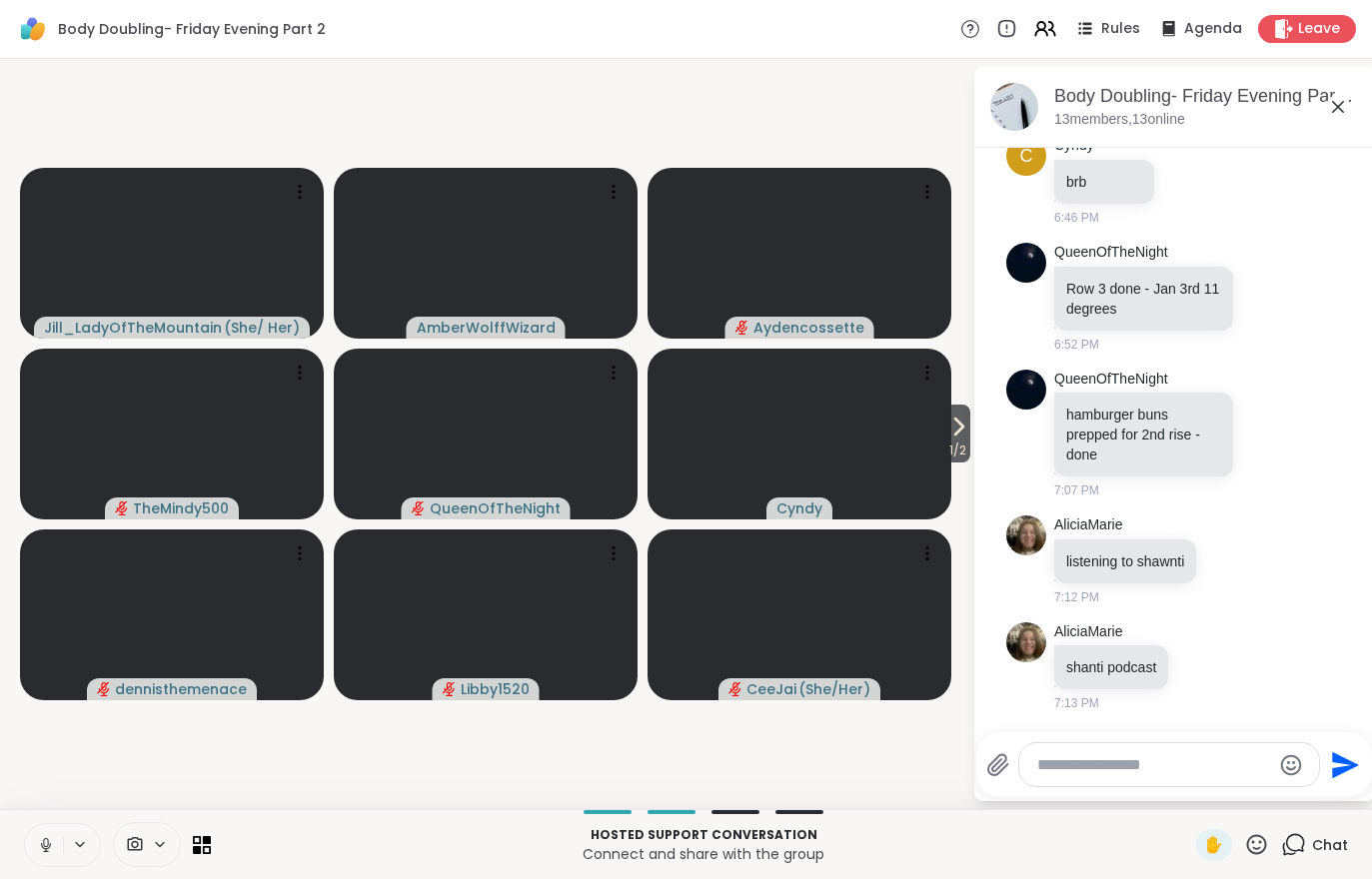 click at bounding box center (44, 845) 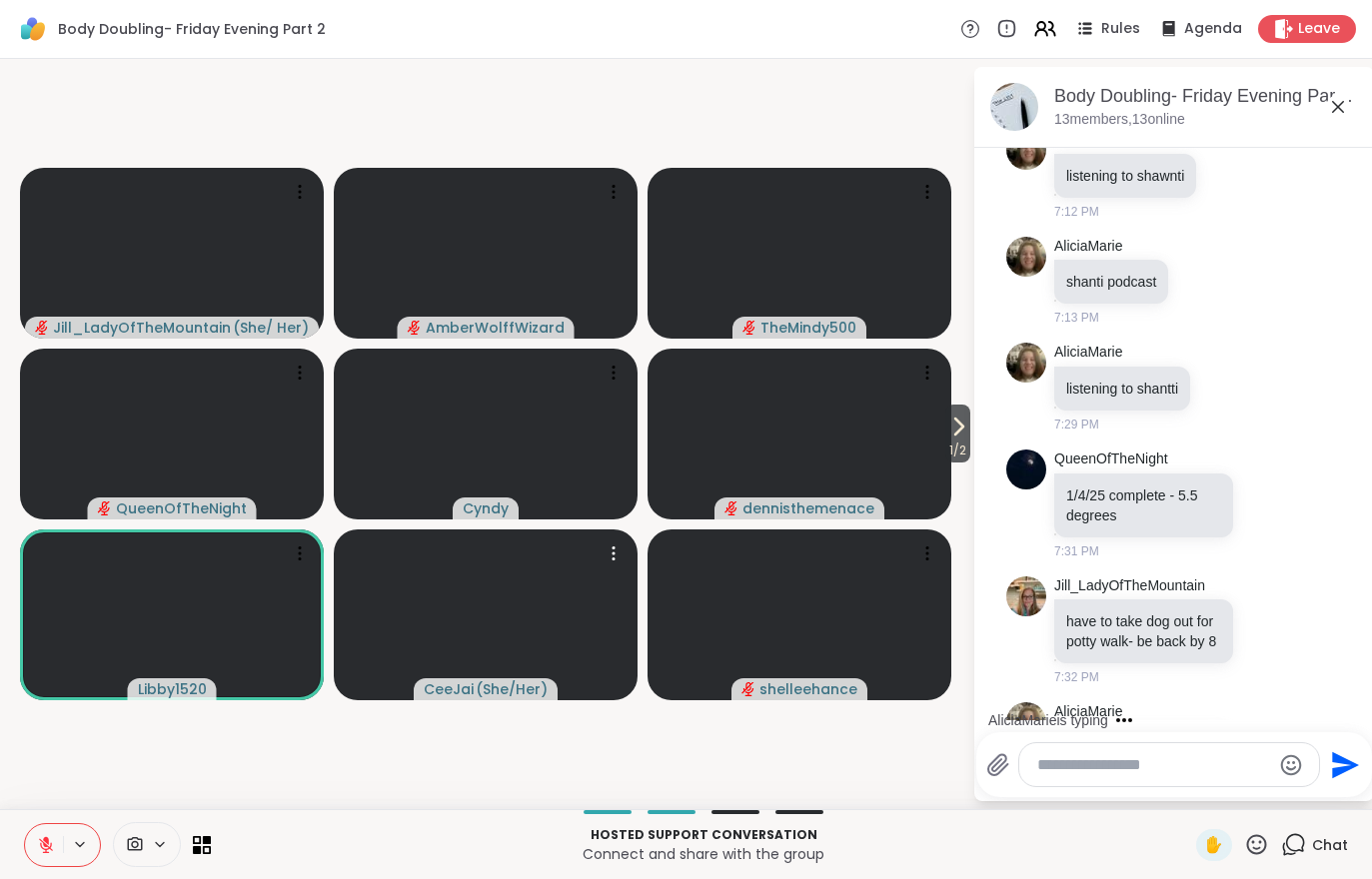 scroll, scrollTop: 2348, scrollLeft: 0, axis: vertical 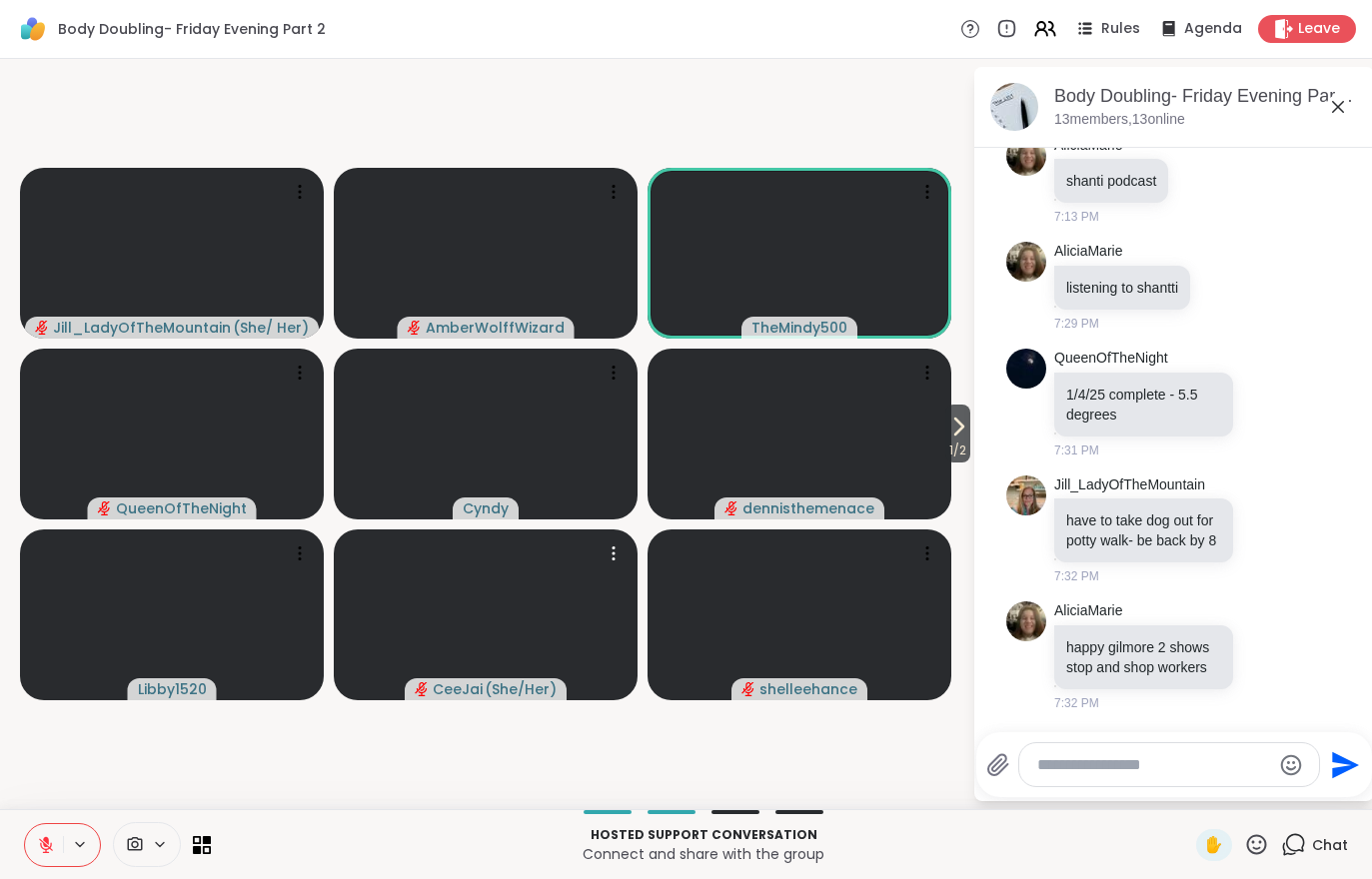 click on "1  /  2" at bounding box center (957, 450) 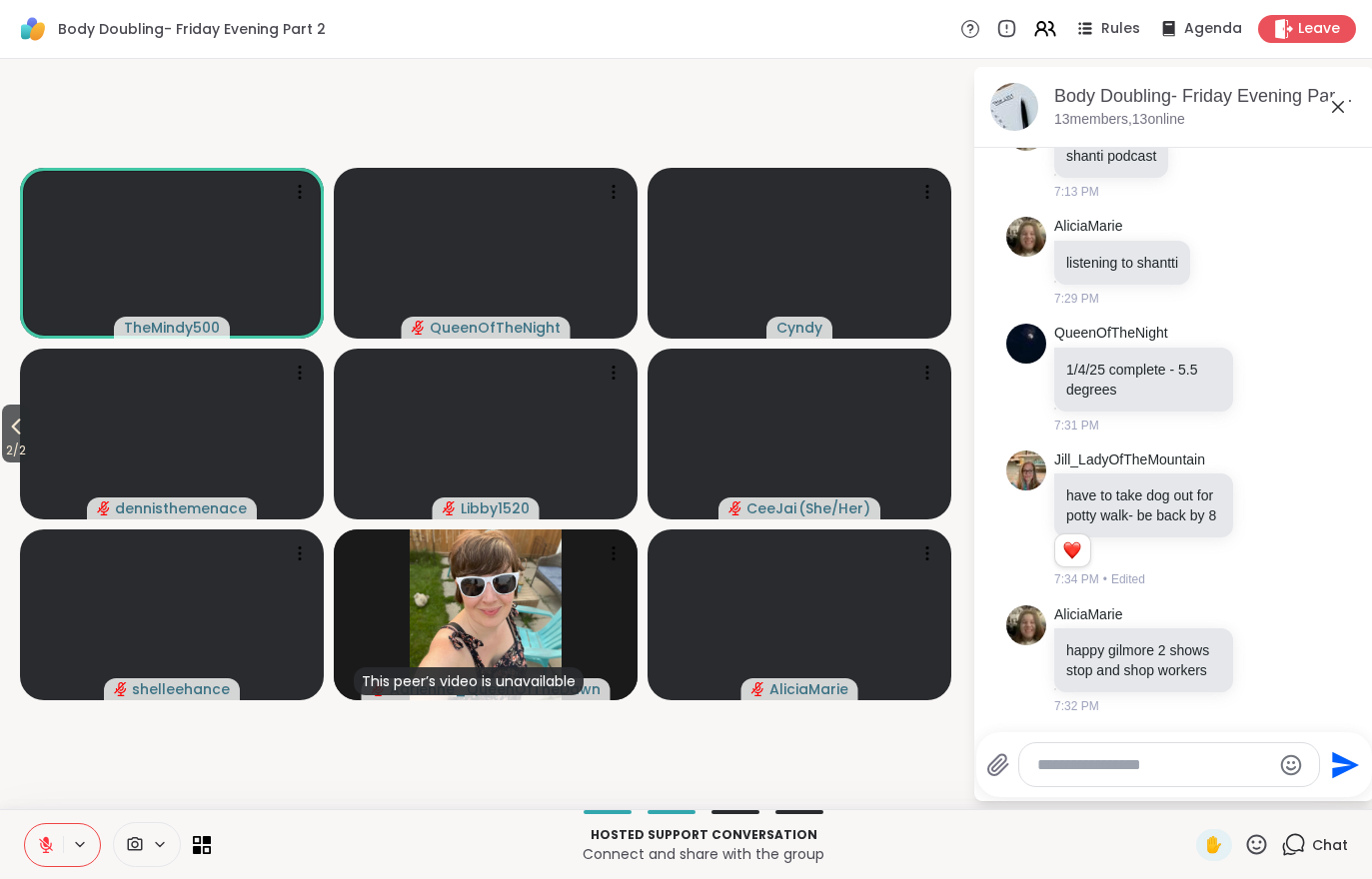 click at bounding box center [44, 845] 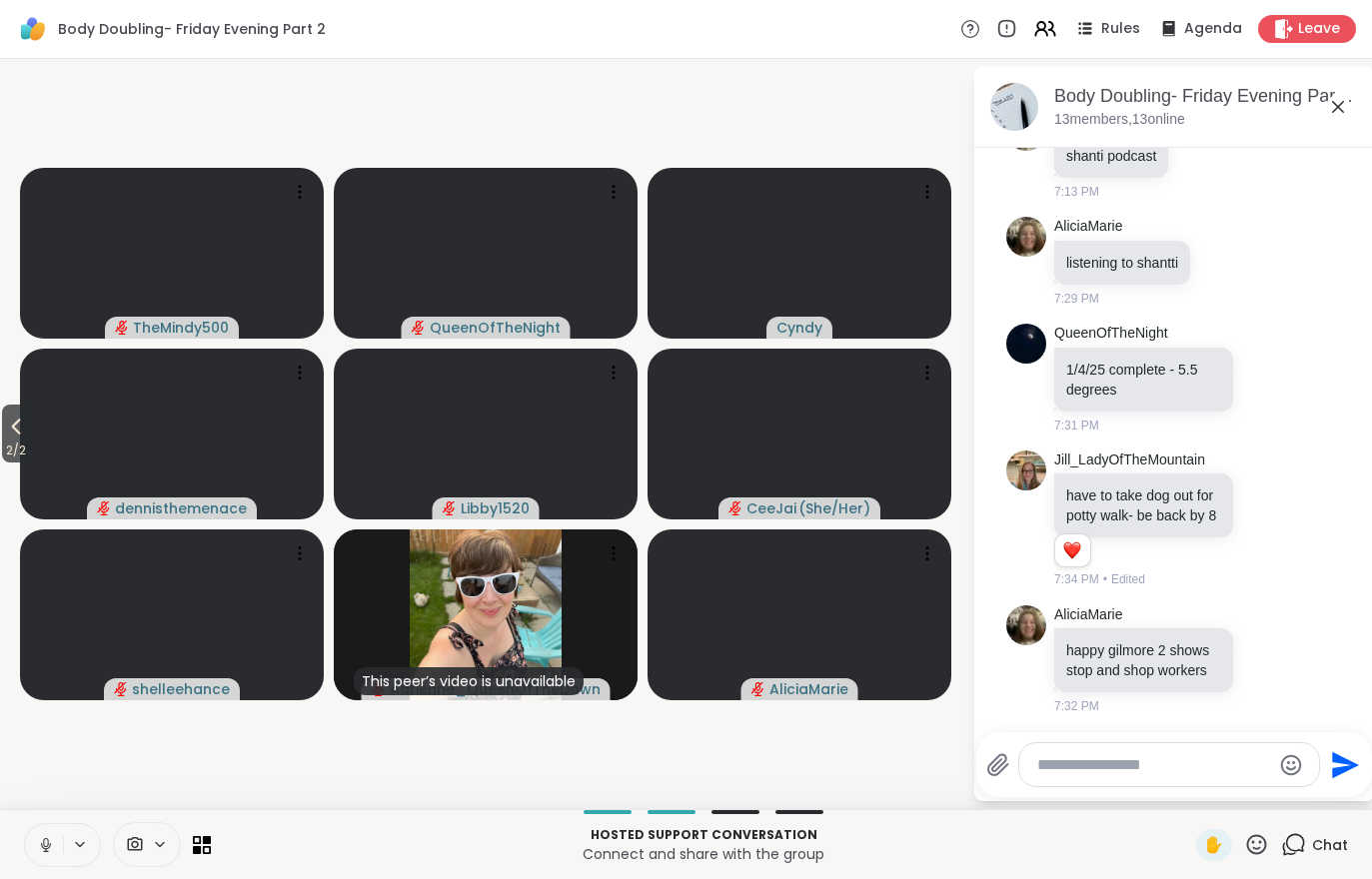 click 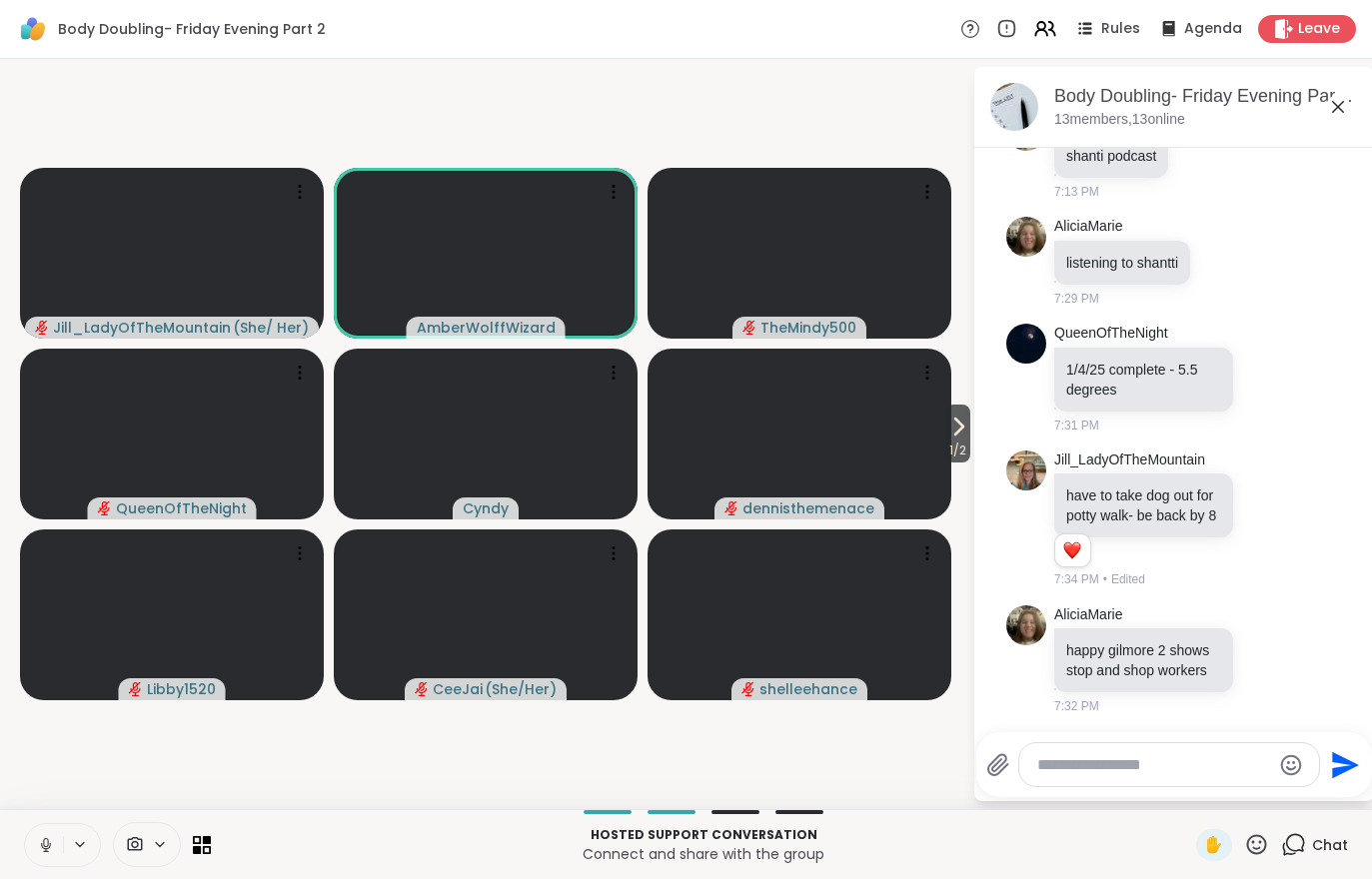 click 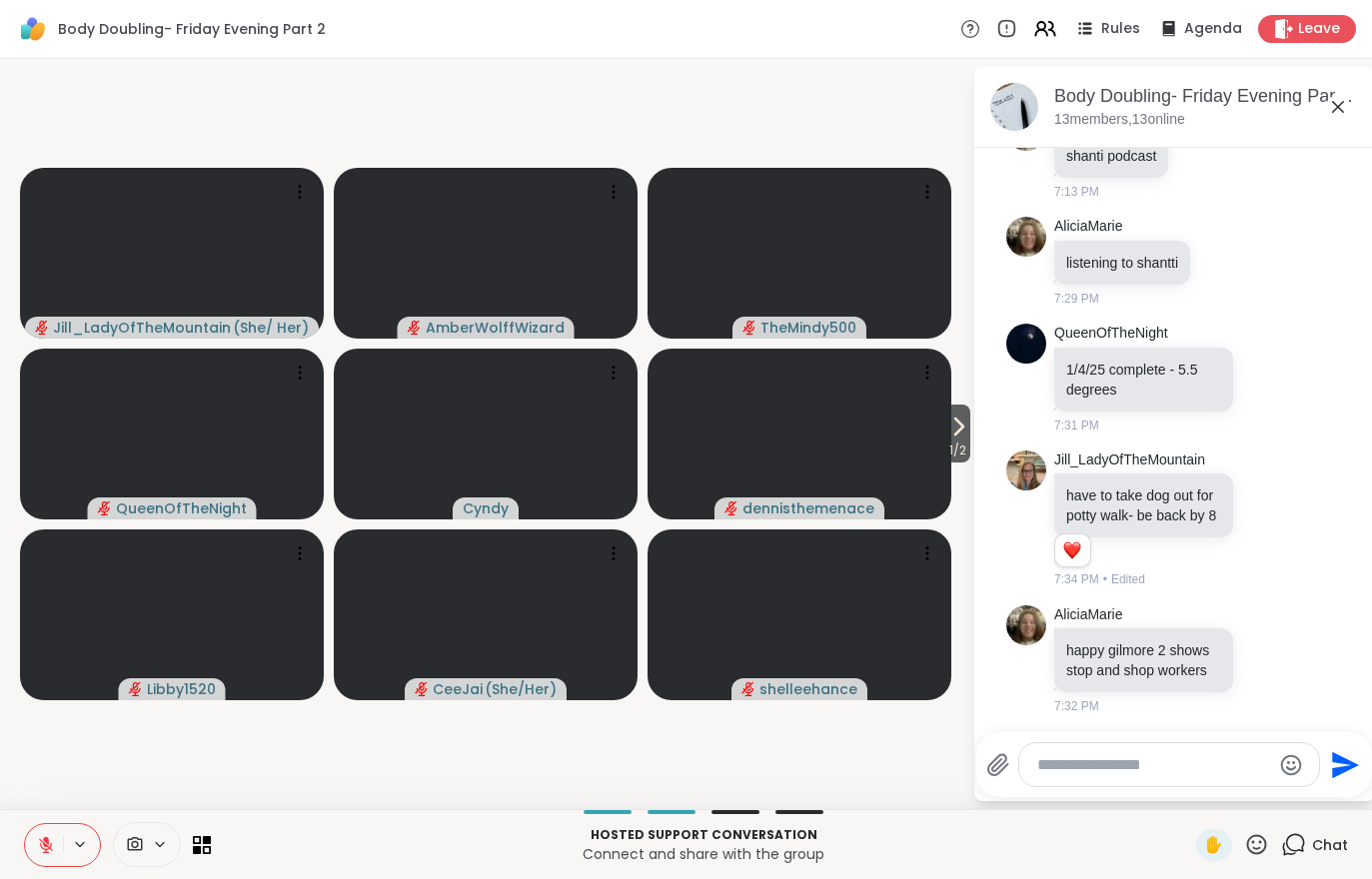 click at bounding box center [44, 845] 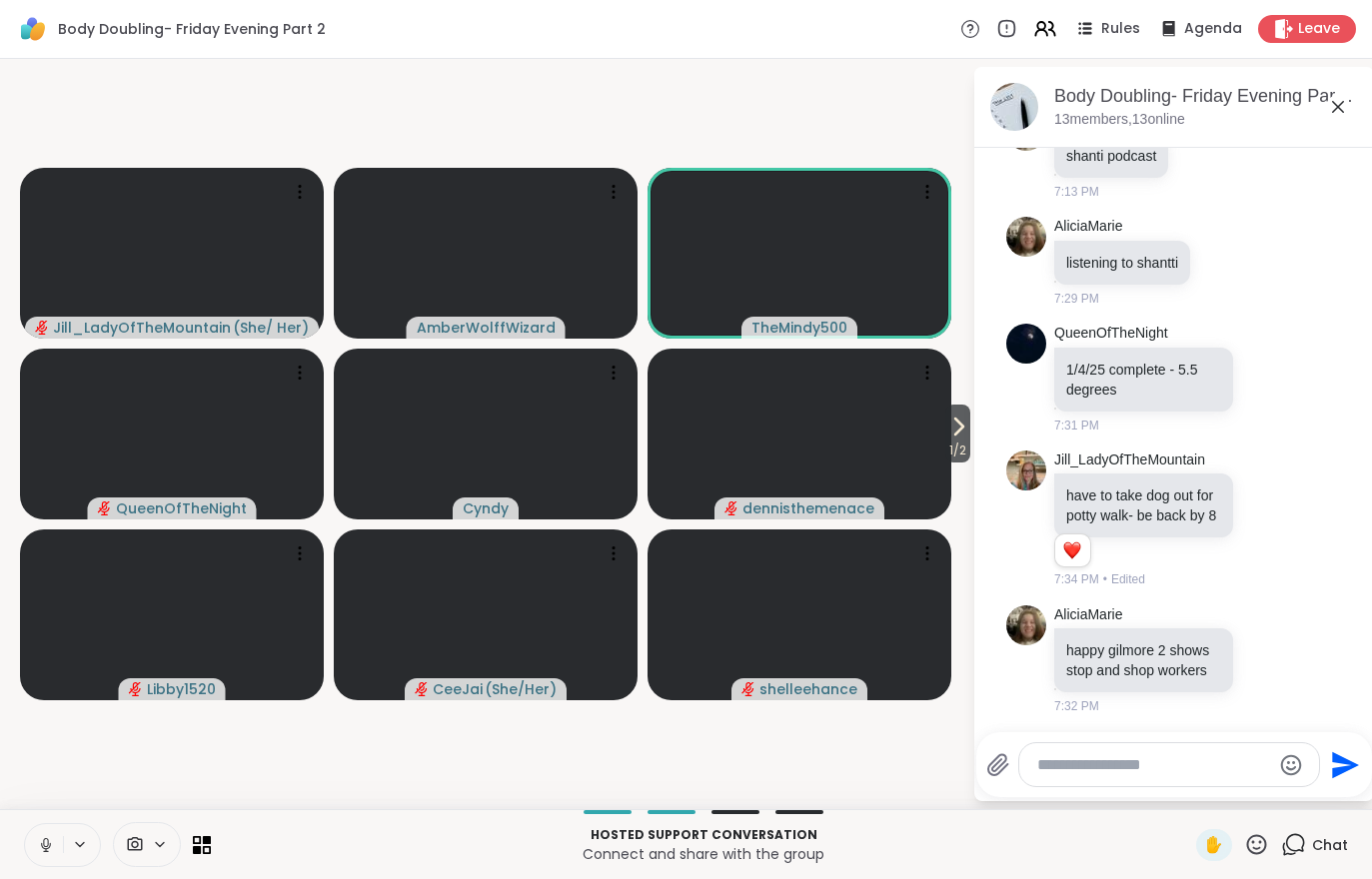 click 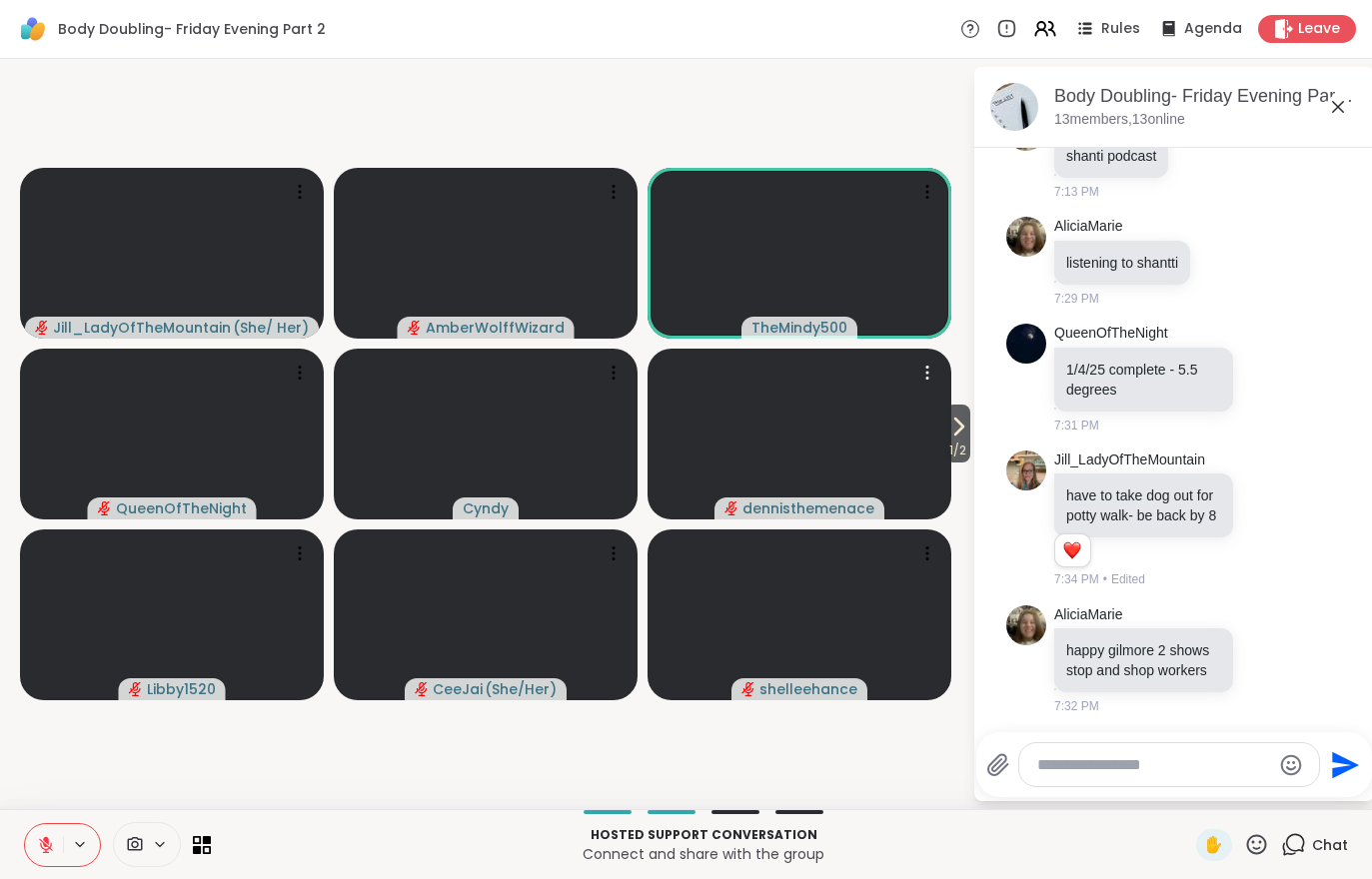 click at bounding box center [799, 434] 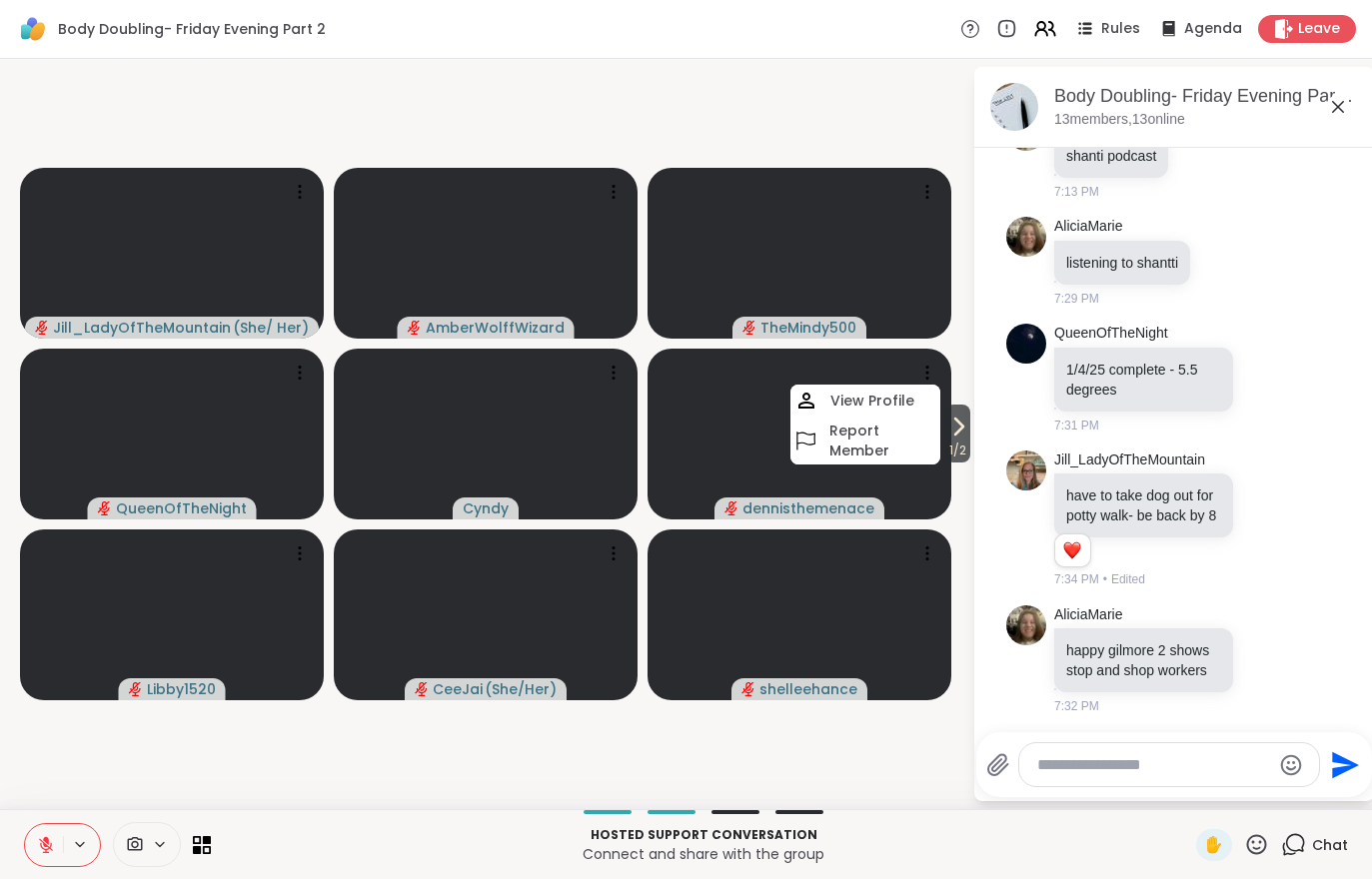 click on "1  /  2 Jill_LadyOfTheMountain ( She/ Her ) AmberWolffWizard TheMindy500 QueenOfTheNight Cyndy dennisthemenace View Profile Report Member Libby1520 CeeJai ( She/Her ) shelleehance" at bounding box center [486, 434] 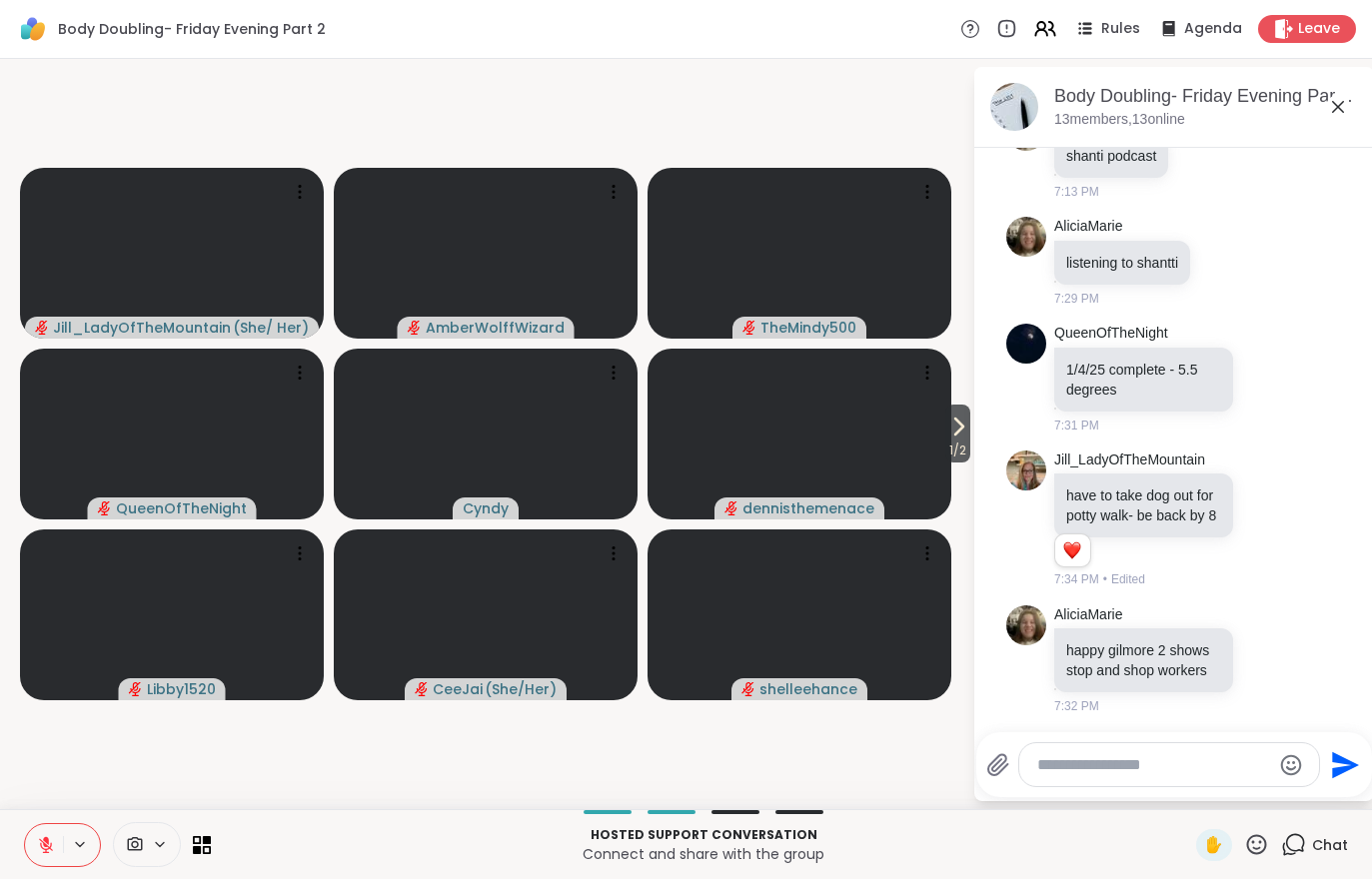 click 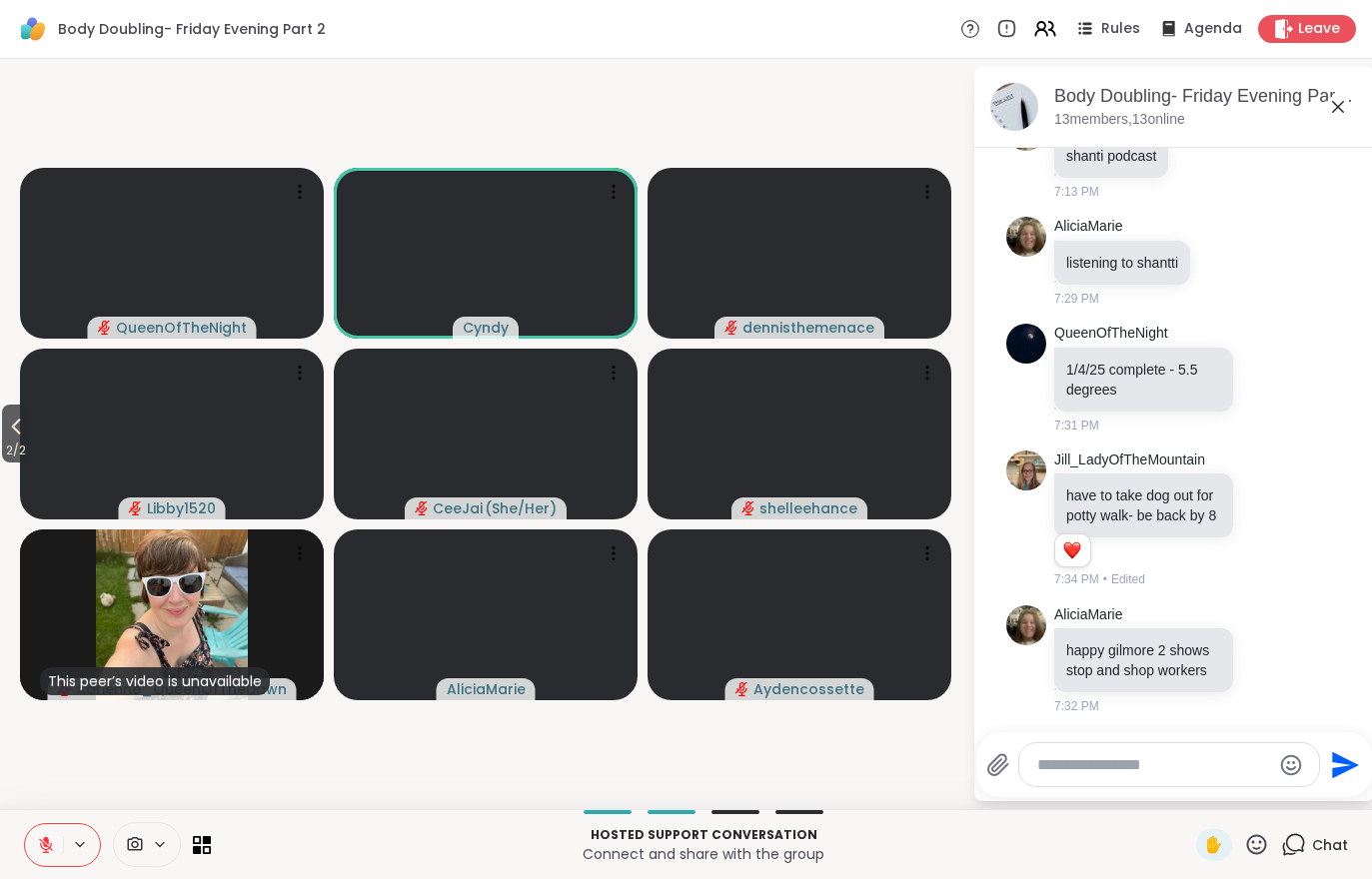 click on "2  /  2" at bounding box center [16, 450] 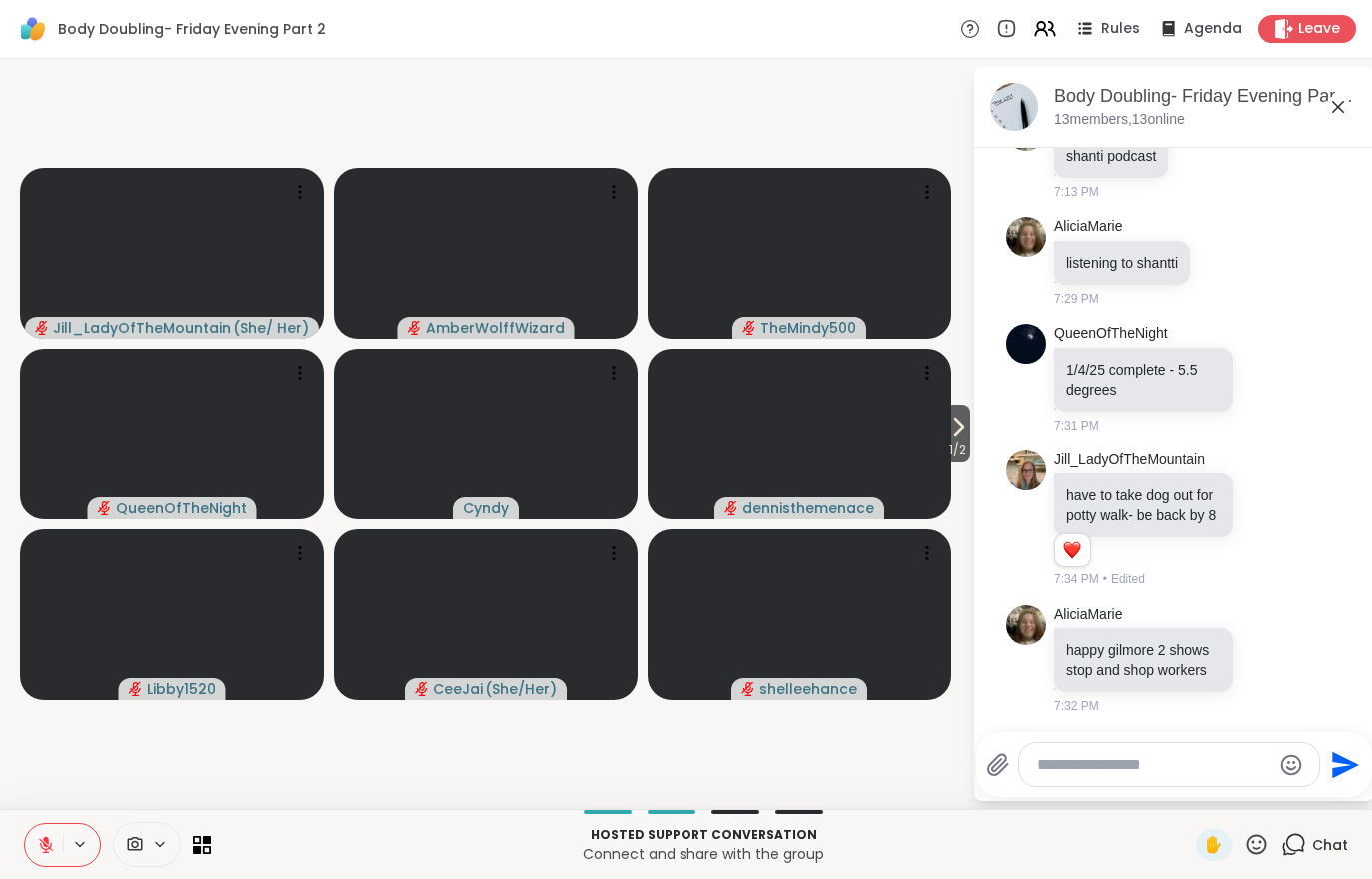 click 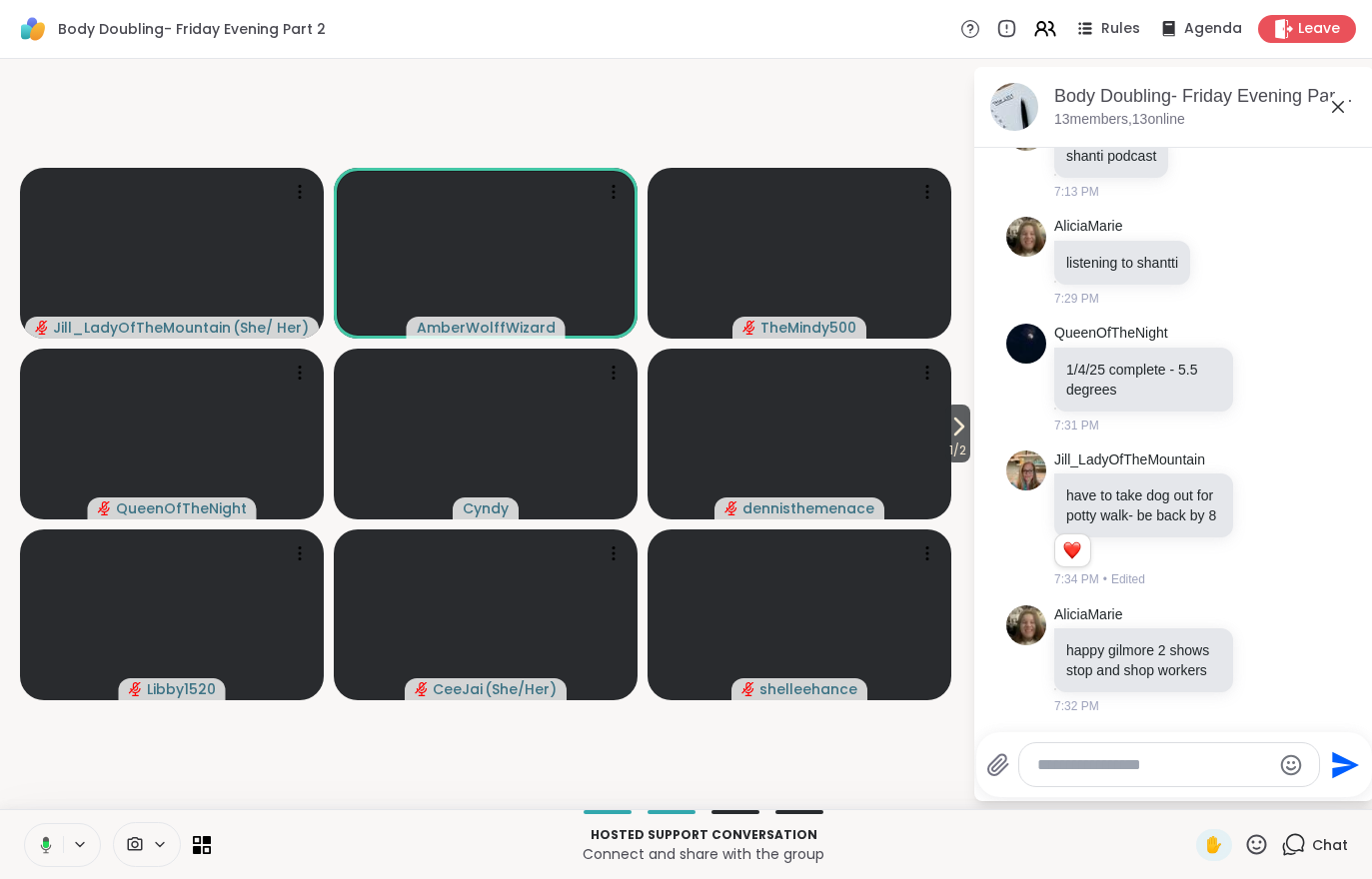 click on "1  /  2" at bounding box center [957, 450] 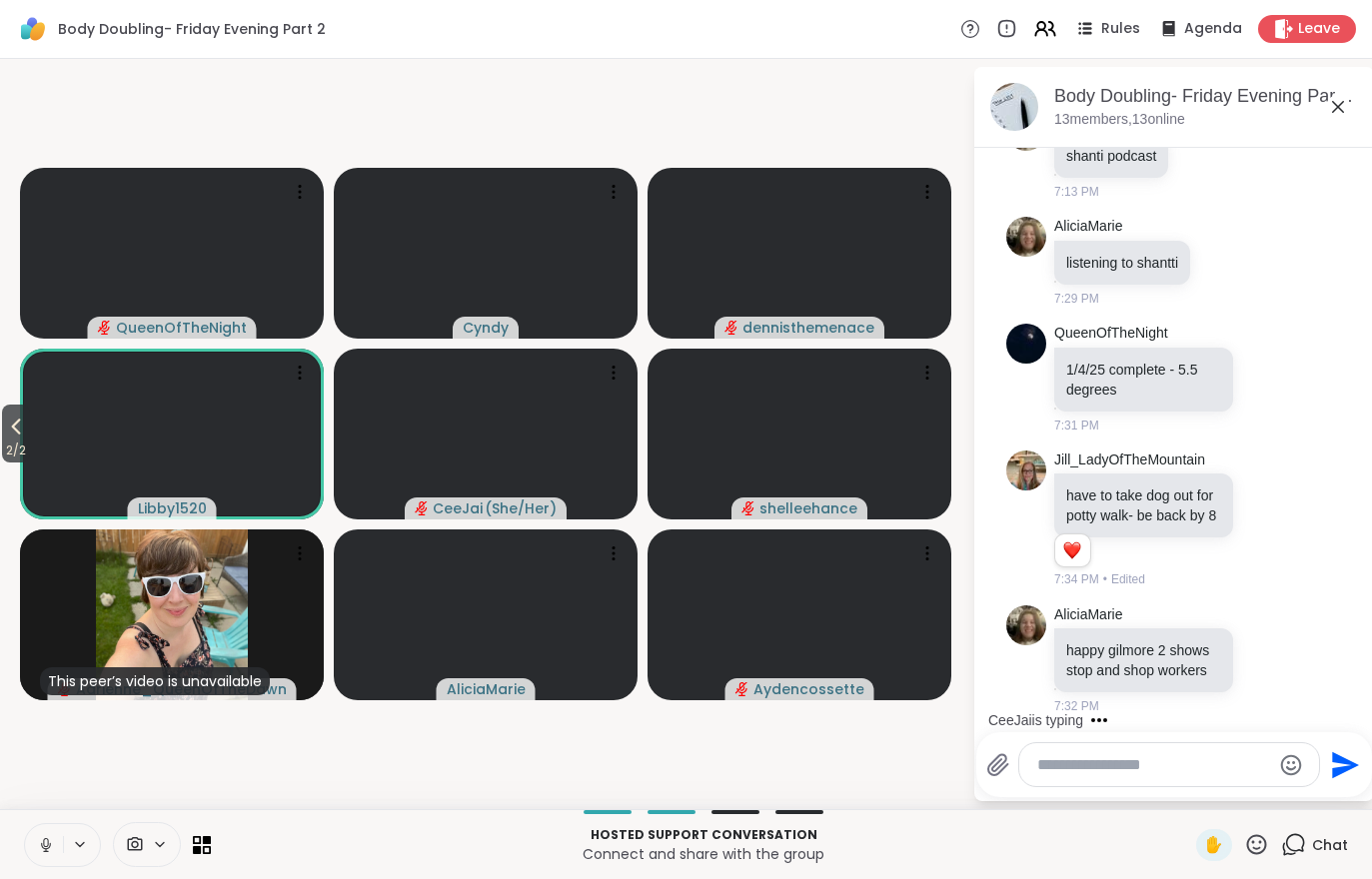 scroll, scrollTop: 2482, scrollLeft: 0, axis: vertical 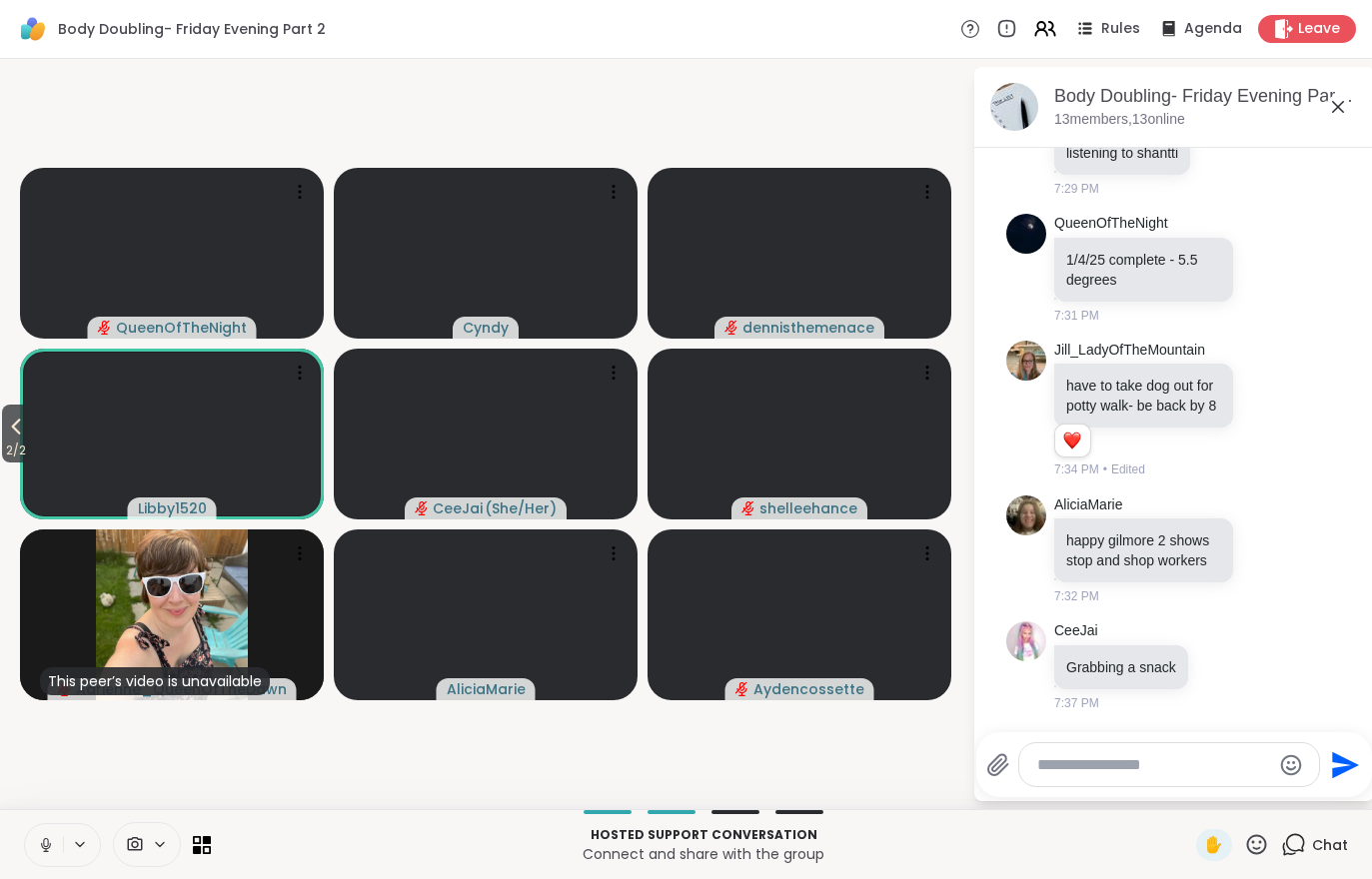 click 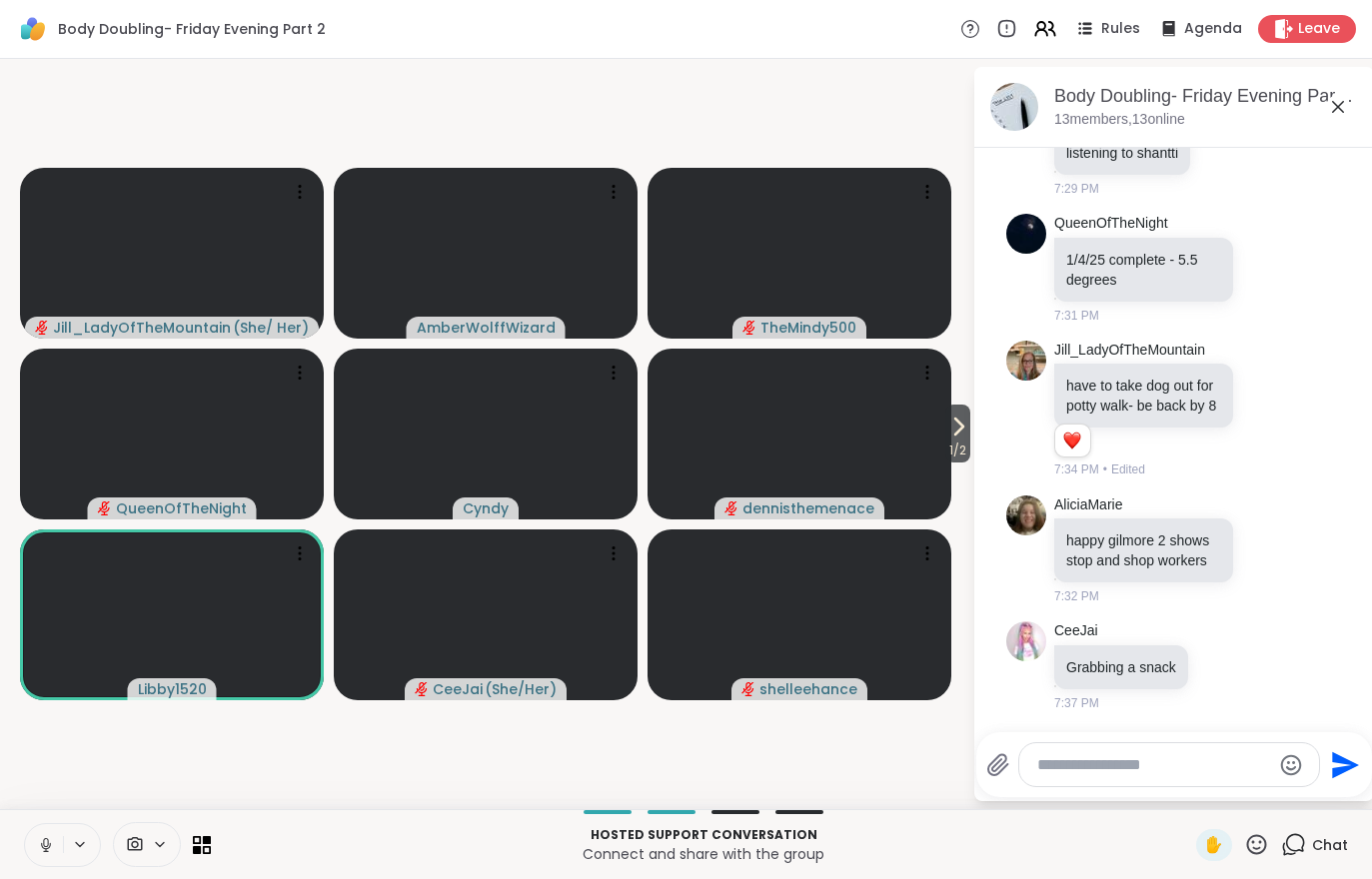 click at bounding box center [44, 845] 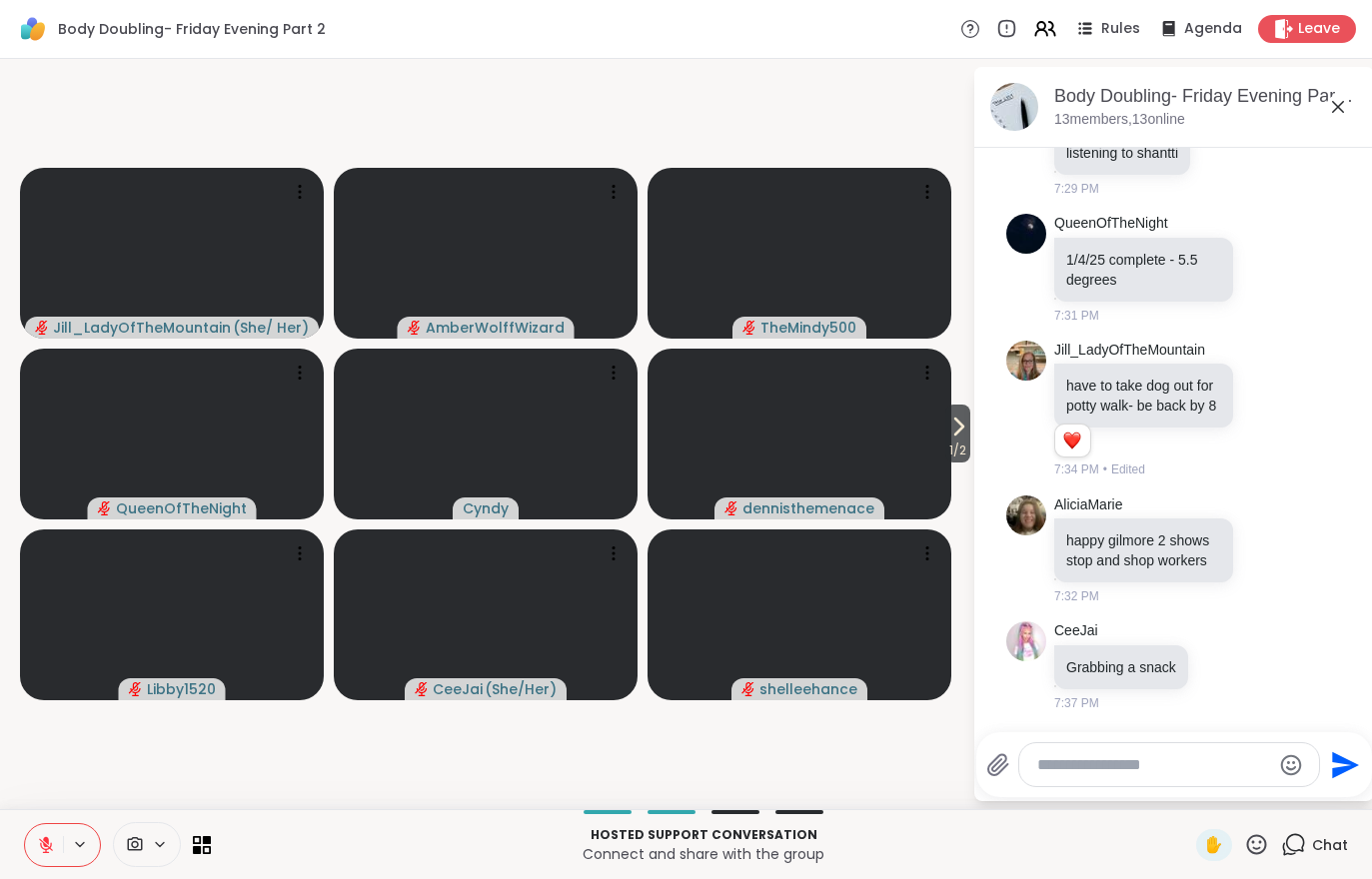 click at bounding box center (44, 845) 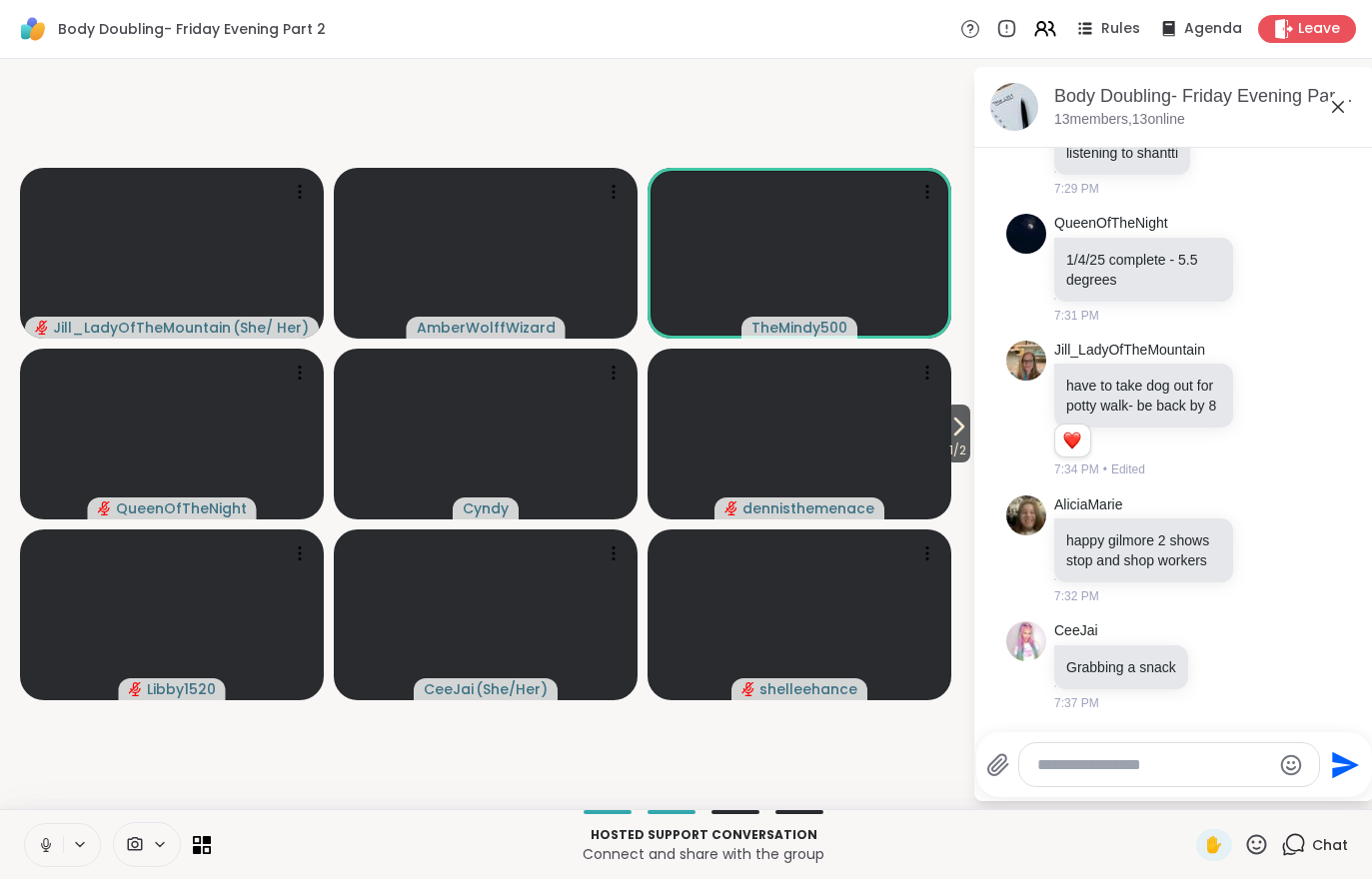 click 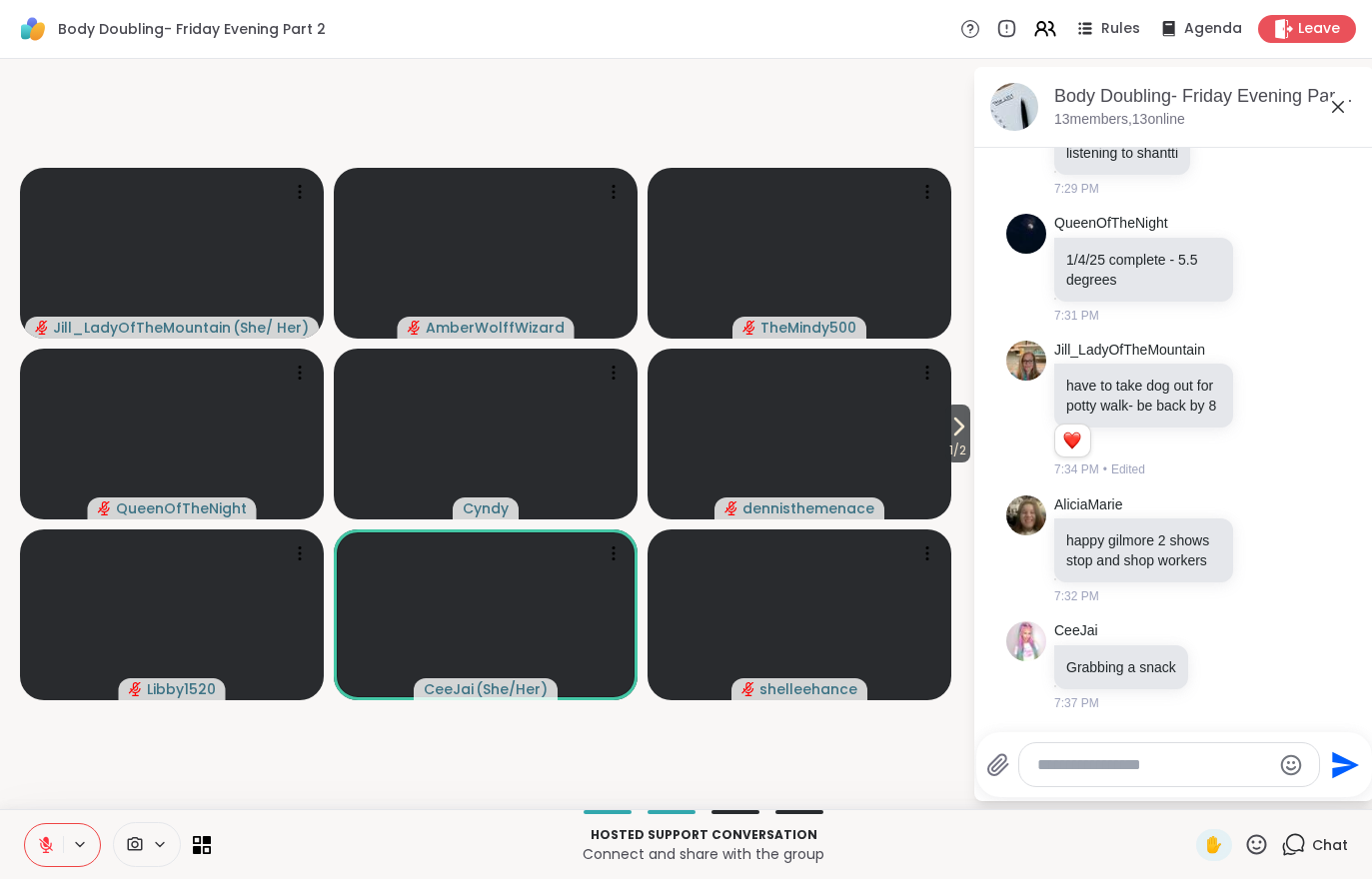 click at bounding box center (44, 845) 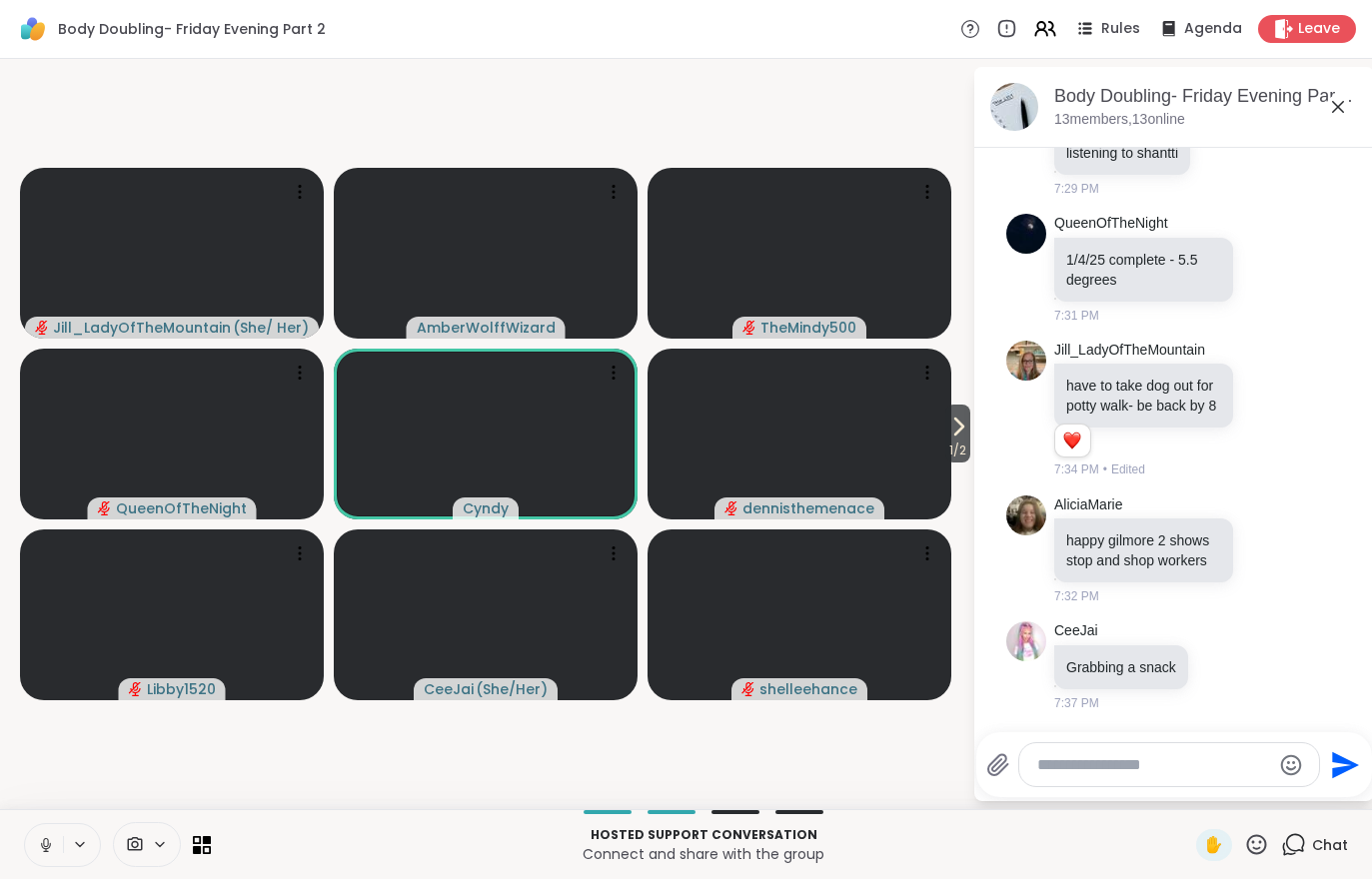 click 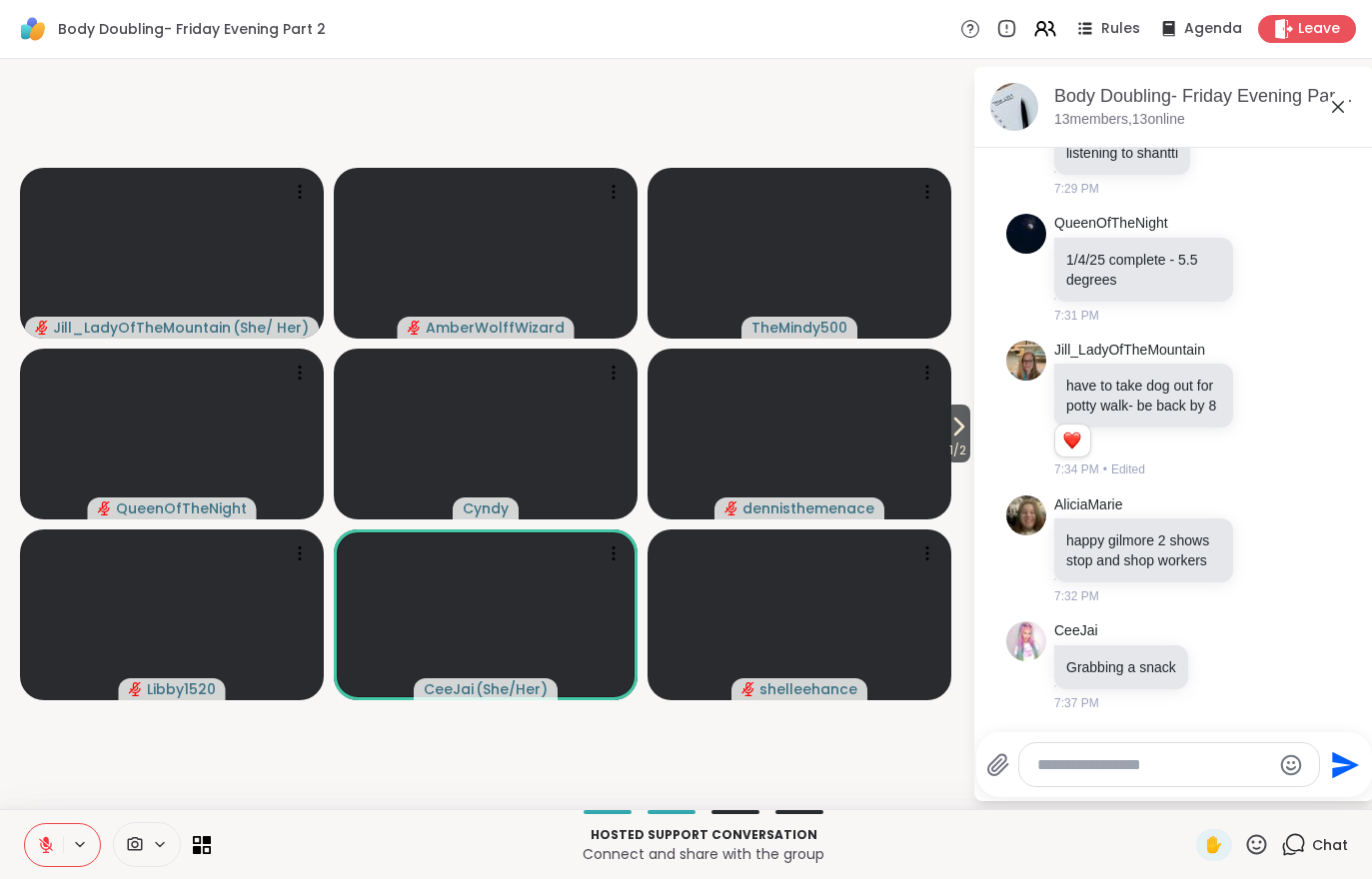 click at bounding box center [44, 845] 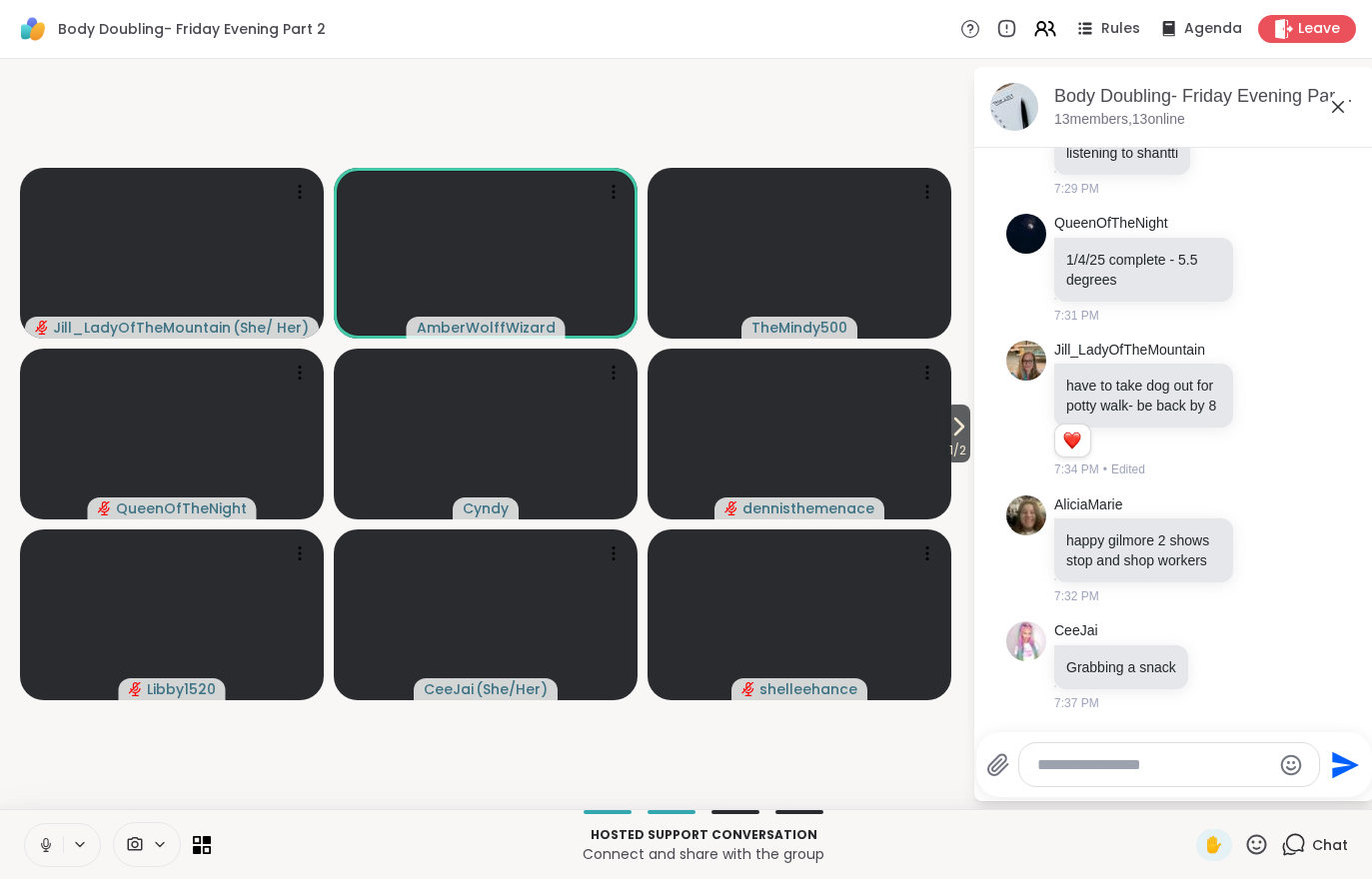 click at bounding box center (44, 845) 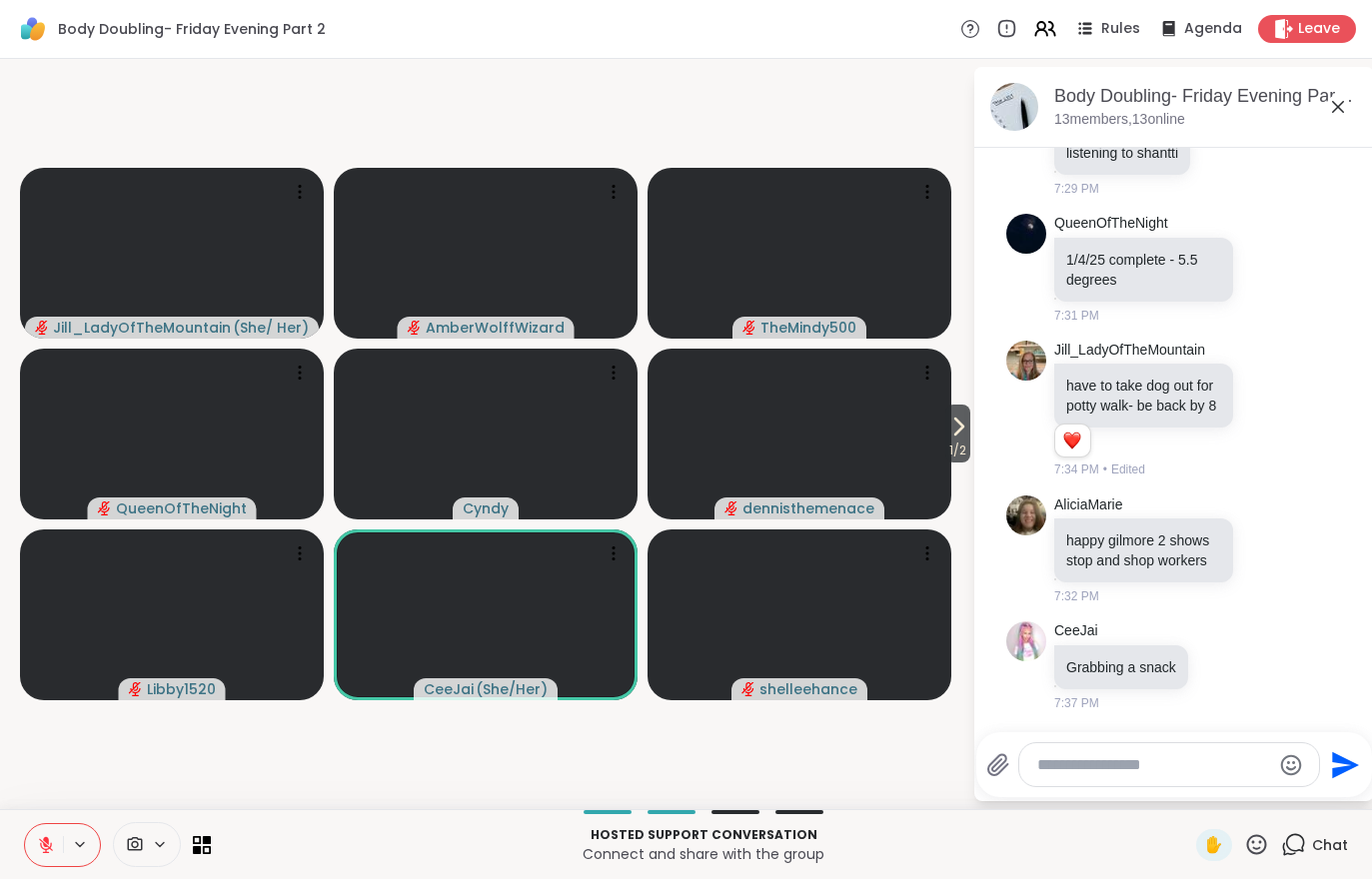 click at bounding box center [44, 845] 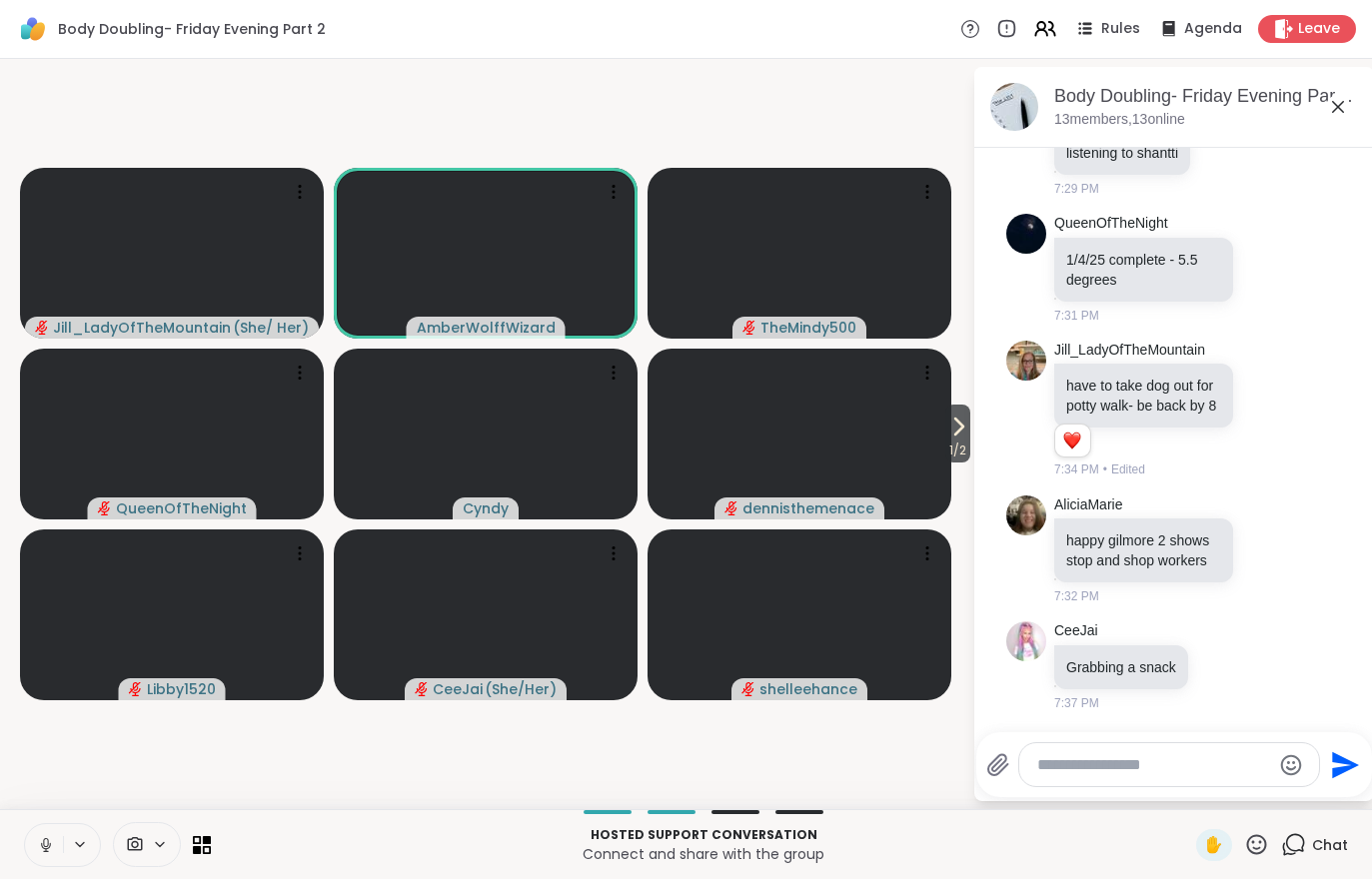 click on "Hosted support conversation Connect and share with the group ✋ Chat" at bounding box center [686, 844] 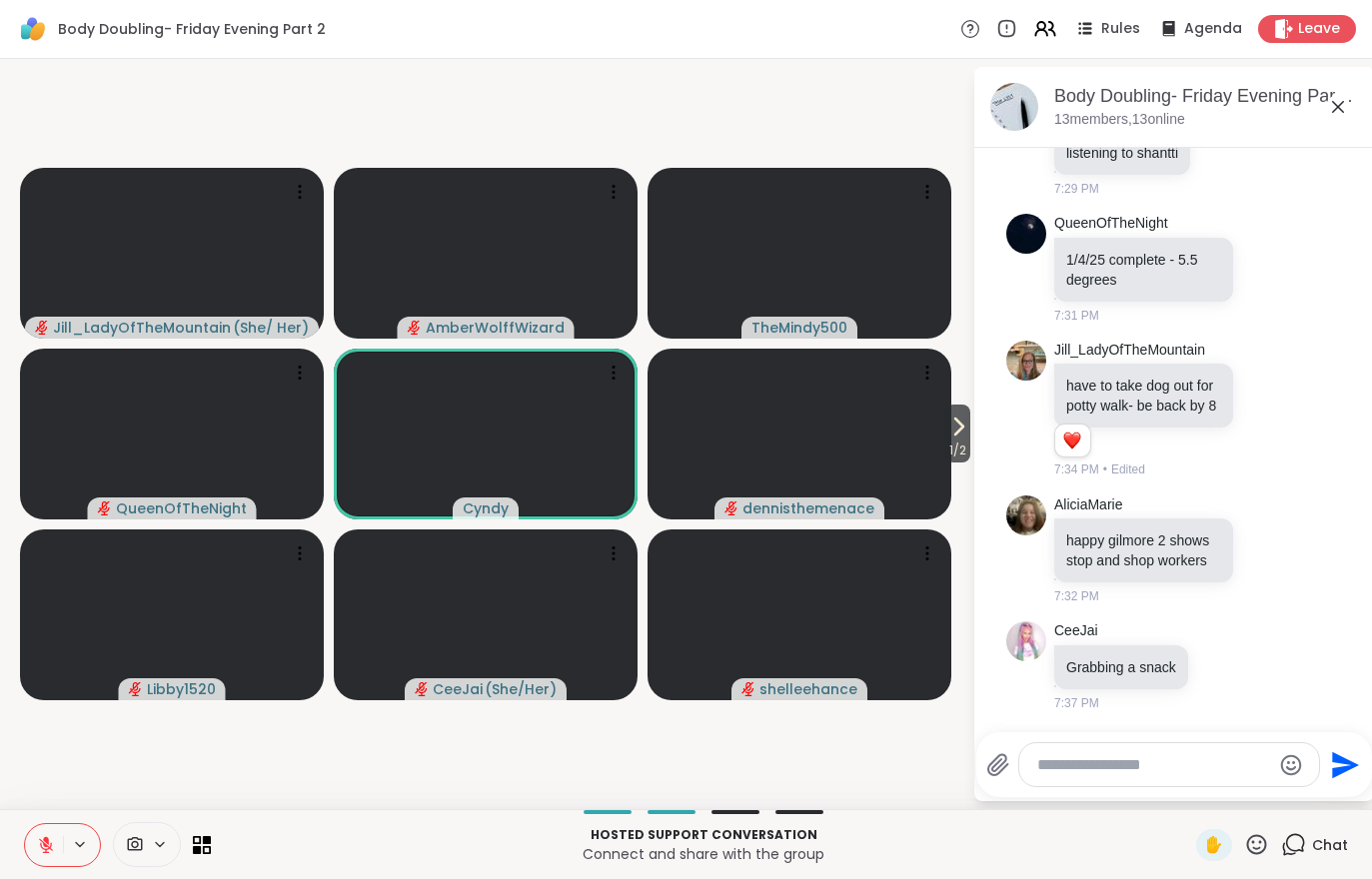 click 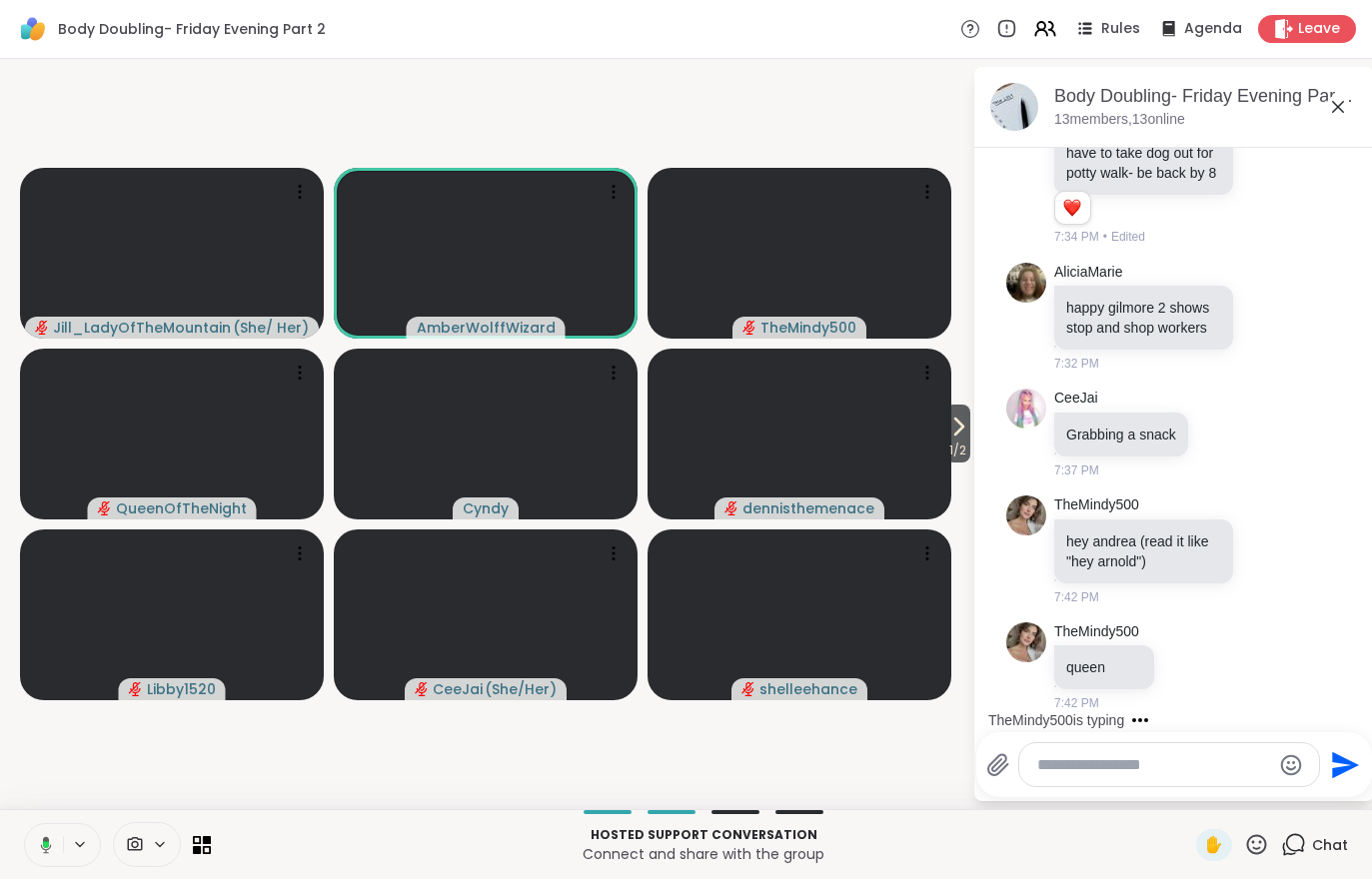 scroll, scrollTop: 2820, scrollLeft: 0, axis: vertical 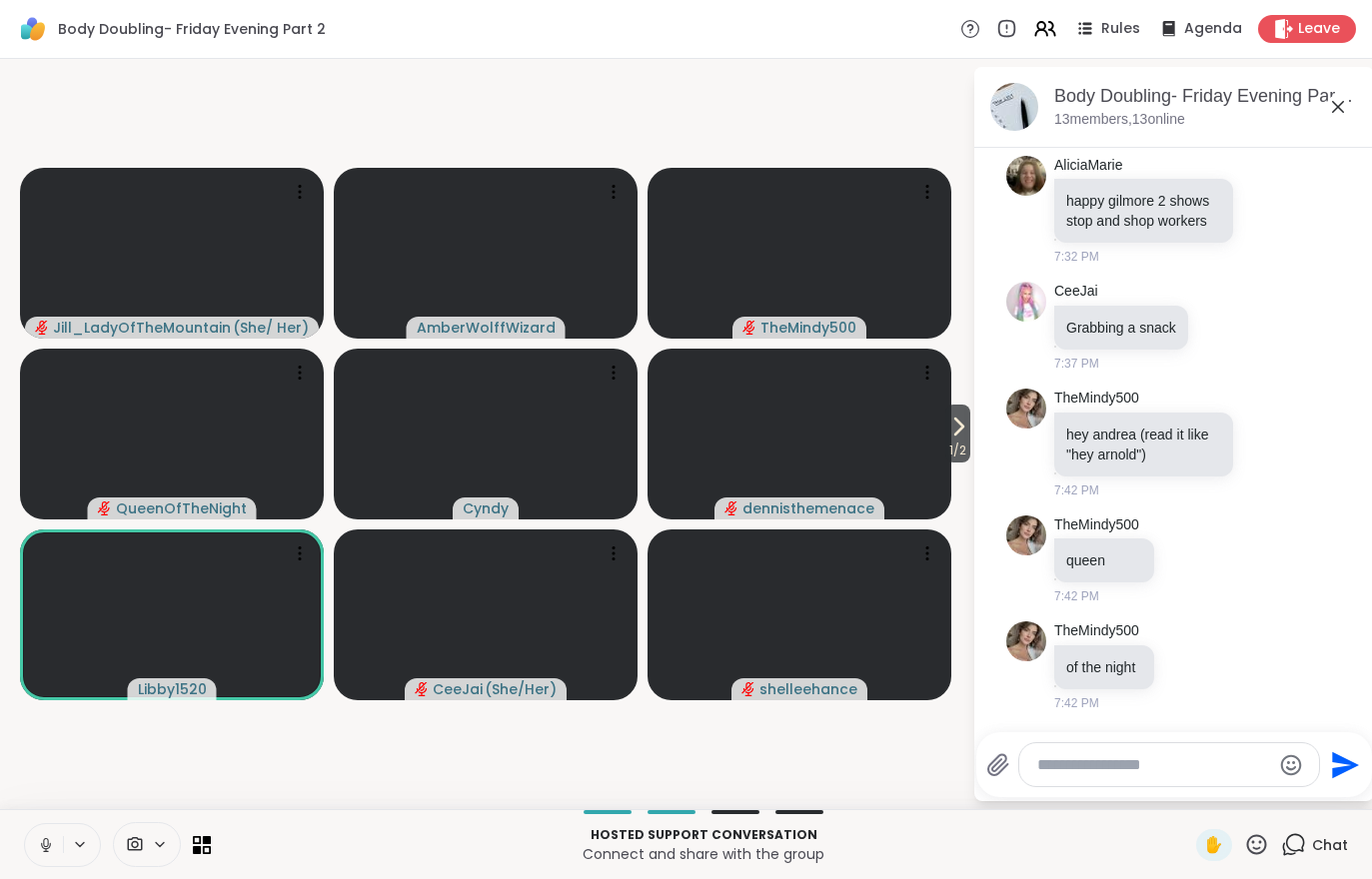 click at bounding box center (44, 845) 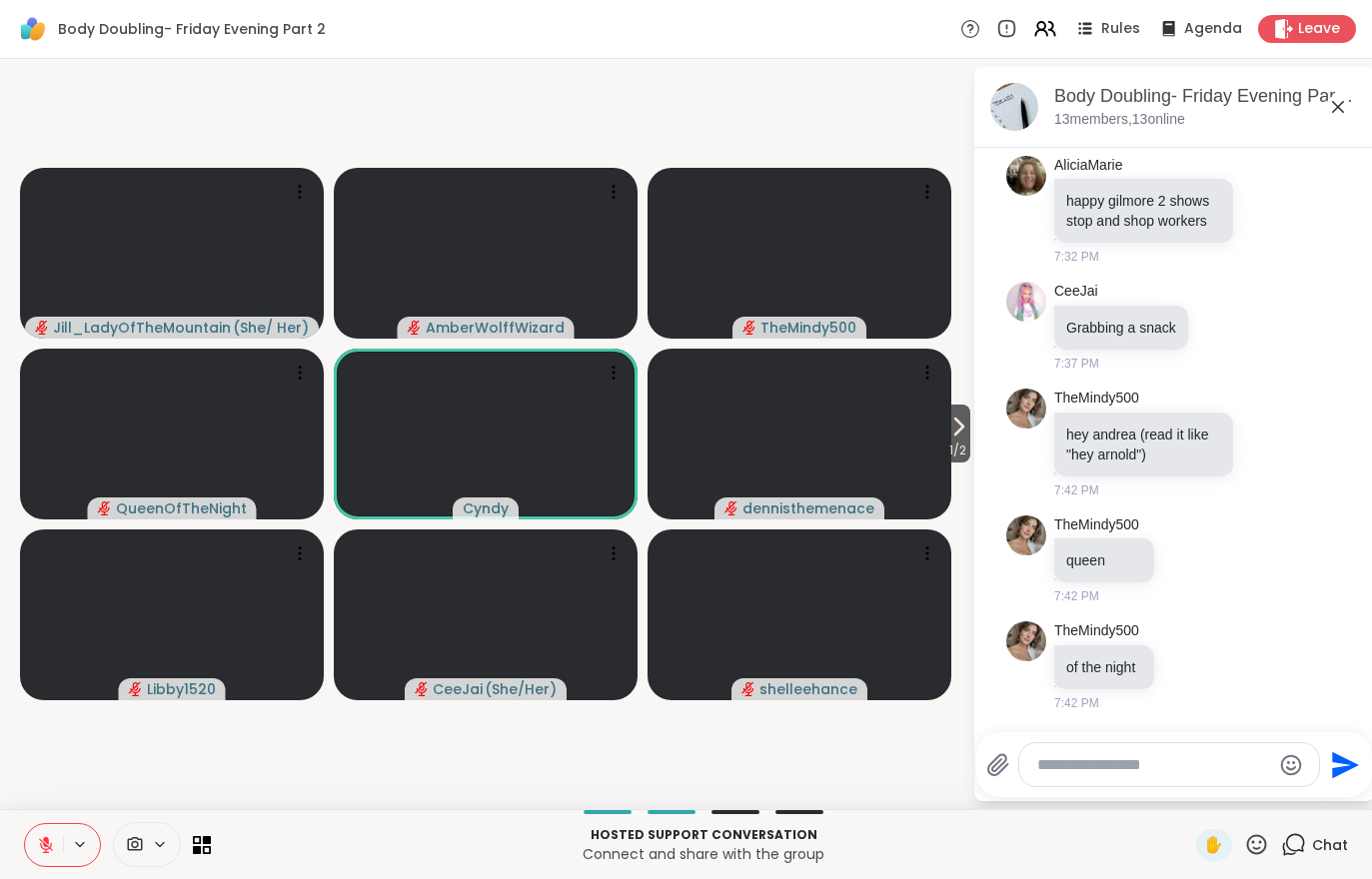 click 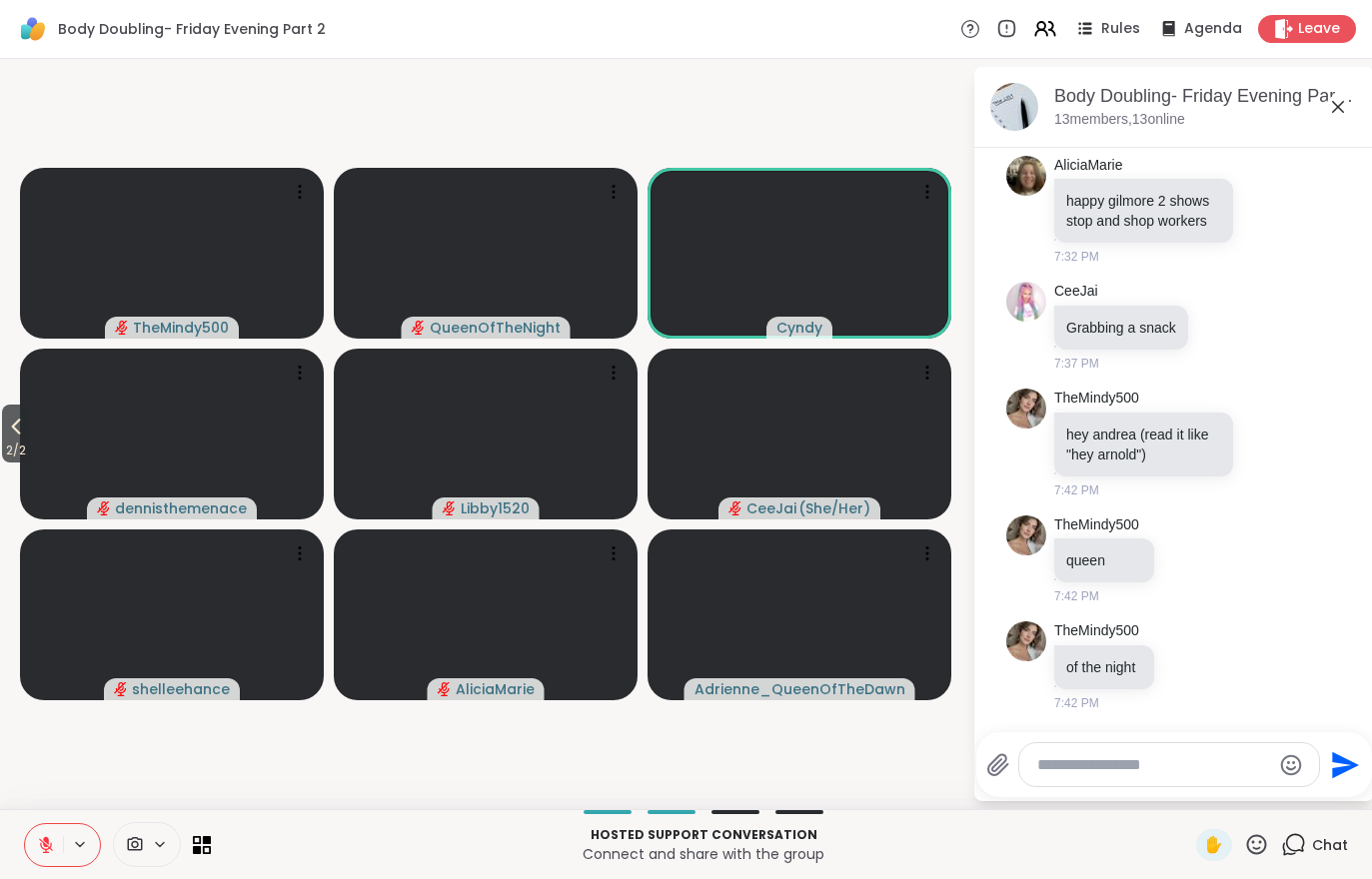 click at bounding box center (44, 845) 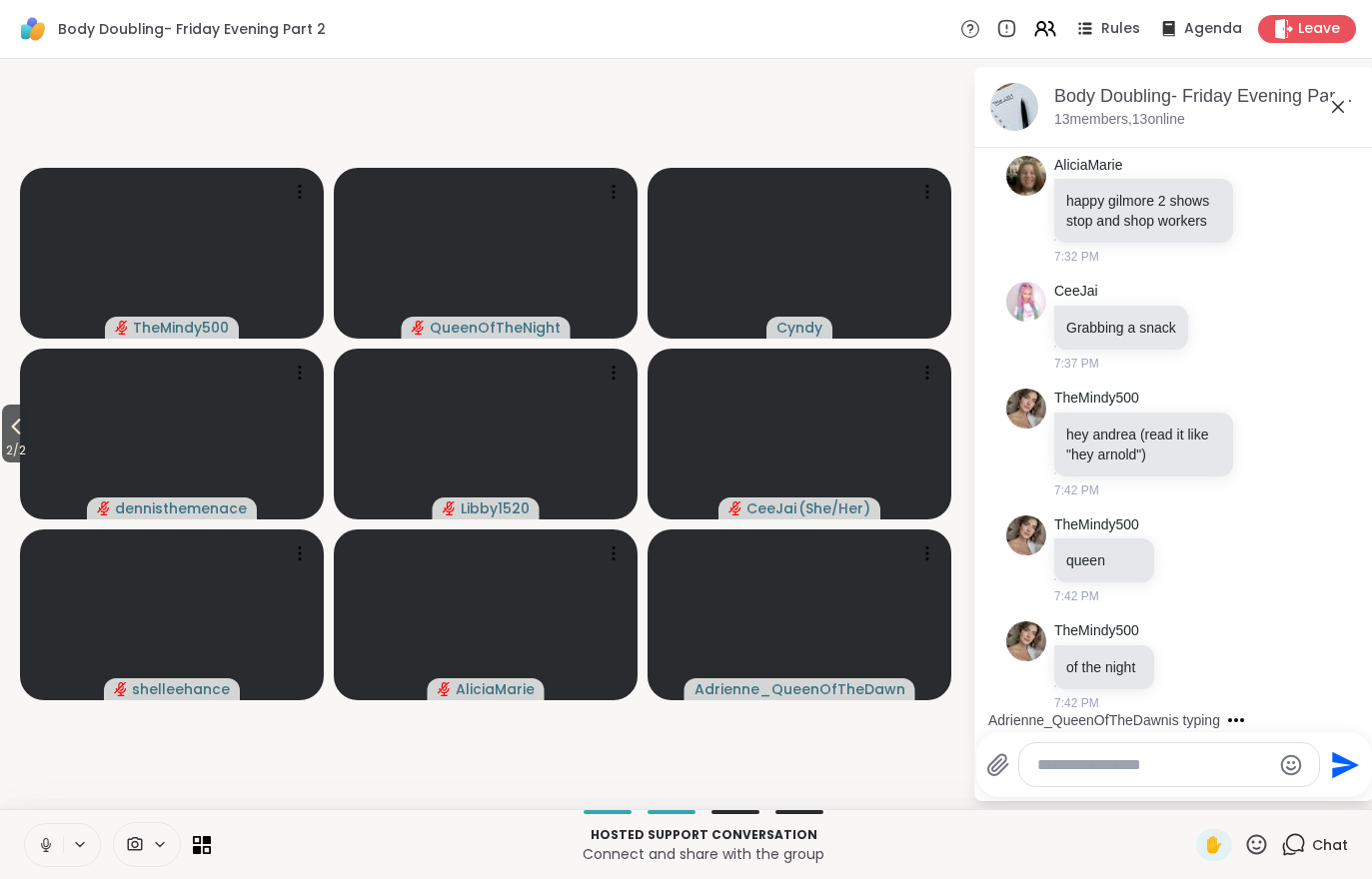 click at bounding box center [44, 845] 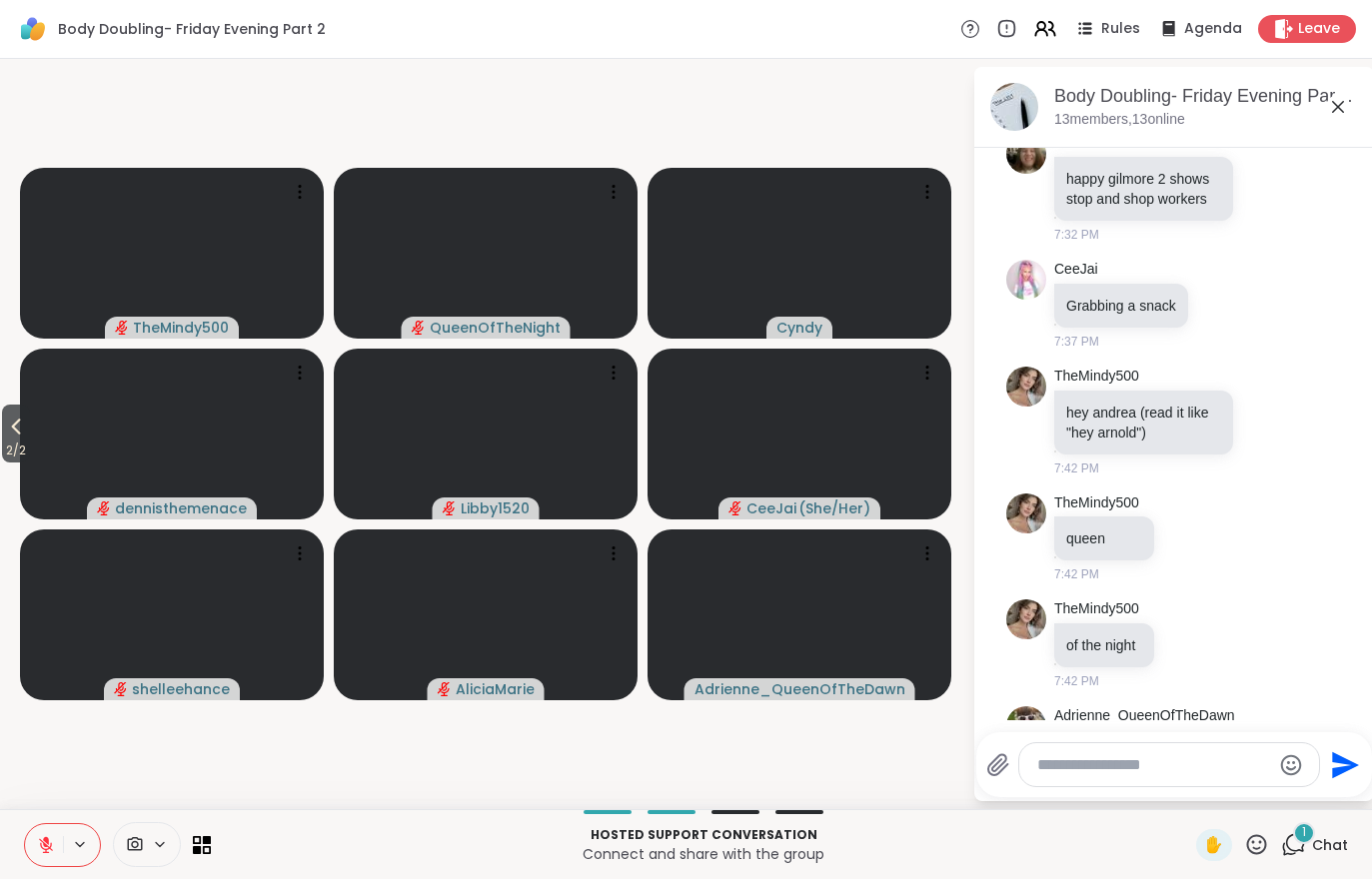 scroll, scrollTop: 2966, scrollLeft: 0, axis: vertical 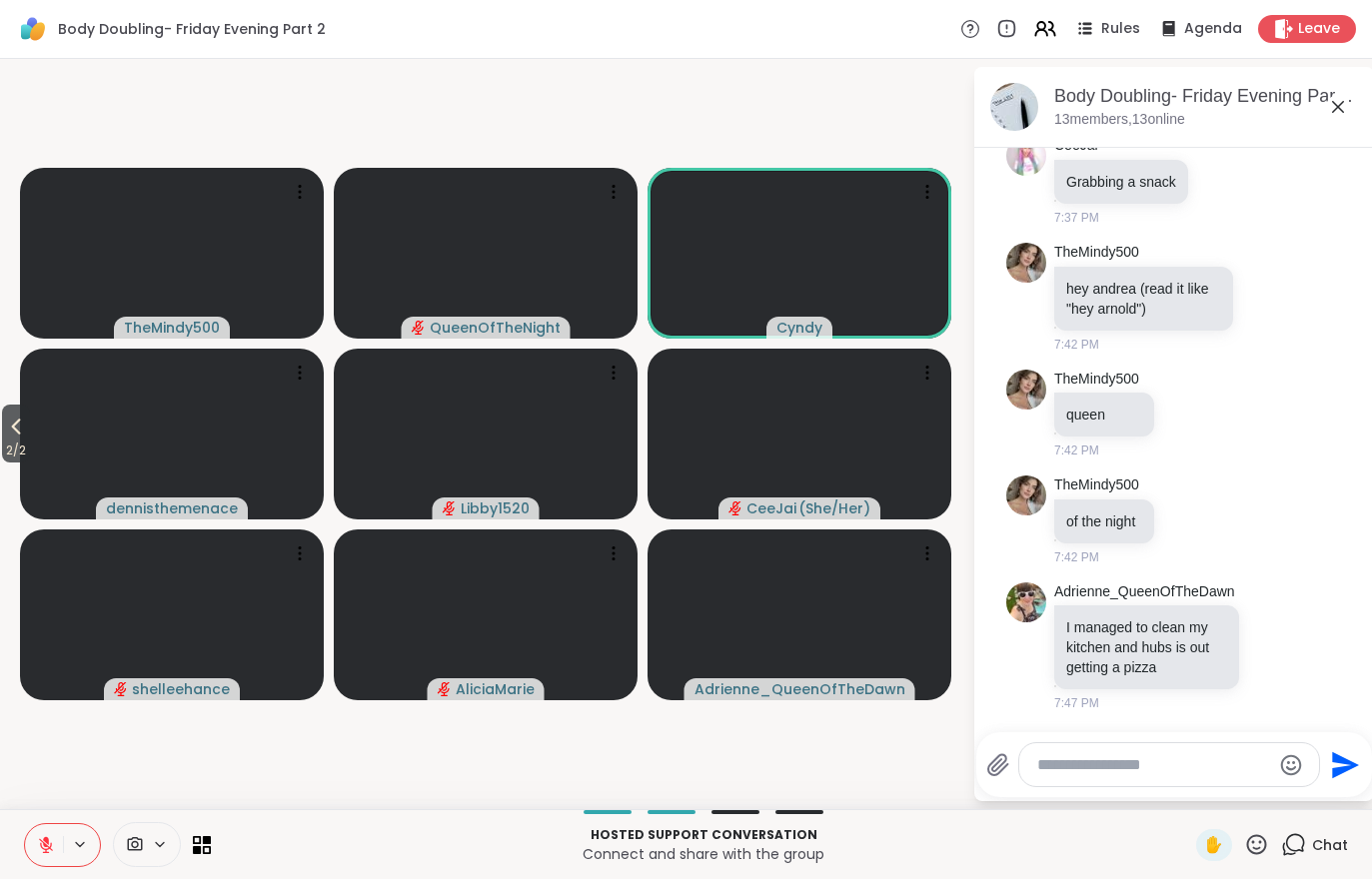 click on "2  /  2" at bounding box center (16, 450) 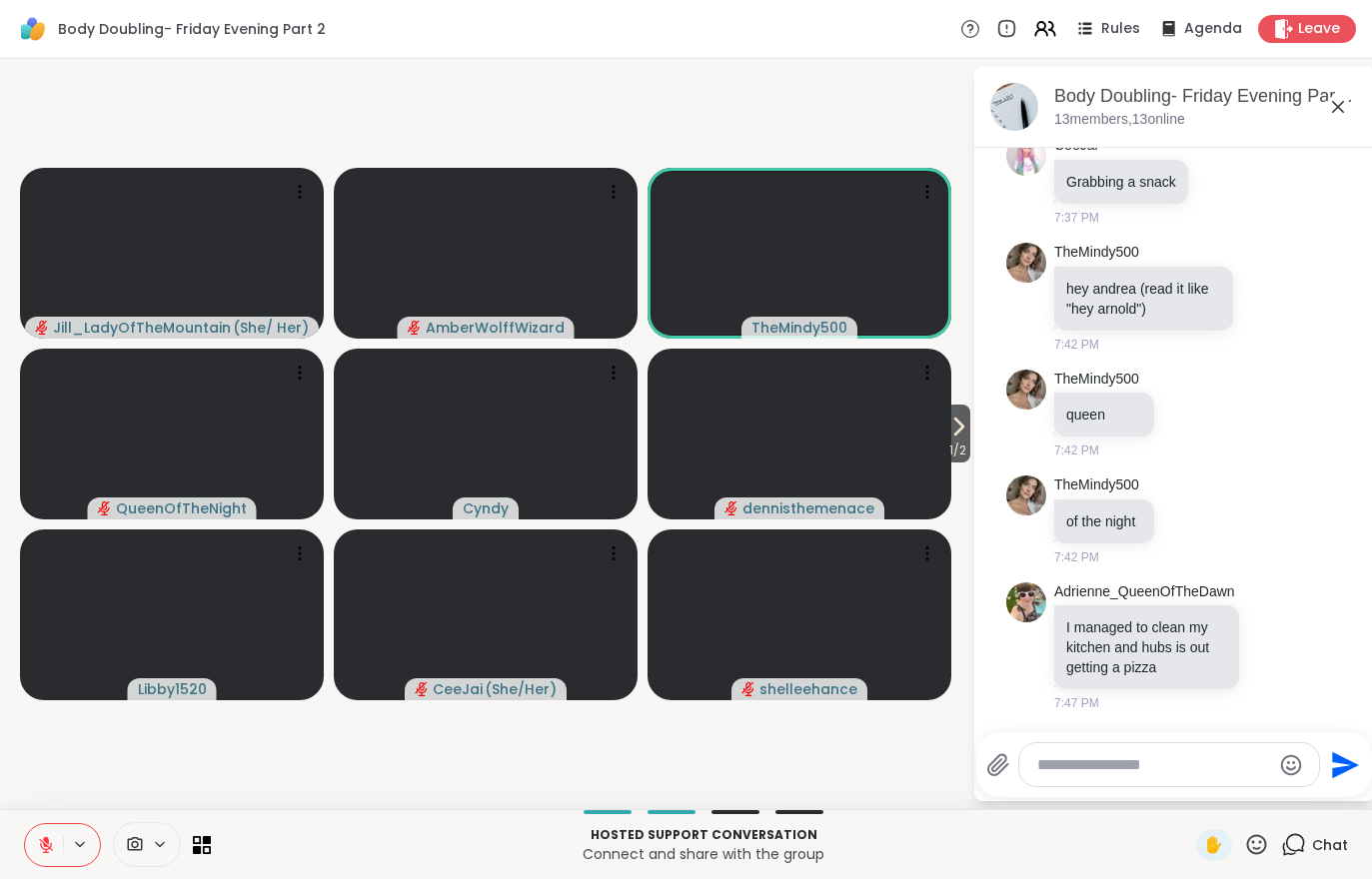 click on "Hosted support conversation Connect and share with the group ✋ Chat" at bounding box center [686, 844] 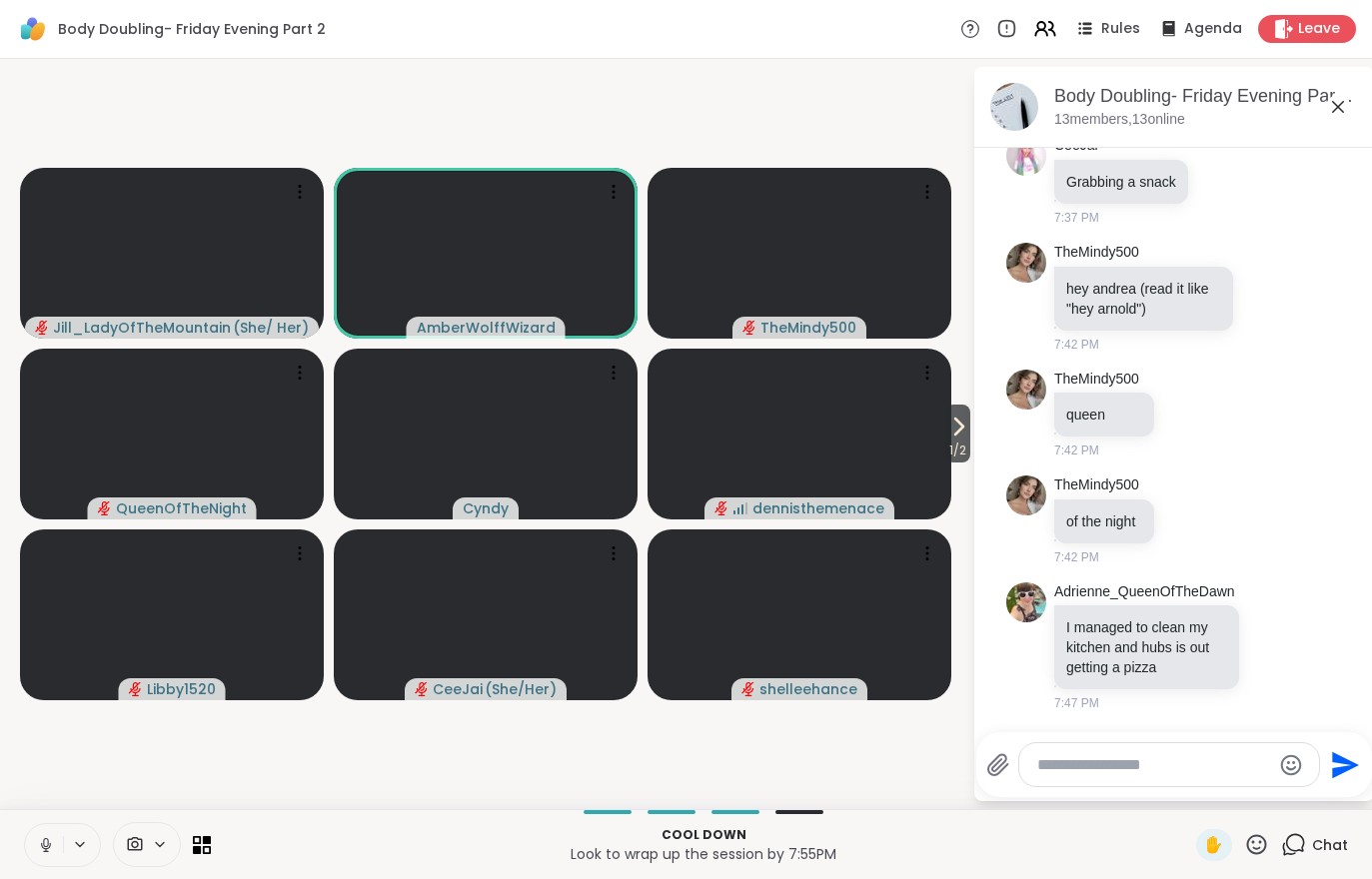 click at bounding box center (44, 845) 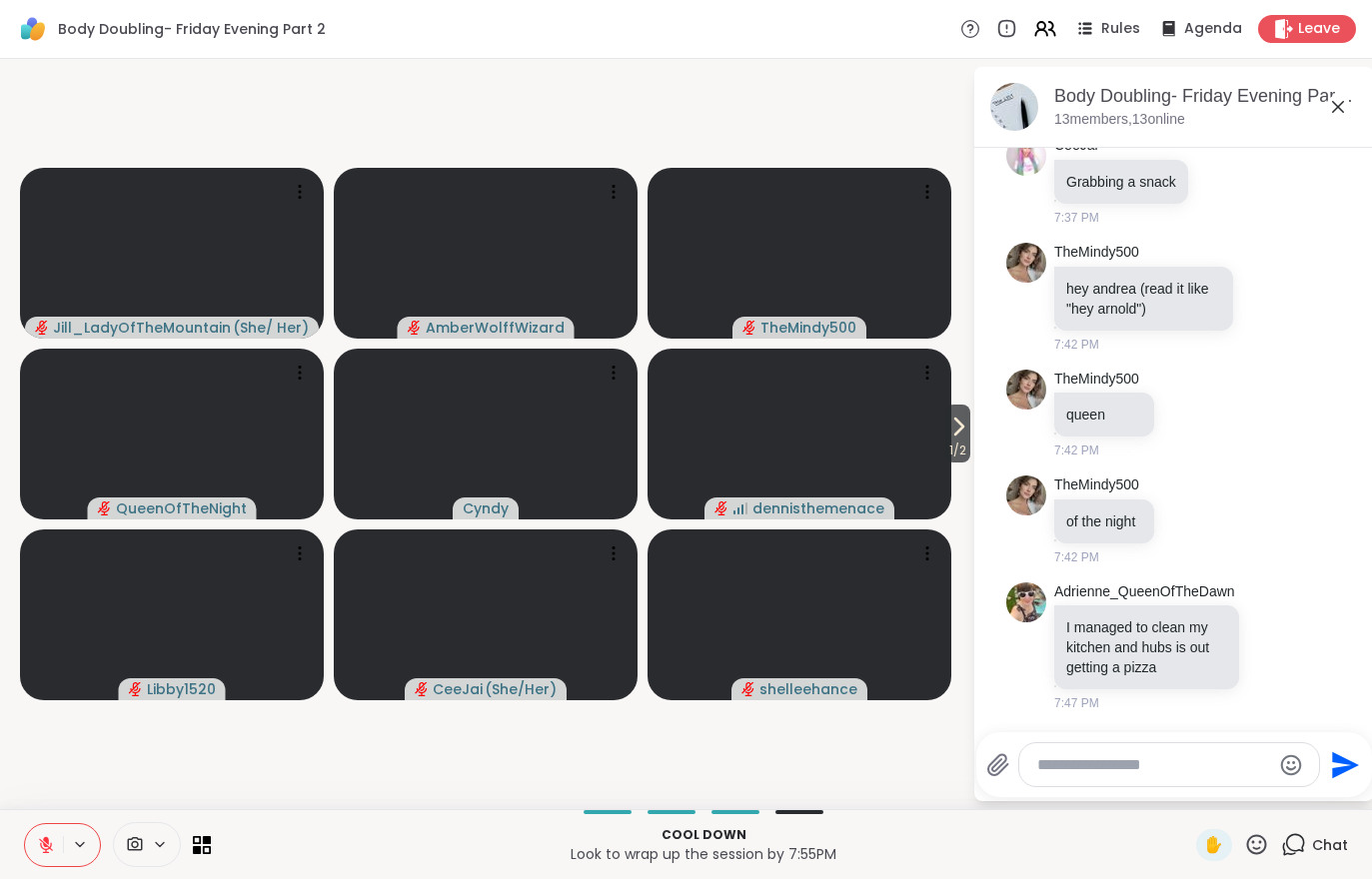 click 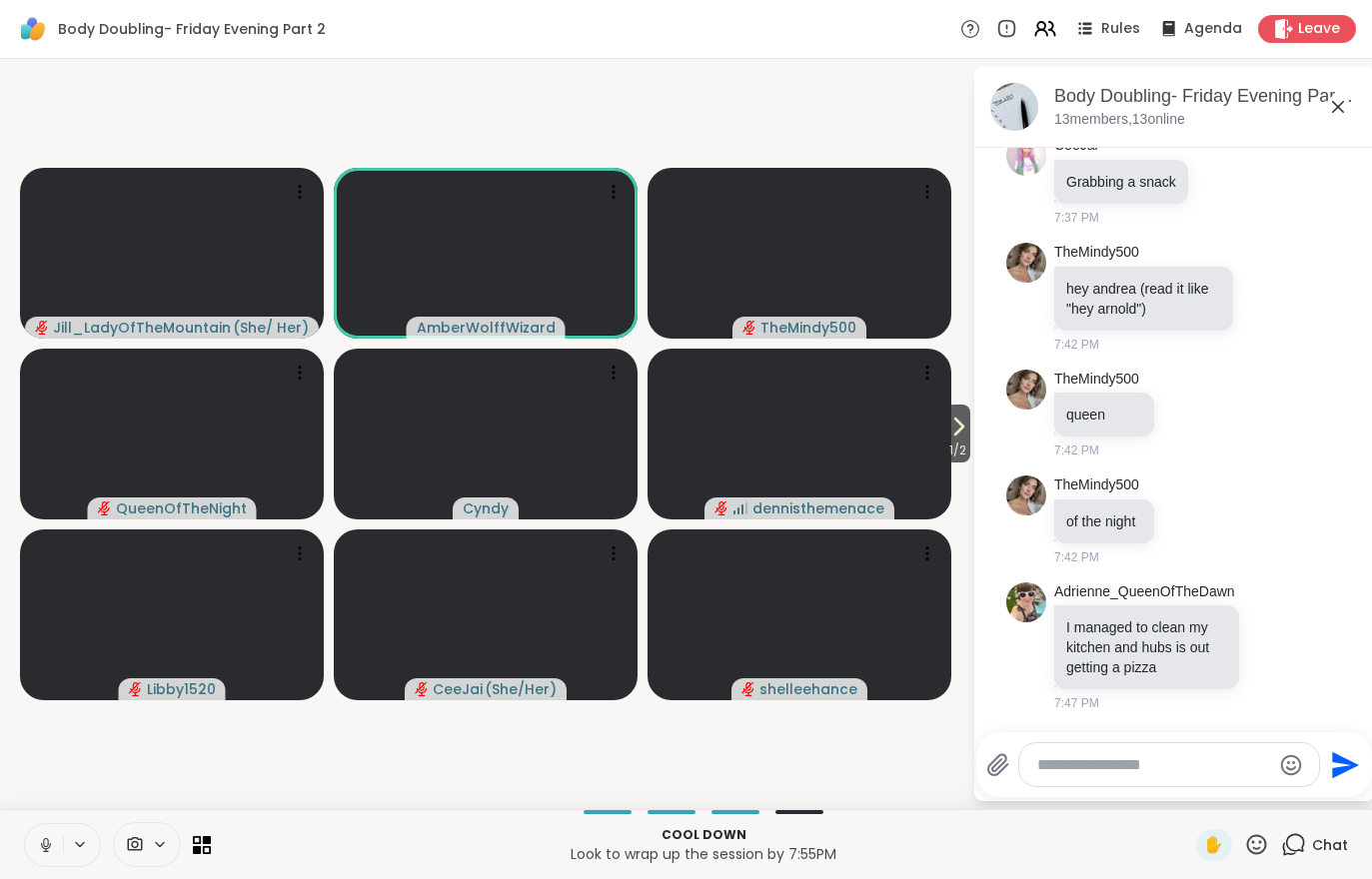 click at bounding box center (133, 844) 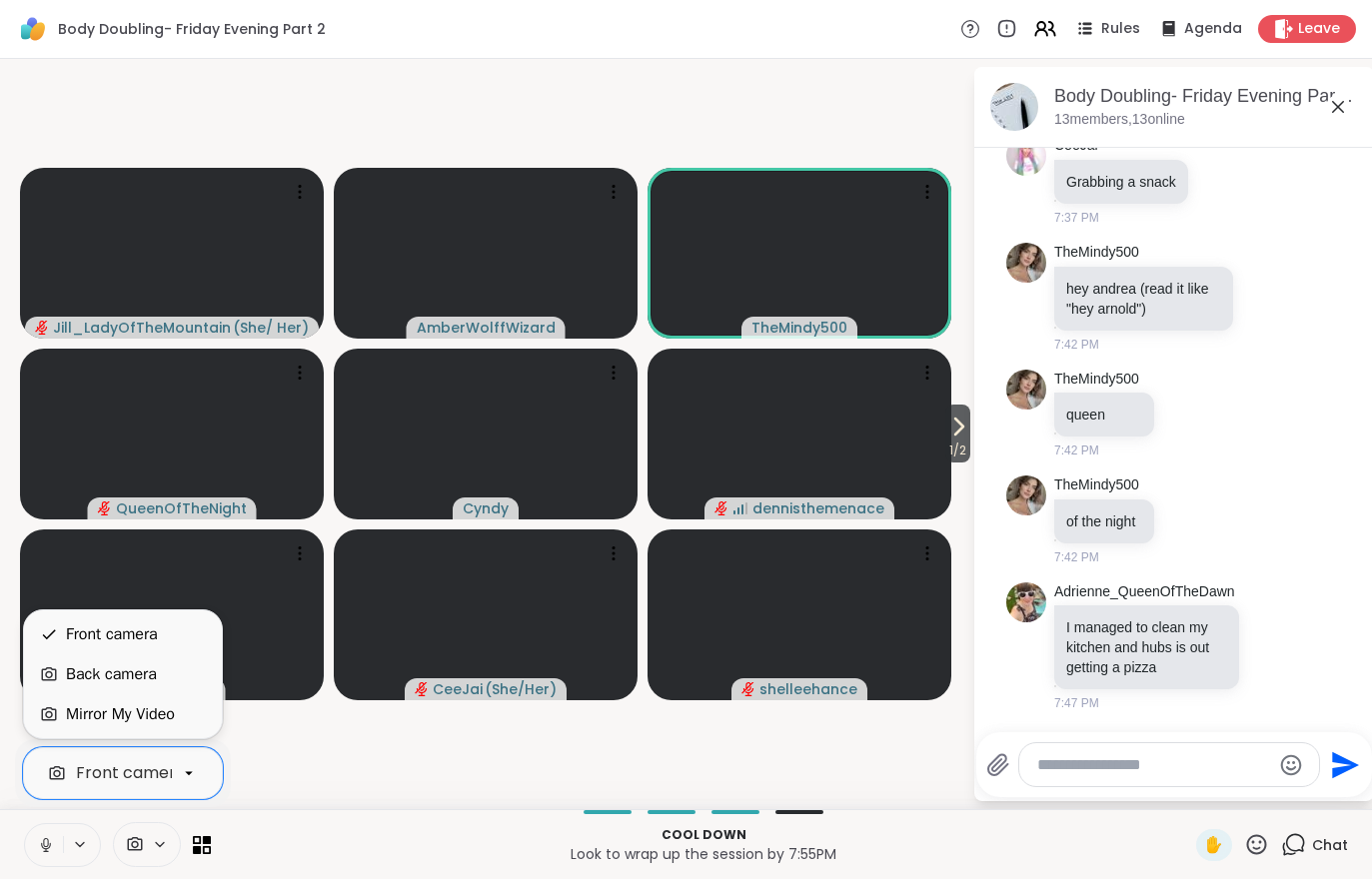 click on "Back camera" at bounding box center (111, 674) 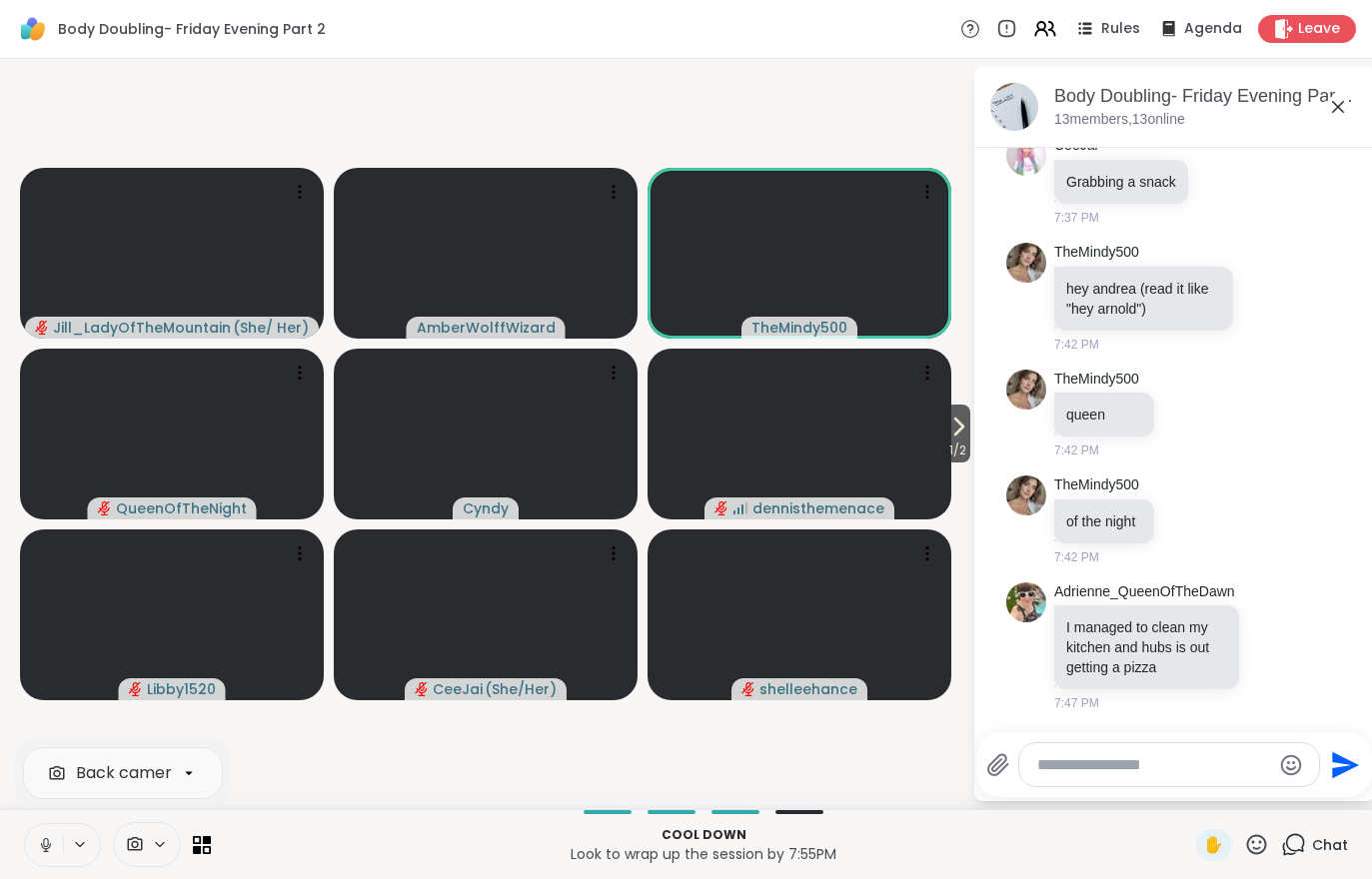 click on "1  /  2 Jill_LadyOfTheMountain ( She/ Her ) AmberWolffWizard TheMindy500 QueenOfTheNight Cyndy dennisthemenace Libby1520 CeeJai ( She/Her ) shelleehance" at bounding box center (486, 434) 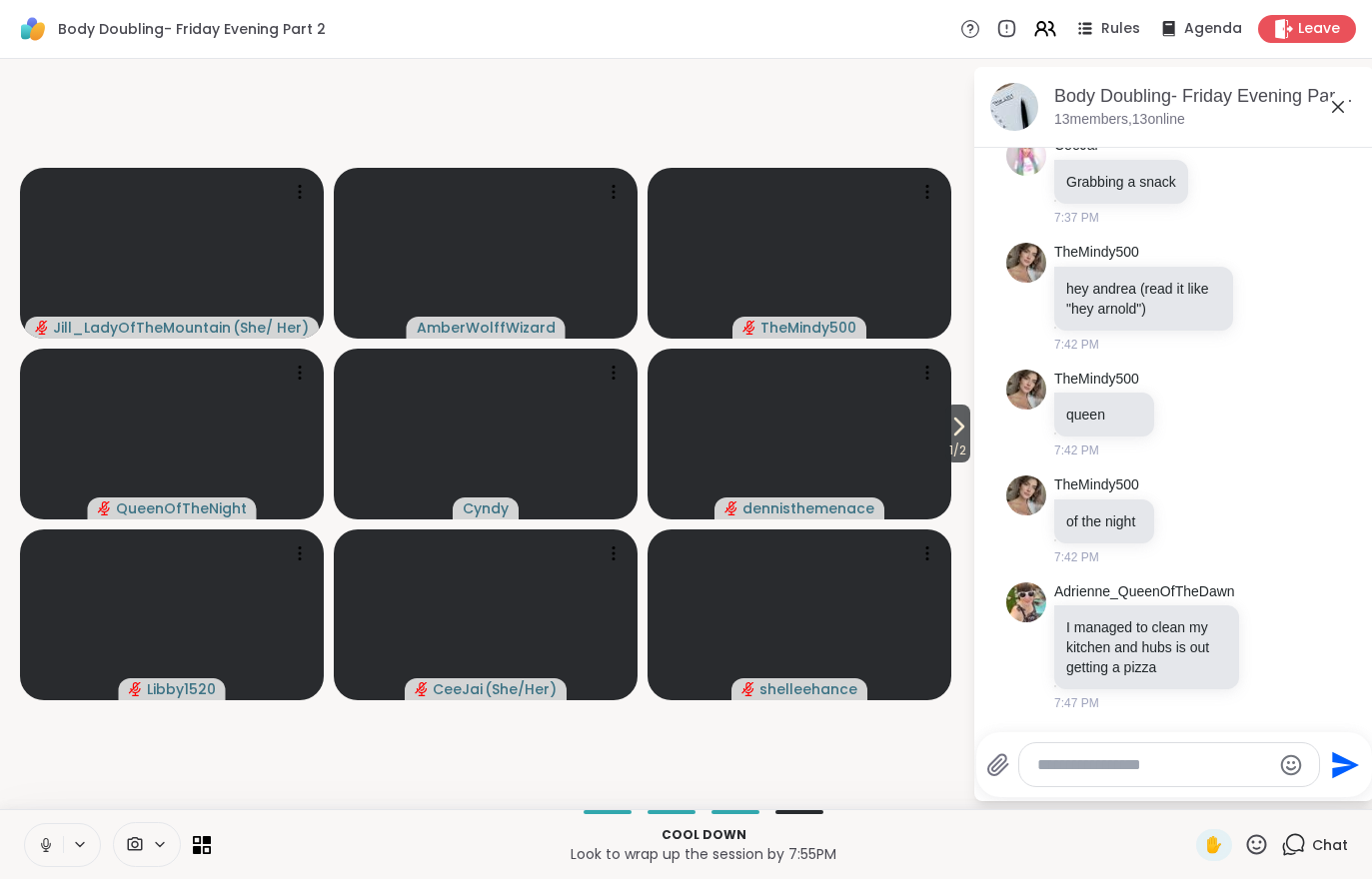 click on "1  /  2" at bounding box center (957, 450) 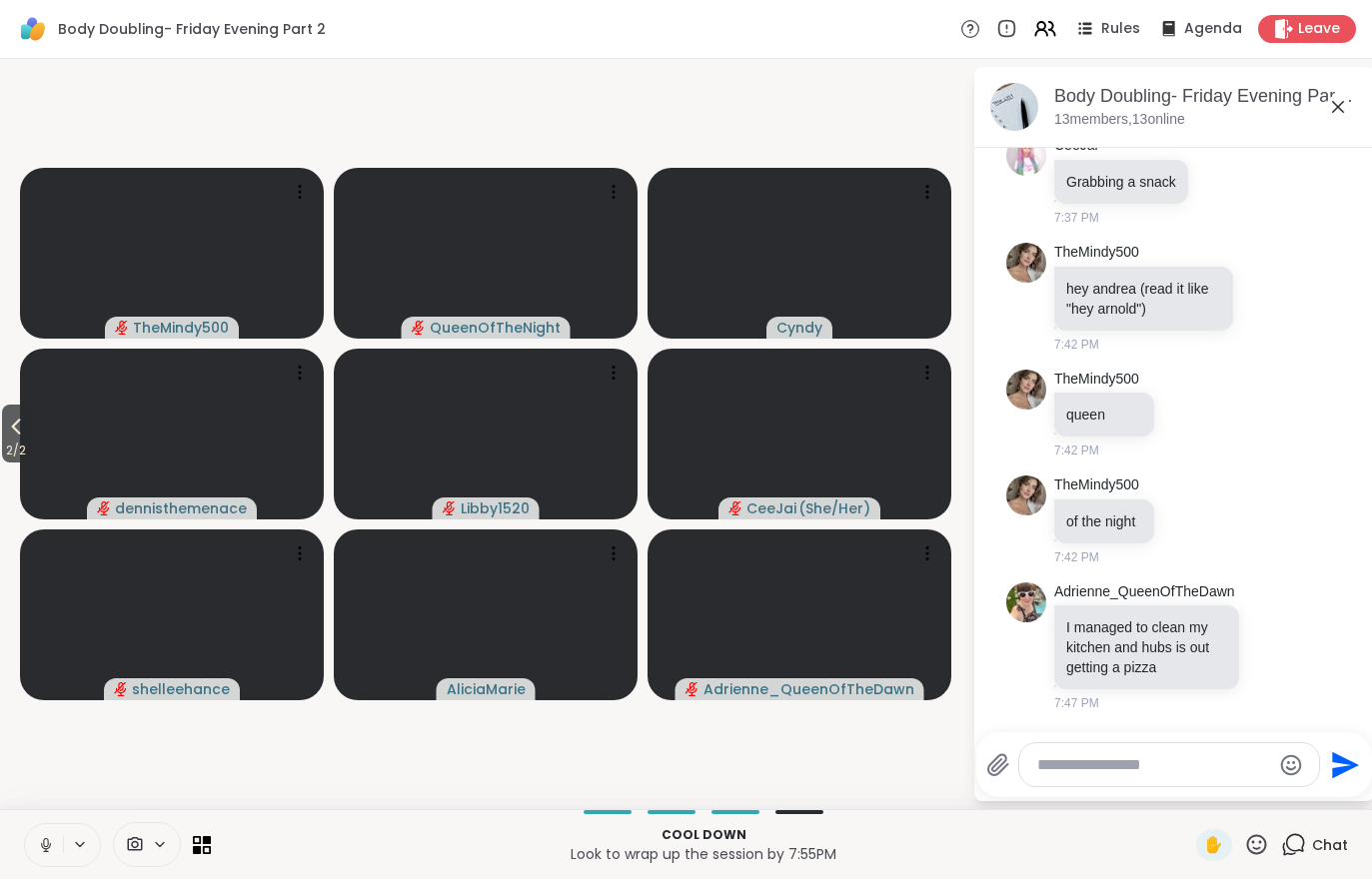 click on "2  /  2" at bounding box center [16, 450] 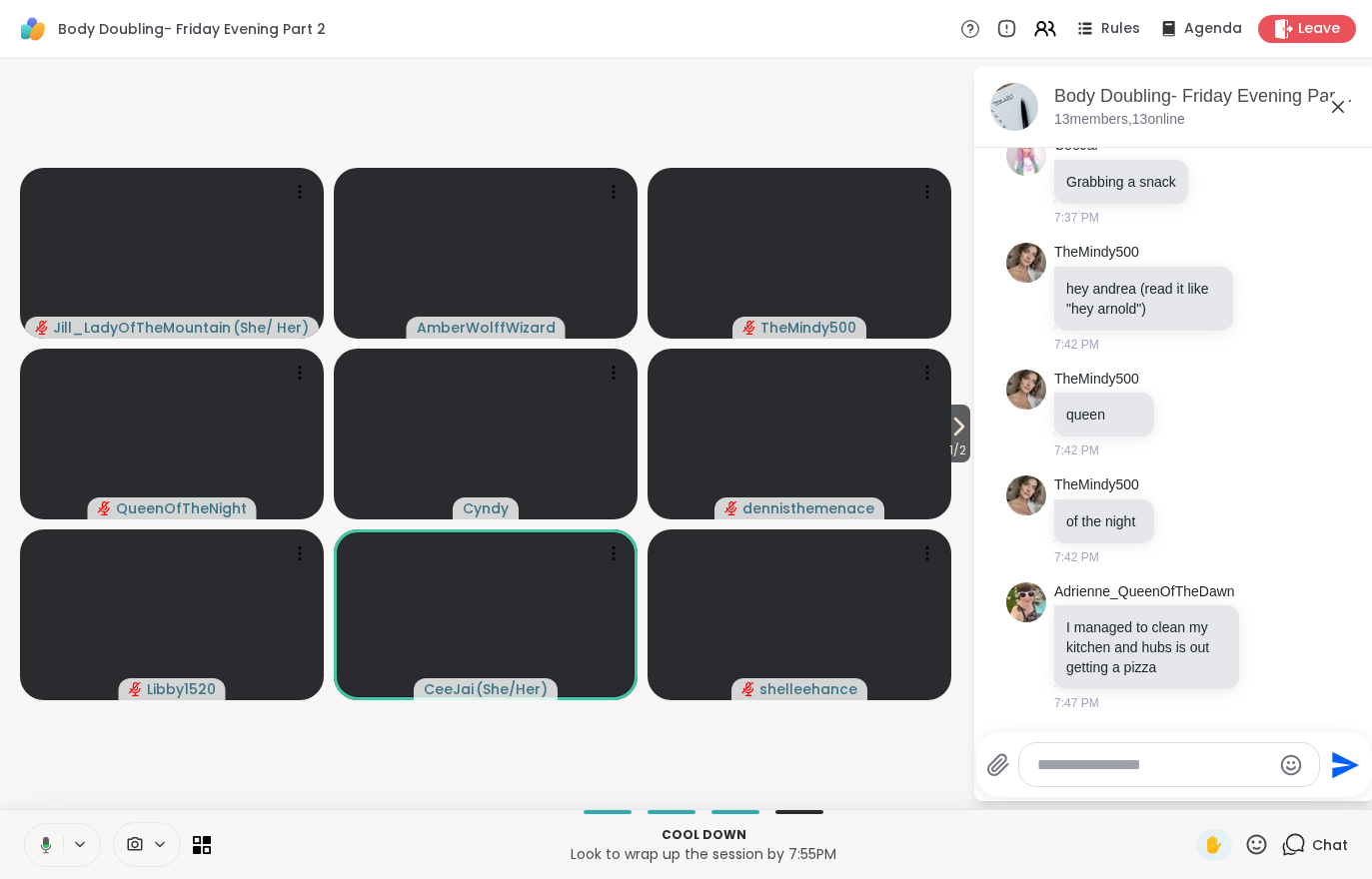 click at bounding box center [133, 844] 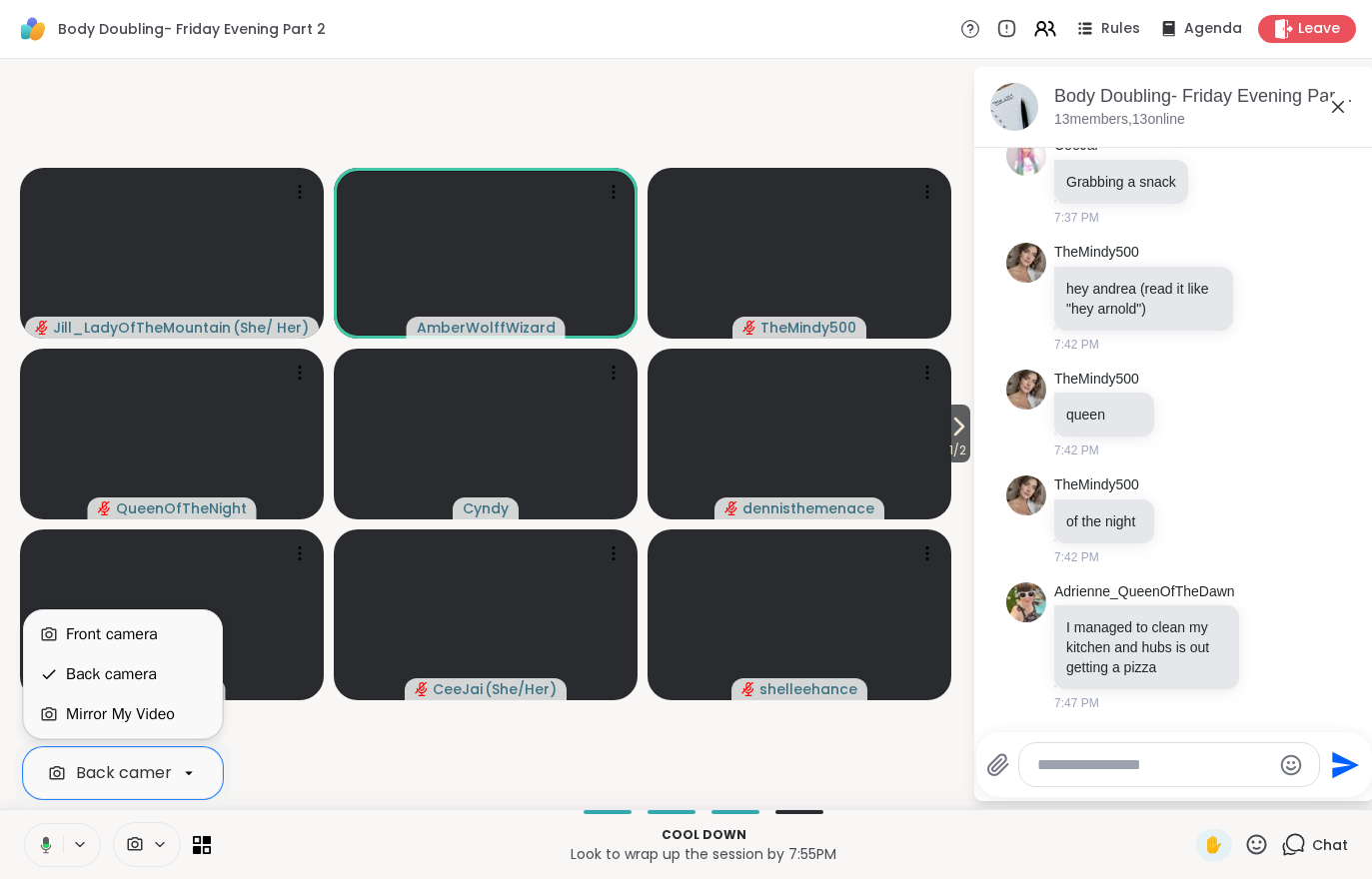 click on "Front camera" at bounding box center (112, 634) 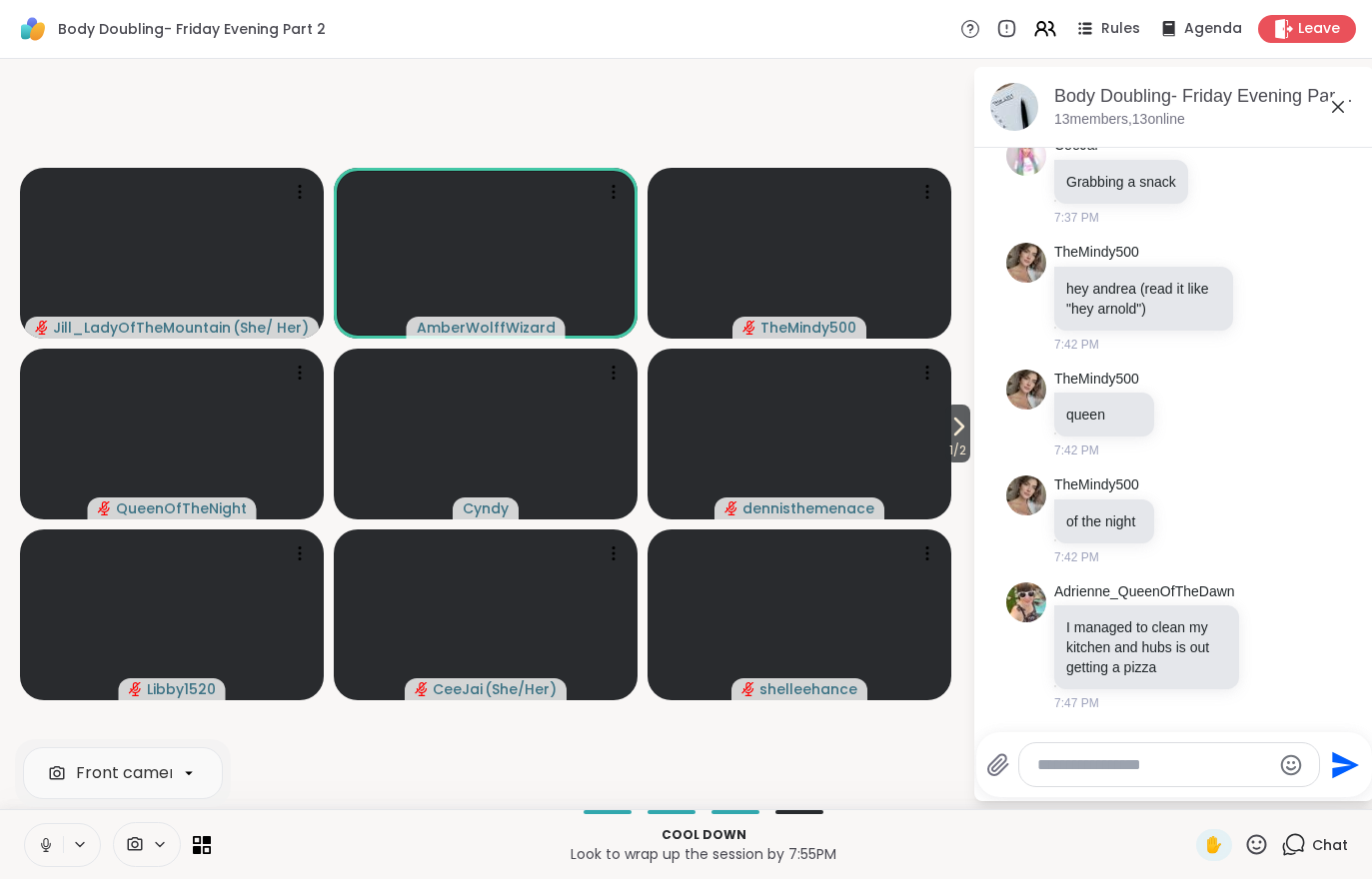 click at bounding box center [44, 845] 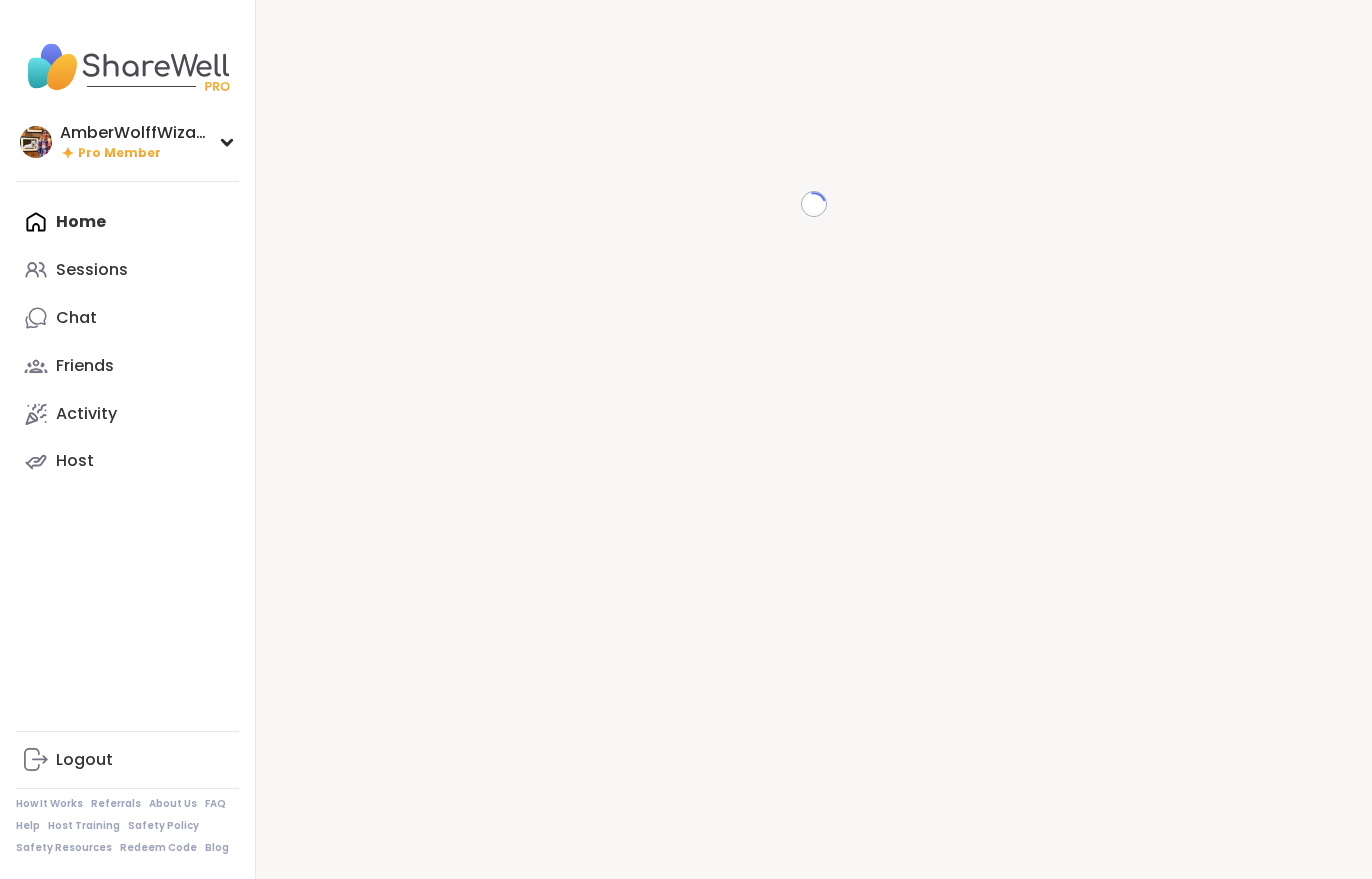 scroll, scrollTop: 0, scrollLeft: 0, axis: both 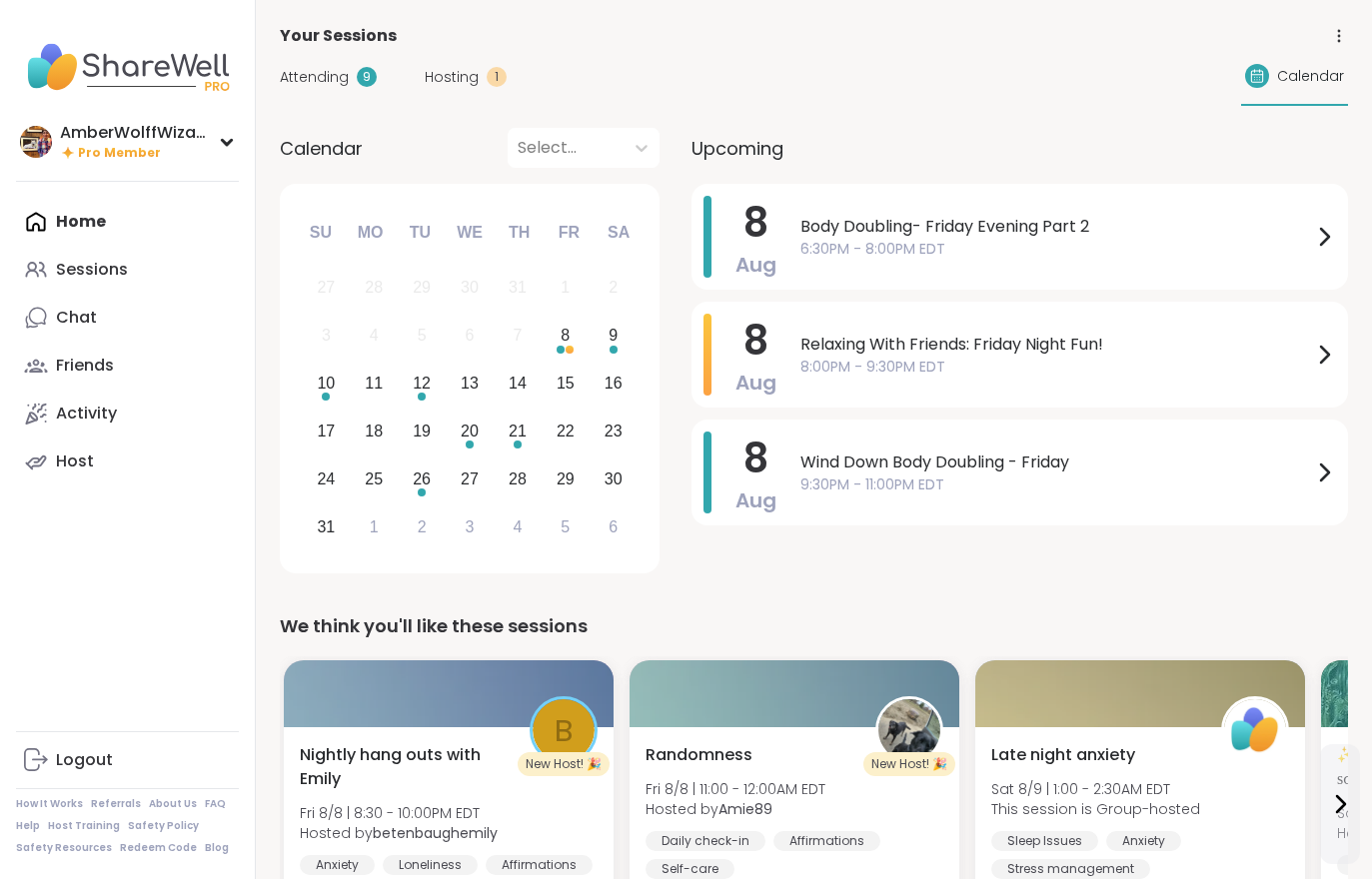 click on "Hosting" at bounding box center (452, 77) 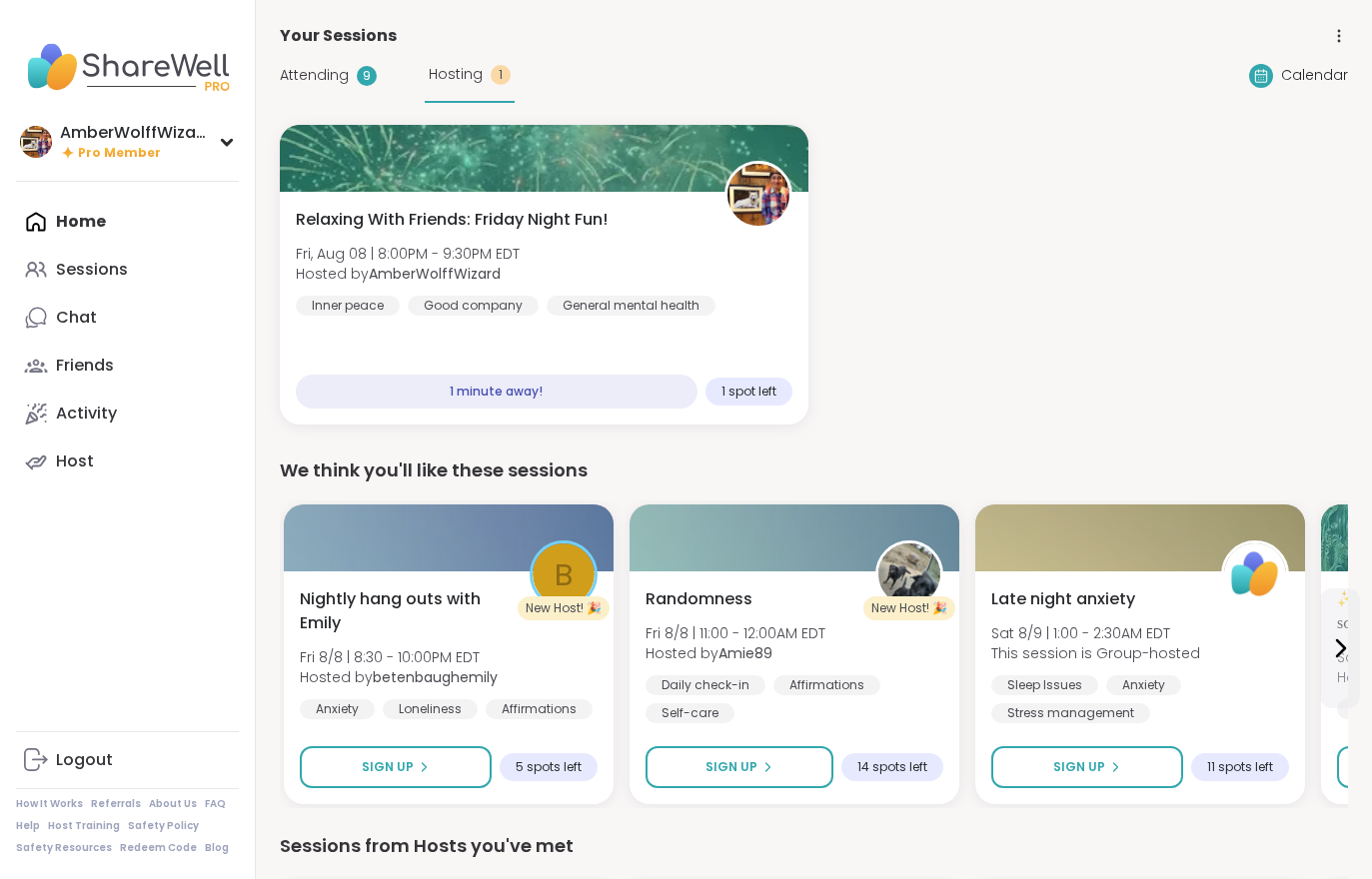 click on "Fri, Aug 08 | 8:00PM - 9:30PM EDT" at bounding box center (408, 254) 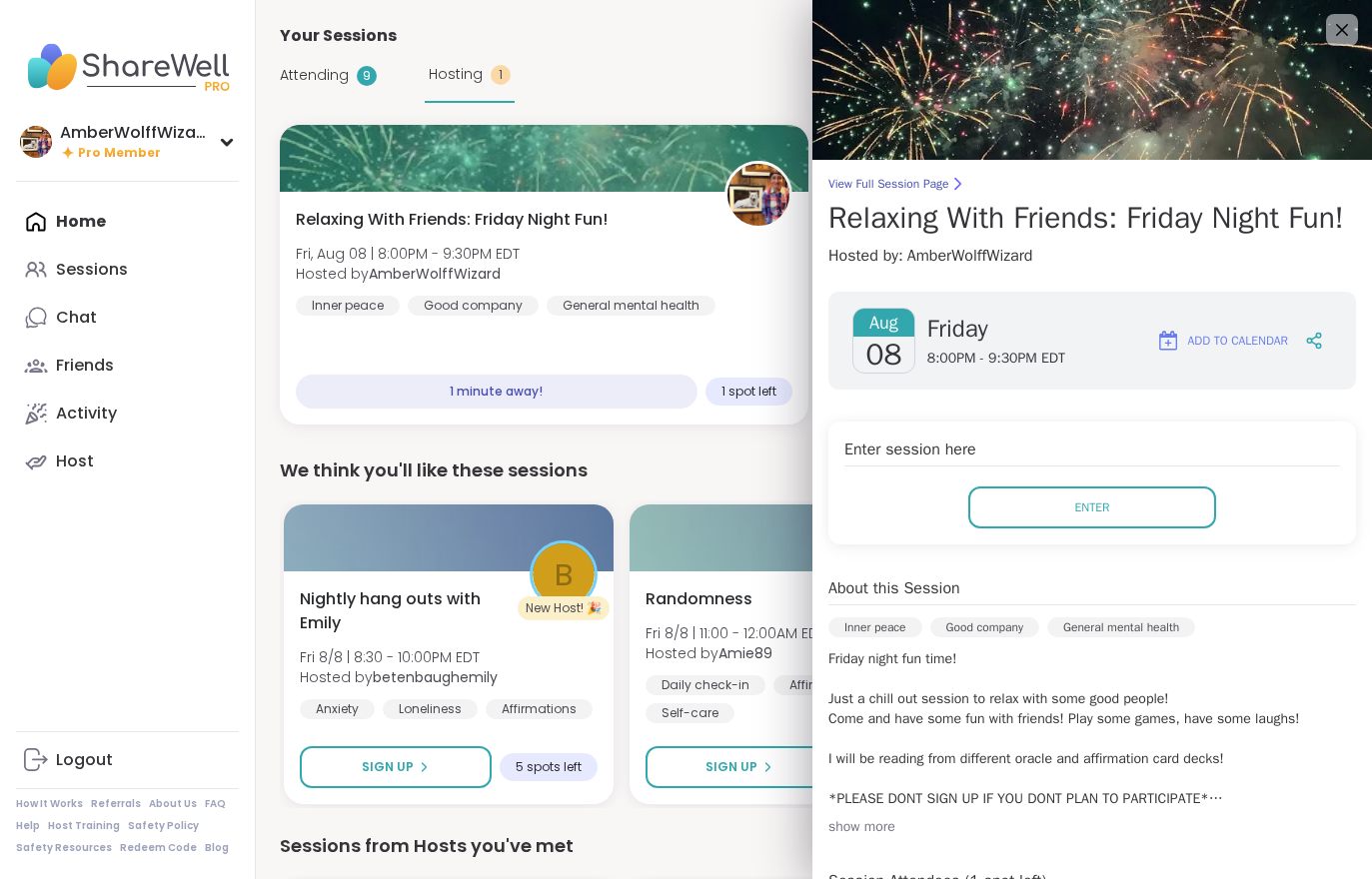click on "View Full Session Page  Relaxing With Friends: Friday Night Fun!" at bounding box center [1092, 206] 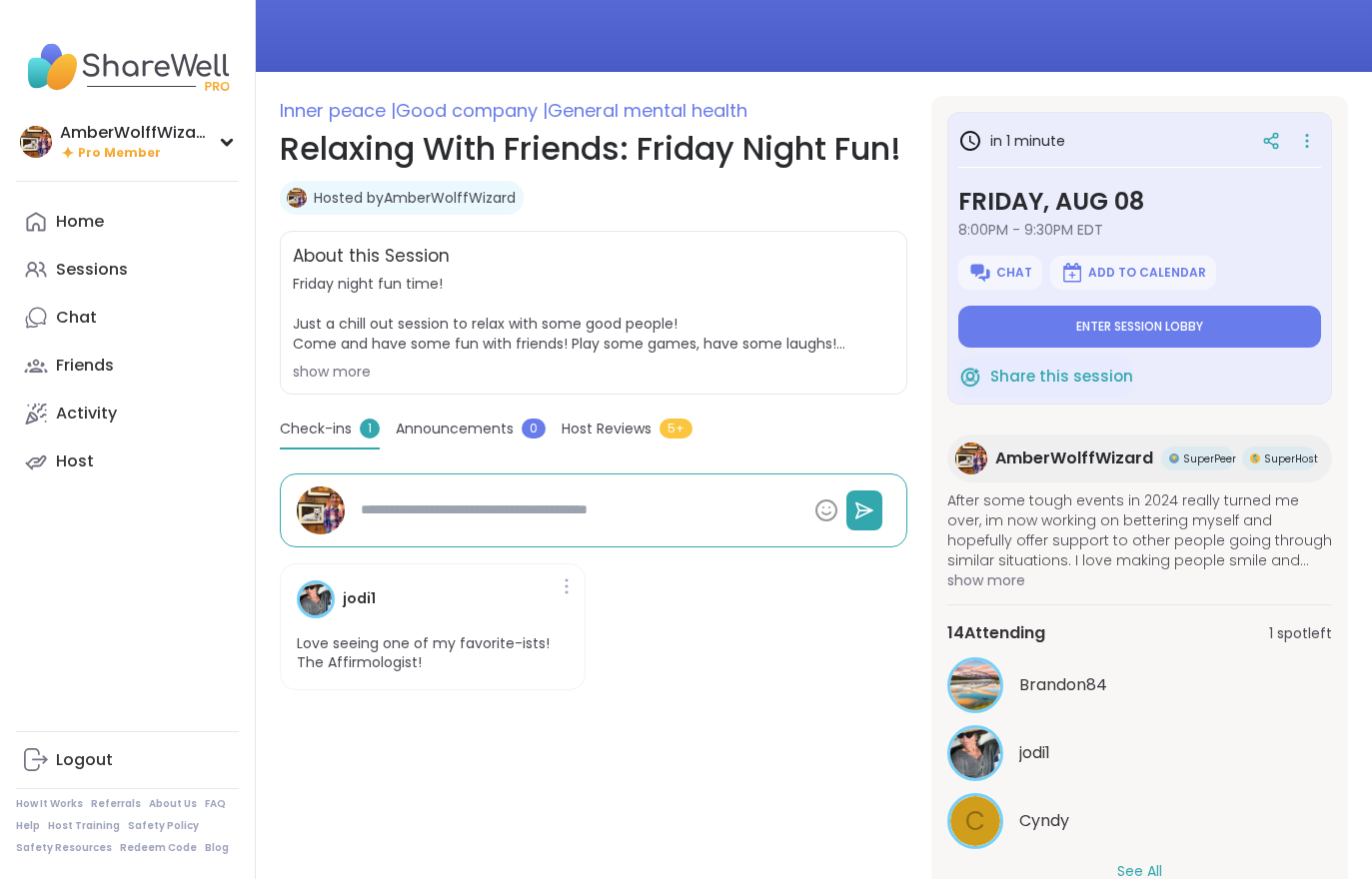 scroll, scrollTop: 250, scrollLeft: 0, axis: vertical 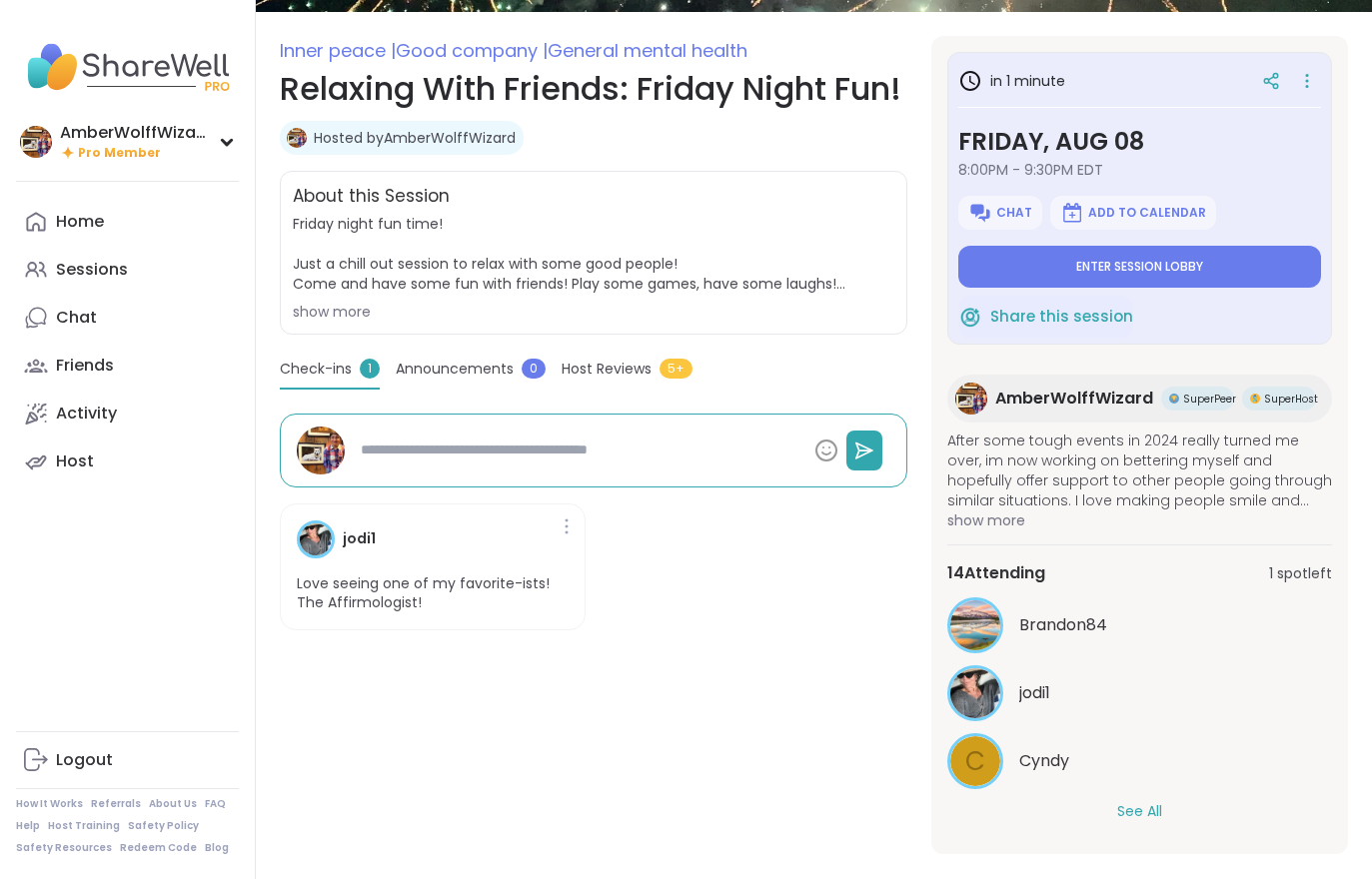 click on "See All" at bounding box center [1139, 811] 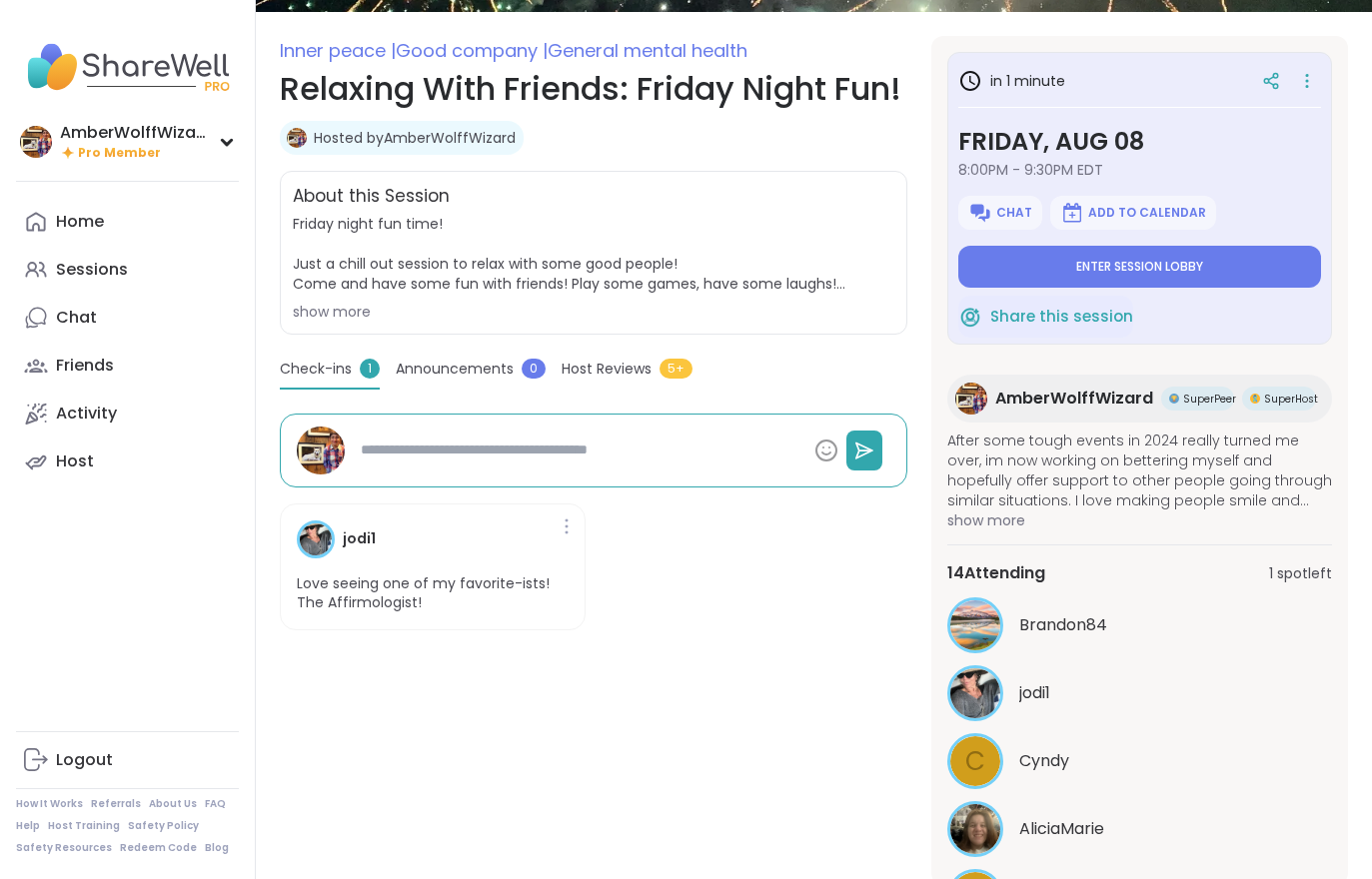 scroll, scrollTop: 0, scrollLeft: 0, axis: both 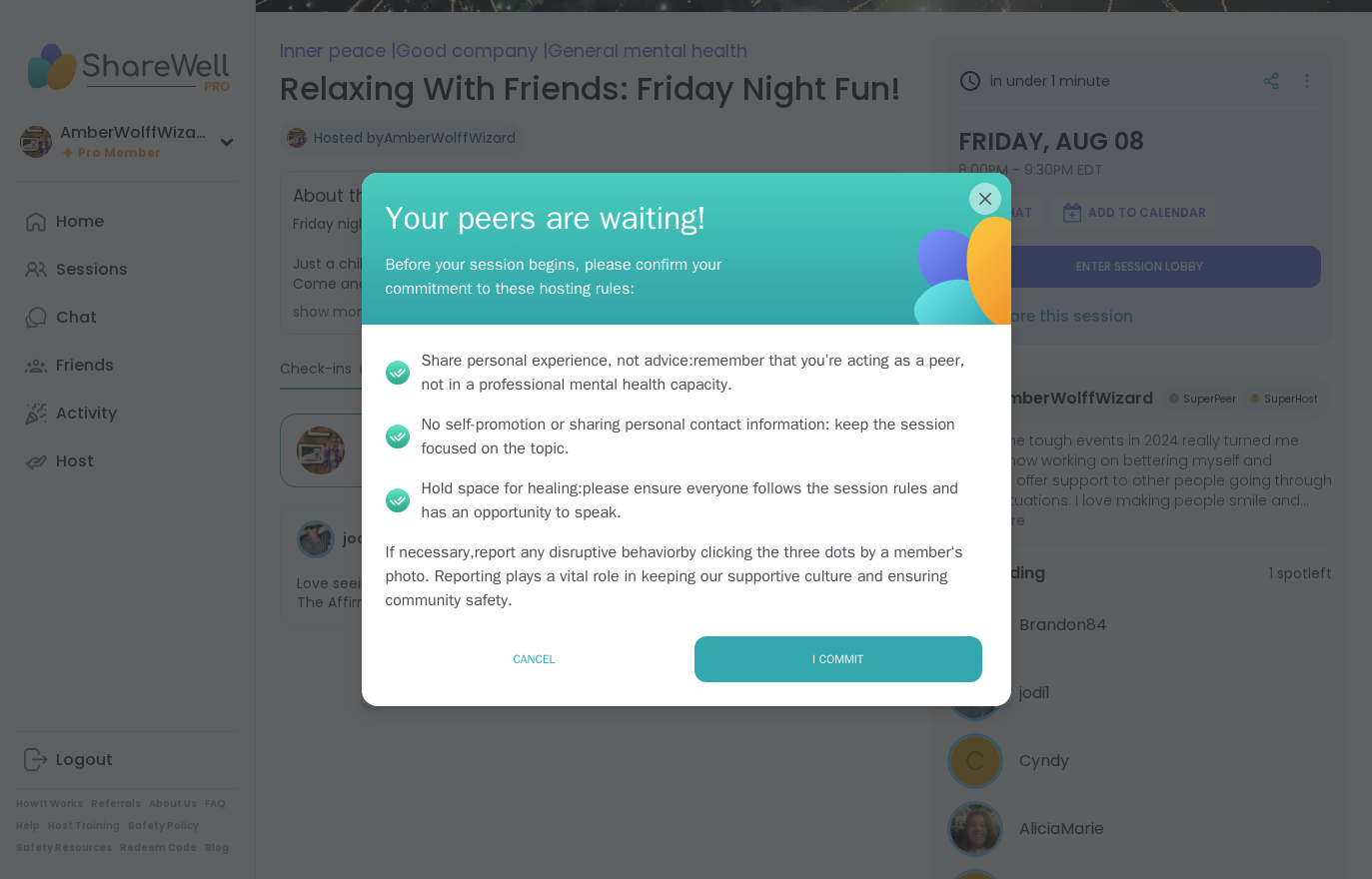 click on "I commit" at bounding box center [837, 659] 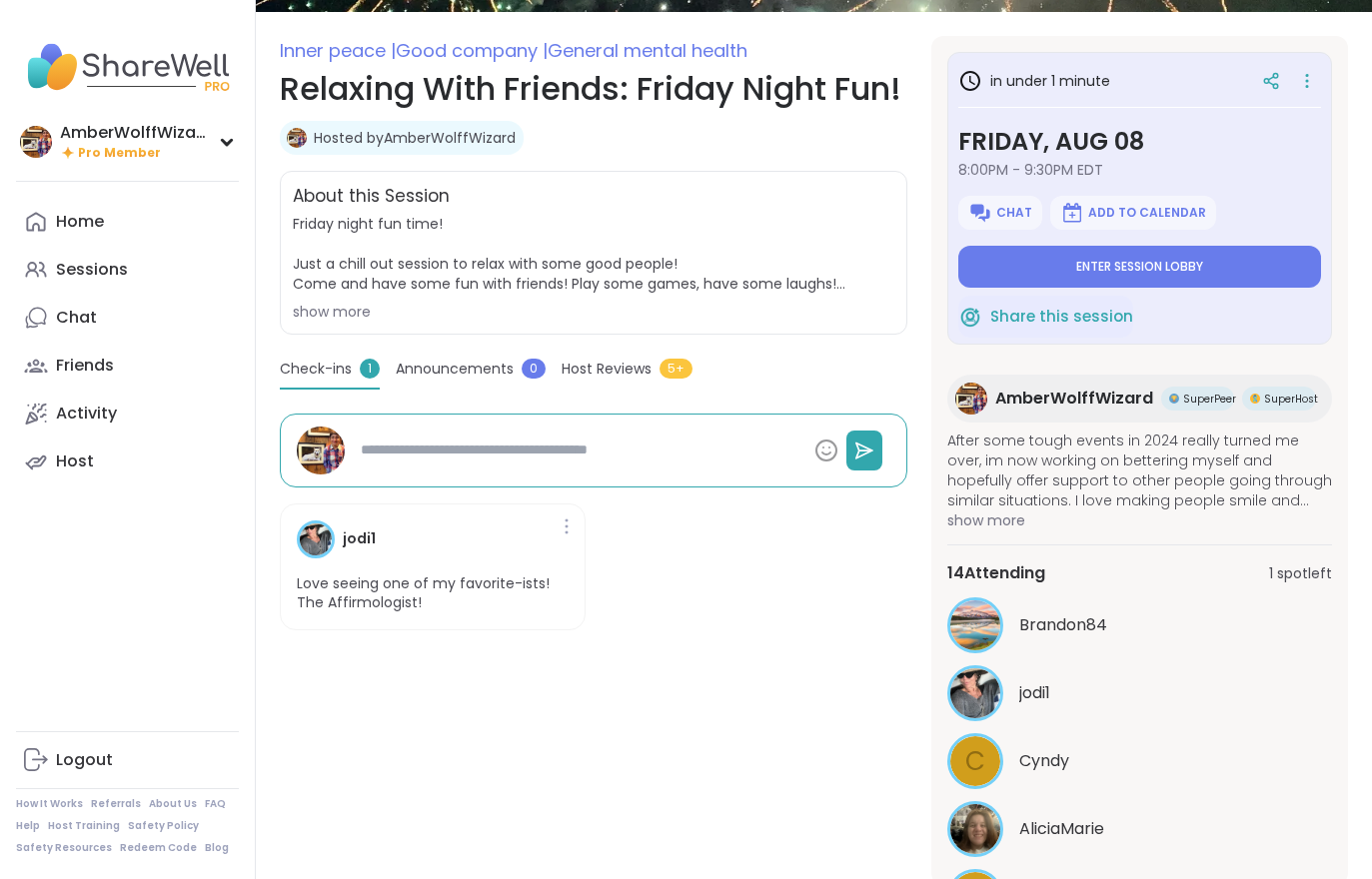 type on "*" 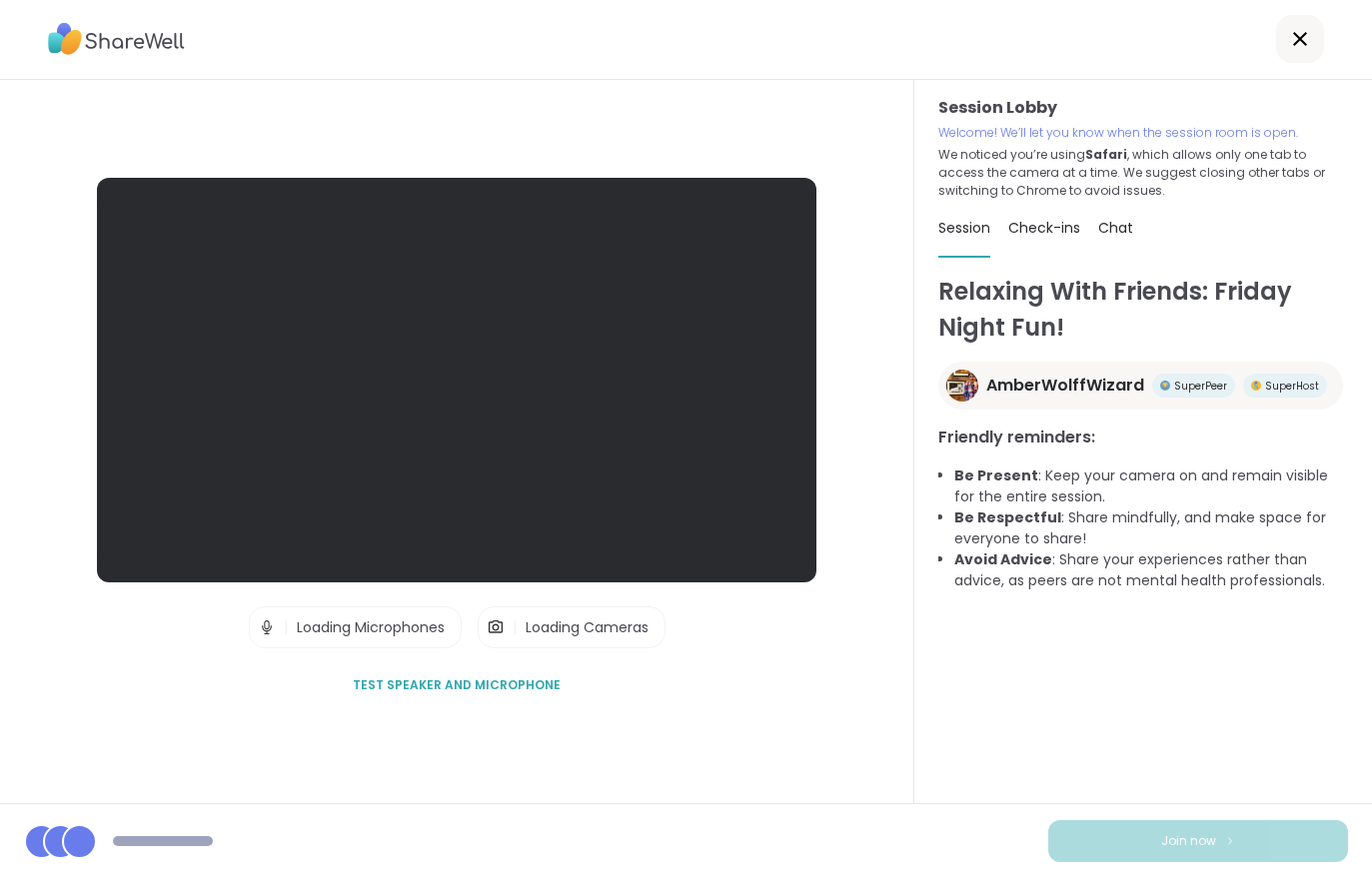 scroll, scrollTop: 31, scrollLeft: 0, axis: vertical 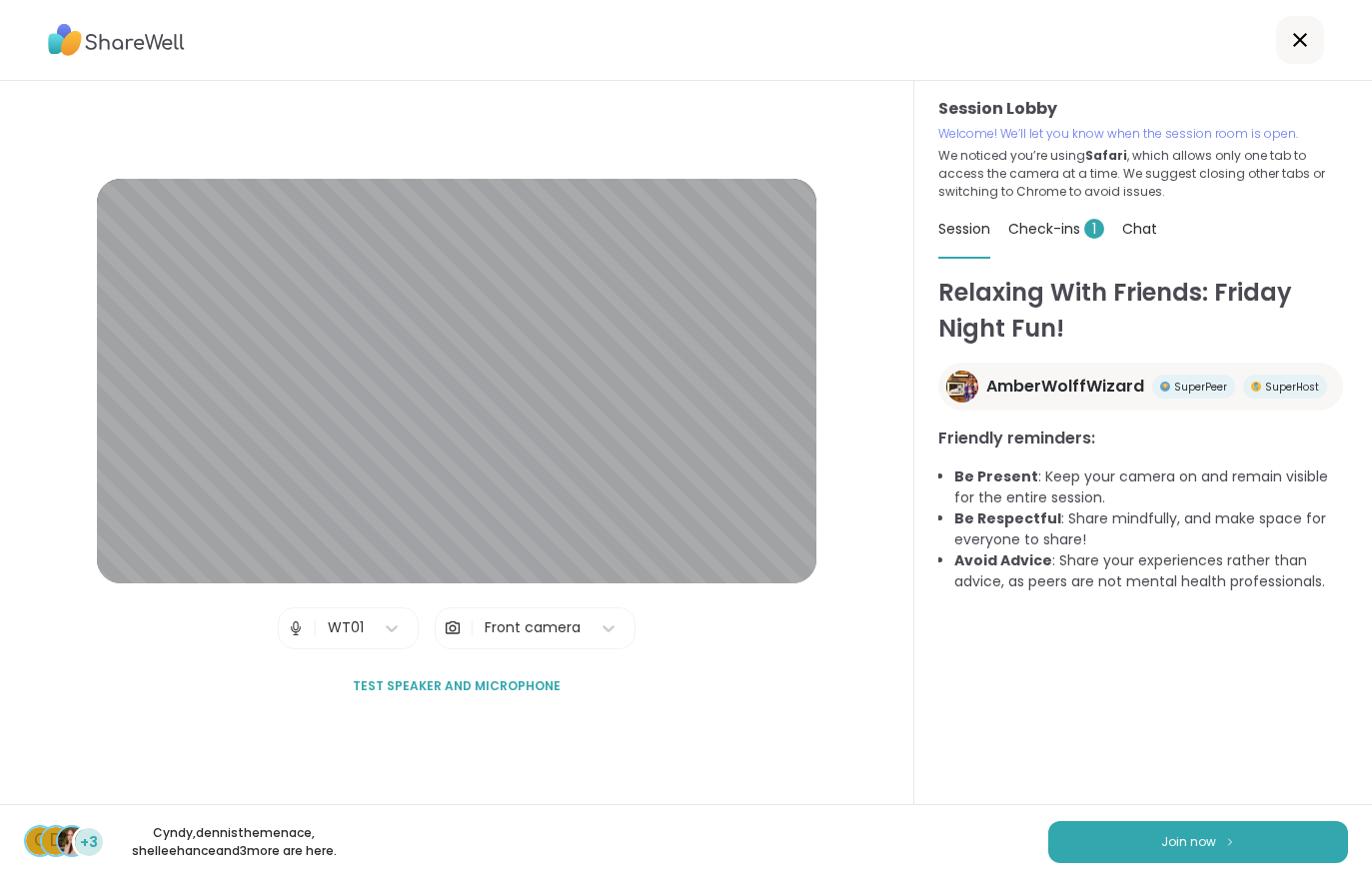 click on "Join now" at bounding box center (1198, 842) 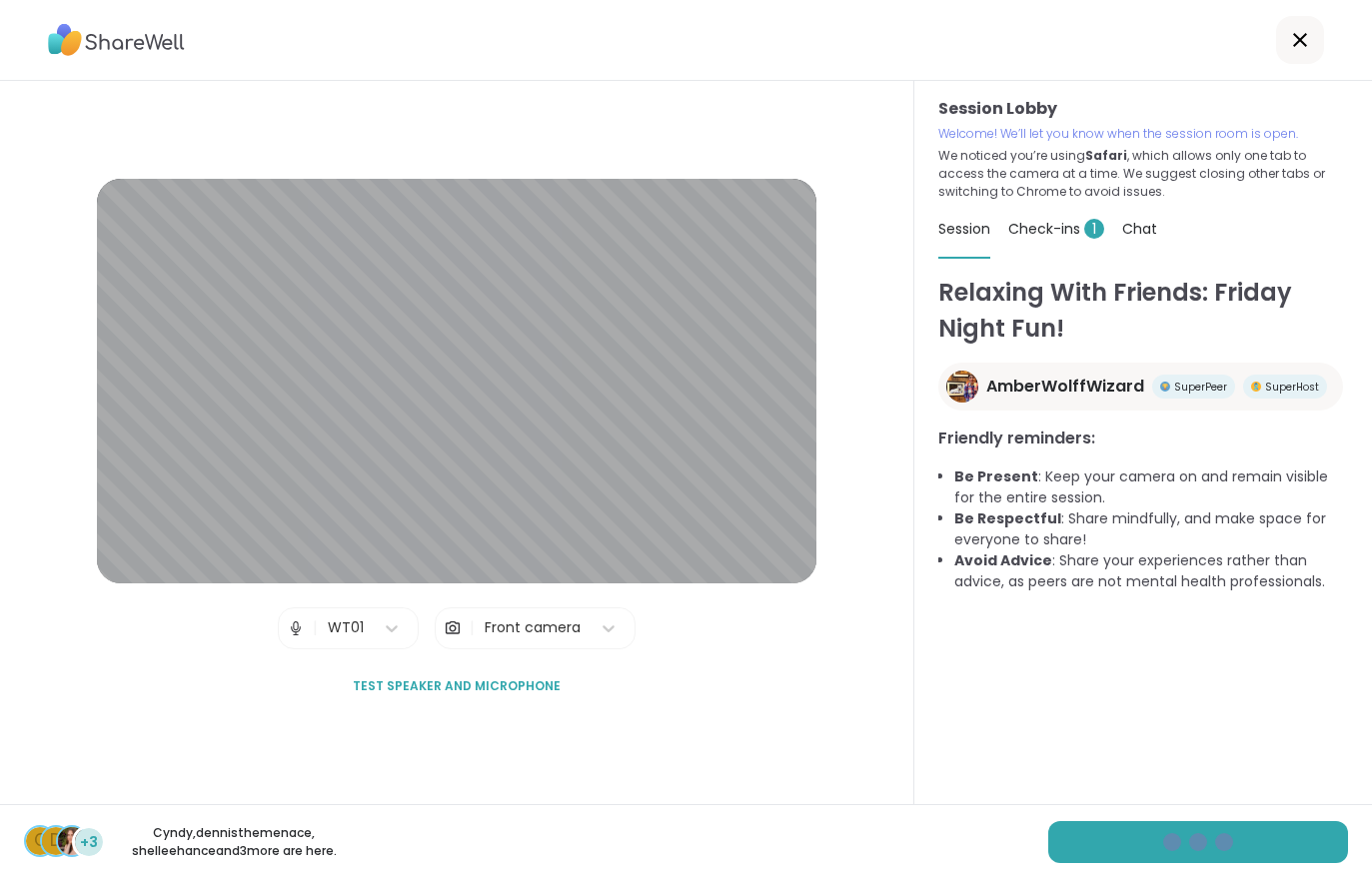 scroll, scrollTop: 0, scrollLeft: 0, axis: both 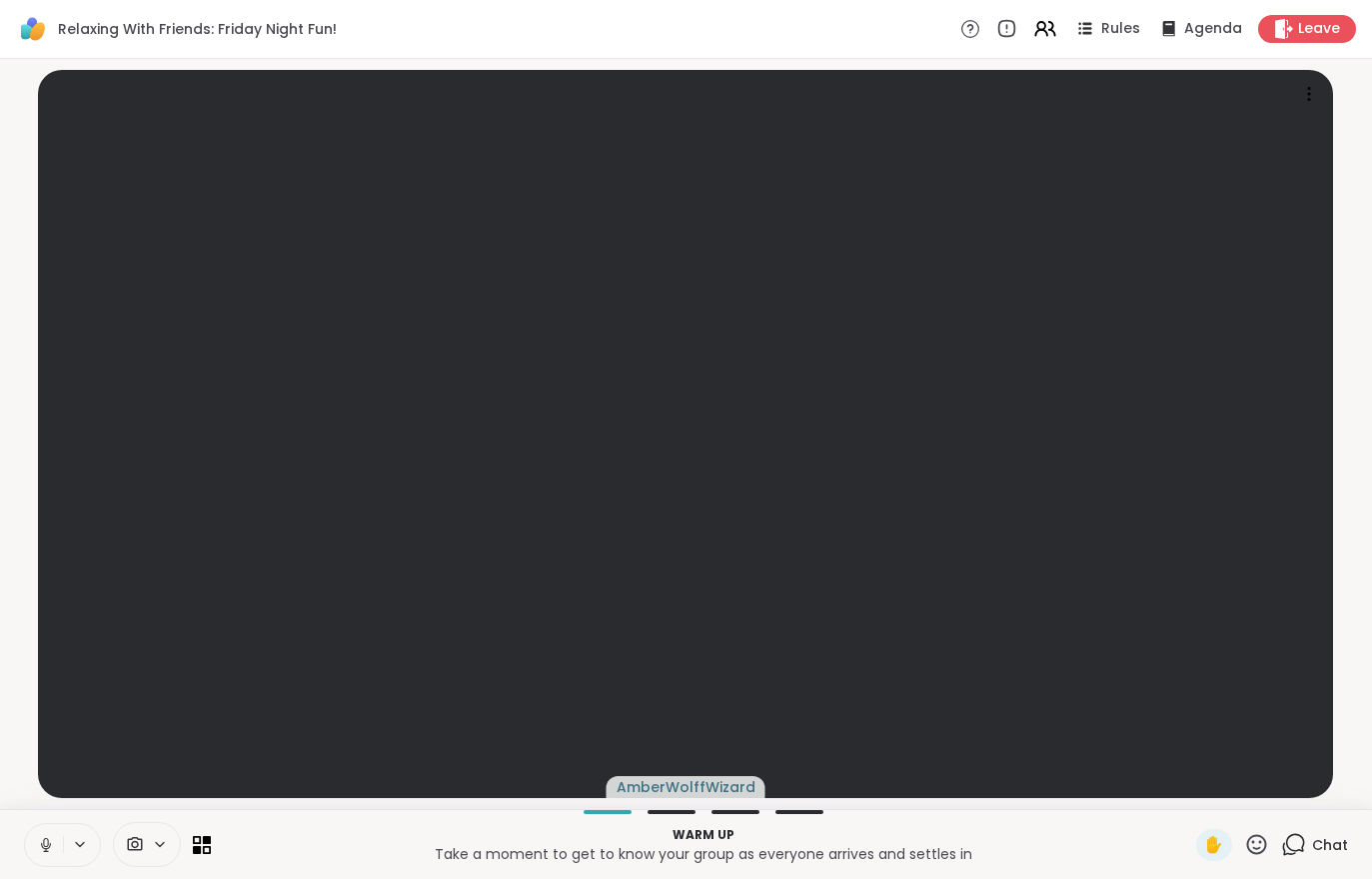 click 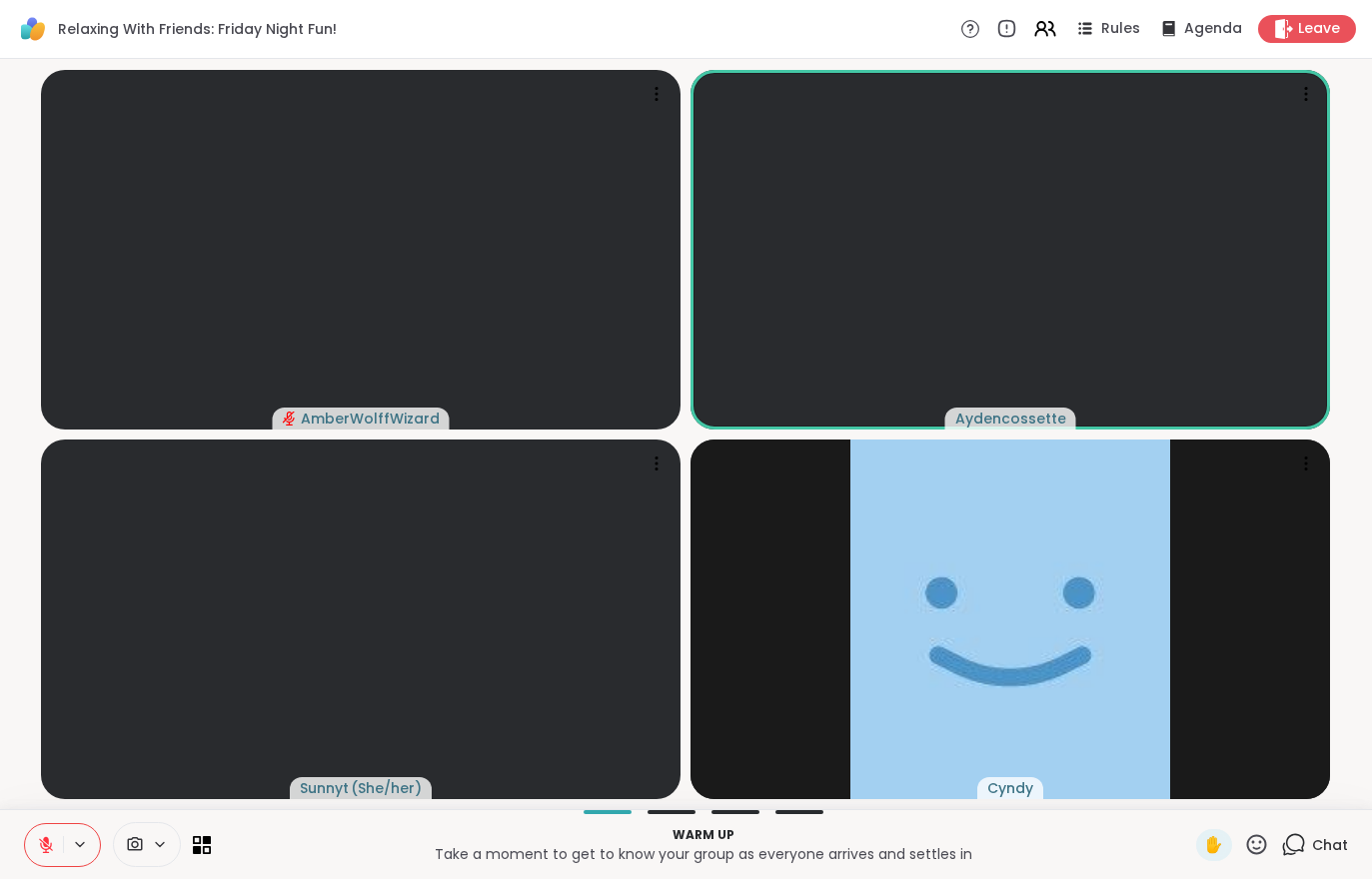 click 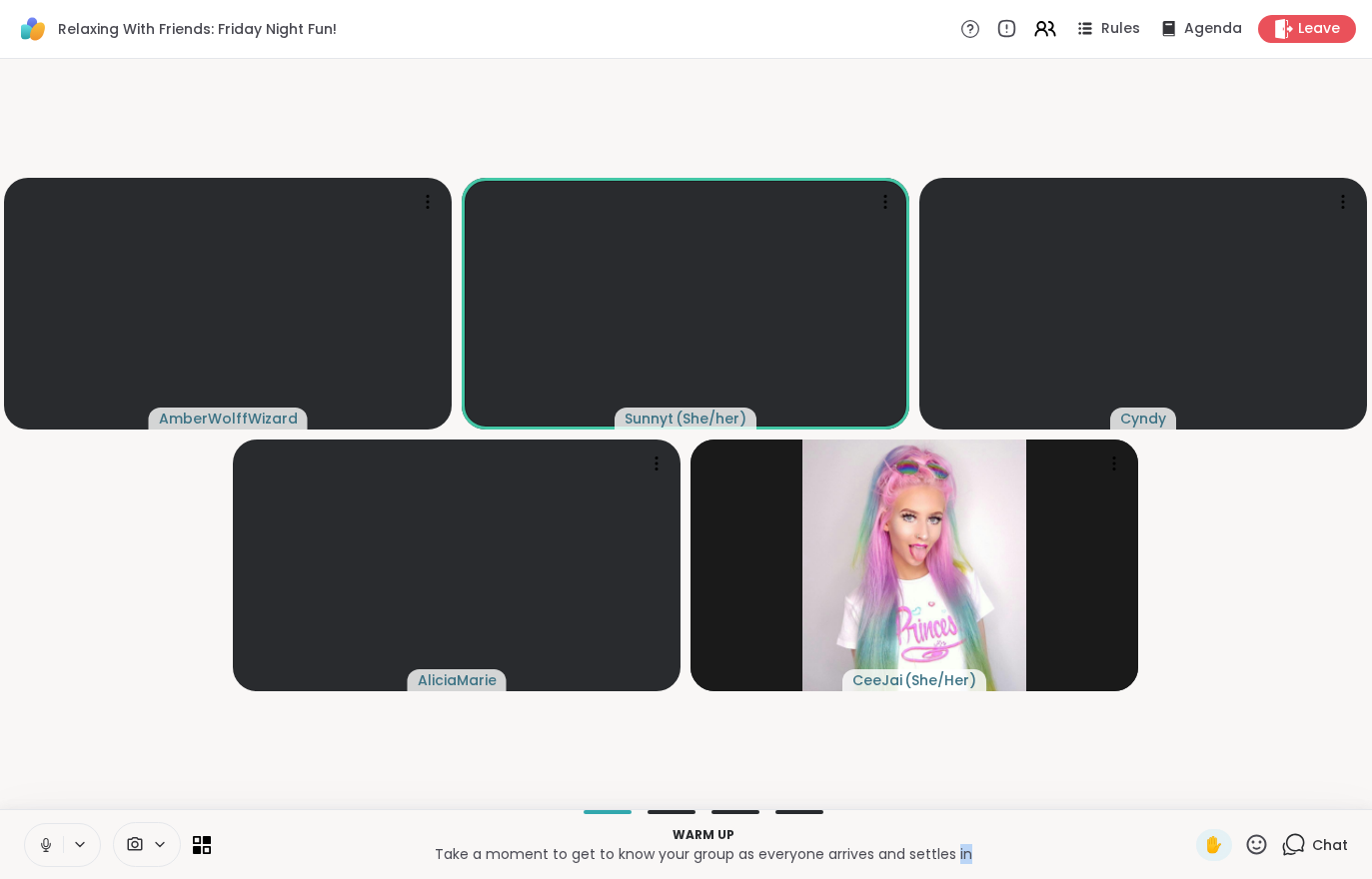 click on "AmberWolffWizard Sunnyt ( She/her ) Cyndy AliciaMarie CeeJai ( She/Her )" at bounding box center (686, 434) 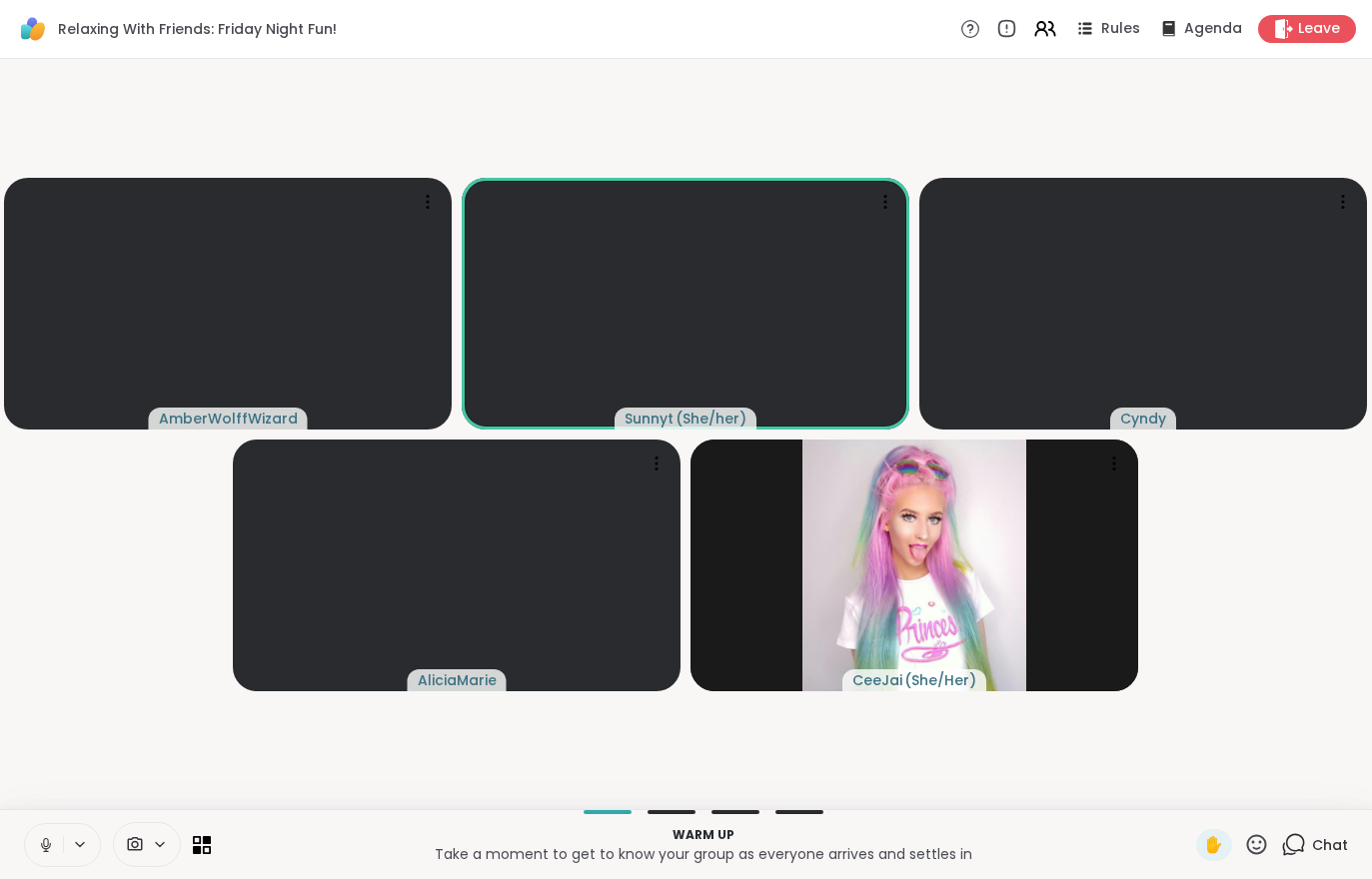 click on "AmberWolffWizard Sunnyt ( She/her ) Cyndy AliciaMarie CeeJai ( She/Her )" at bounding box center (686, 434) 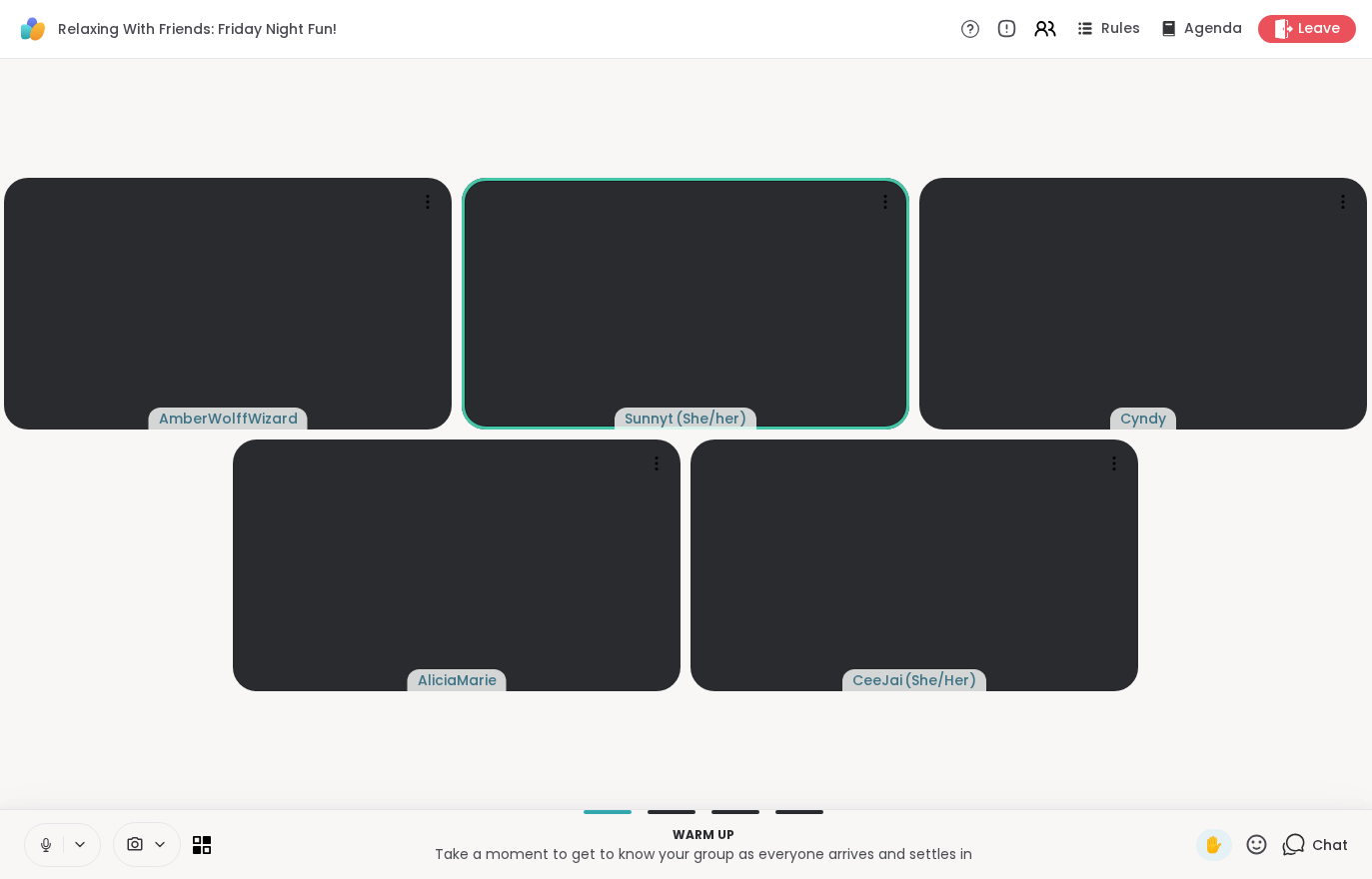 click on "AmberWolffWizard Sunnyt ( She/her ) Cyndy AliciaMarie CeeJai ( She/Her )" at bounding box center [686, 434] 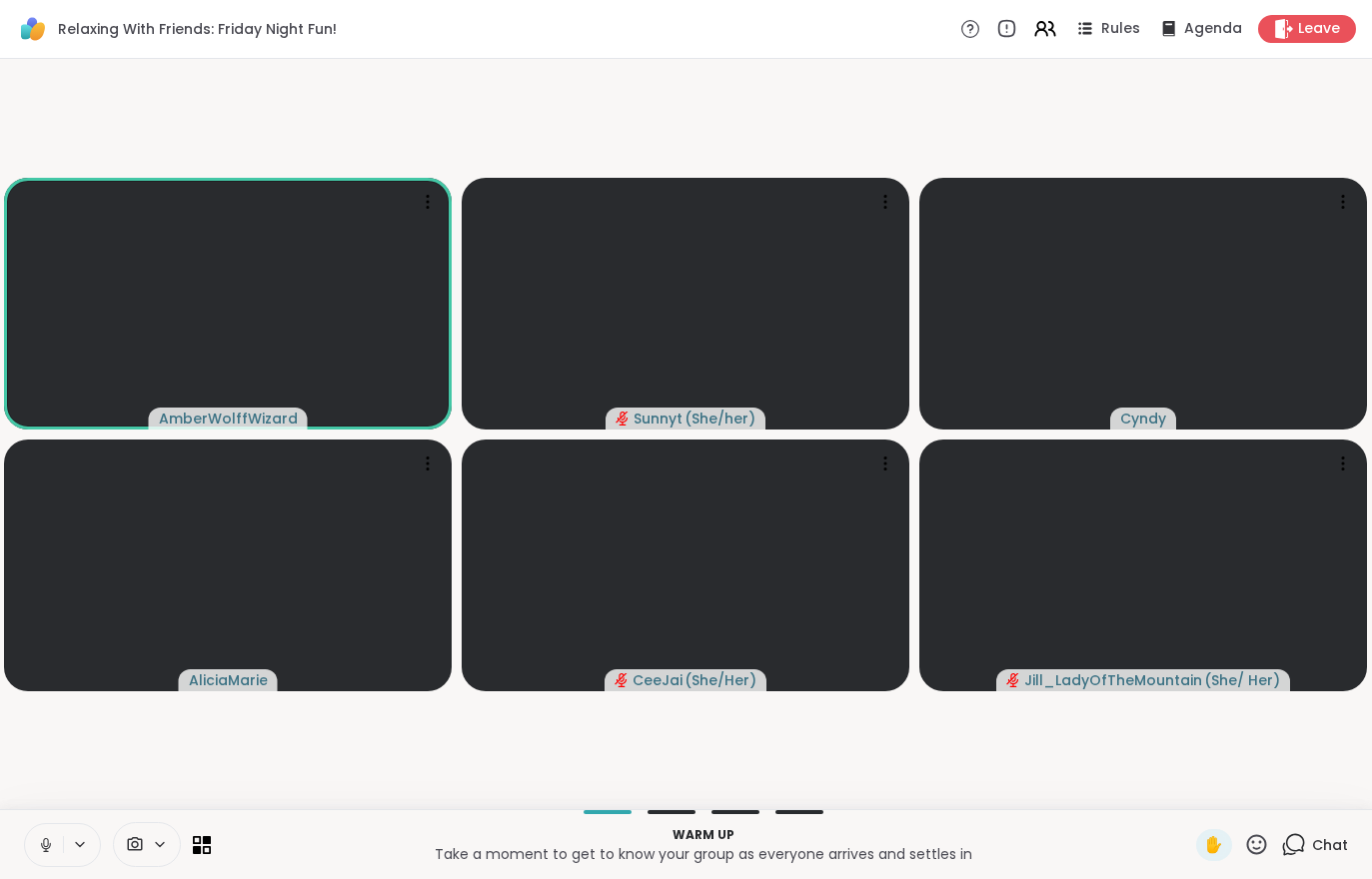 click 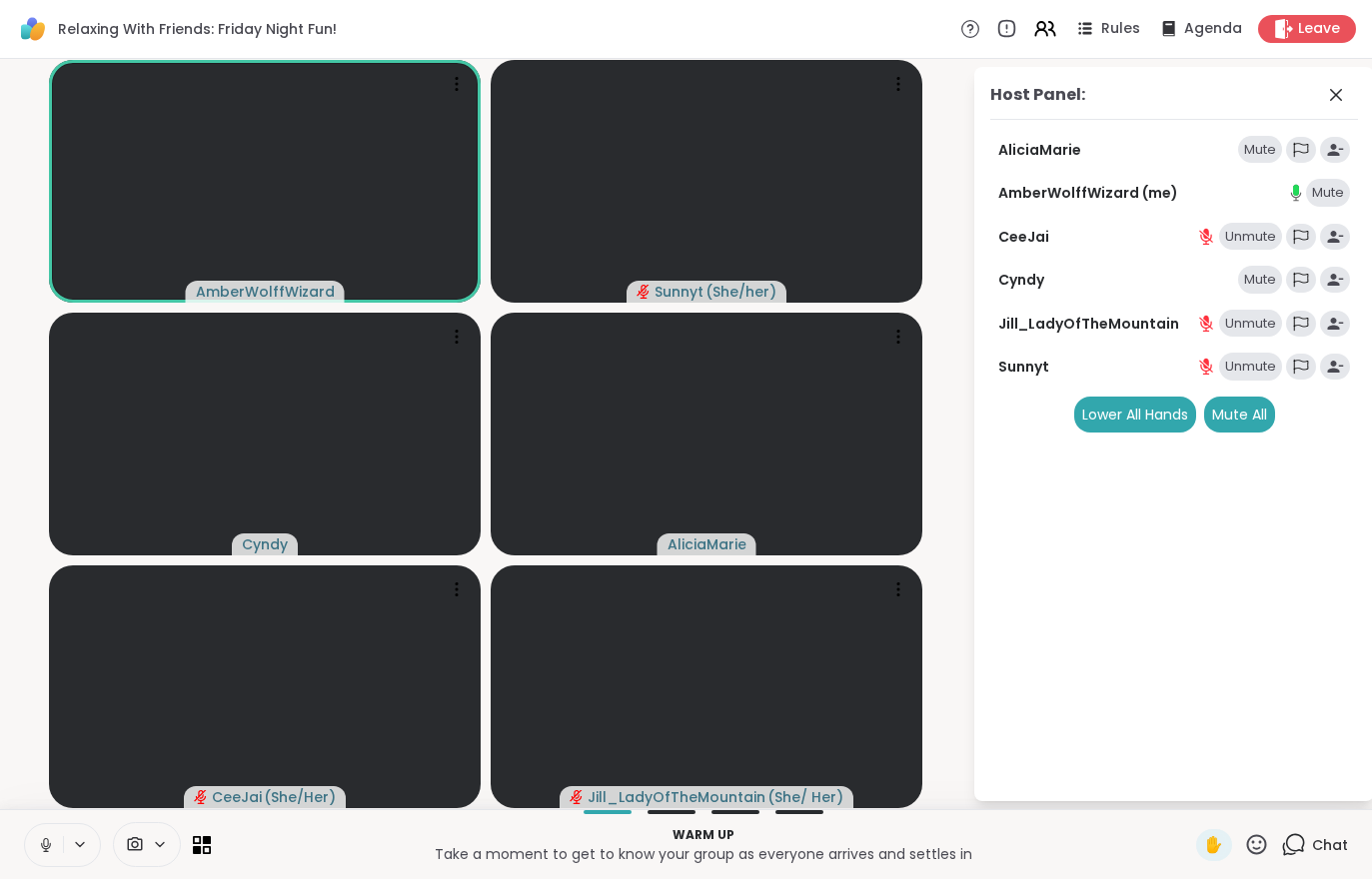 click on "Mute All" at bounding box center (1239, 415) 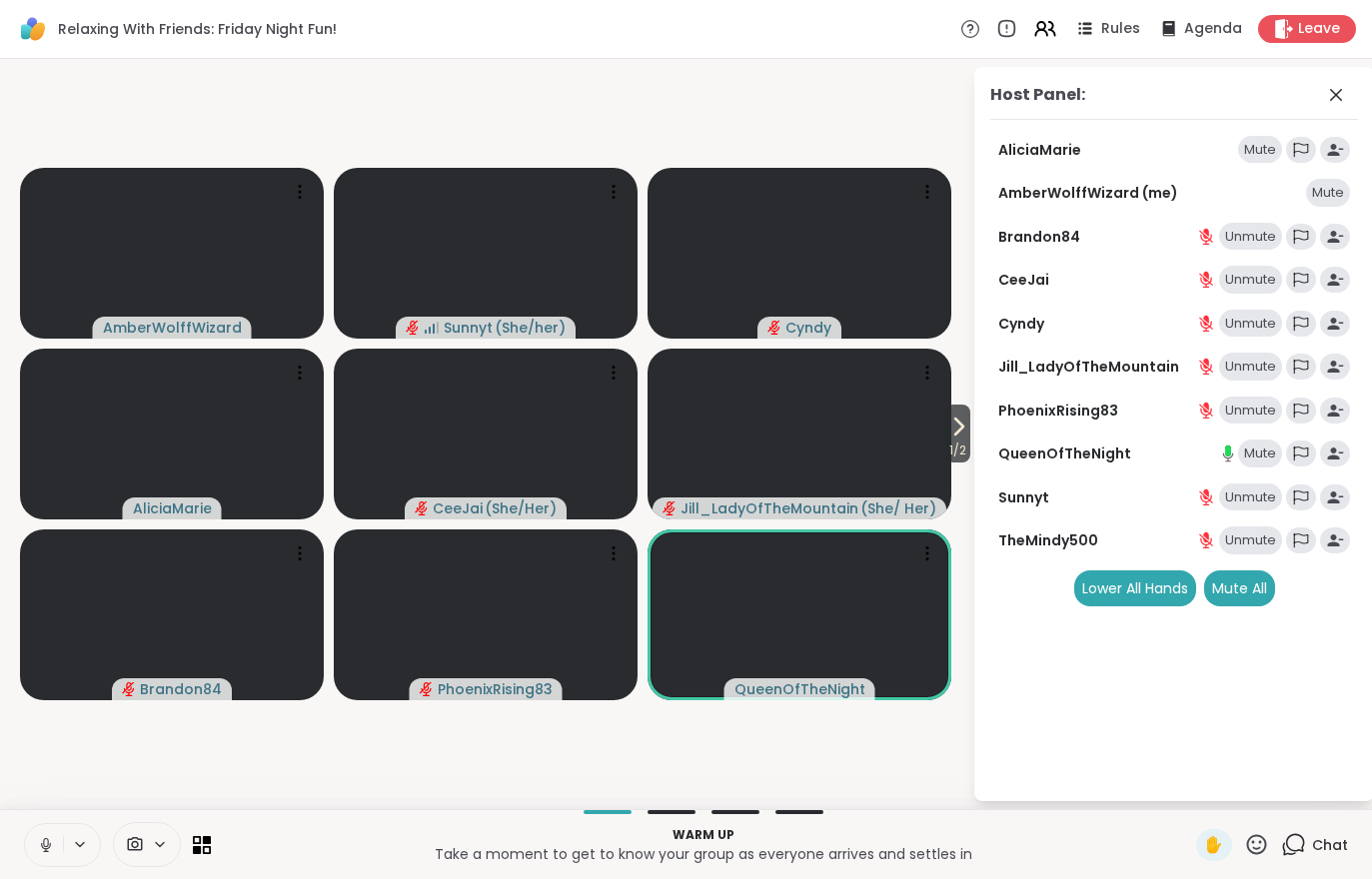 click on "1  /  2" at bounding box center (957, 450) 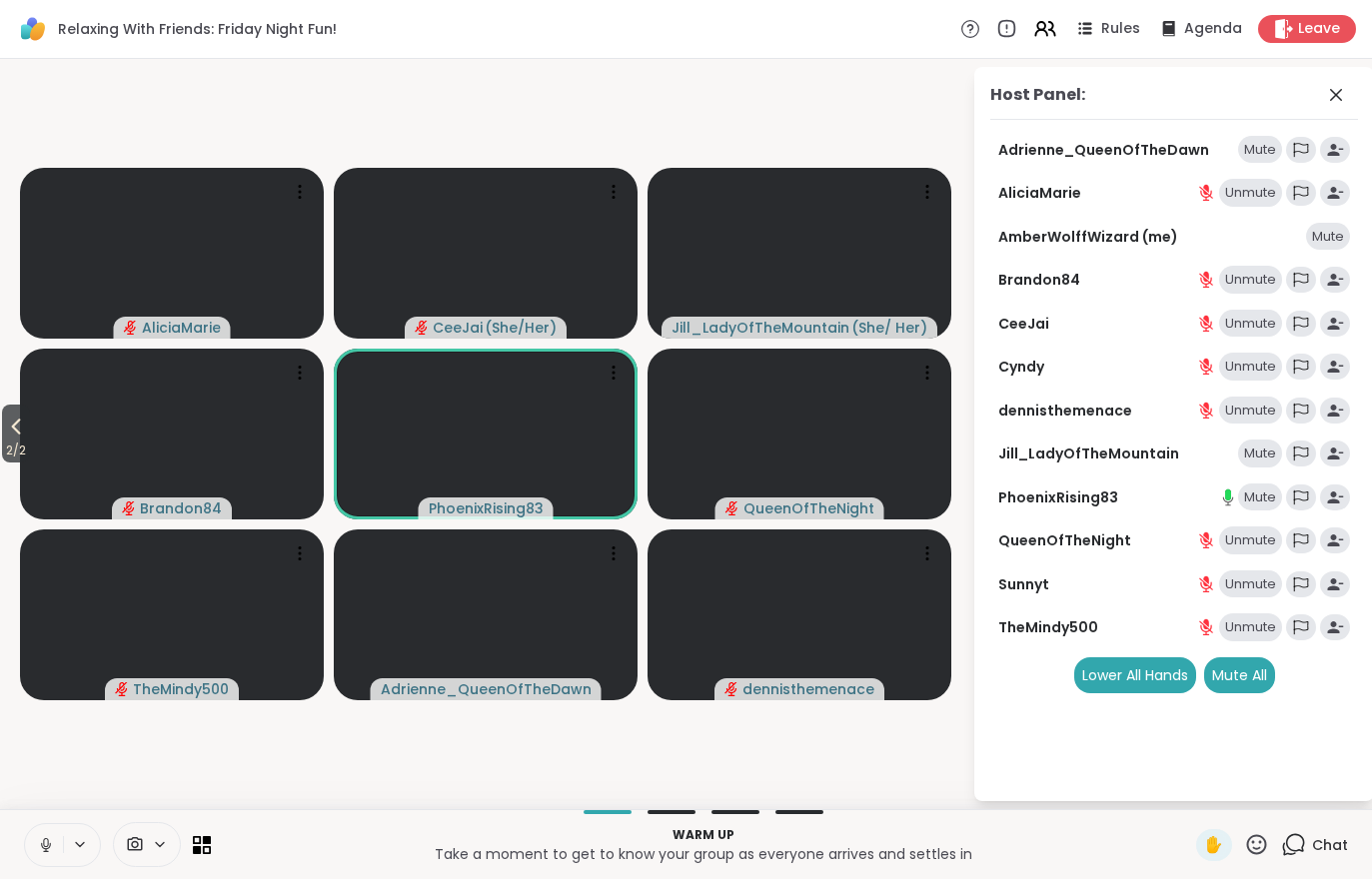 click at bounding box center [147, 844] 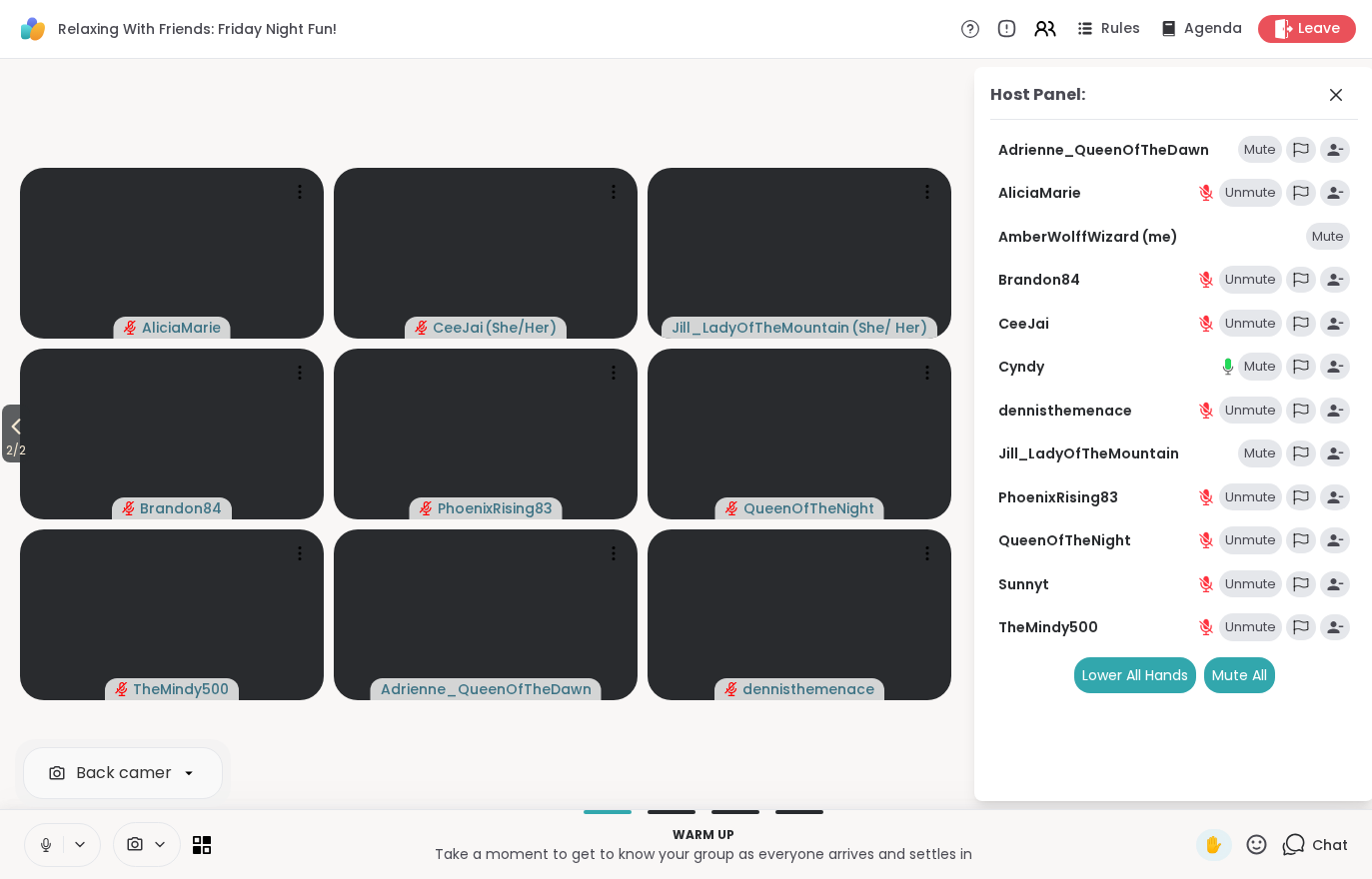 click 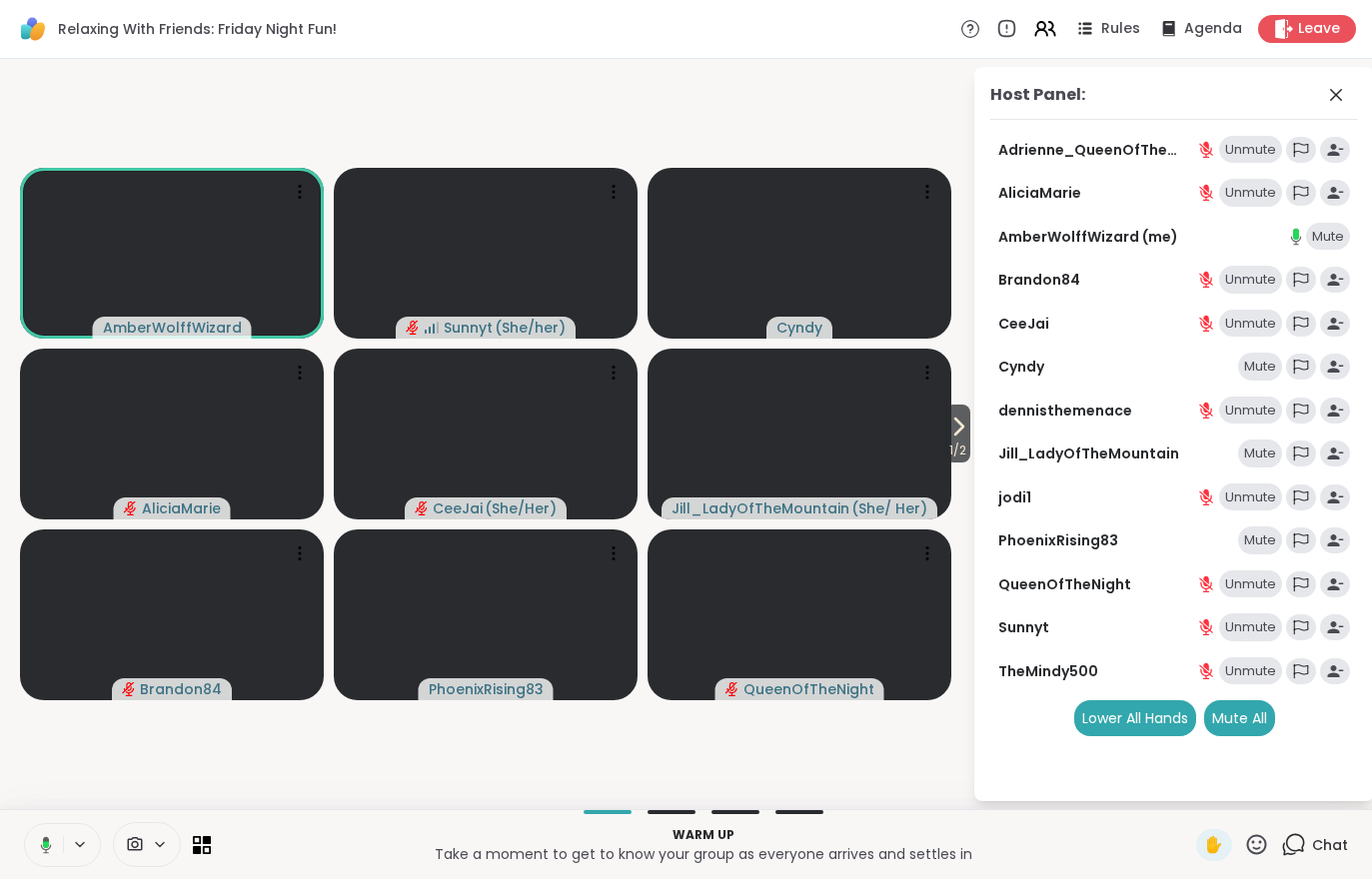 click 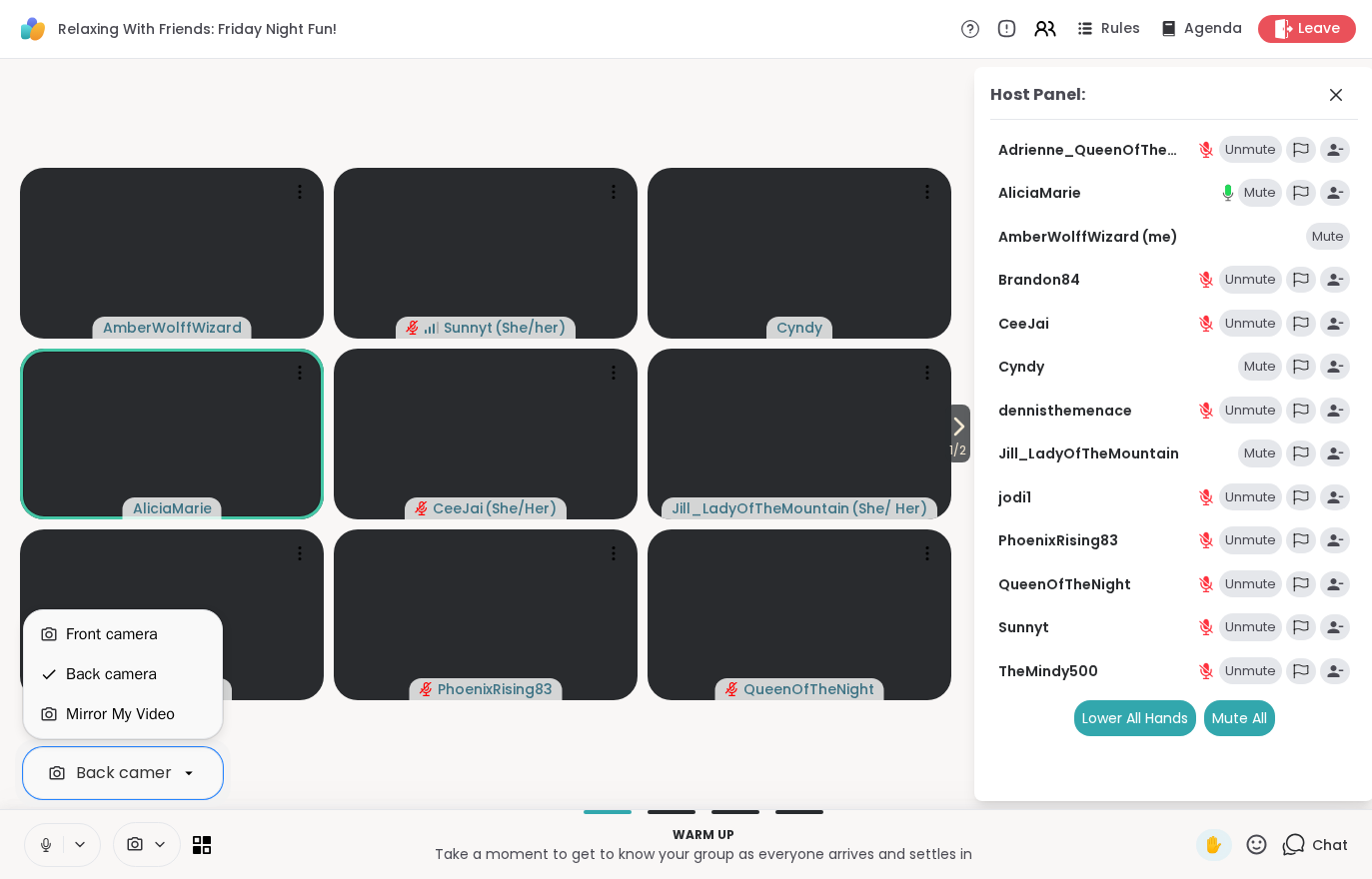 click on "1  /  2" at bounding box center (957, 450) 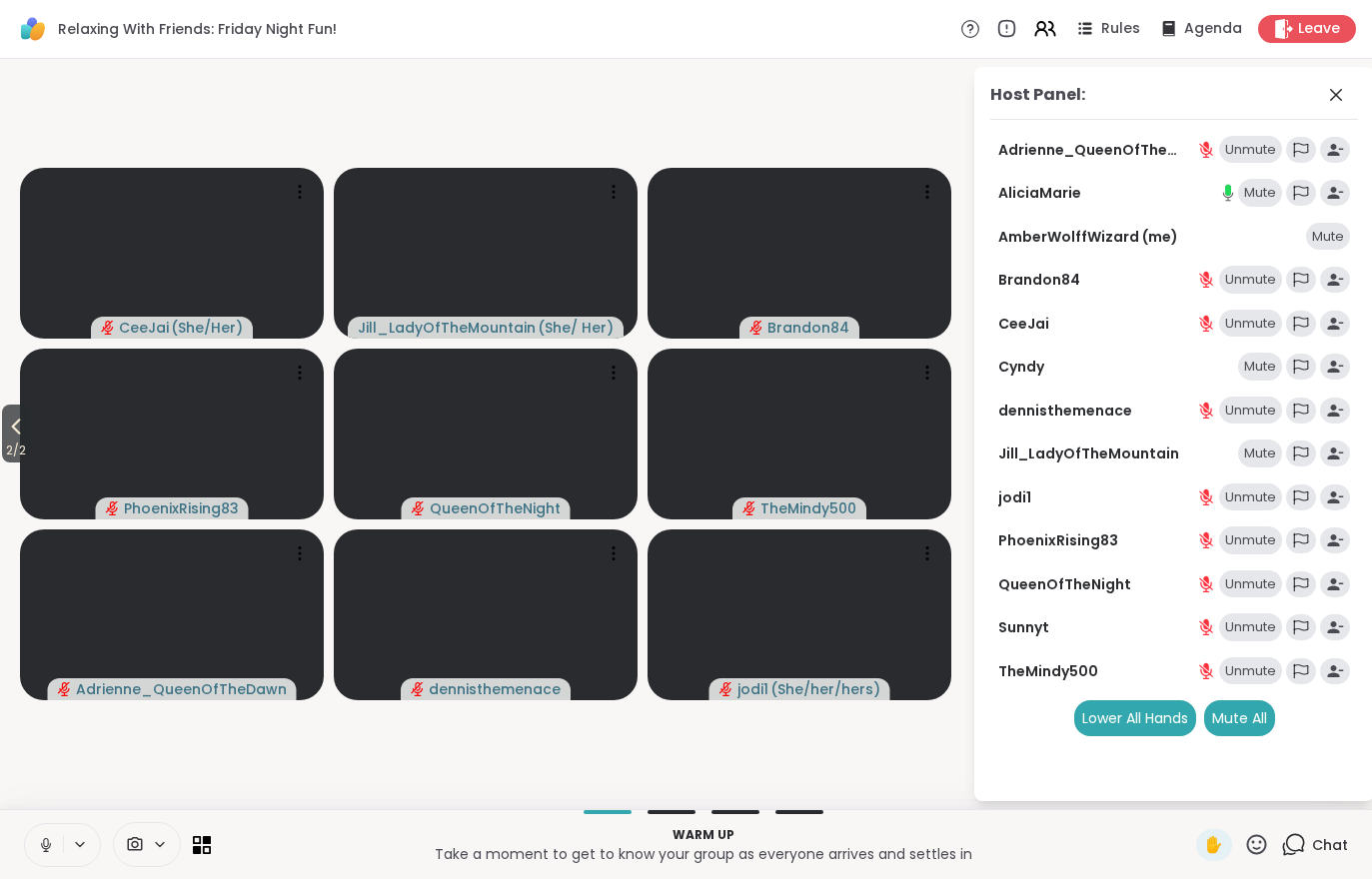 click at bounding box center (147, 844) 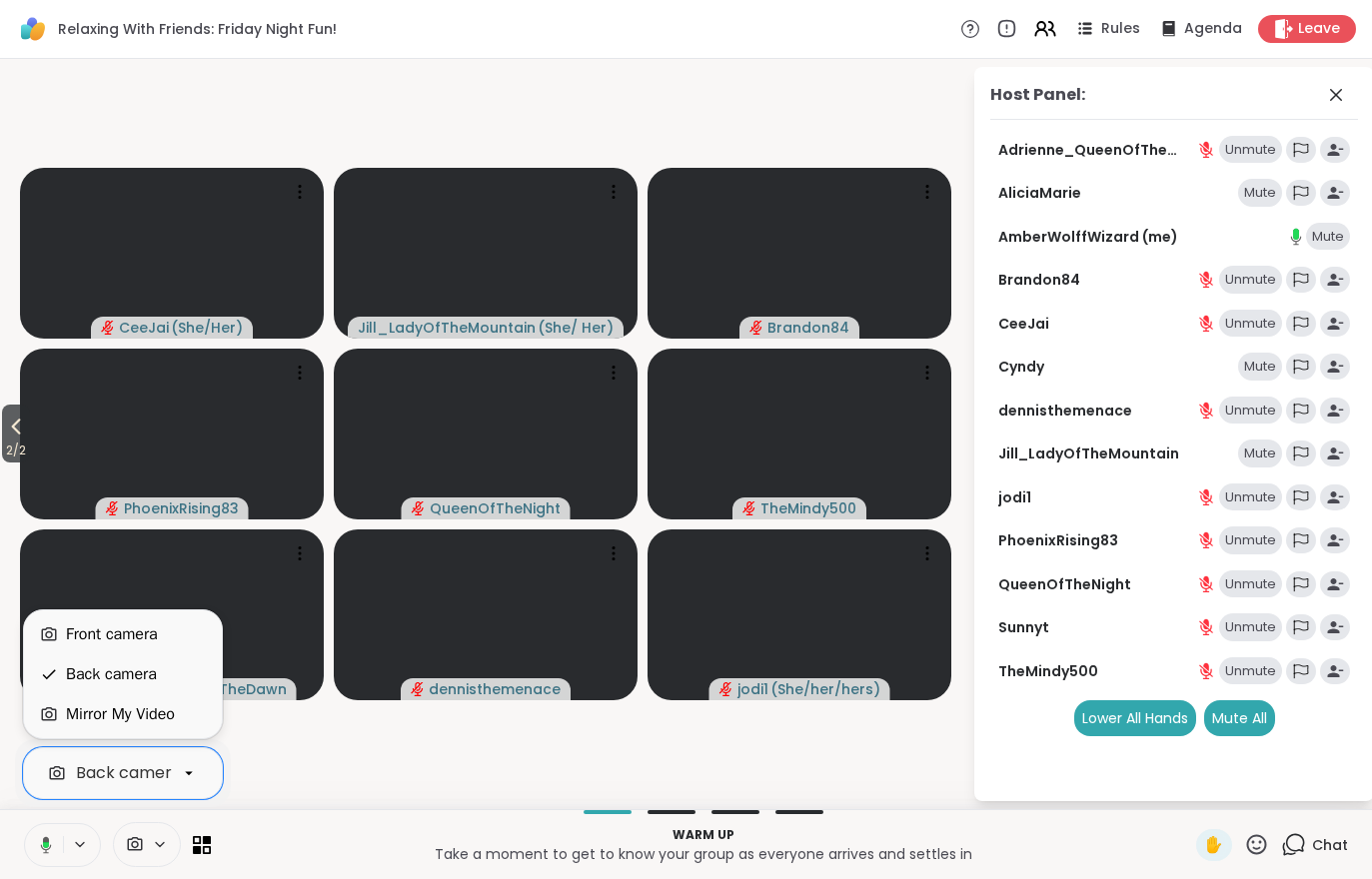click on "Front camera" at bounding box center (112, 634) 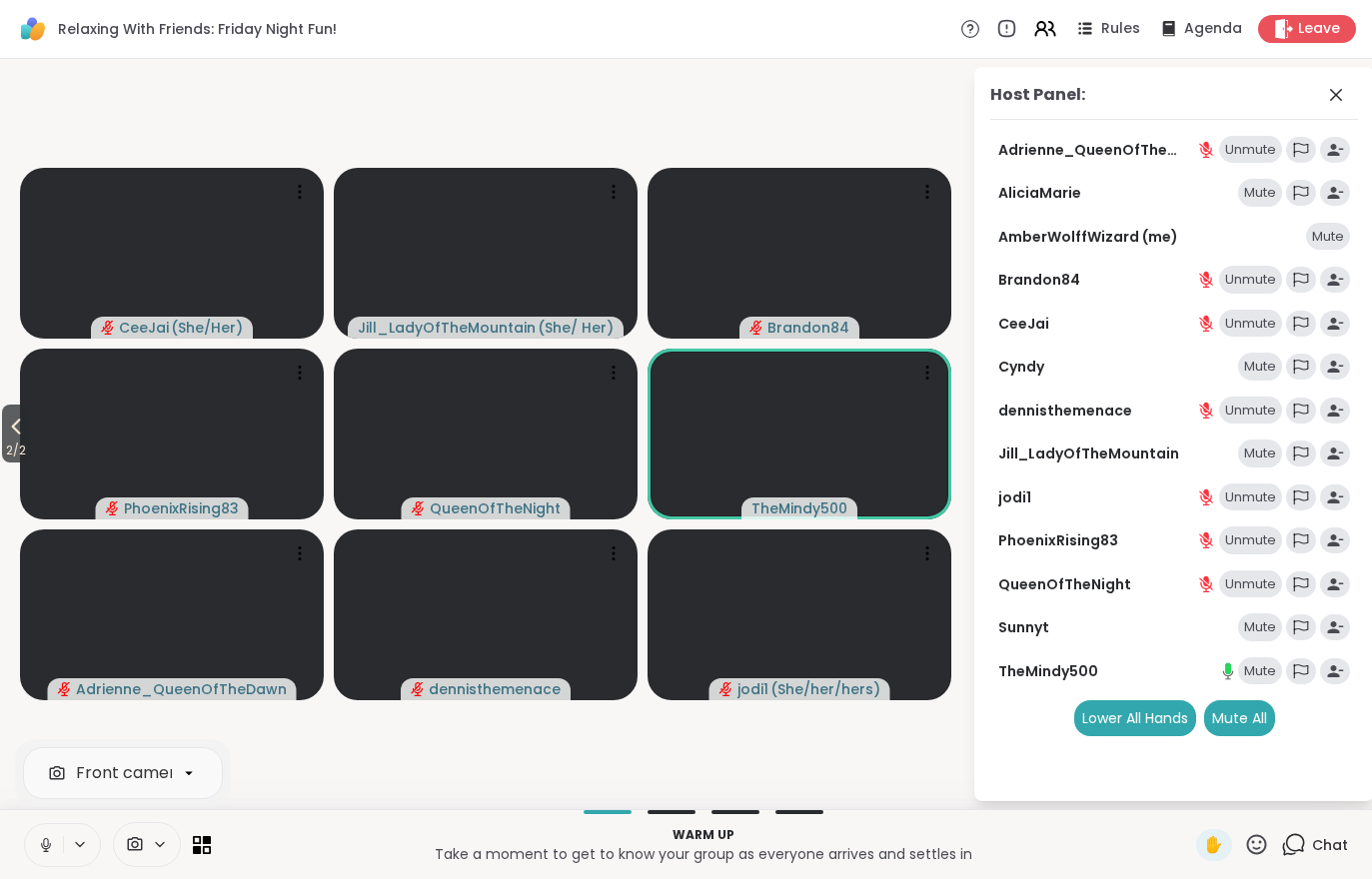 click on "2  /  2" at bounding box center (16, 434) 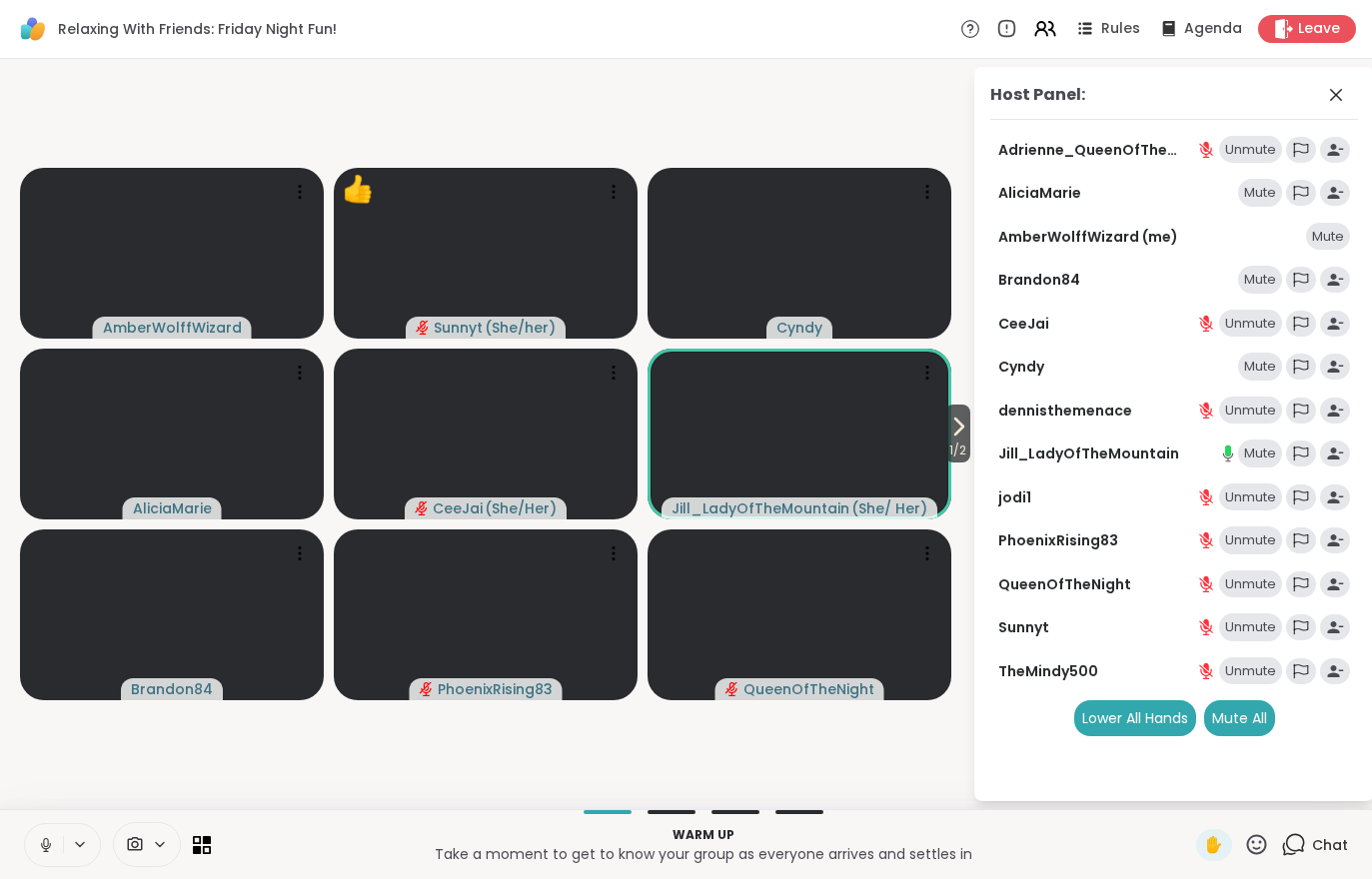 click 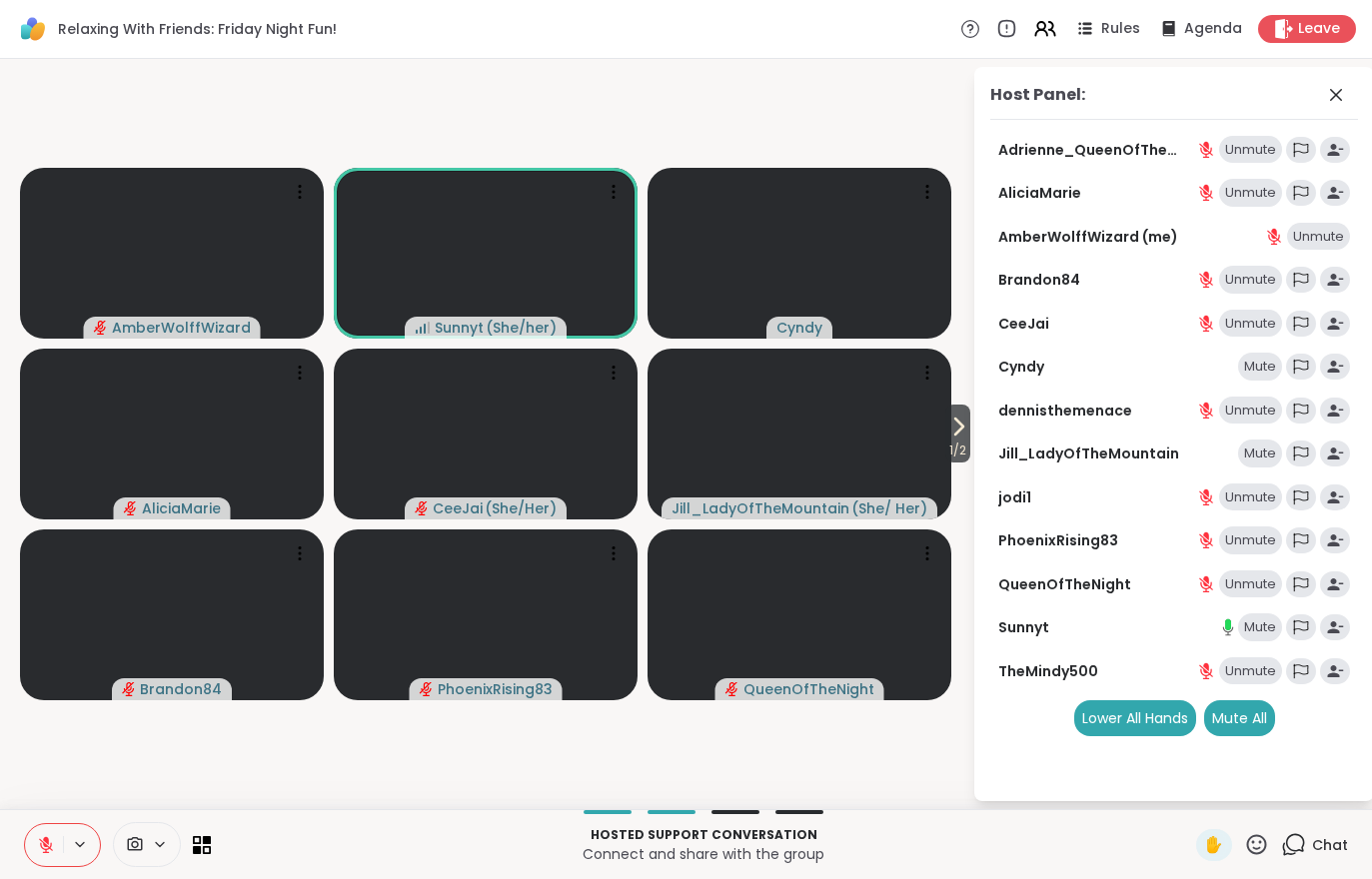 click 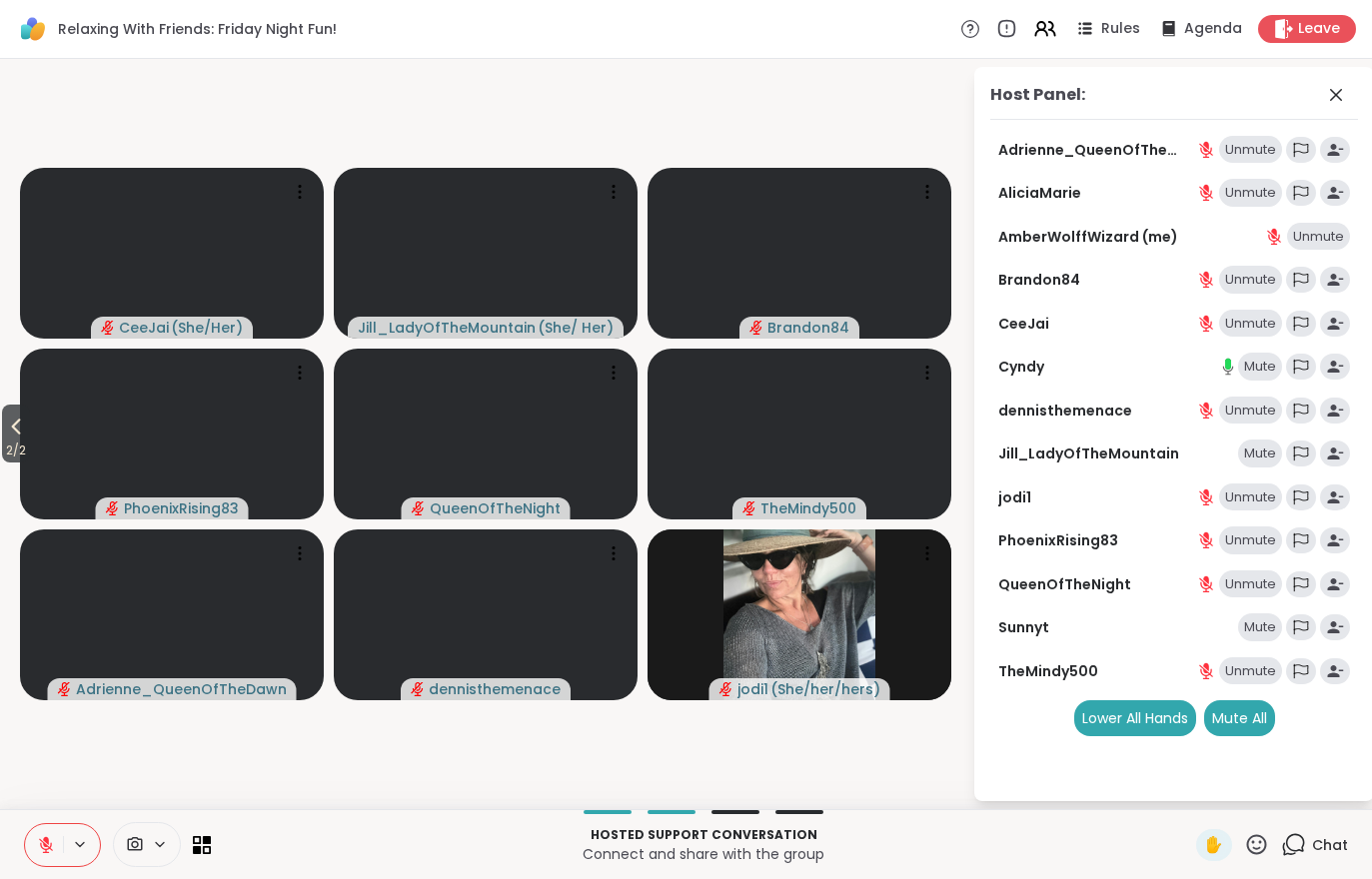 click at bounding box center (44, 845) 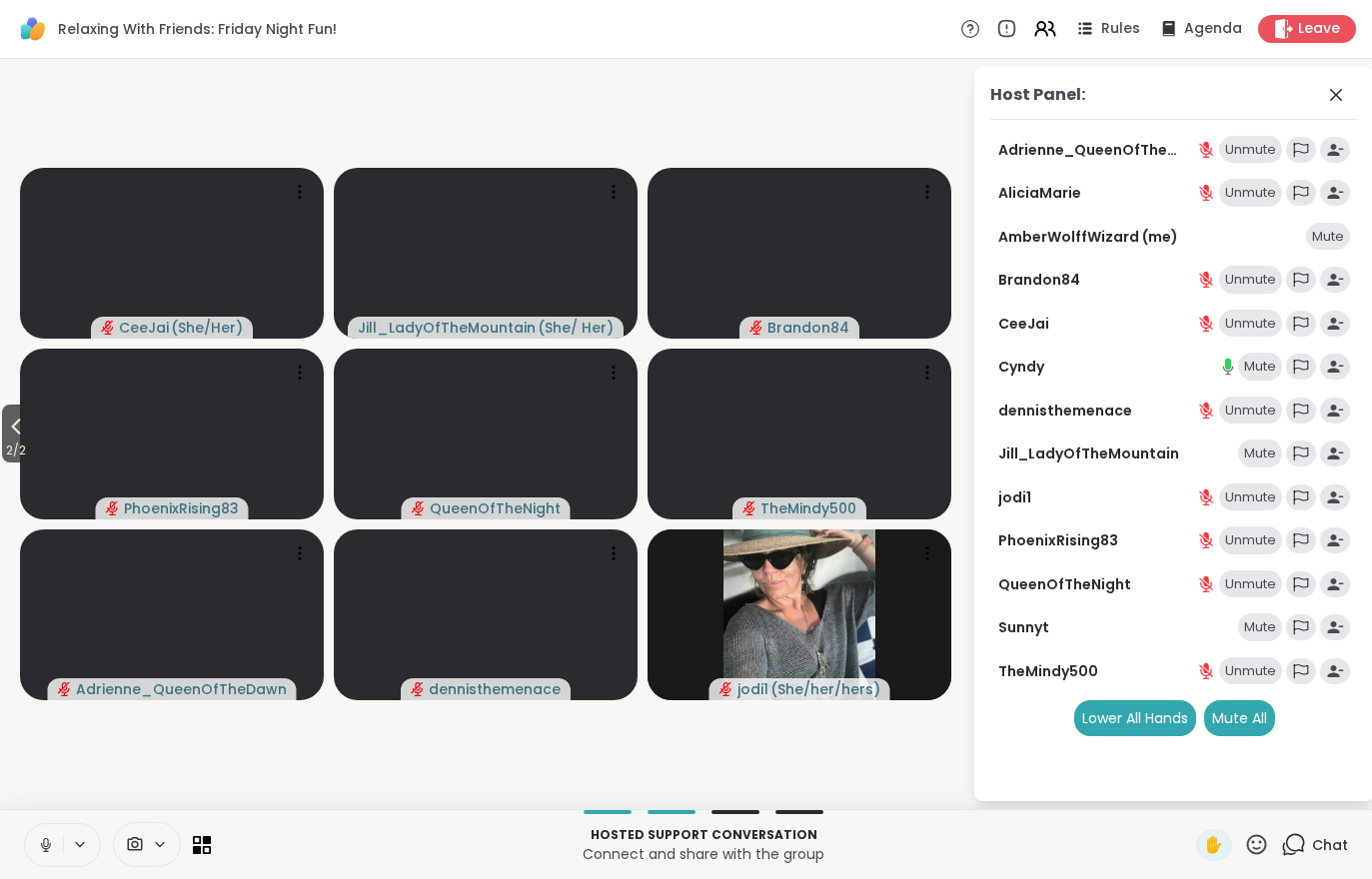 click on "2  /  2" at bounding box center (16, 450) 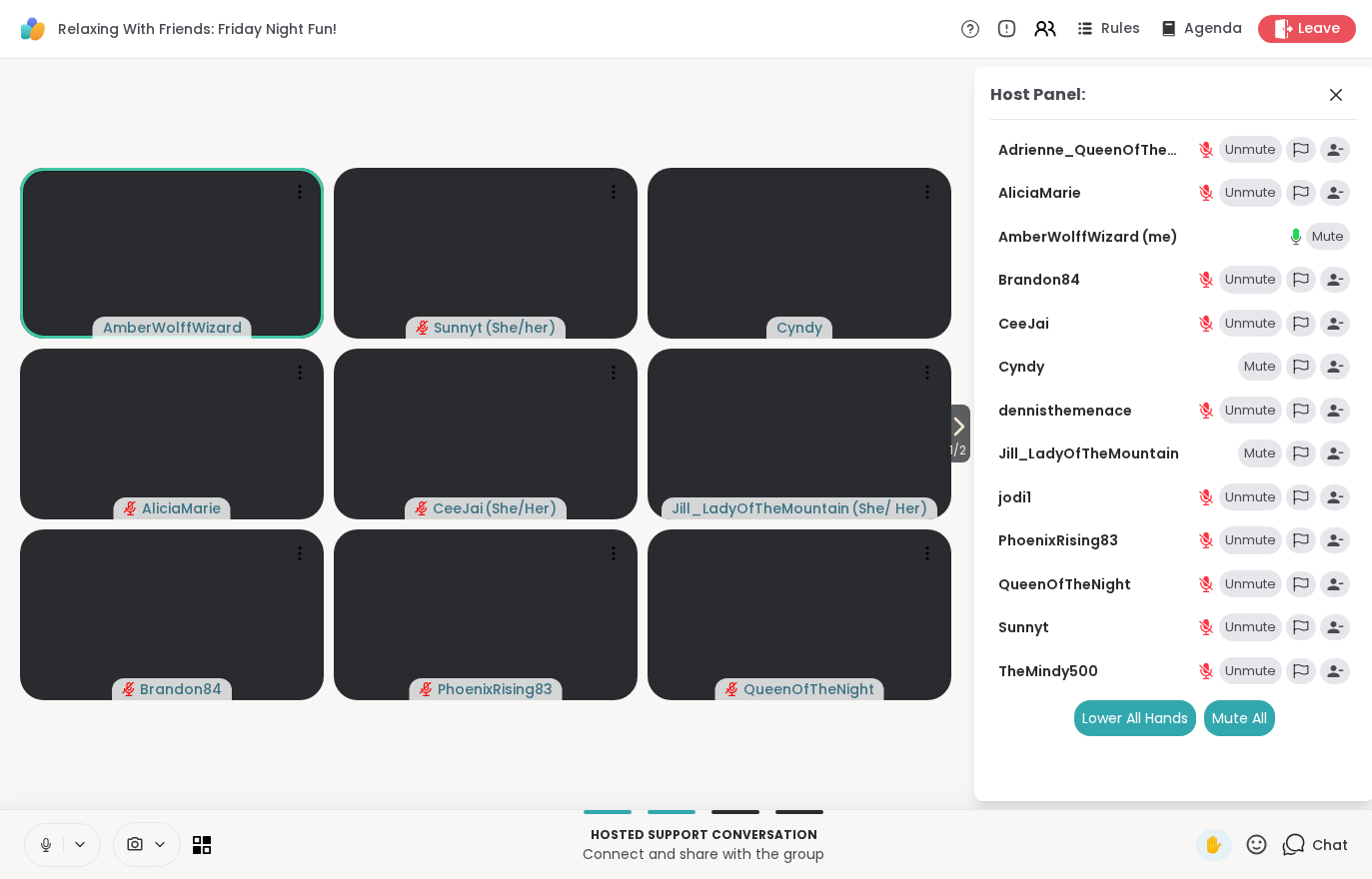click on "1  /  2" at bounding box center [957, 450] 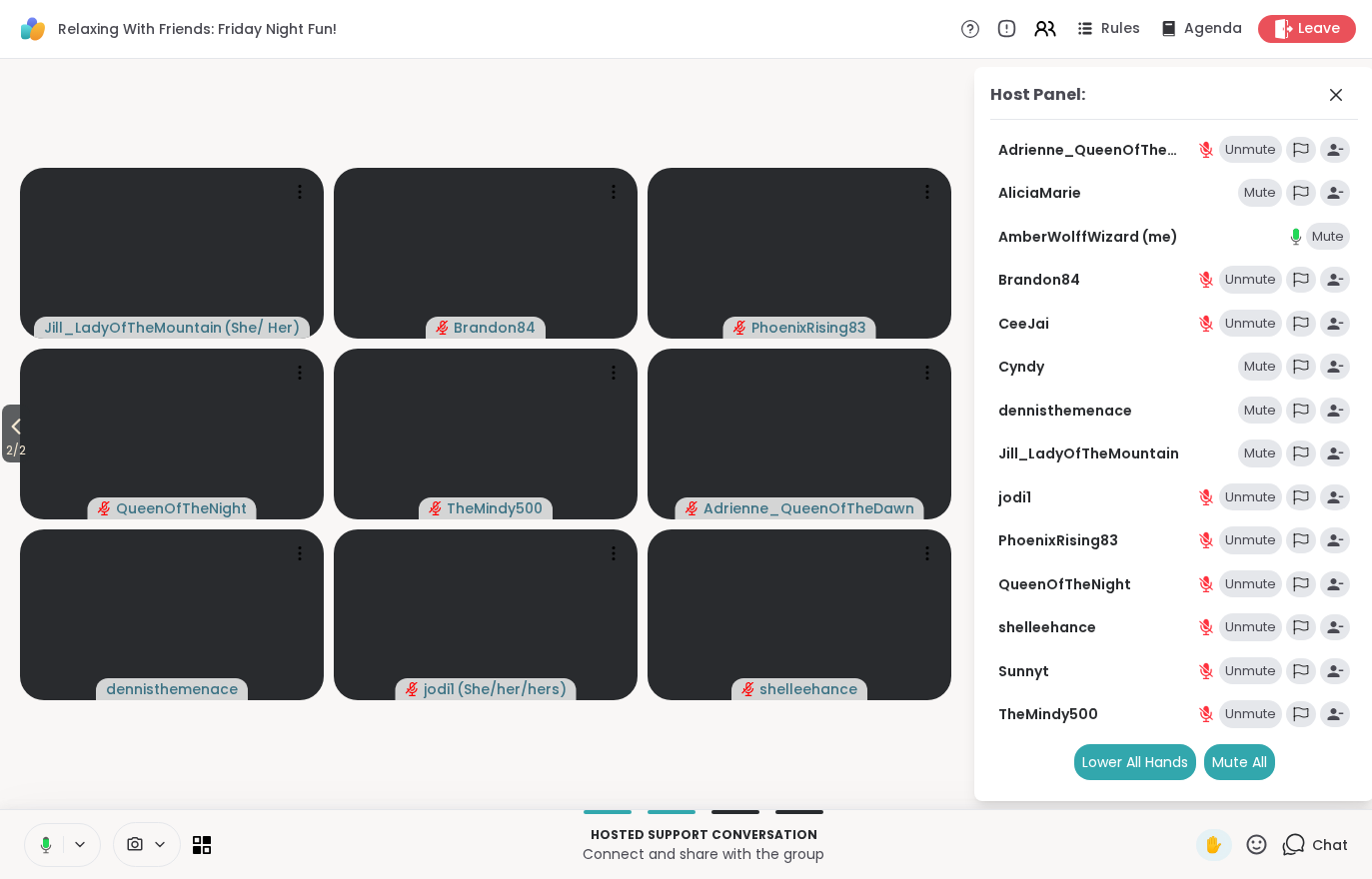 click 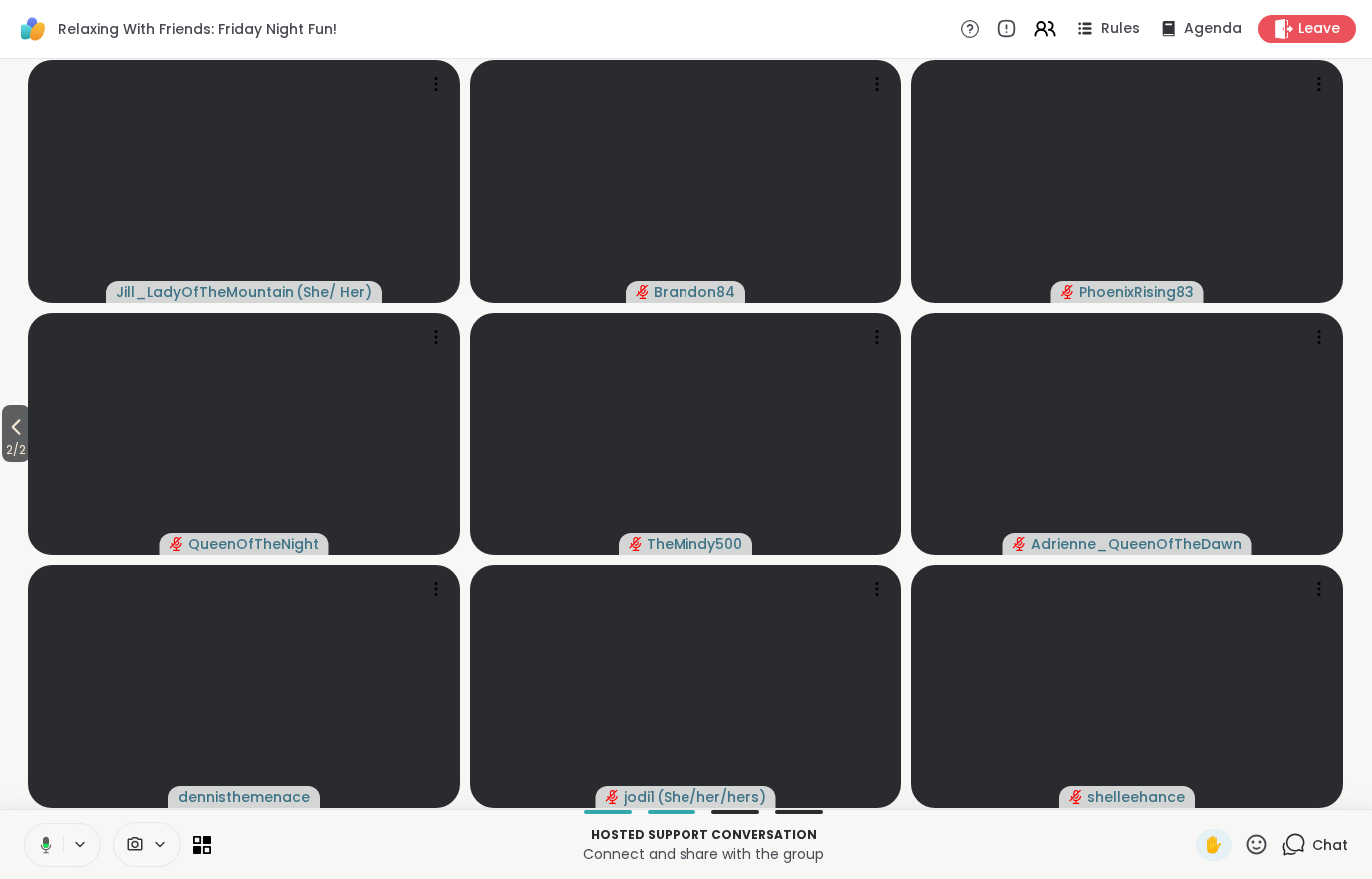 click on "Rules" at bounding box center [1120, 29] 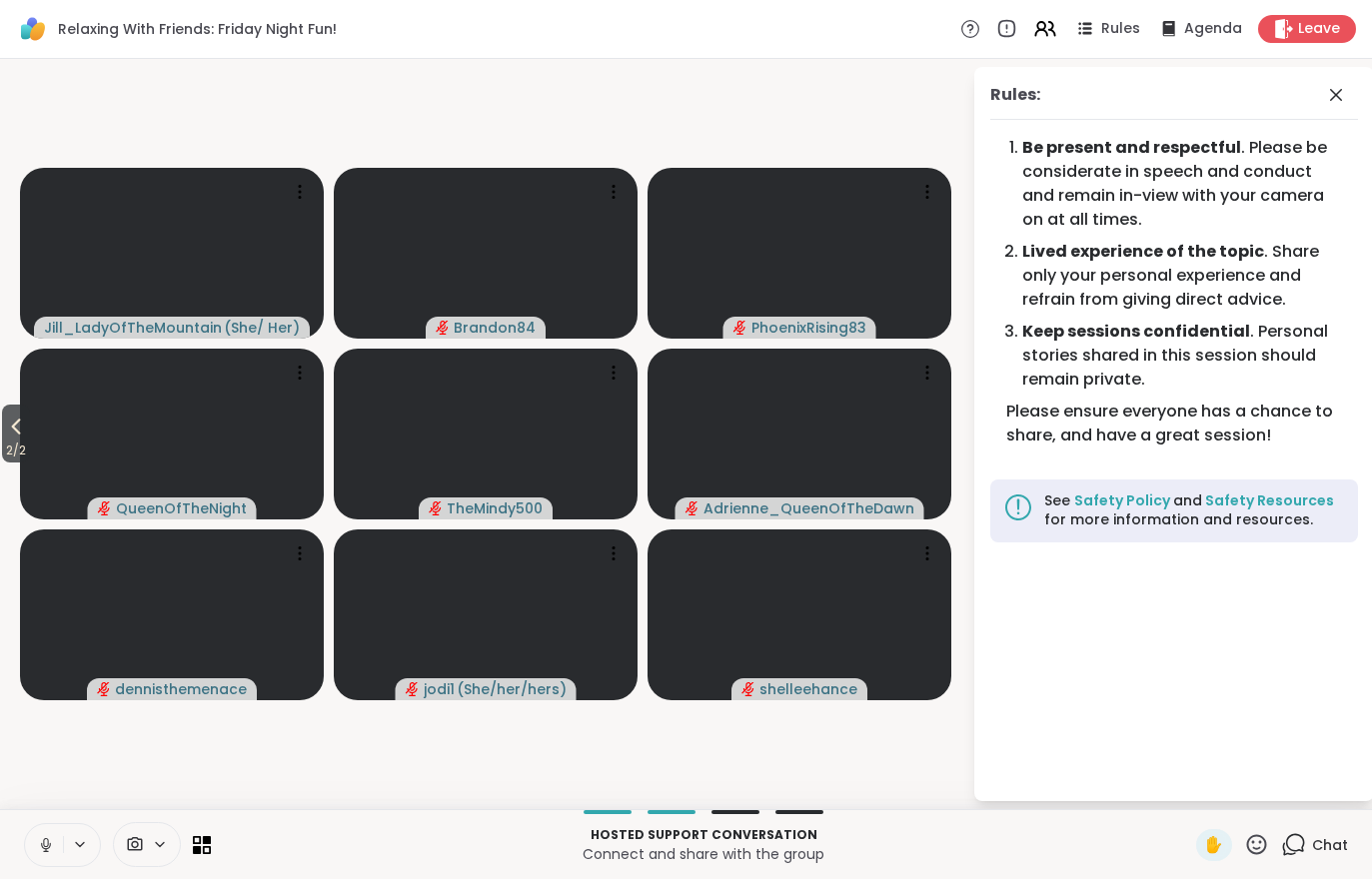 click on "2  /  2" at bounding box center [16, 450] 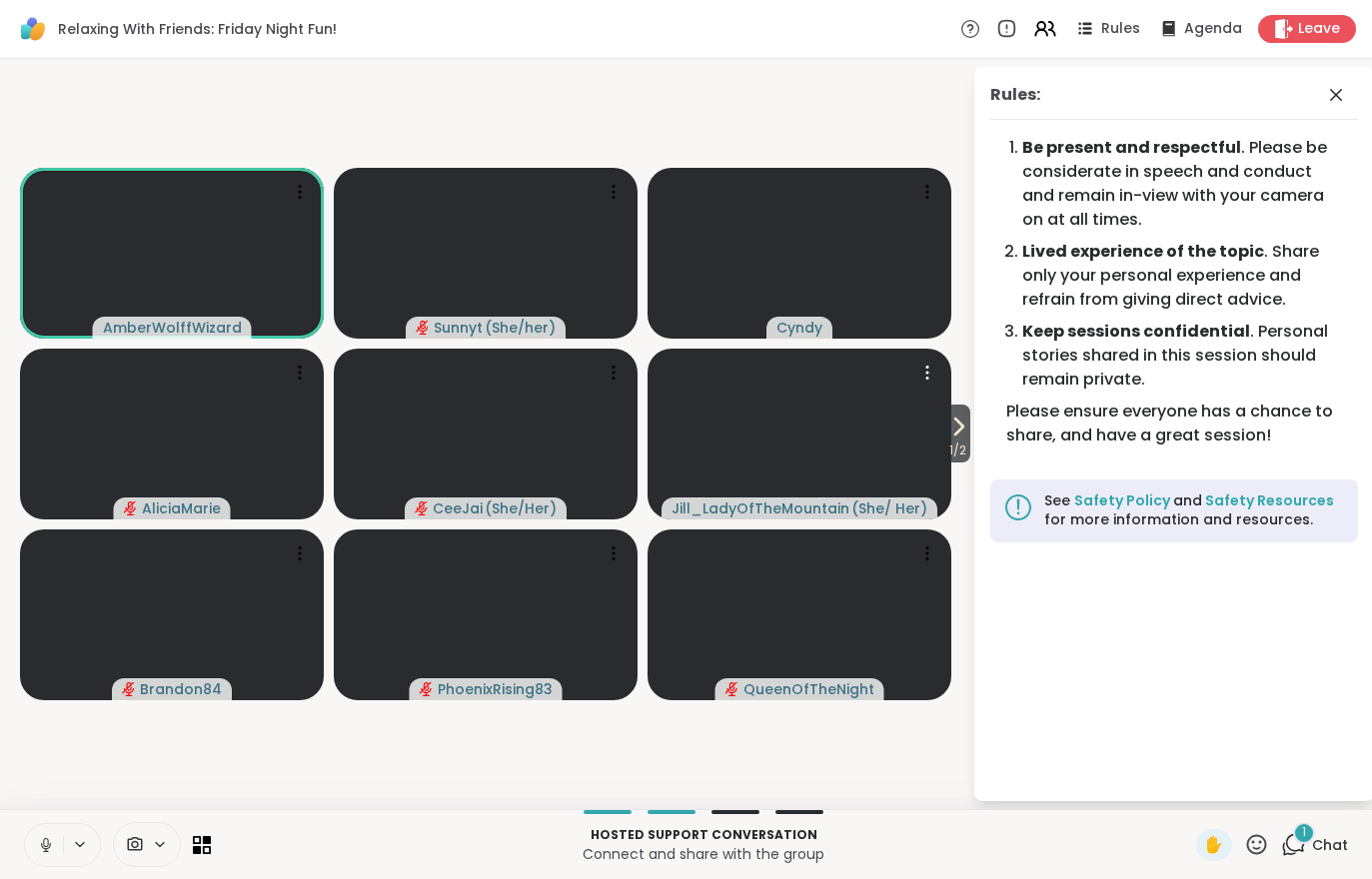 click at bounding box center [799, 434] 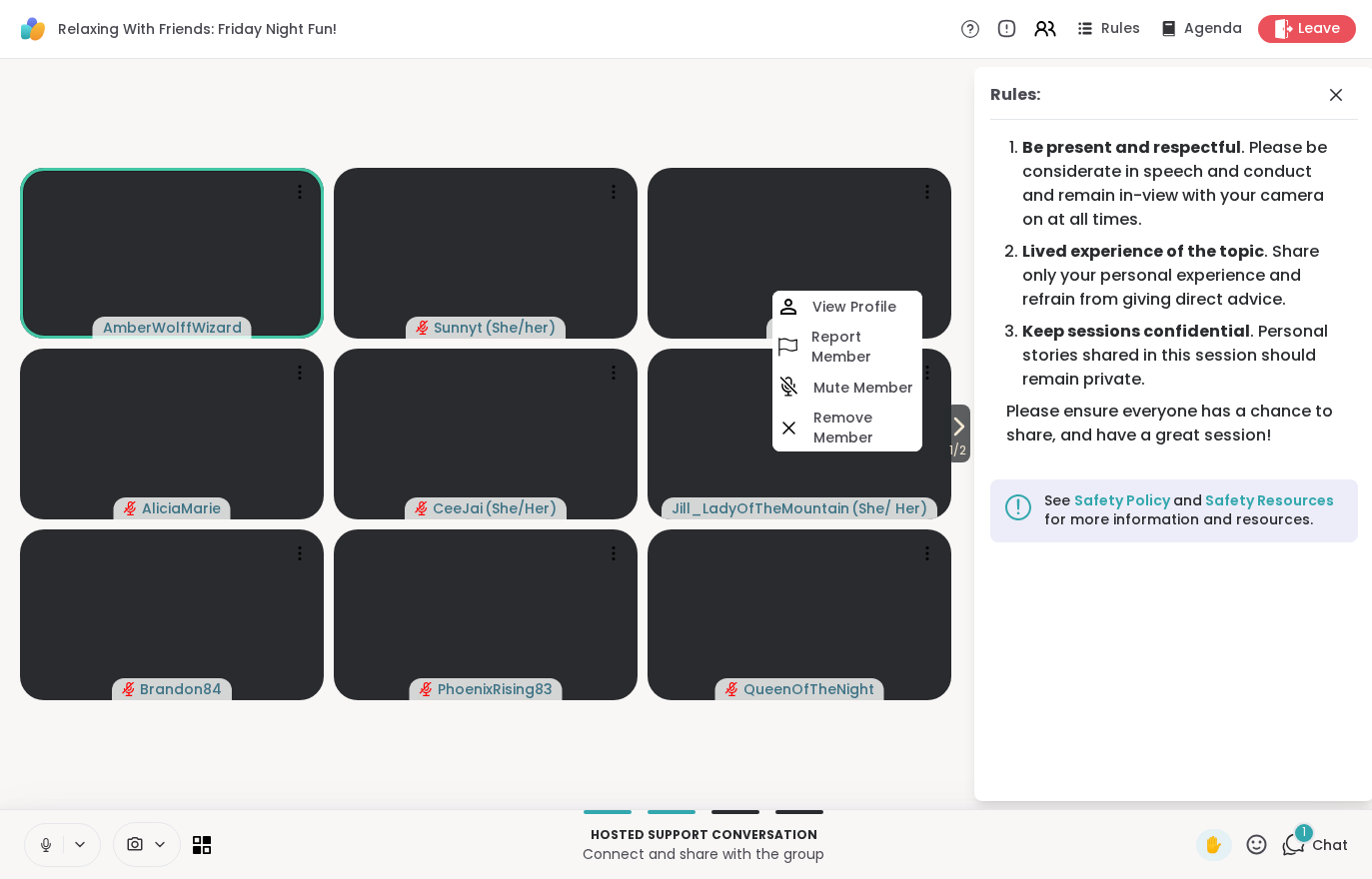 click on "Rules: Be present and respectful . Please be considerate in speech and conduct and remain in-view with your camera on at all times. Lived experience of the topic . Share only your personal experience and refrain from giving direct advice. Keep sessions confidential . Personal stories shared in this session should remain private. Please ensure everyone has a chance to share, and have a great session! See   Safety Policy   and   Safety Resources   for more information and resources." at bounding box center (1174, 434) 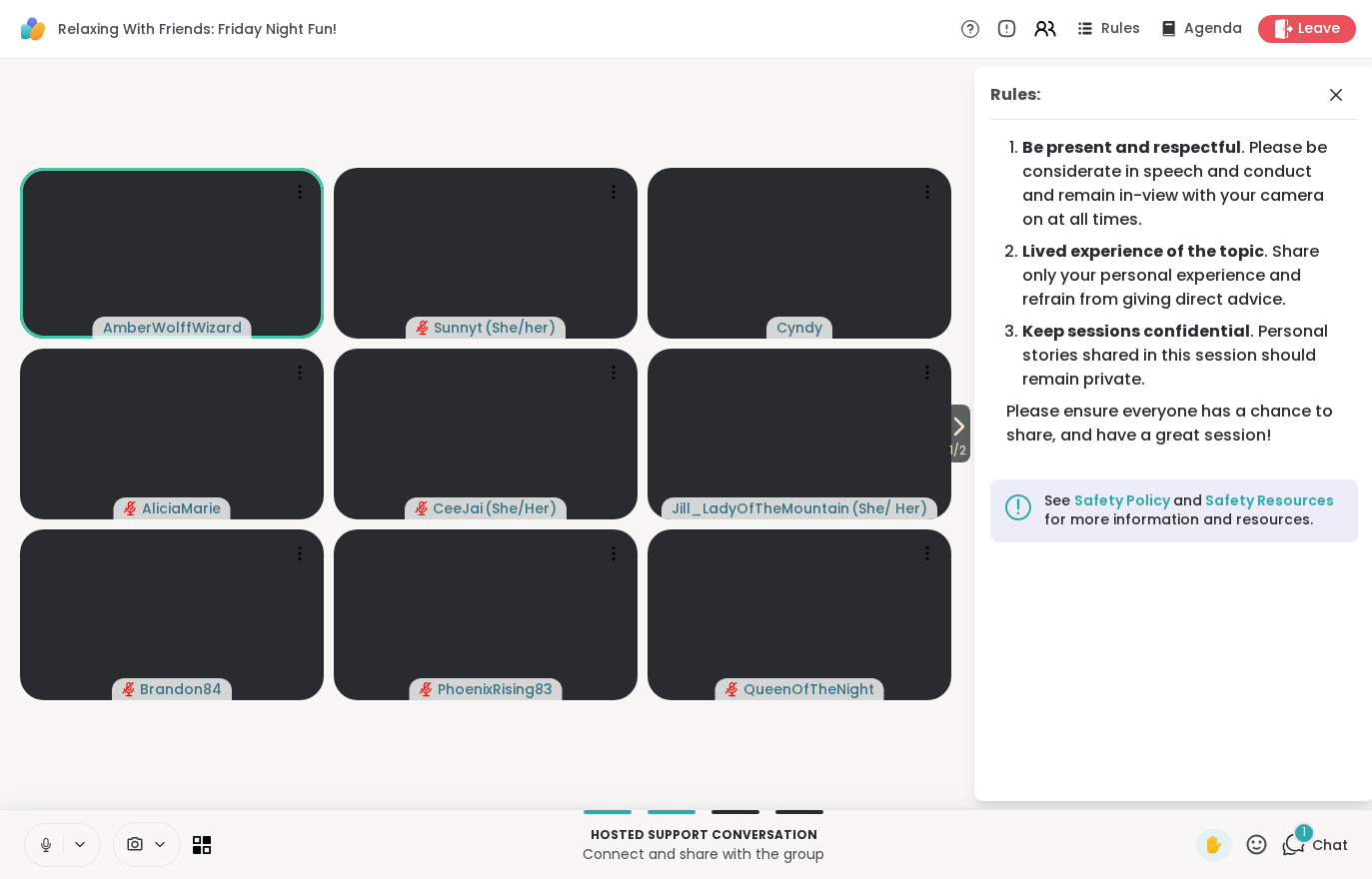 click on "1  /  2" at bounding box center (957, 434) 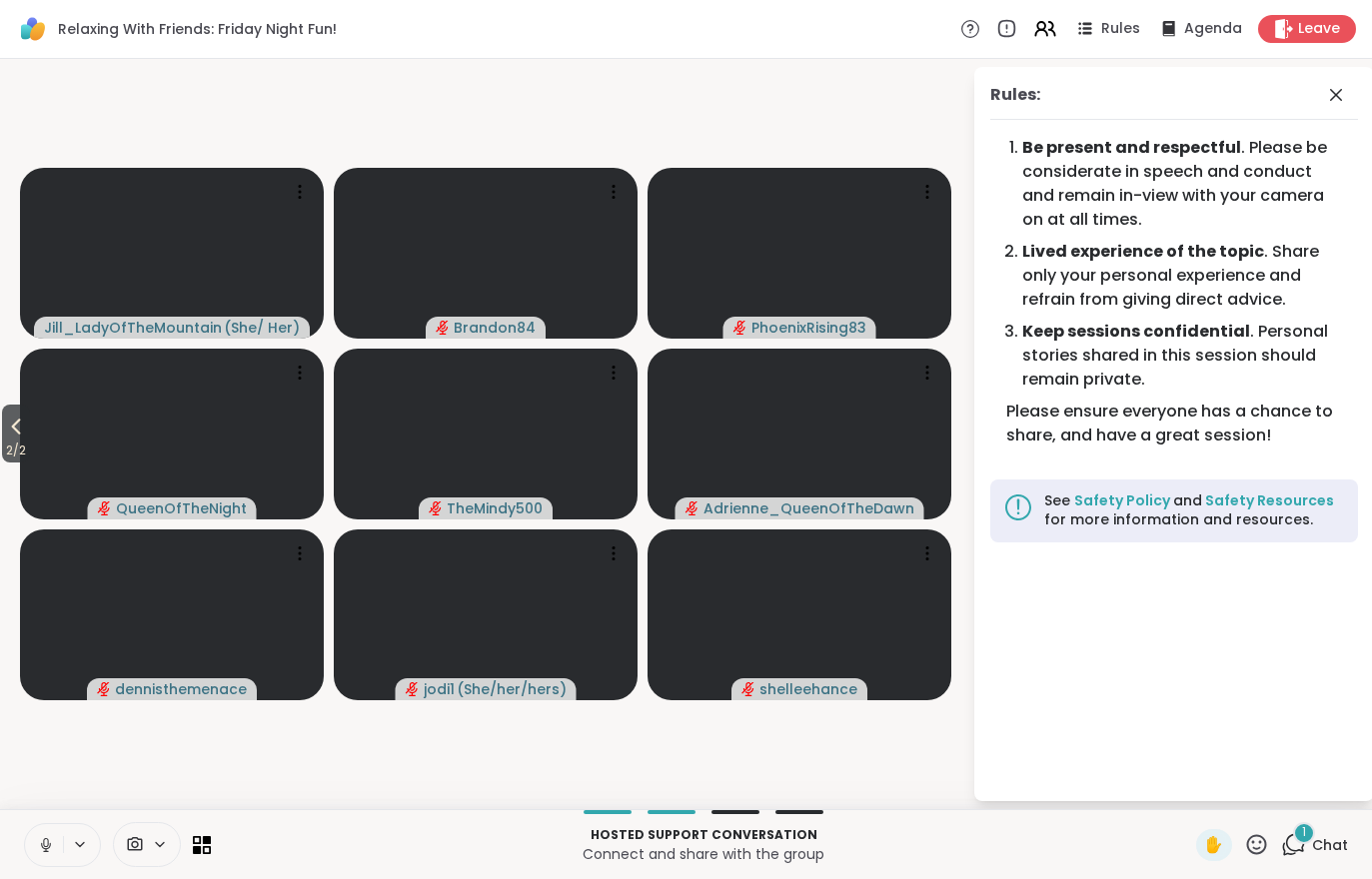 click 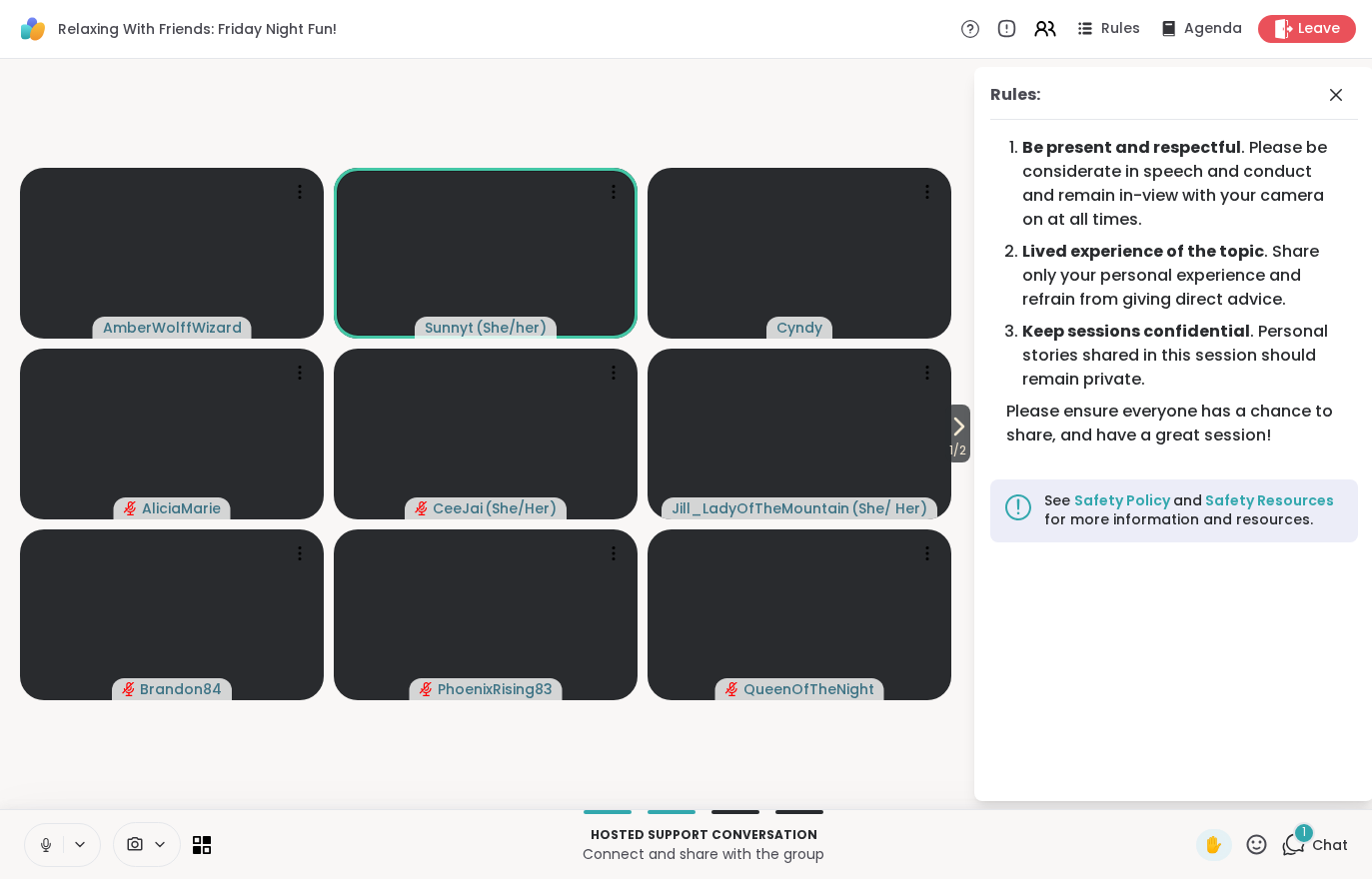 click on "1  /  2" at bounding box center [957, 434] 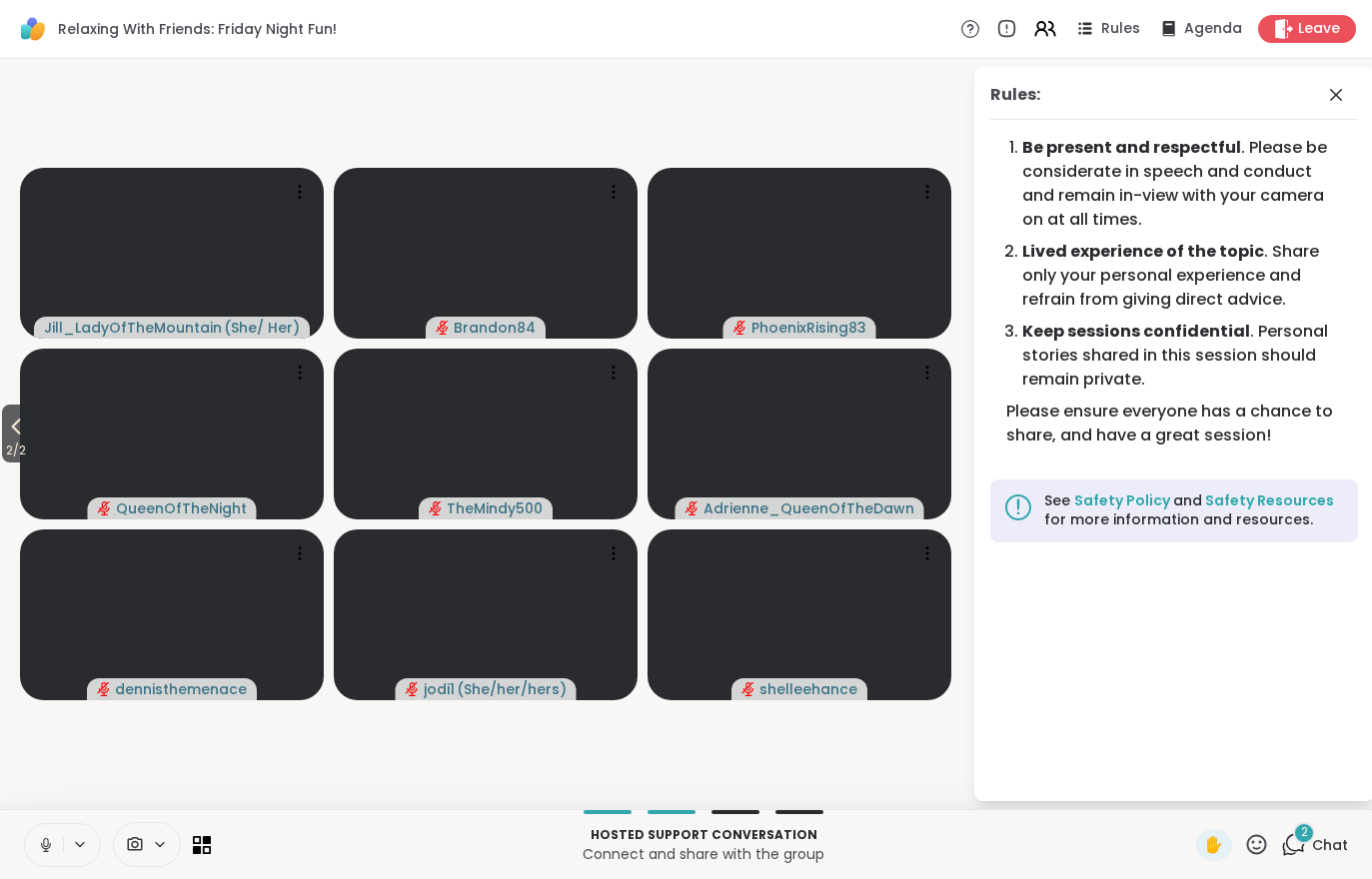 click on "2 Chat" at bounding box center [1314, 845] 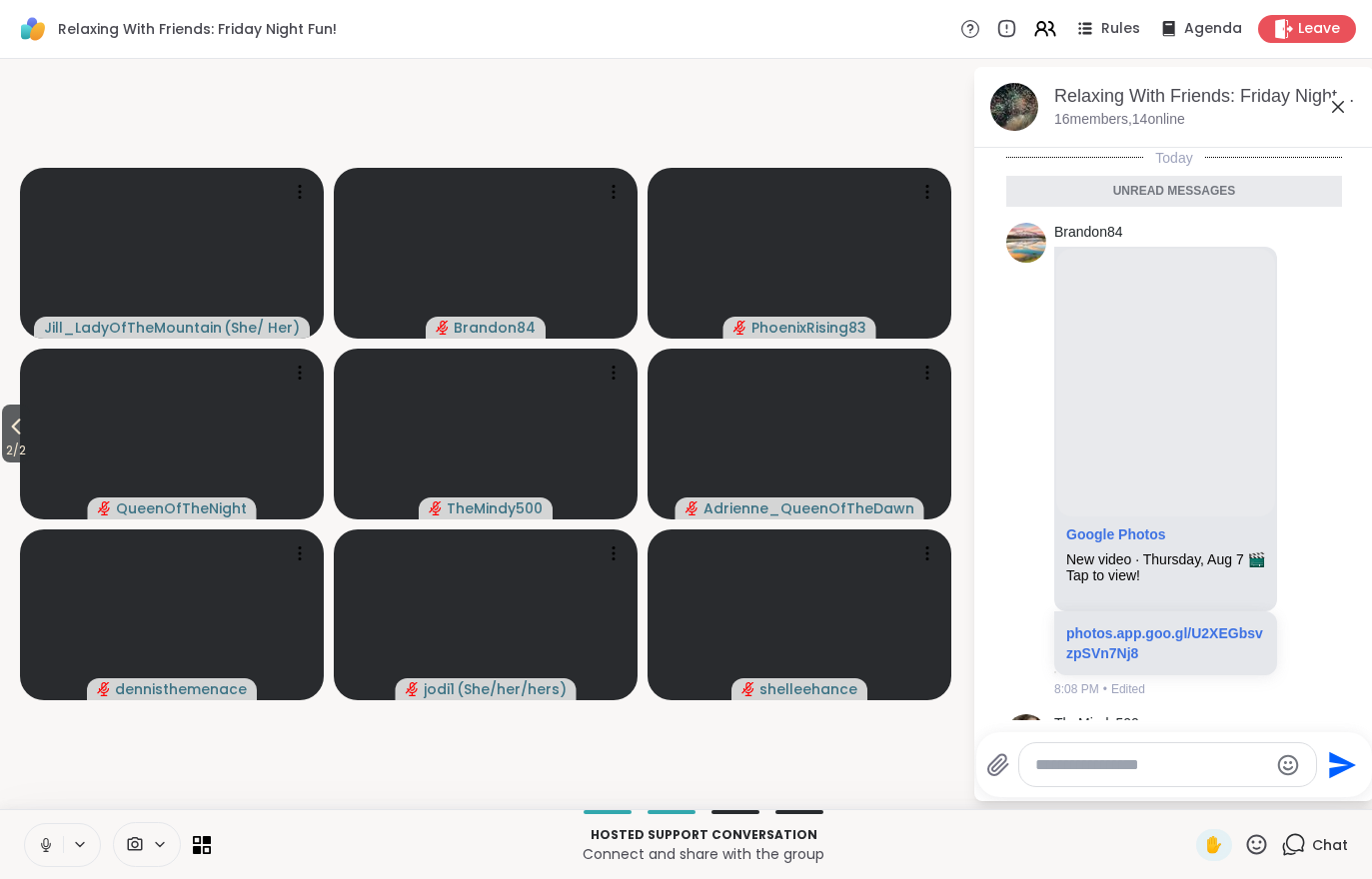 scroll, scrollTop: 89, scrollLeft: 0, axis: vertical 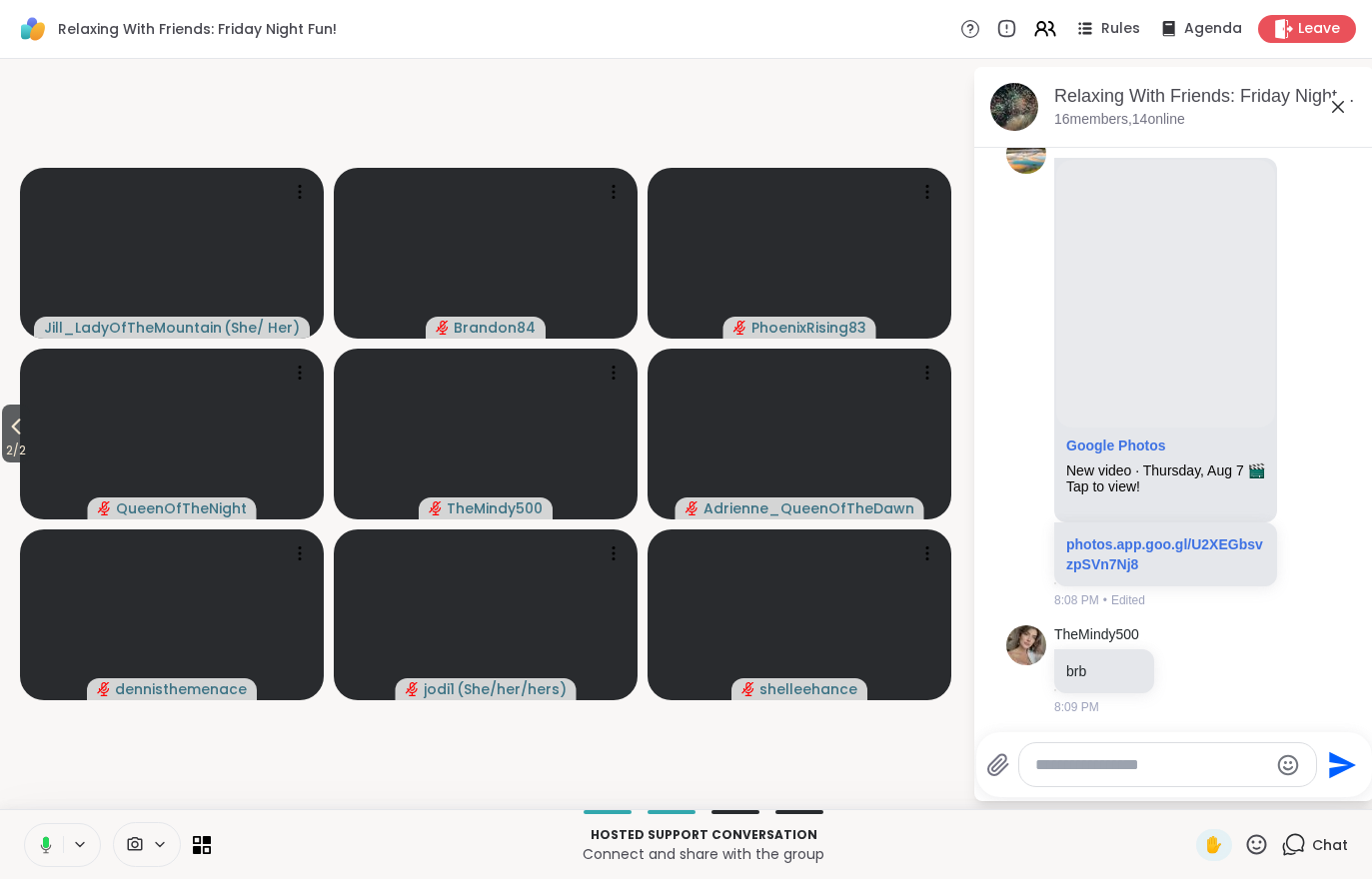 click 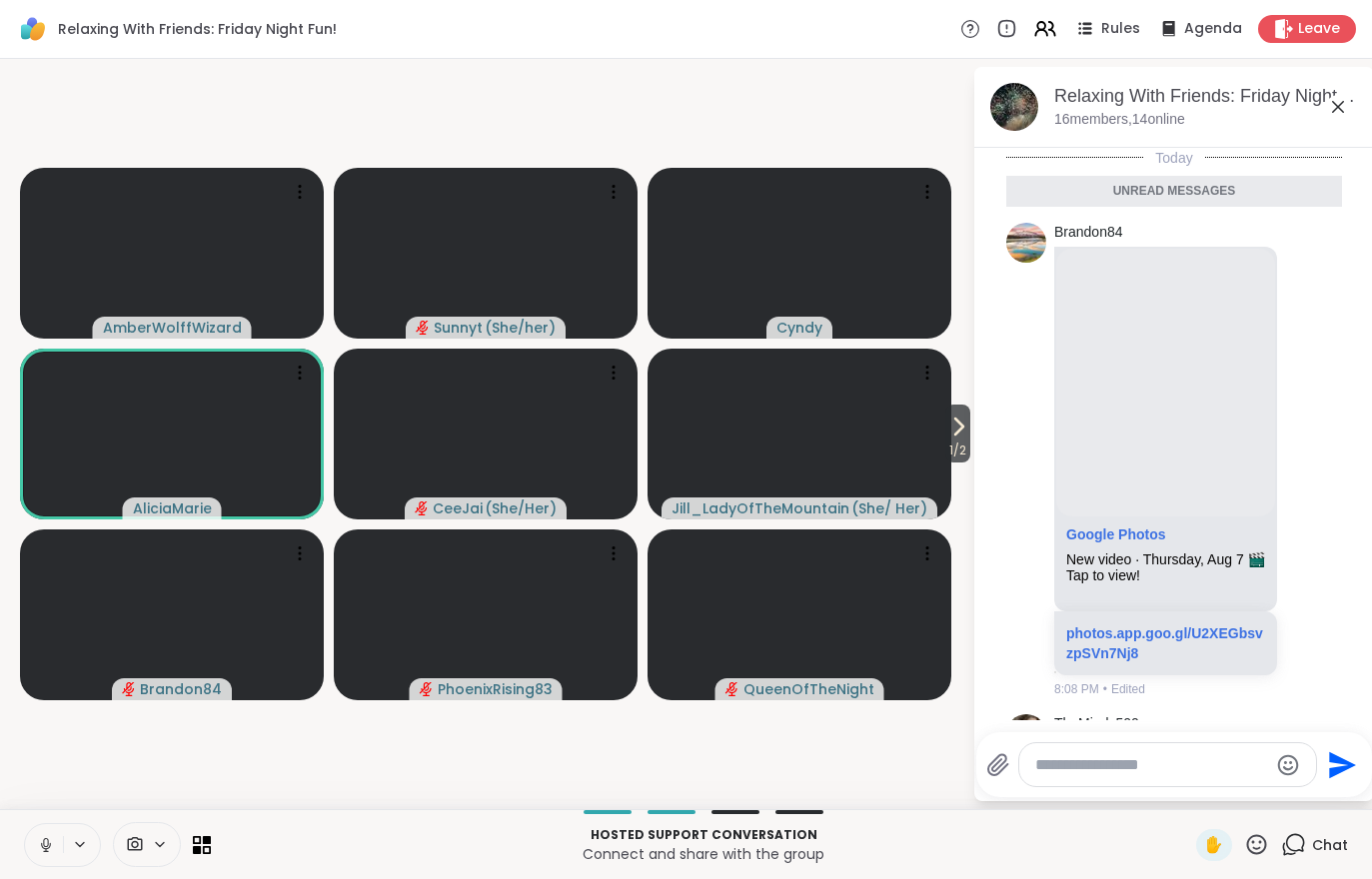 scroll, scrollTop: 89, scrollLeft: 0, axis: vertical 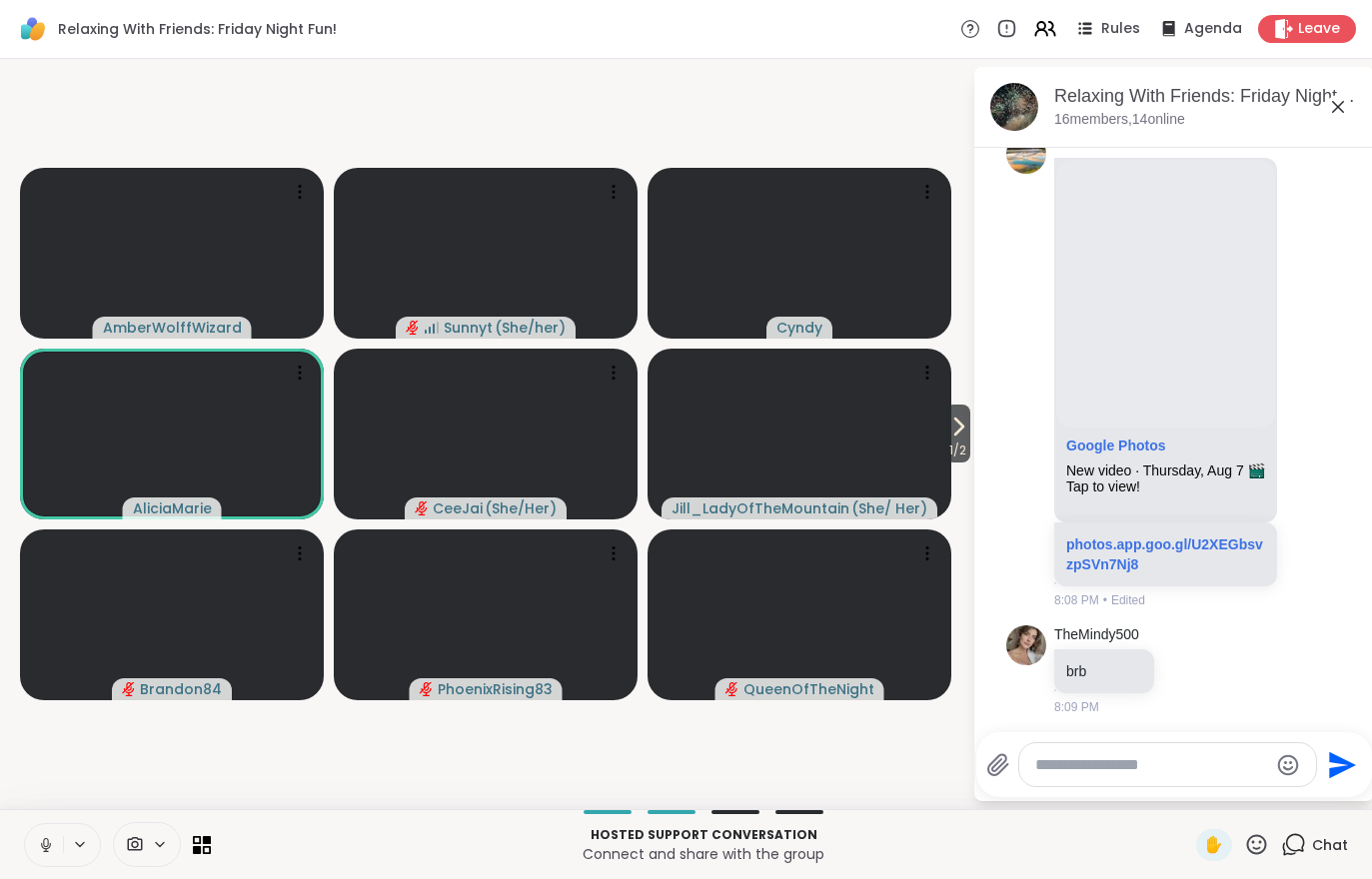 click on "1  /  2" at bounding box center [957, 450] 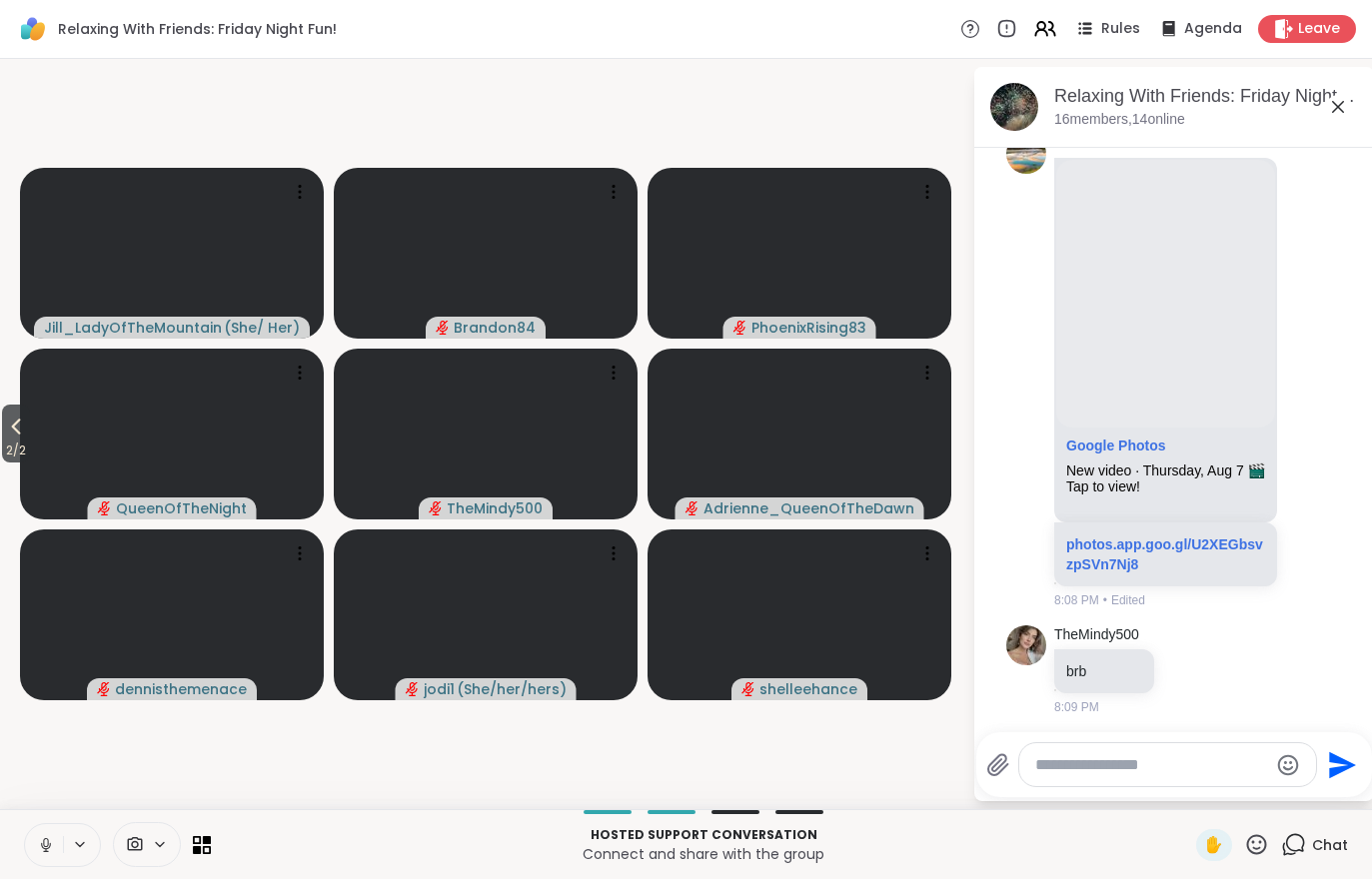 click on "2  /  2" at bounding box center [16, 450] 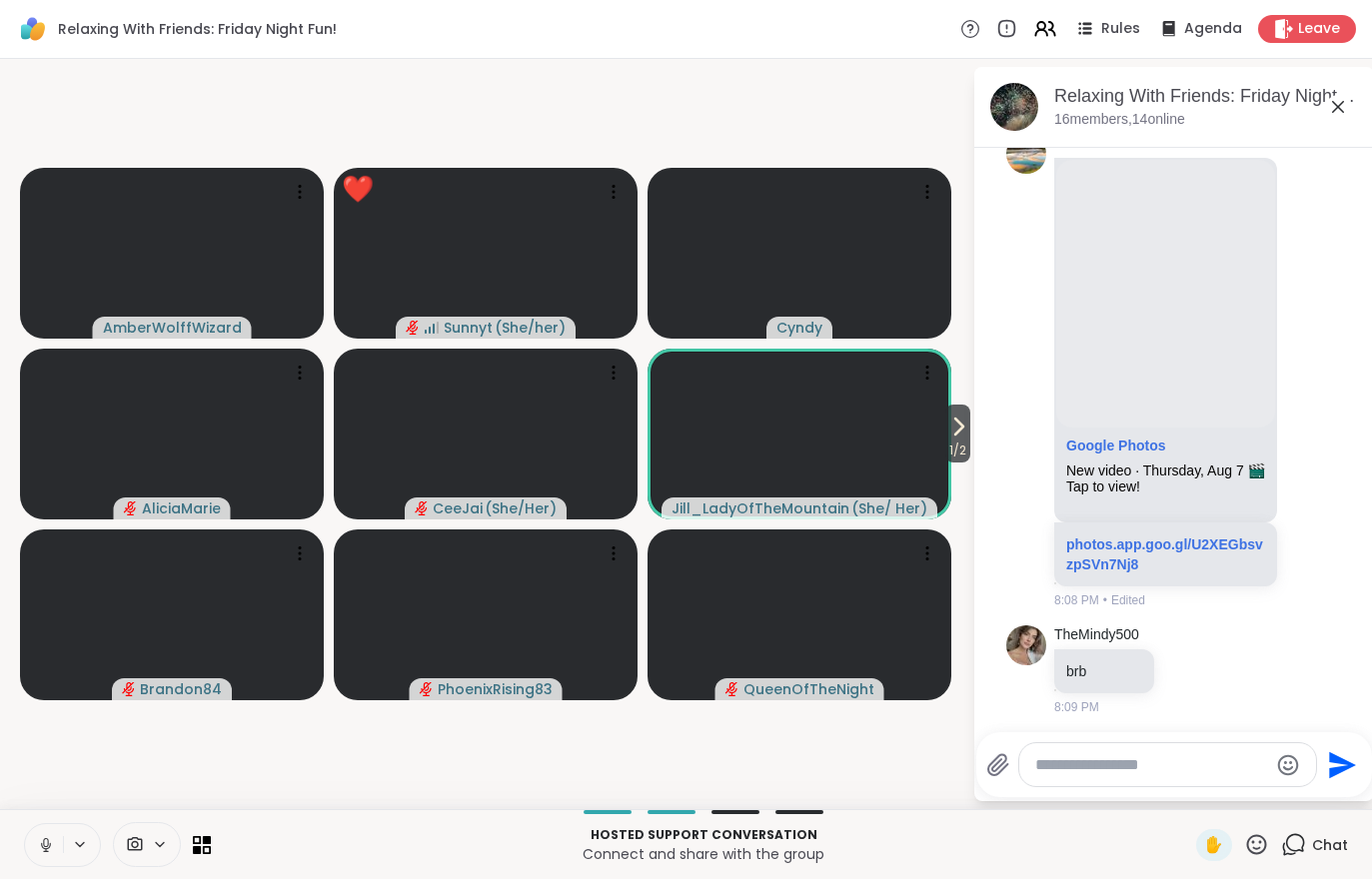 click on "1  /  2" at bounding box center (957, 450) 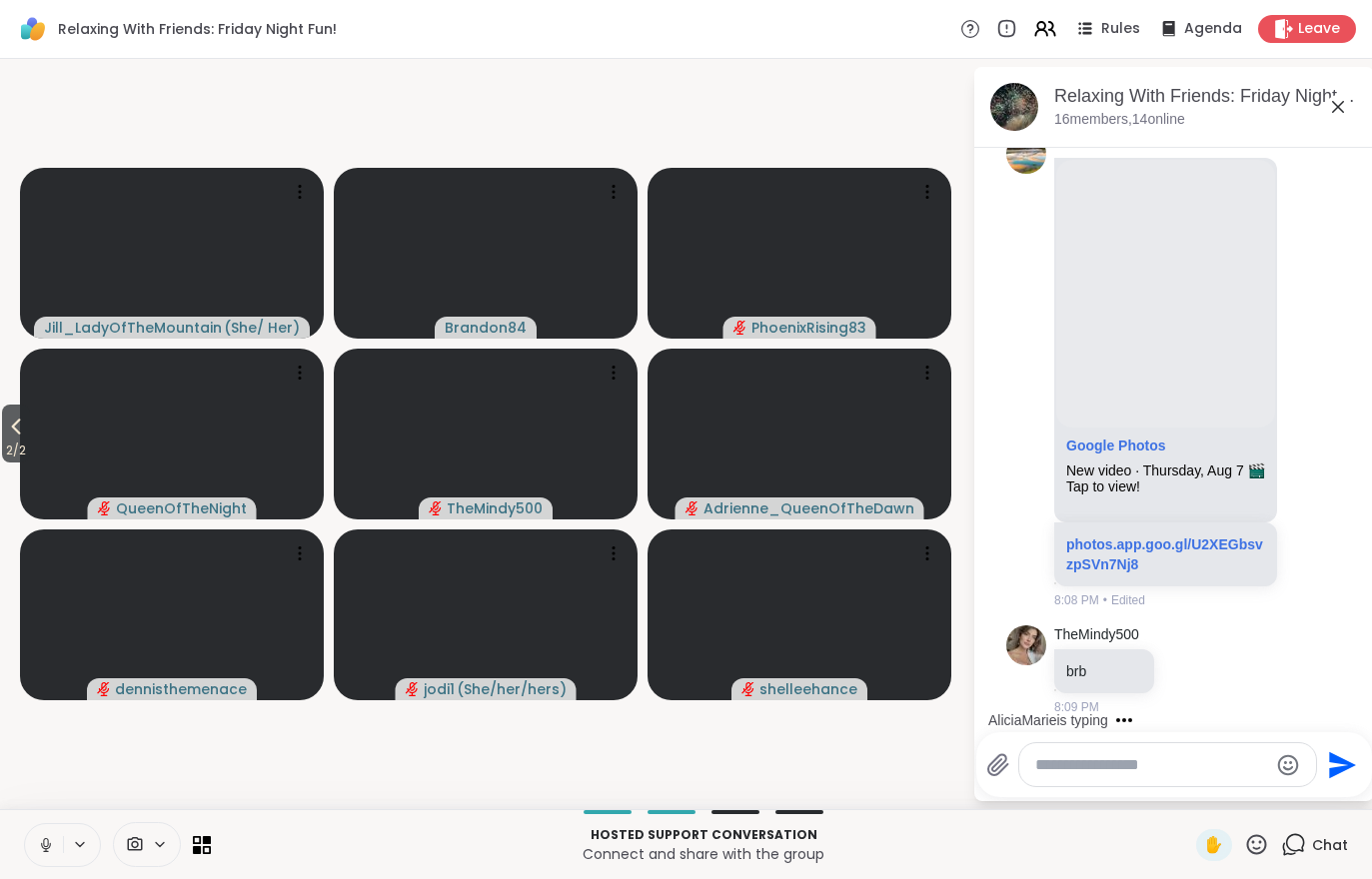 scroll, scrollTop: 148, scrollLeft: 0, axis: vertical 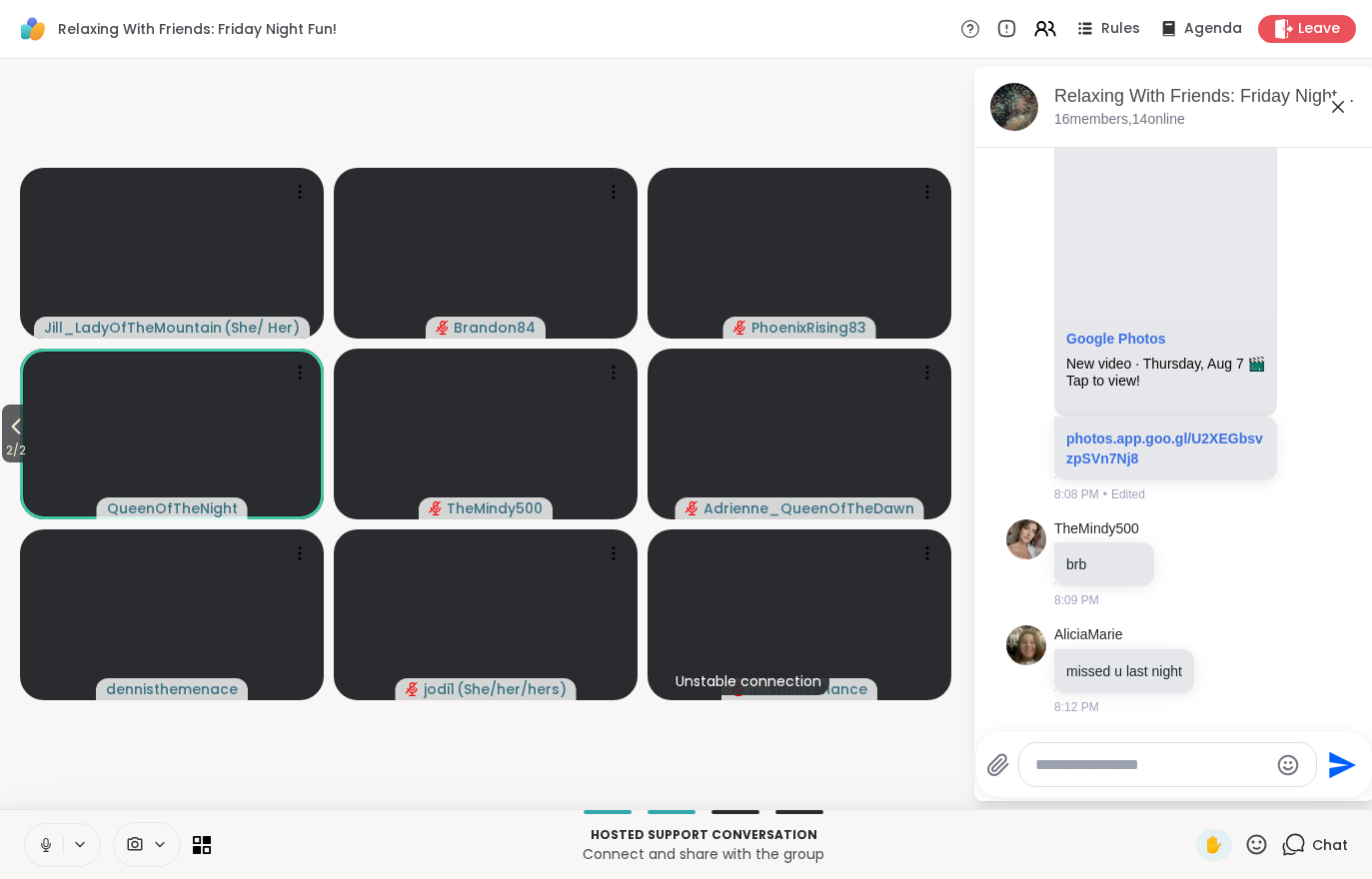 click 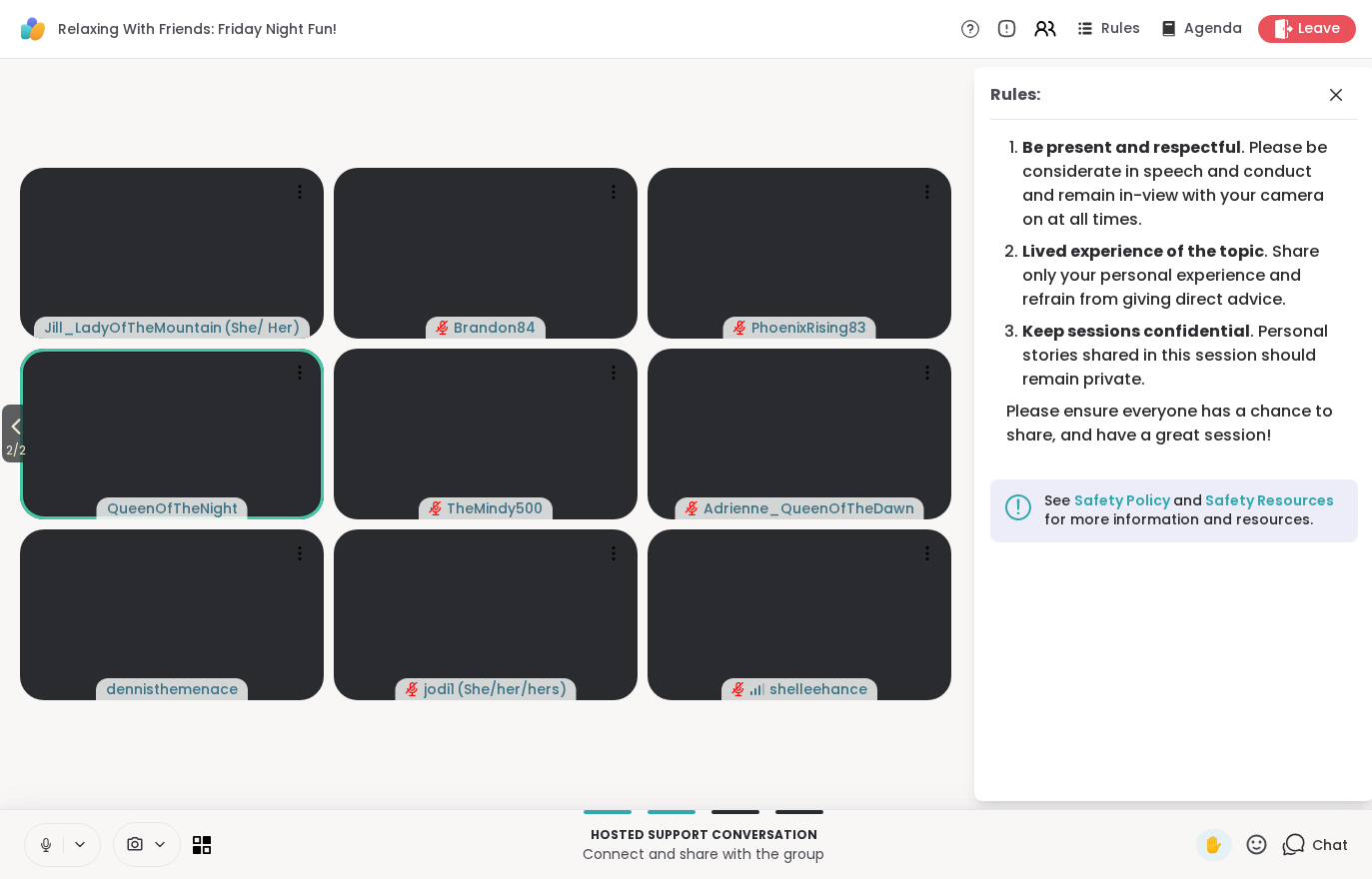 click 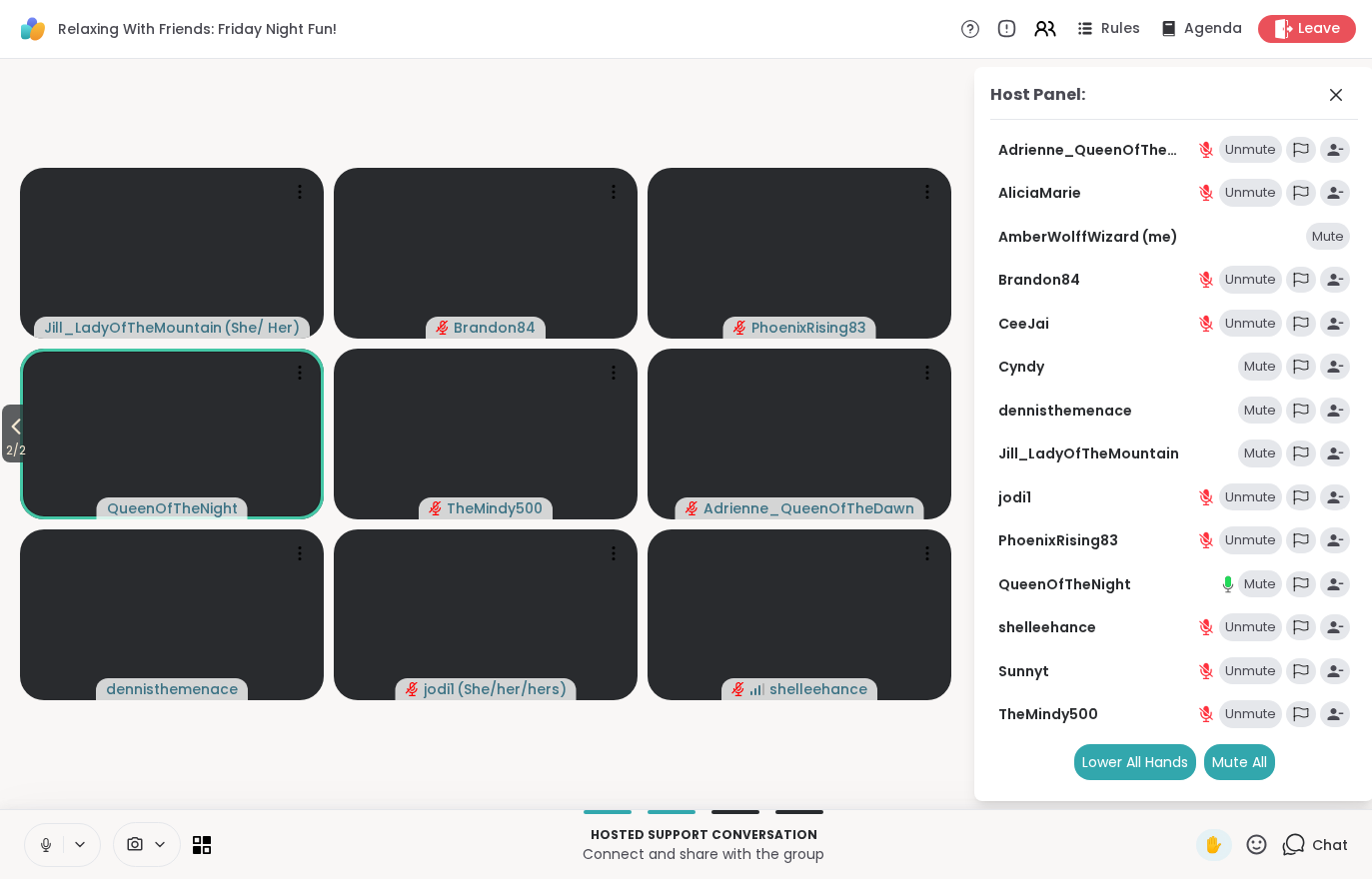click 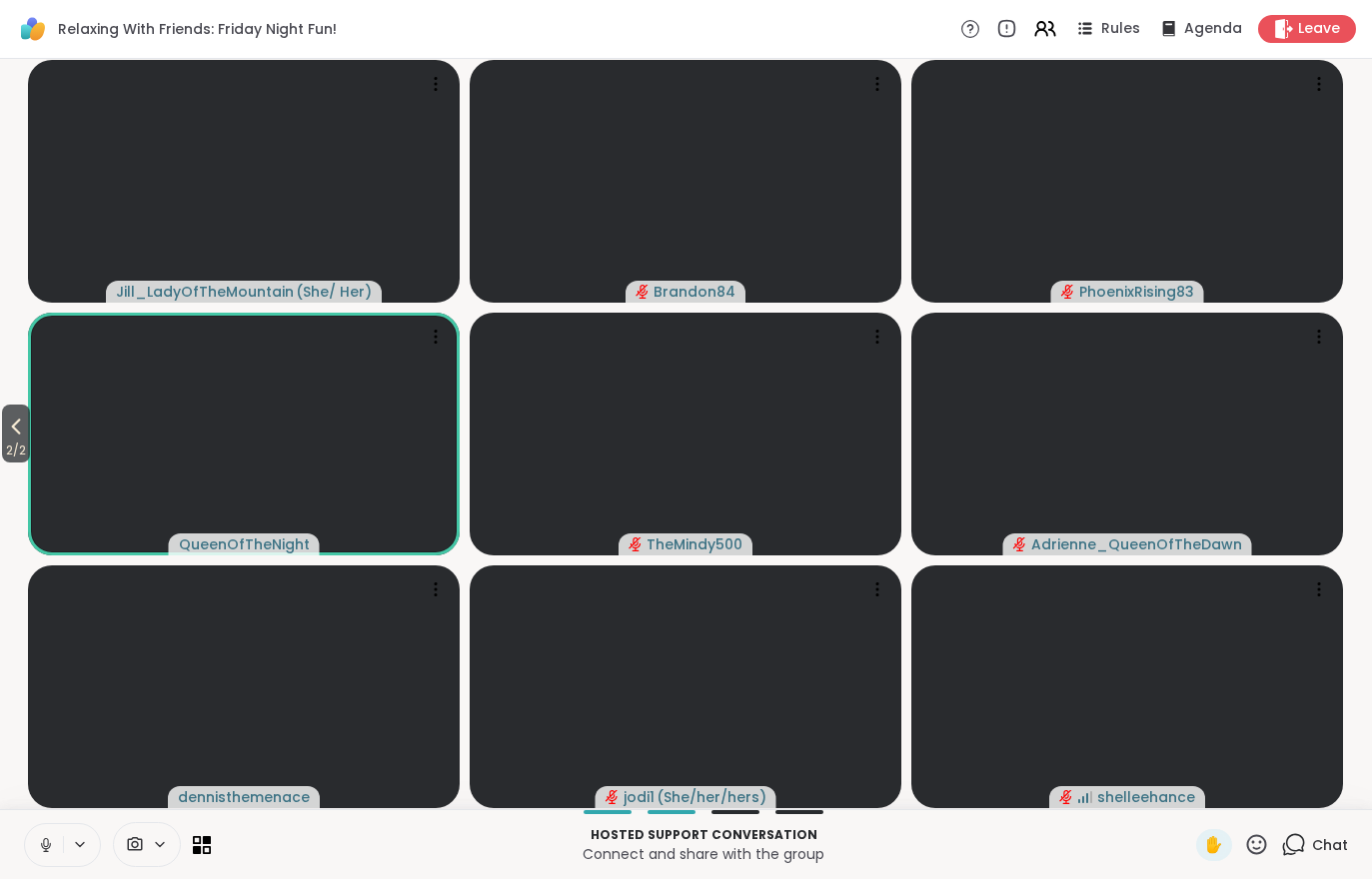 click 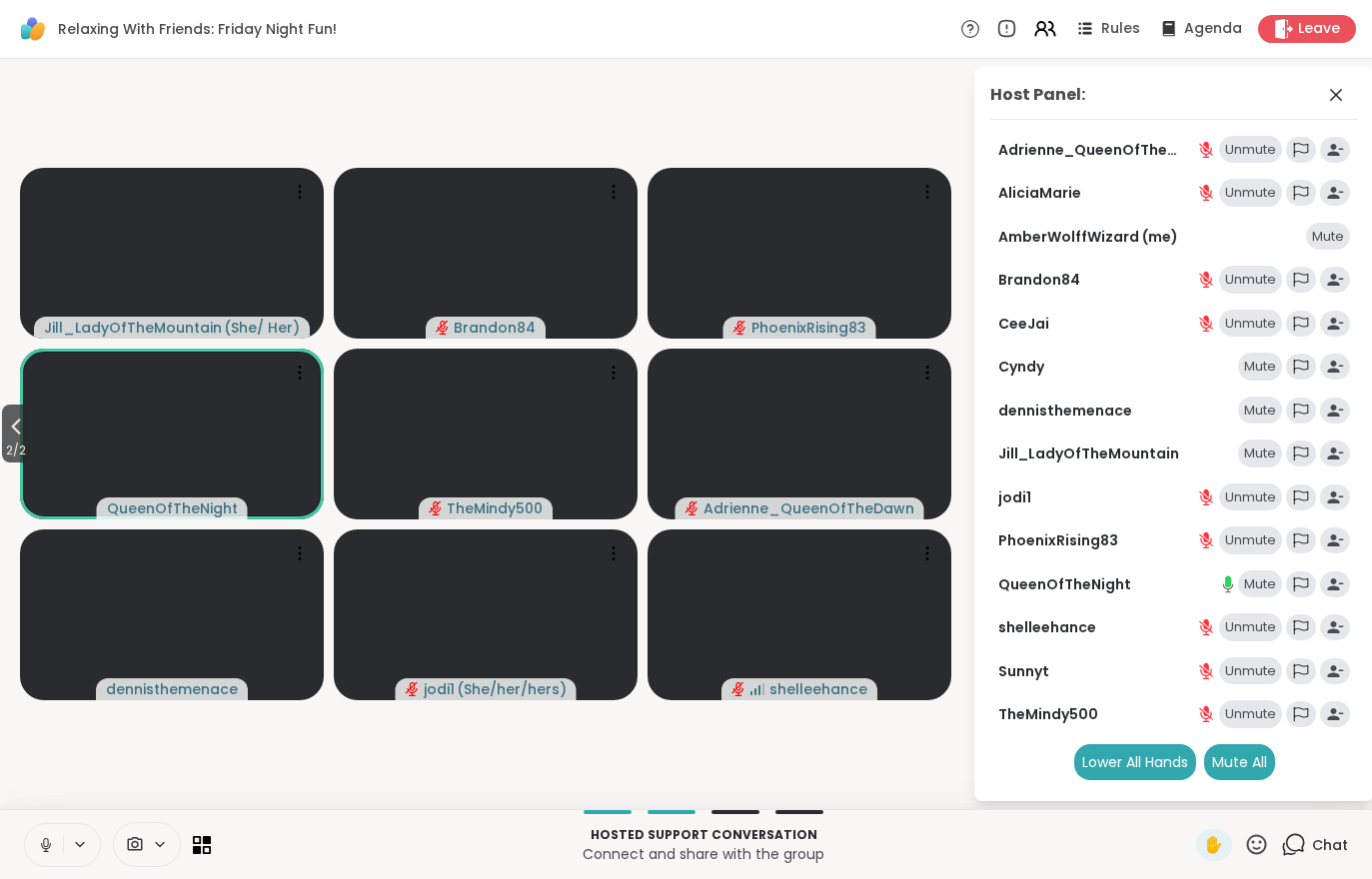 click on "Mute" at bounding box center [1260, 411] 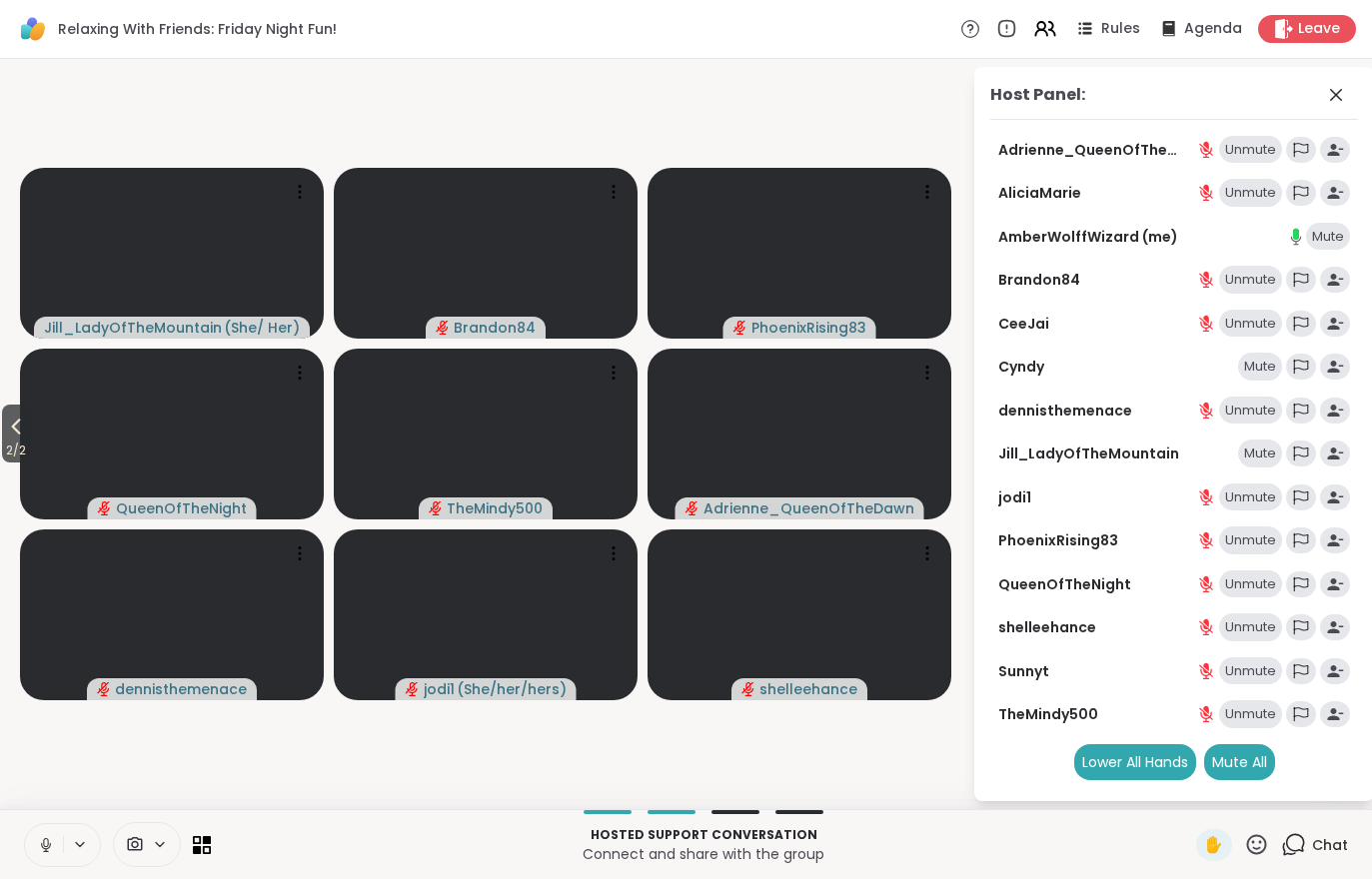 click on "Chat" at bounding box center (1314, 845) 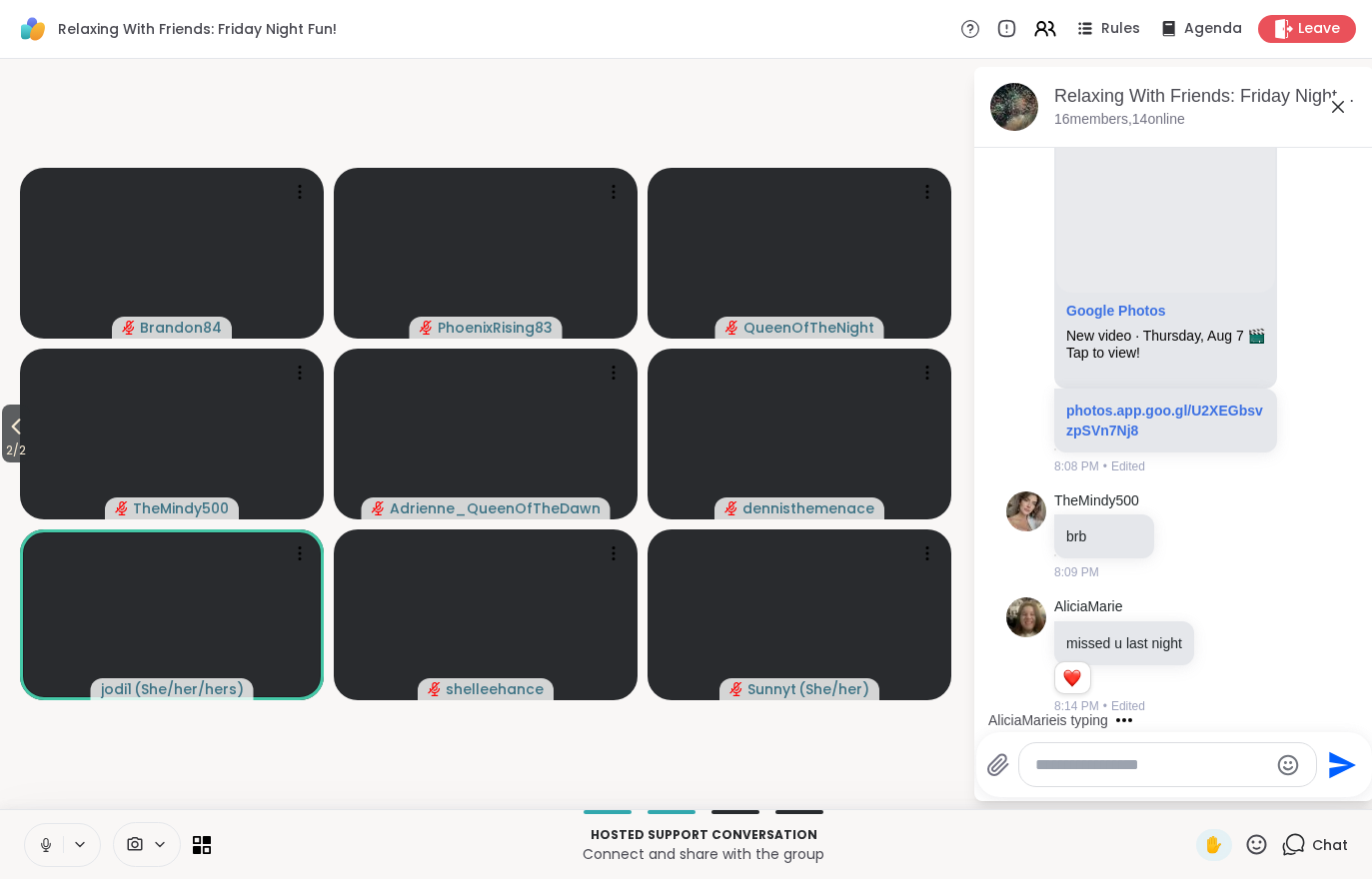 scroll, scrollTop: 322, scrollLeft: 0, axis: vertical 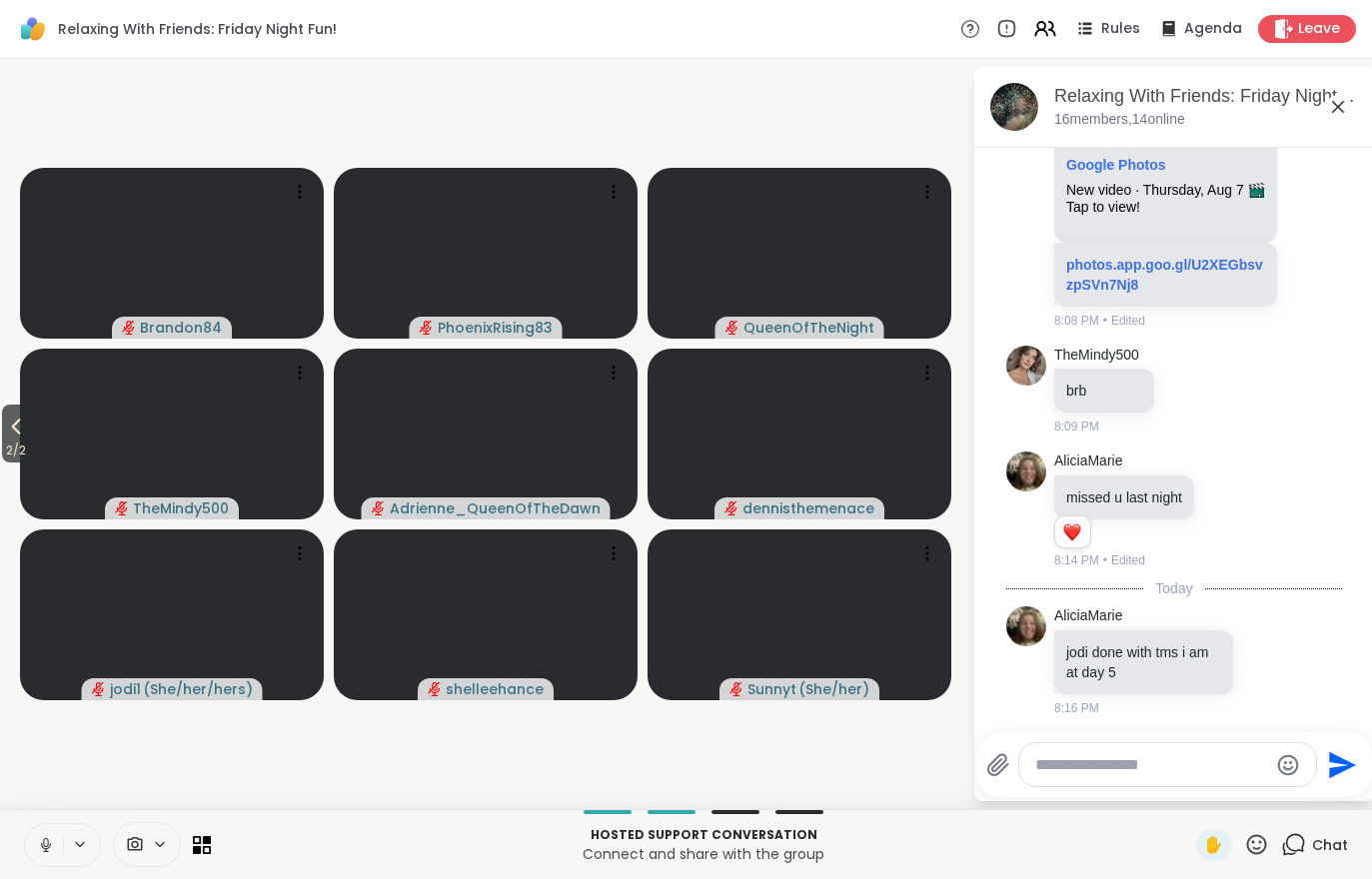 click 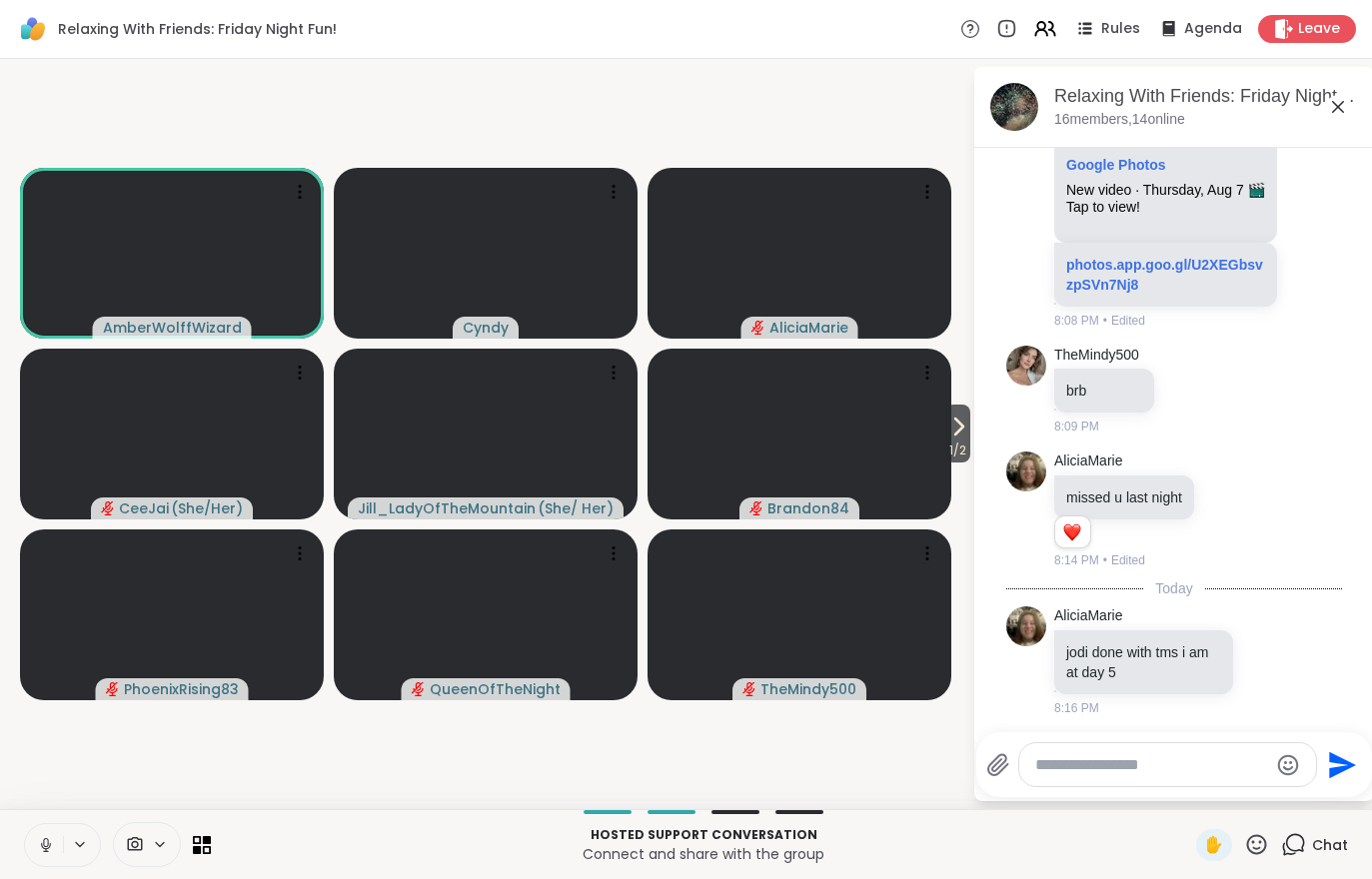 click on "Hosted support conversation Connect and share with the group ✋ Chat" at bounding box center (686, 844) 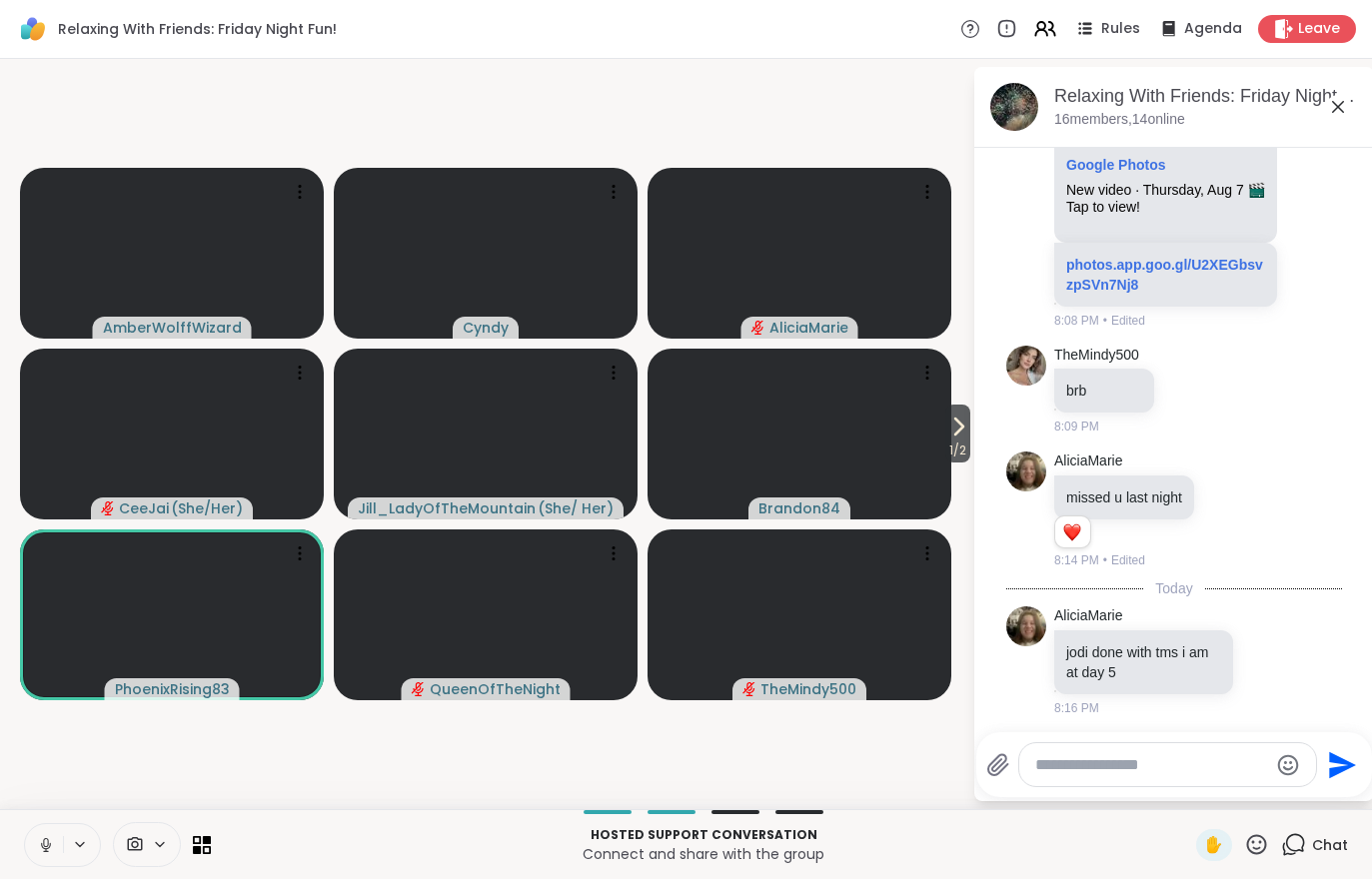 click at bounding box center (147, 844) 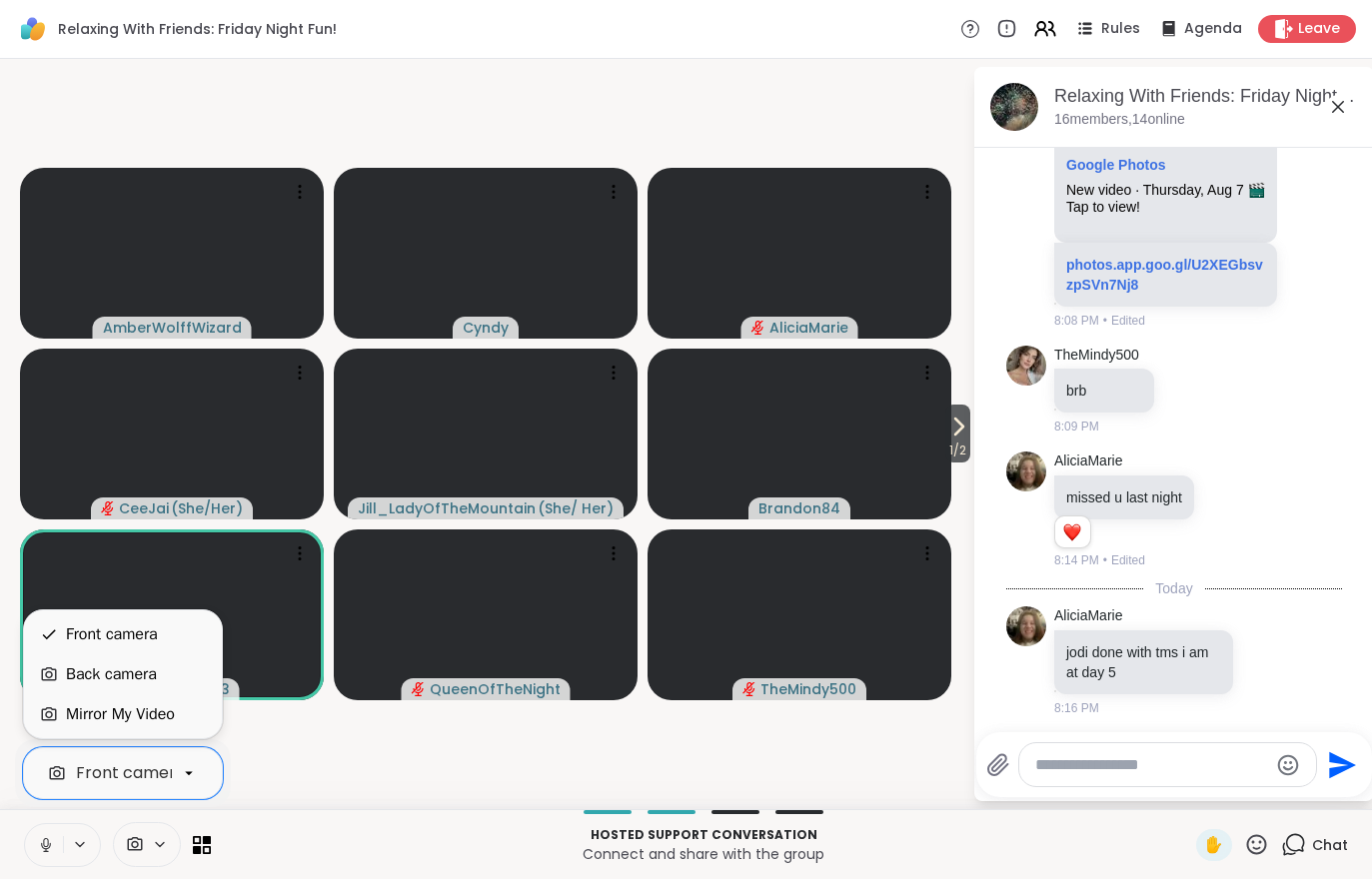 click on "Mirror My Video" at bounding box center [123, 714] 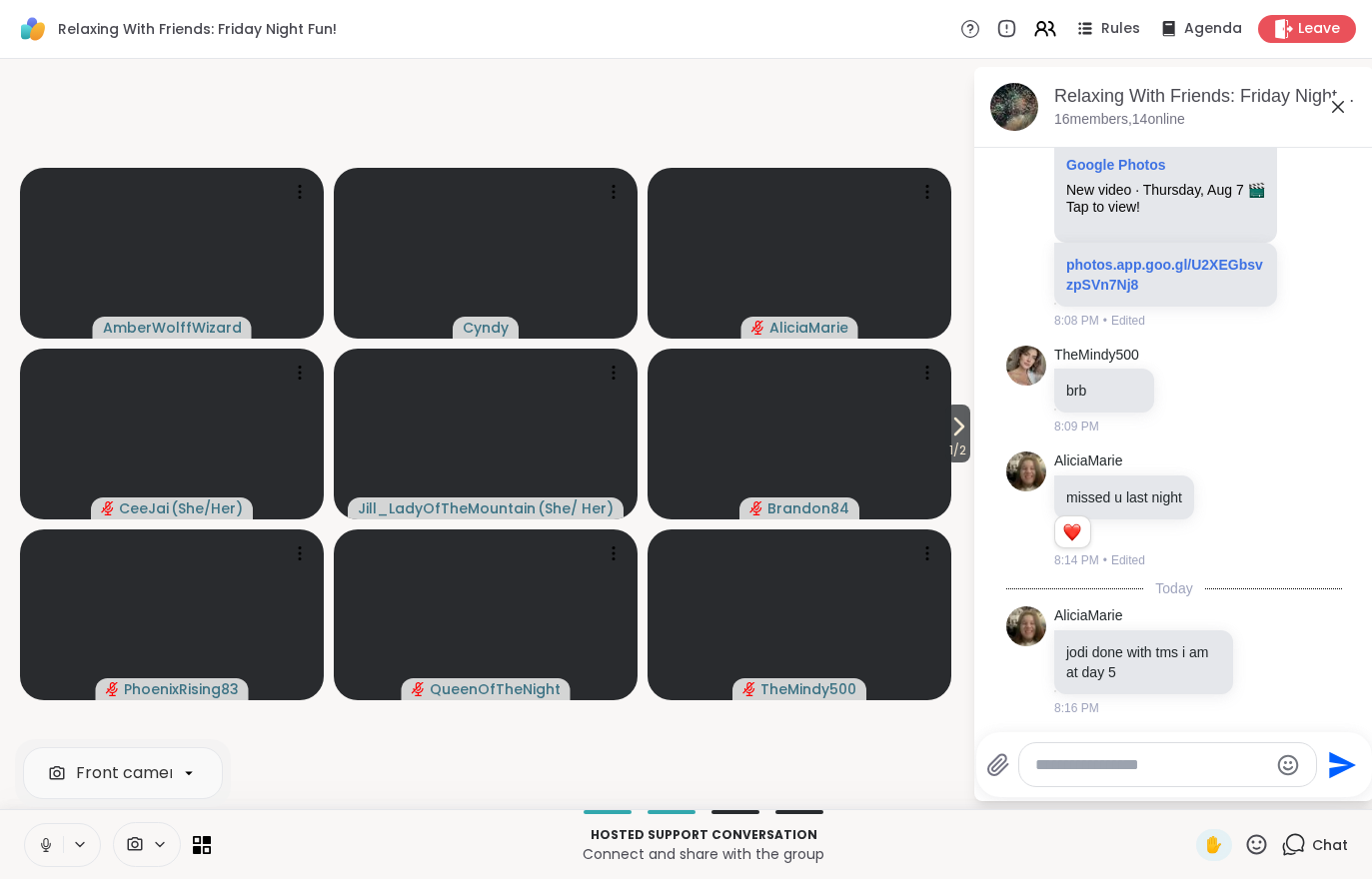 click on "1  /  2" at bounding box center (957, 450) 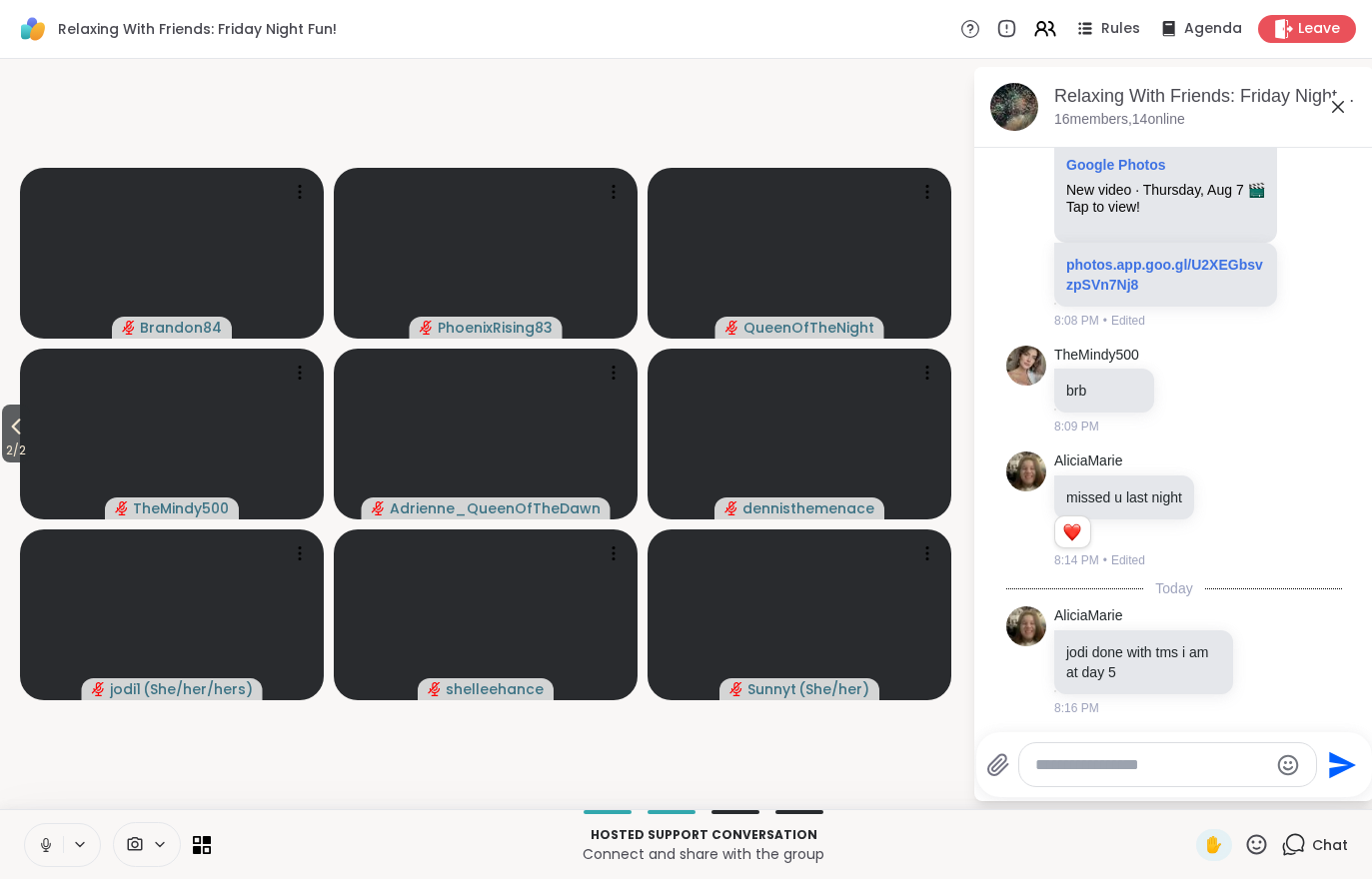 click 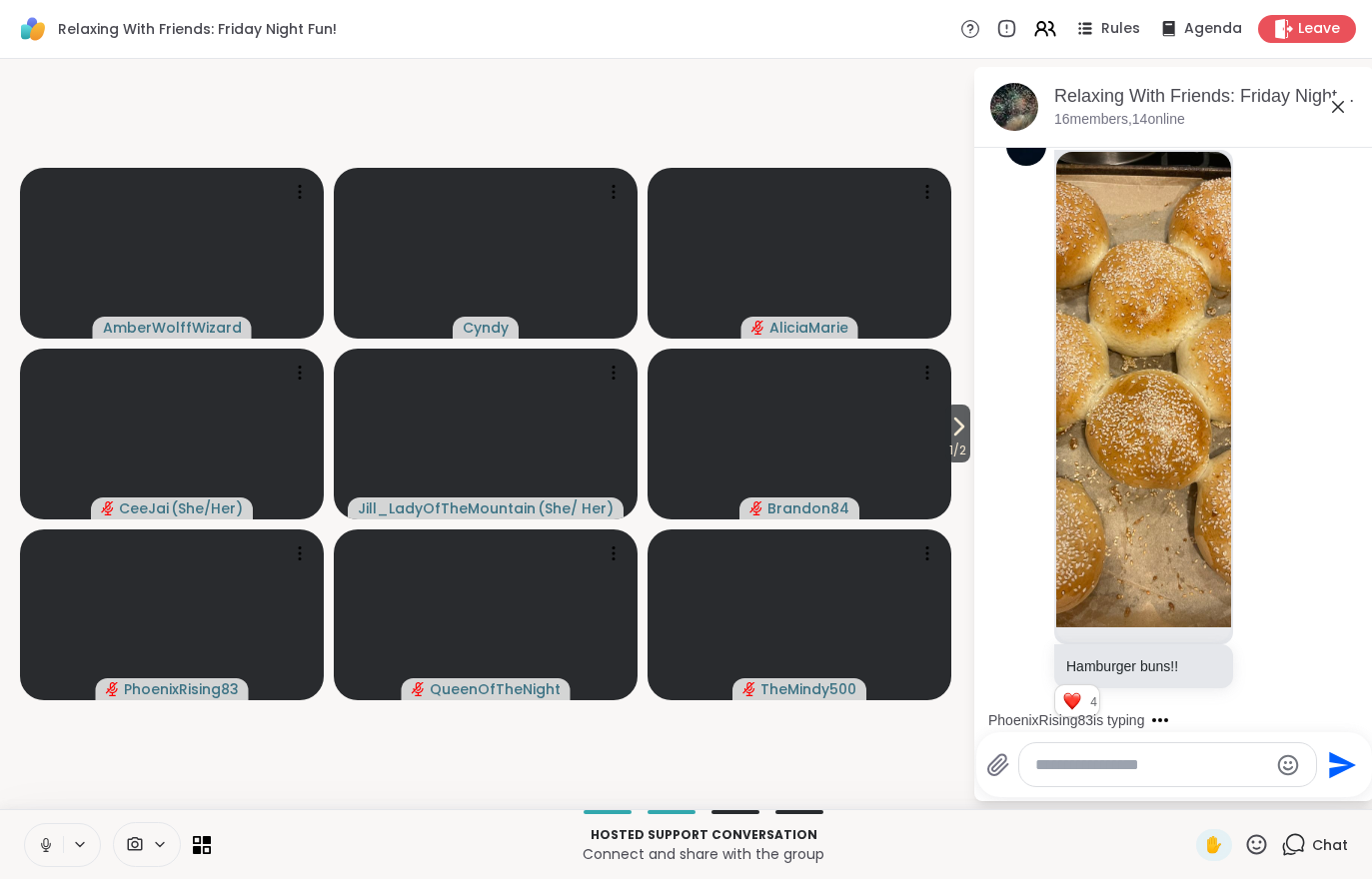 scroll, scrollTop: 1395, scrollLeft: 0, axis: vertical 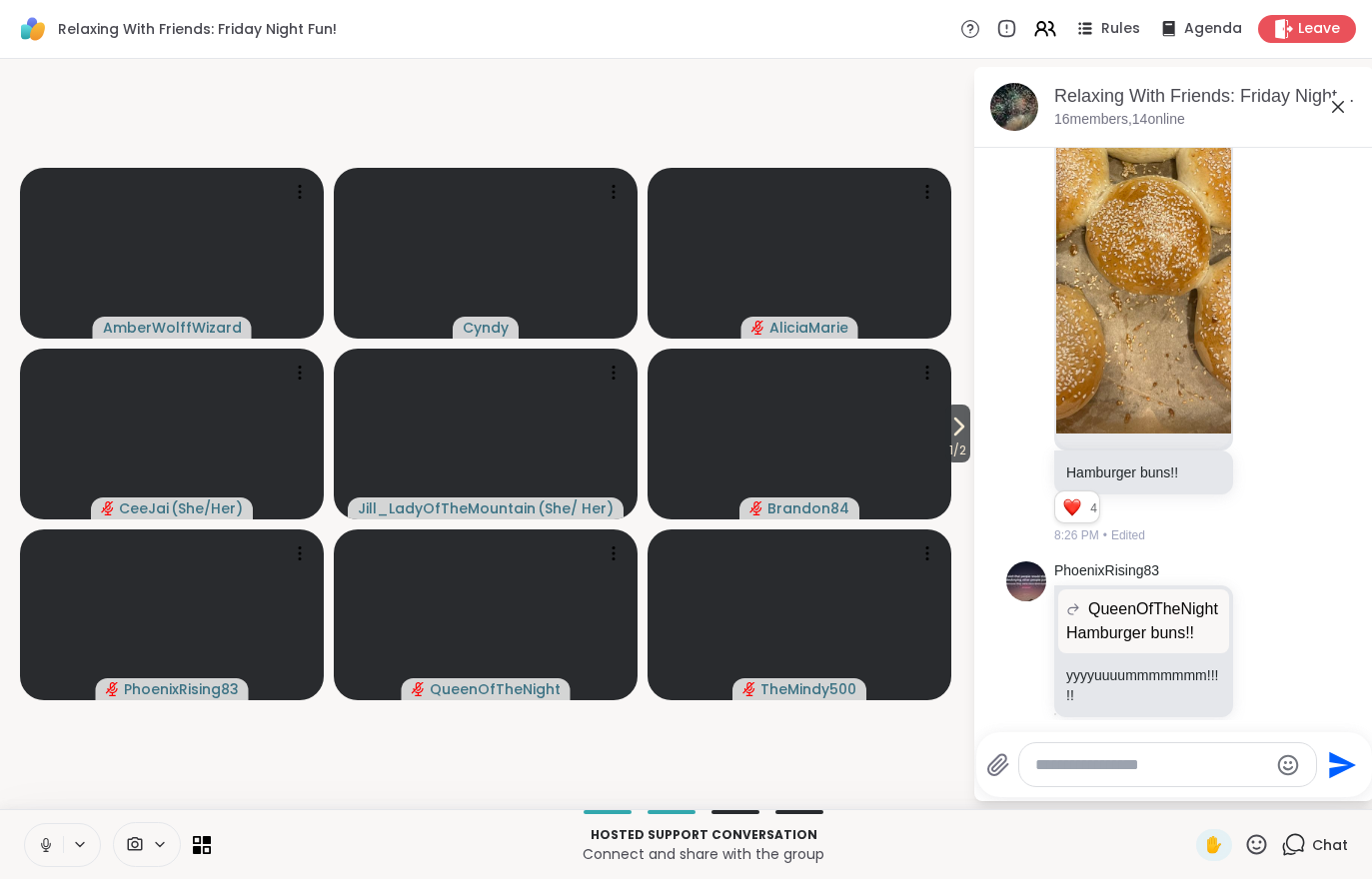 click on "Hosted support conversation Connect and share with the group ✋ Chat" at bounding box center (686, 844) 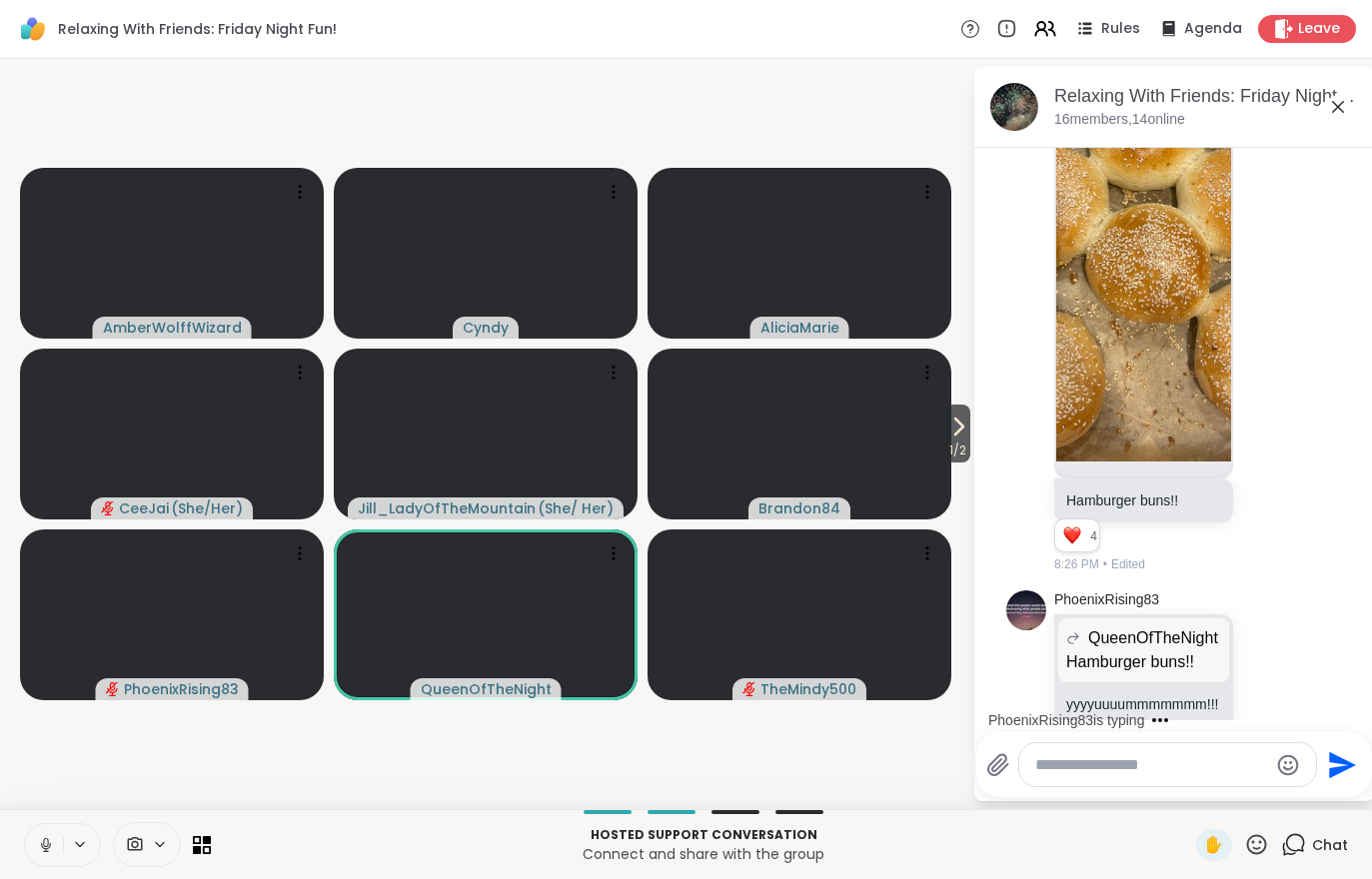 scroll, scrollTop: 1569, scrollLeft: 0, axis: vertical 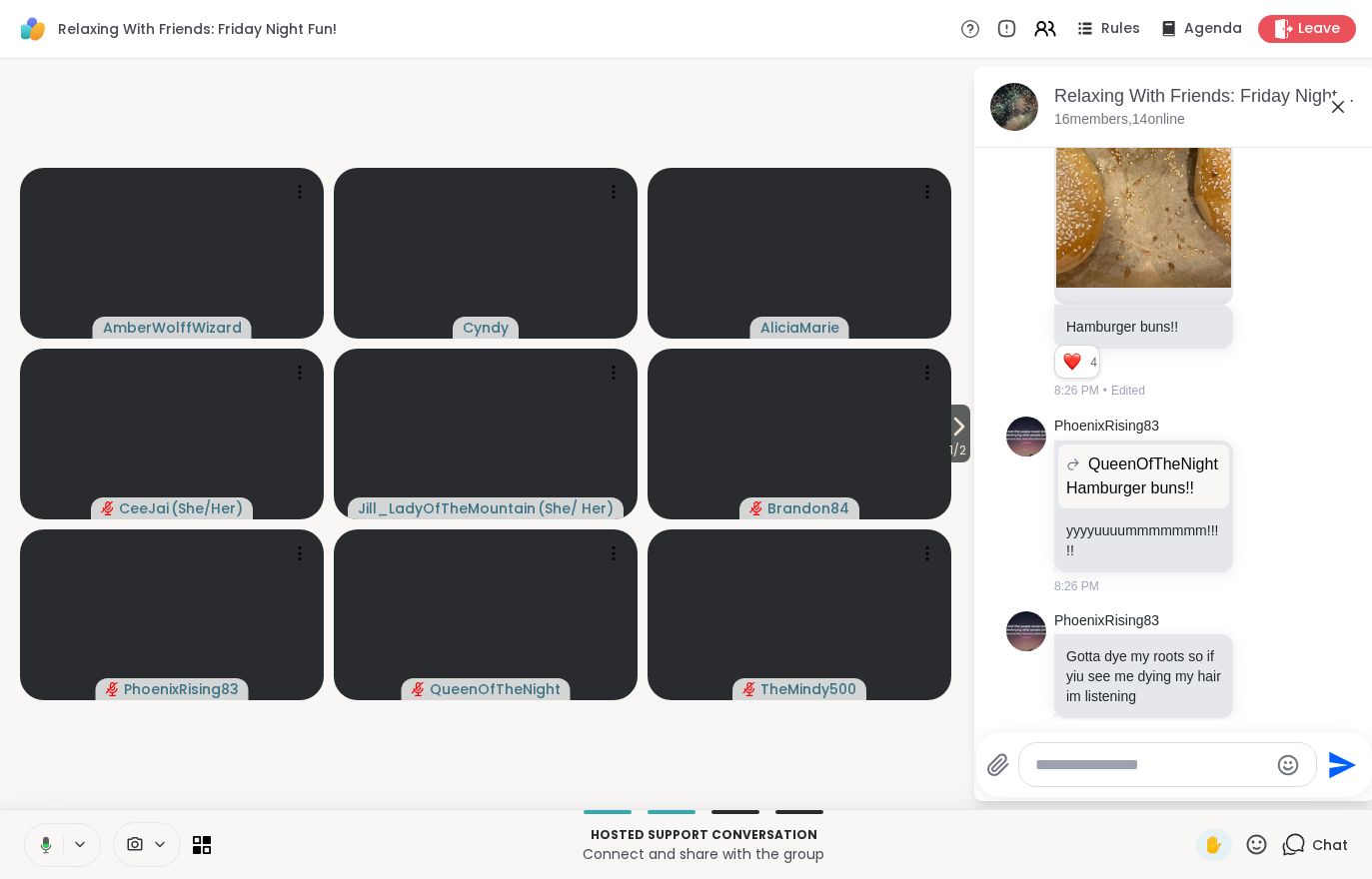 click on "1  /  2" at bounding box center (957, 450) 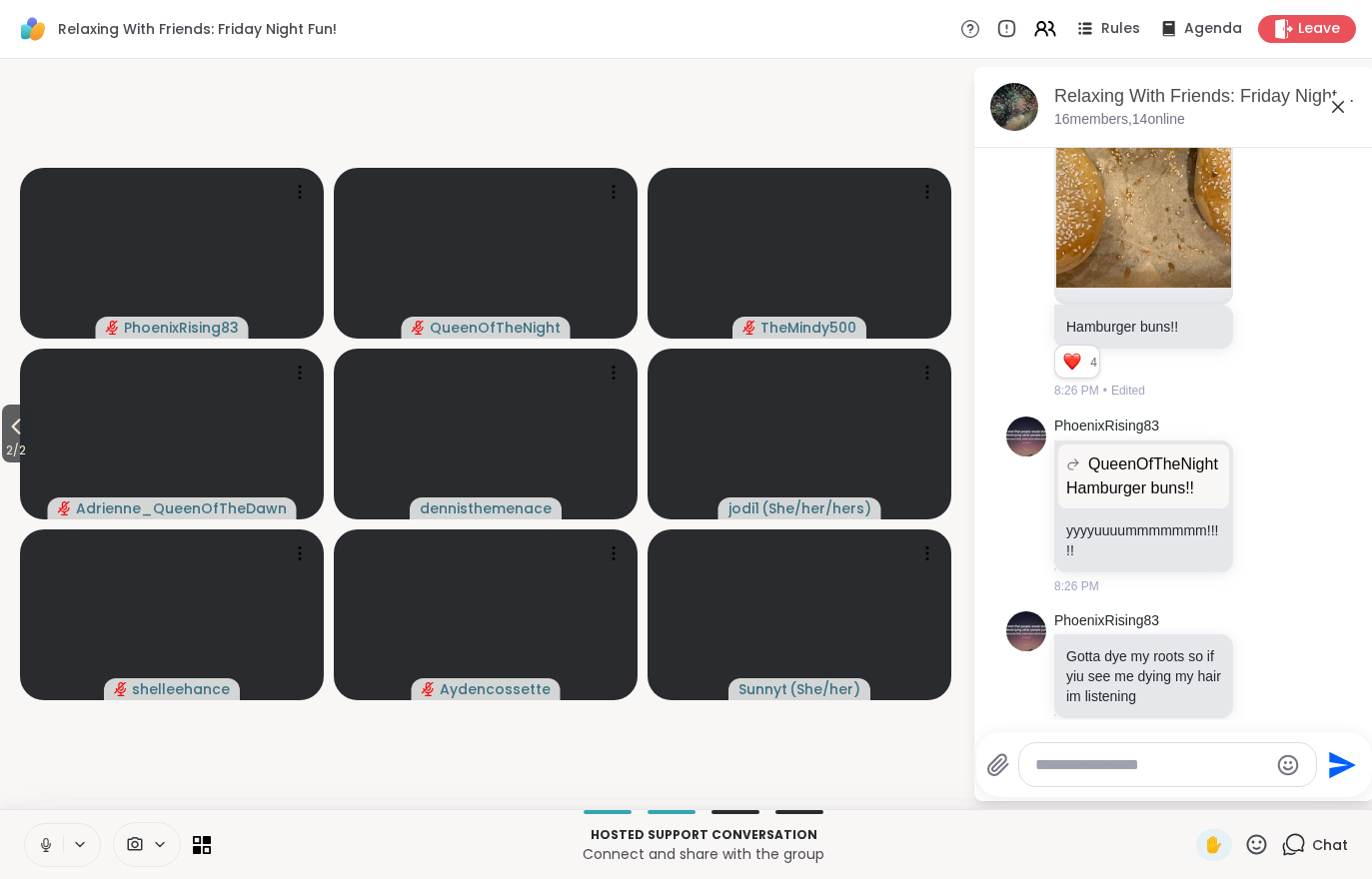 click on "2  /  2" at bounding box center [16, 450] 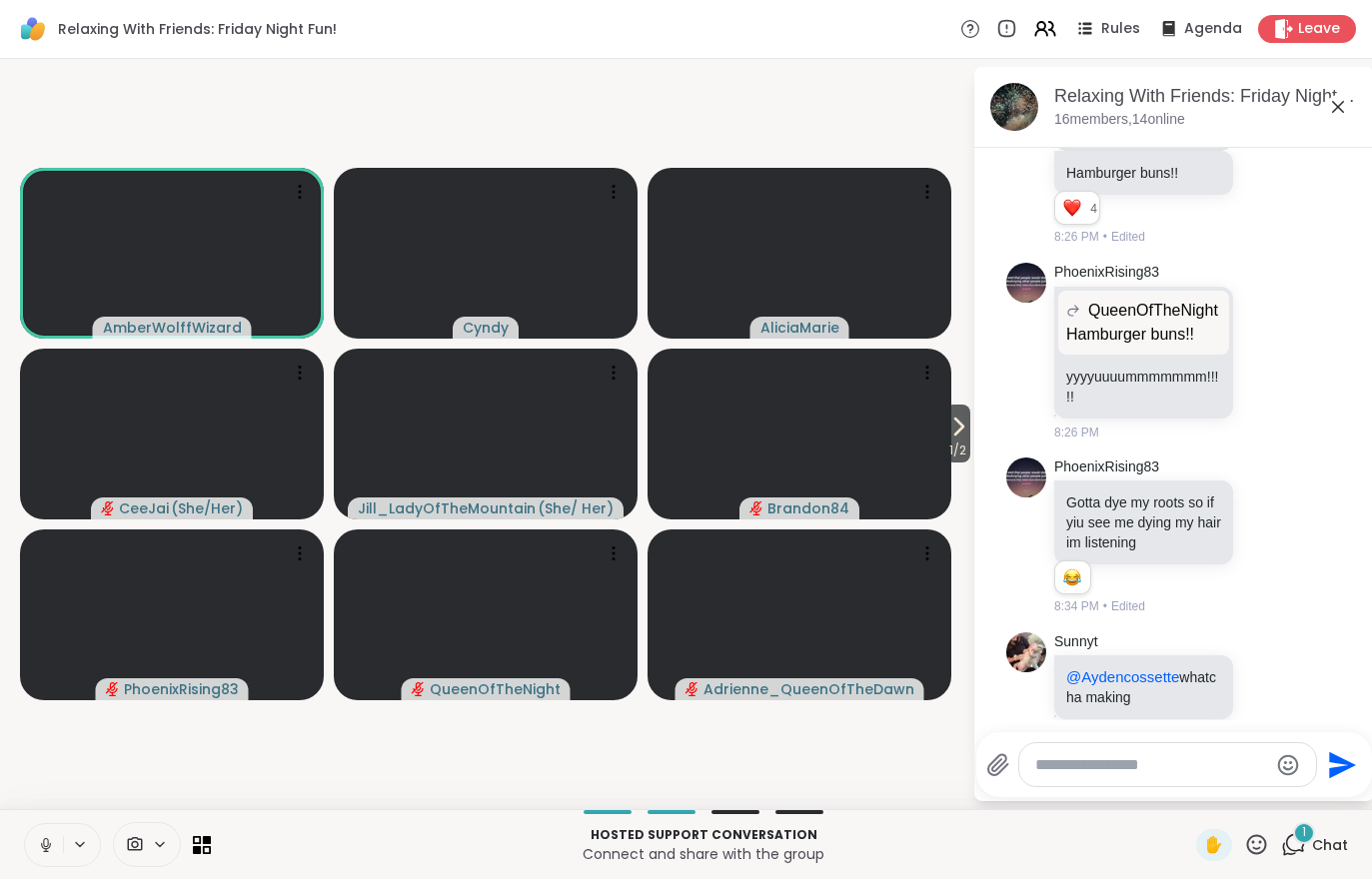 scroll, scrollTop: 1849, scrollLeft: 0, axis: vertical 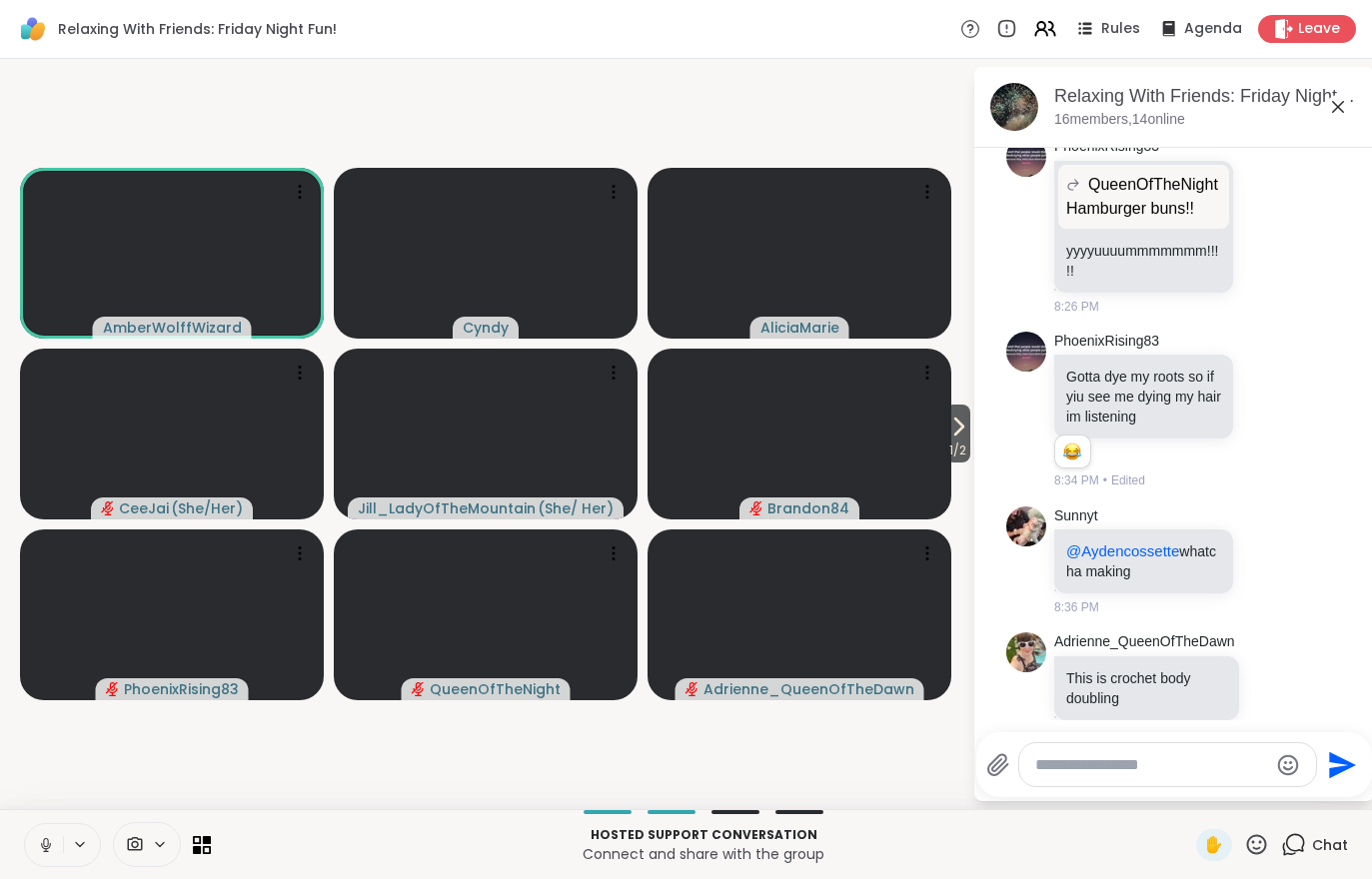 click on "1  /  2" at bounding box center (957, 450) 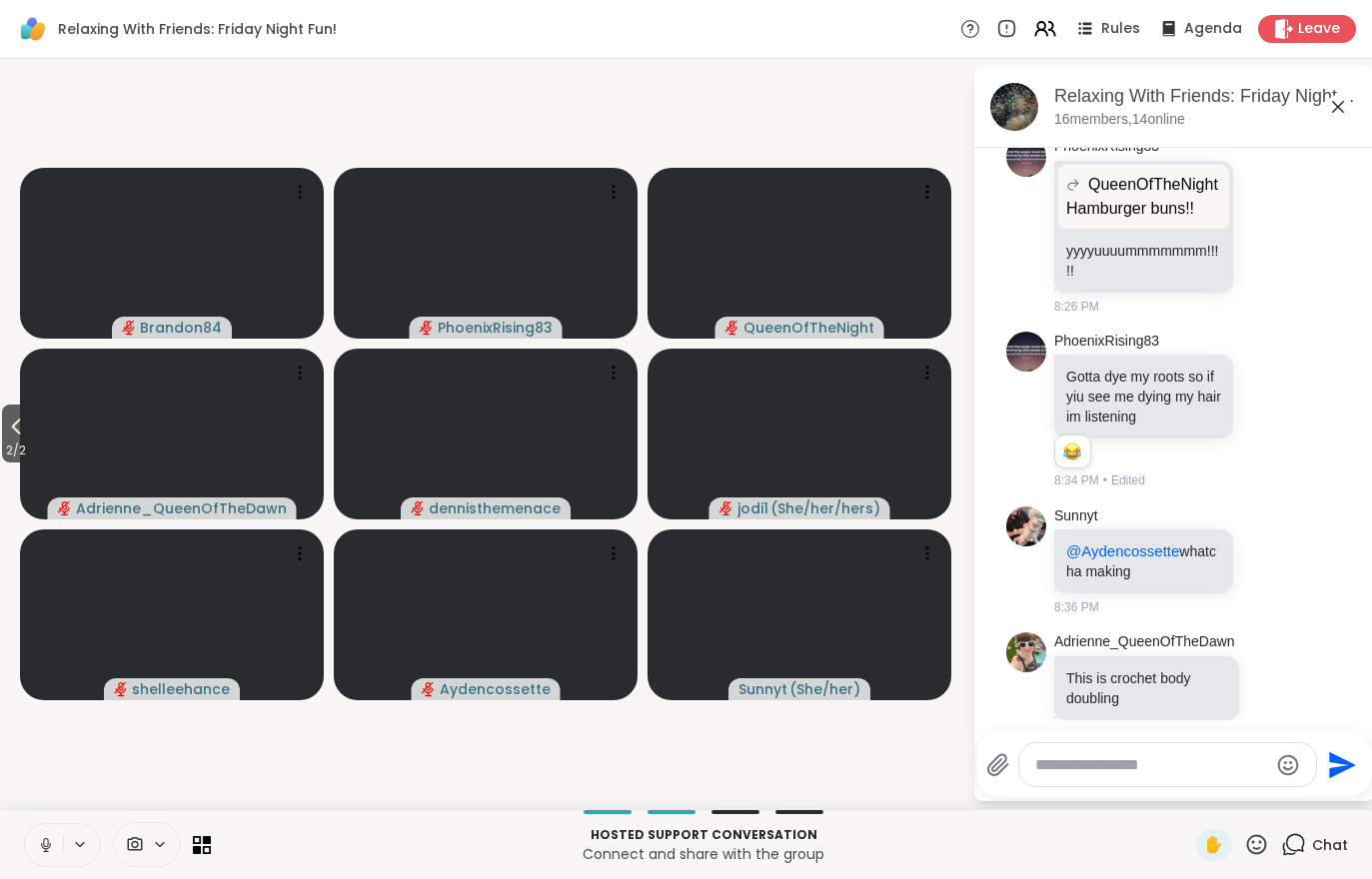 click 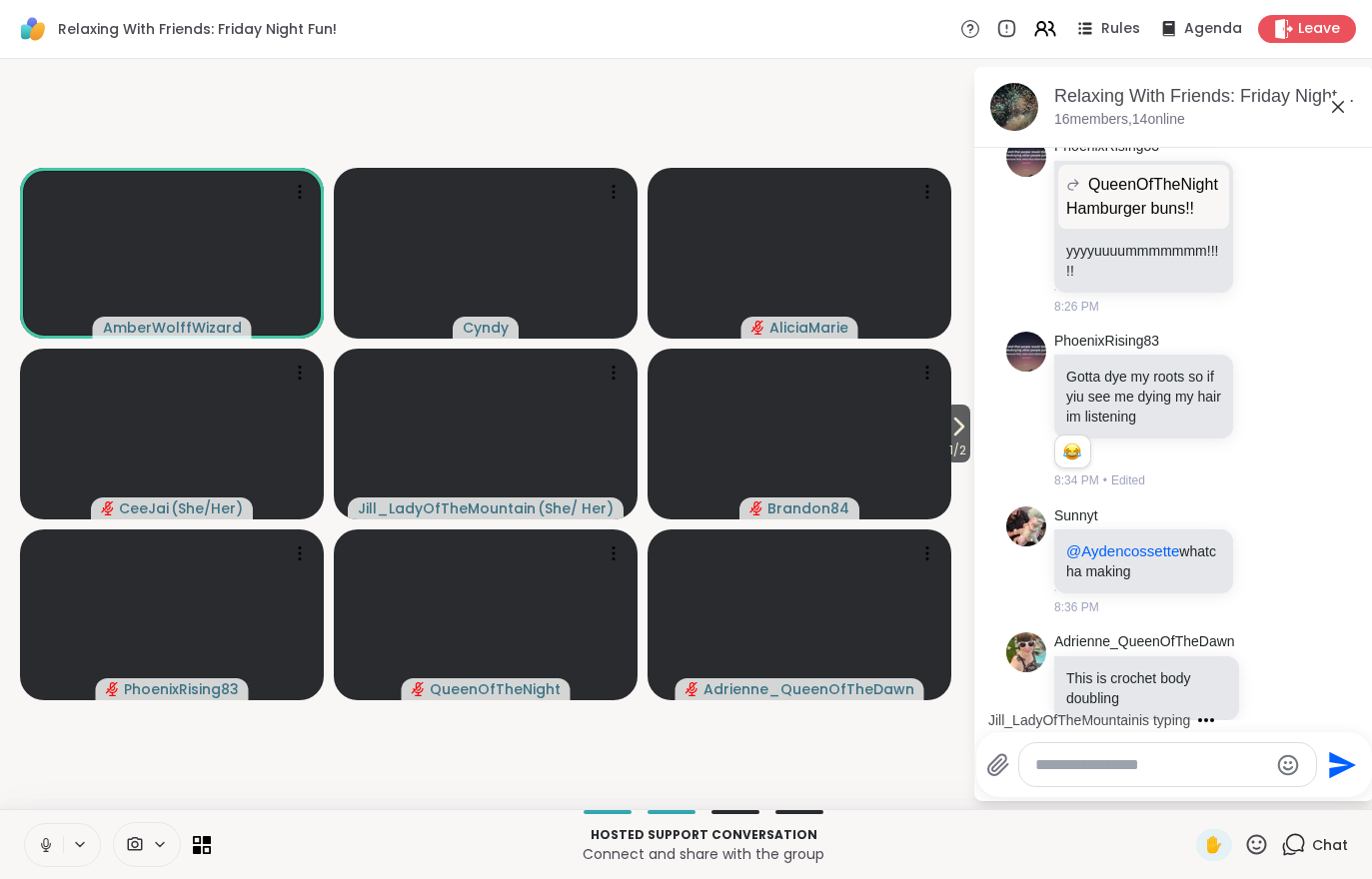 click 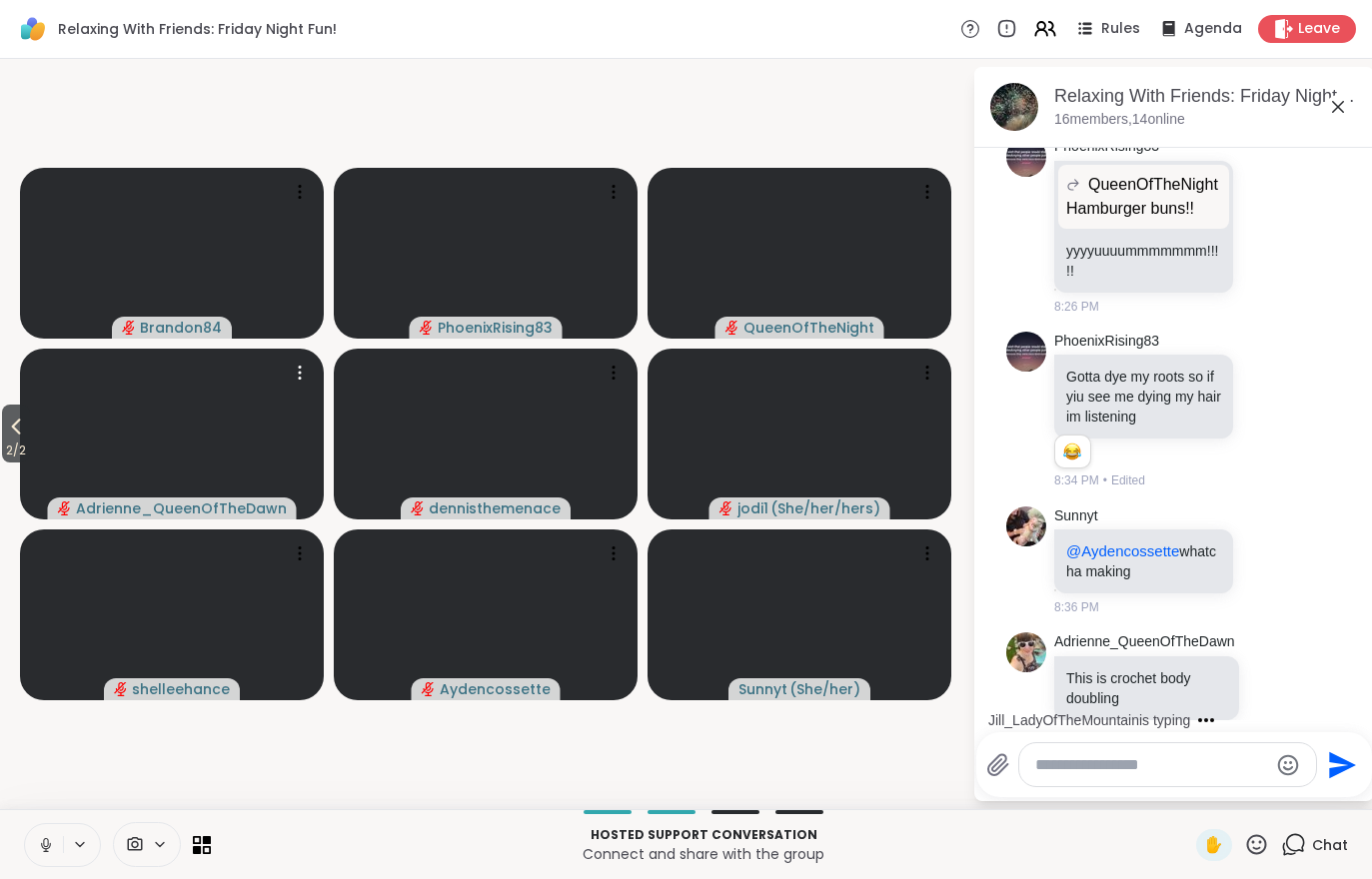 click at bounding box center [172, 434] 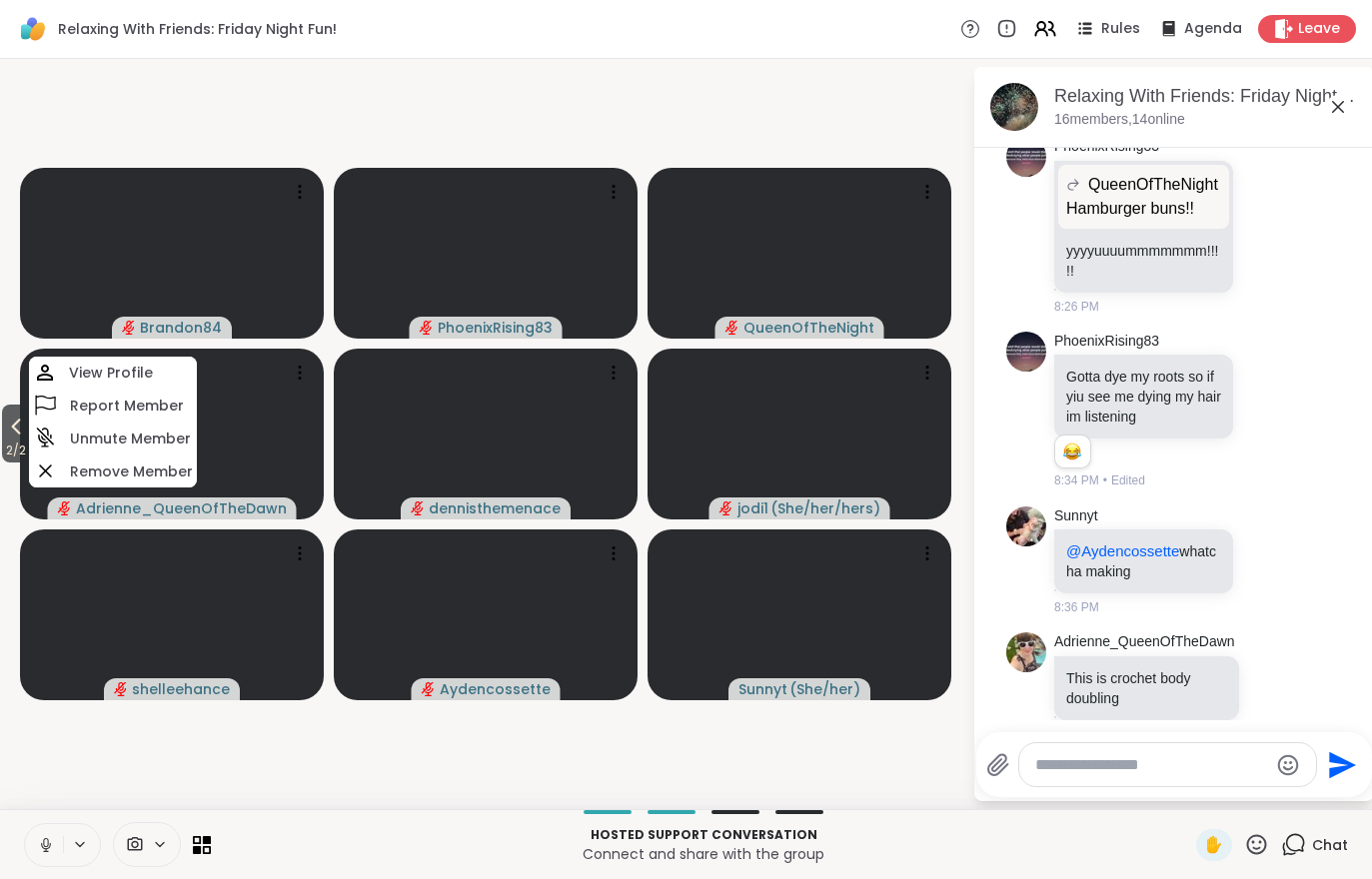 click on "2  /  2 Brandon84 PhoenixRising83 QueenOfTheNight Adrienne_QueenOfTheDawn View Profile Report Member Unmute Member Remove Member dennisthemenace jodi1 ( She/her/hers ) shelleehance Aydencossette Sunnyt ( She/her )" at bounding box center [486, 434] 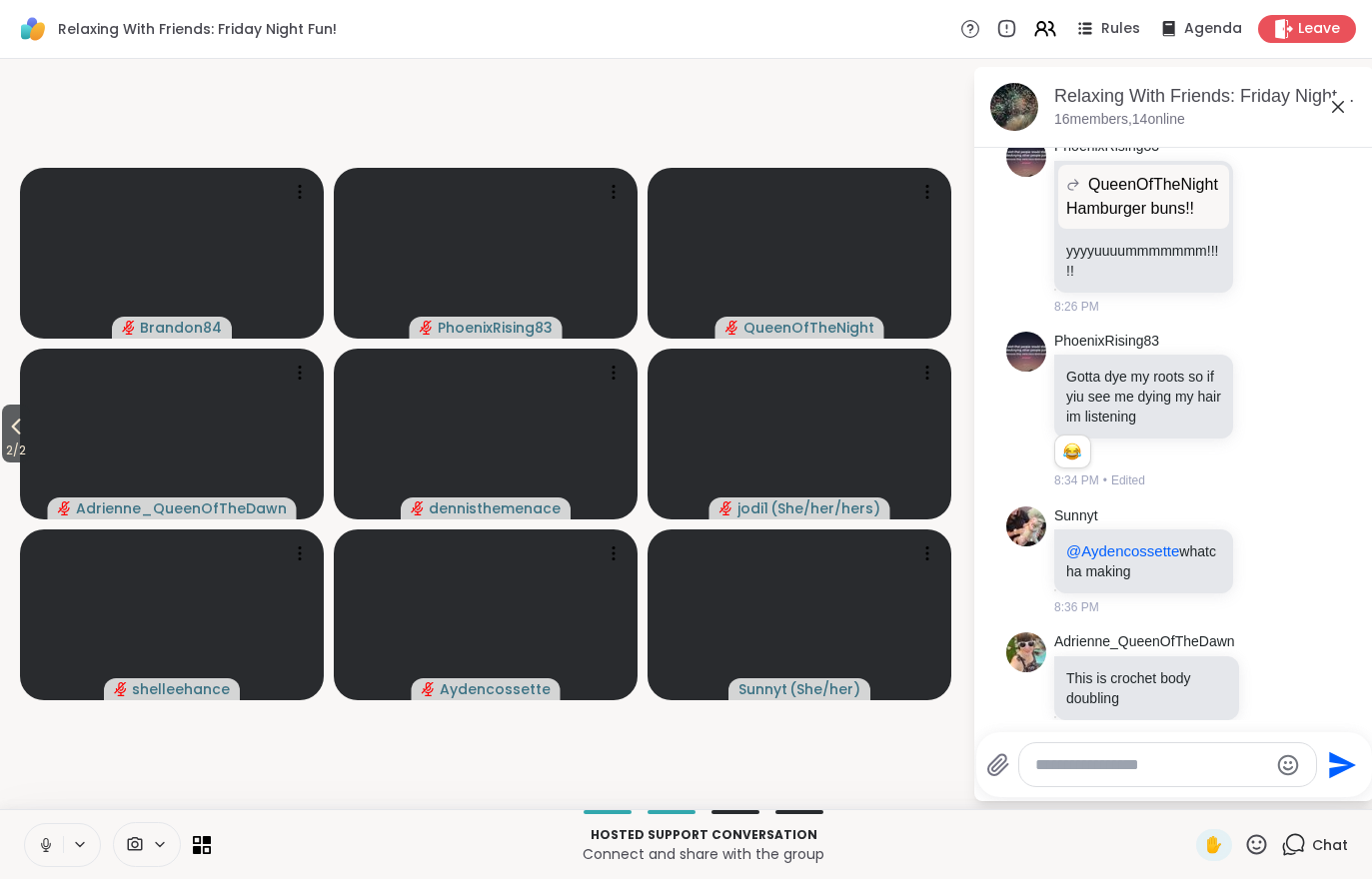 click 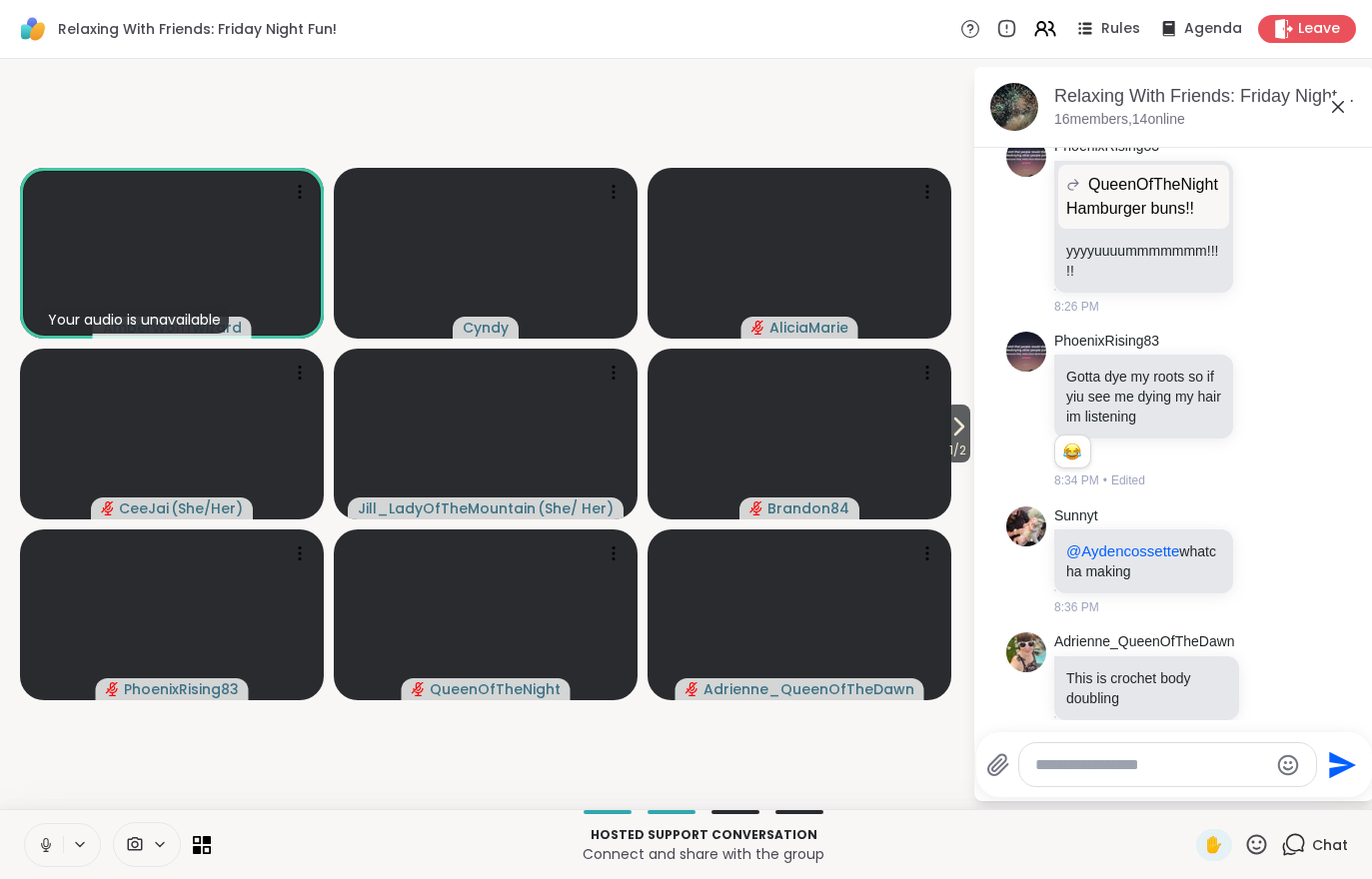 scroll, scrollTop: 2023, scrollLeft: 0, axis: vertical 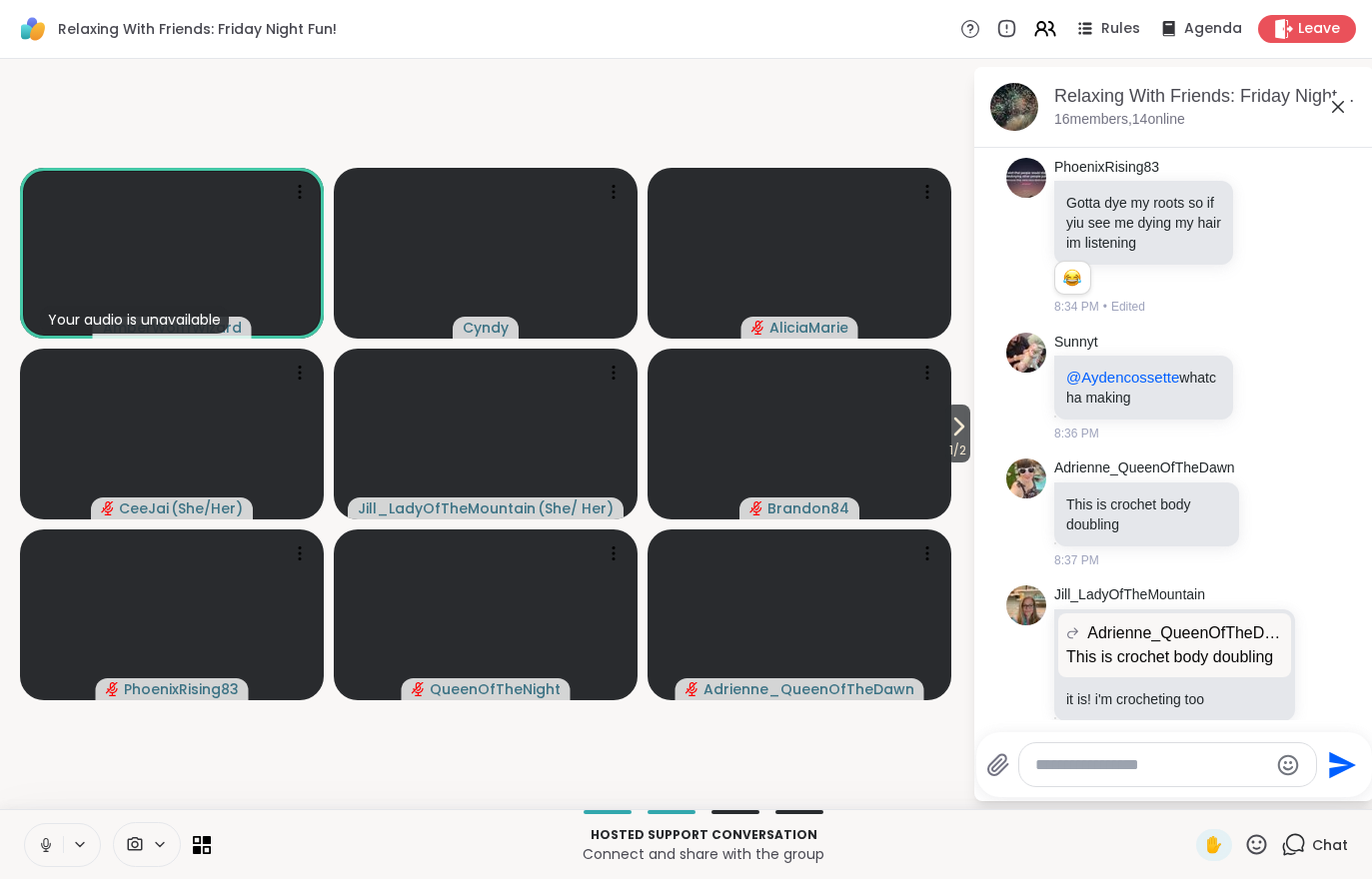 click 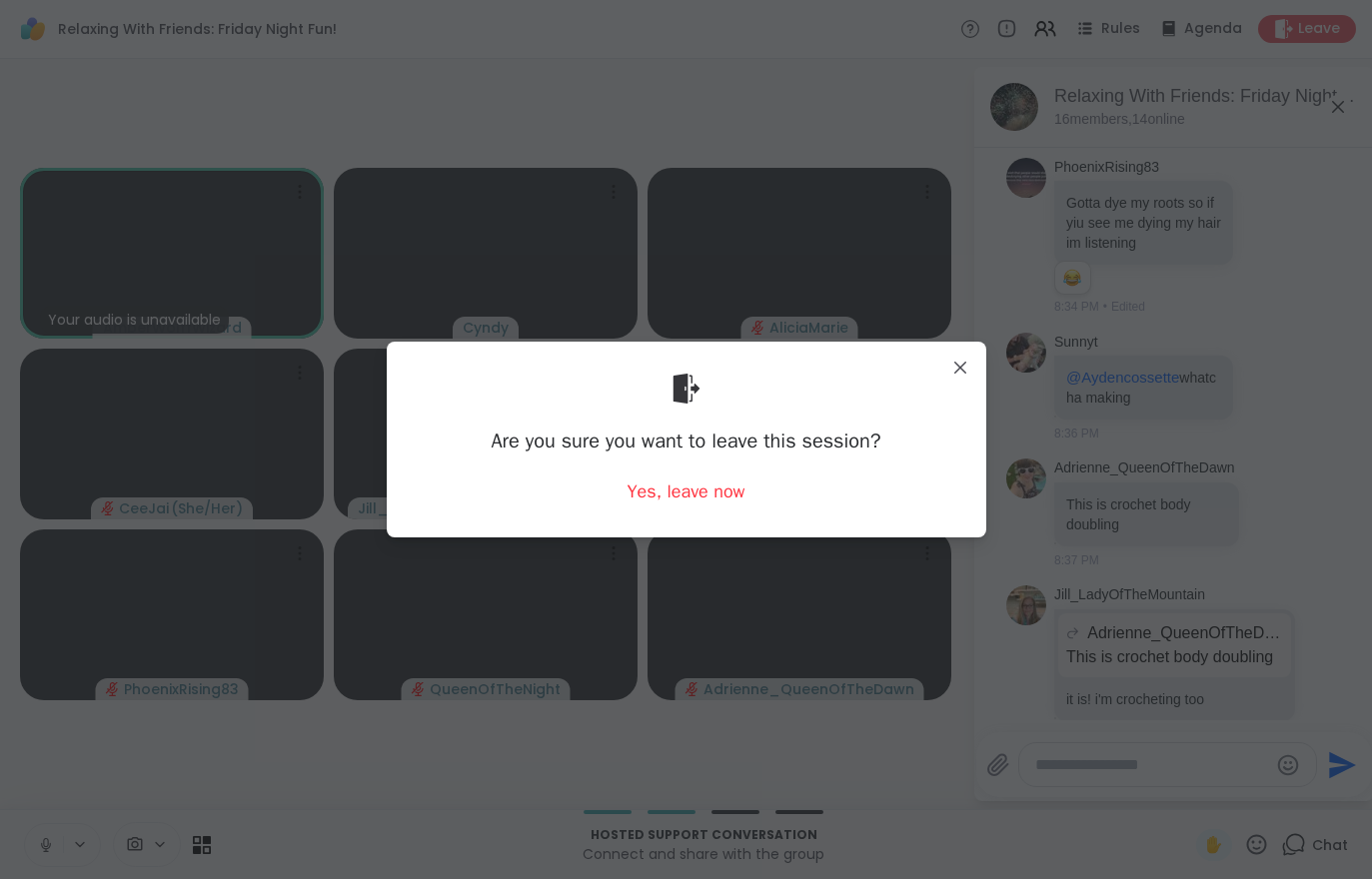 click on "Are you sure you want to leave this session? Yes, leave now" at bounding box center [686, 439] 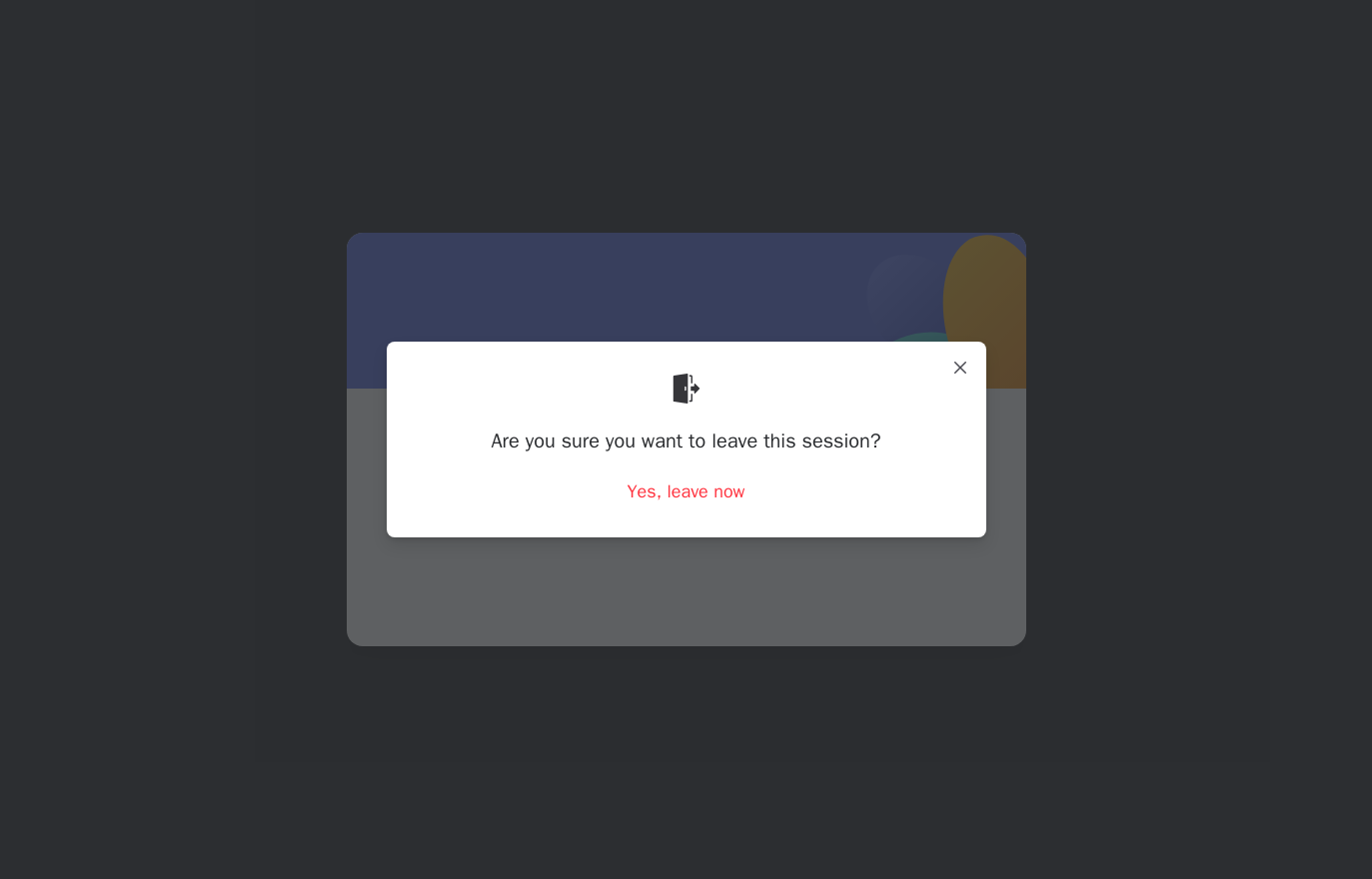 click on "Yes, leave now" at bounding box center [686, 491] 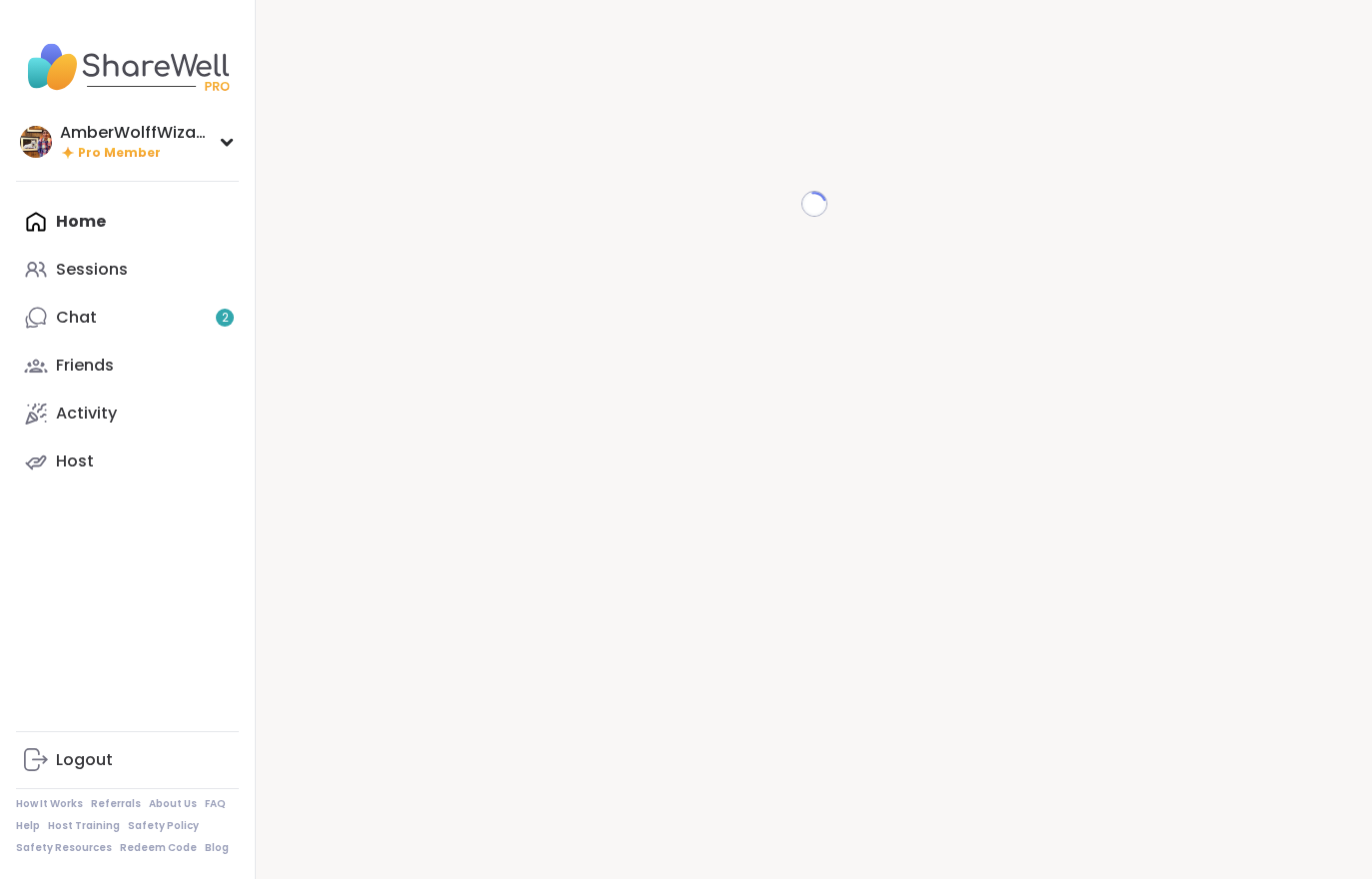 scroll, scrollTop: 0, scrollLeft: 0, axis: both 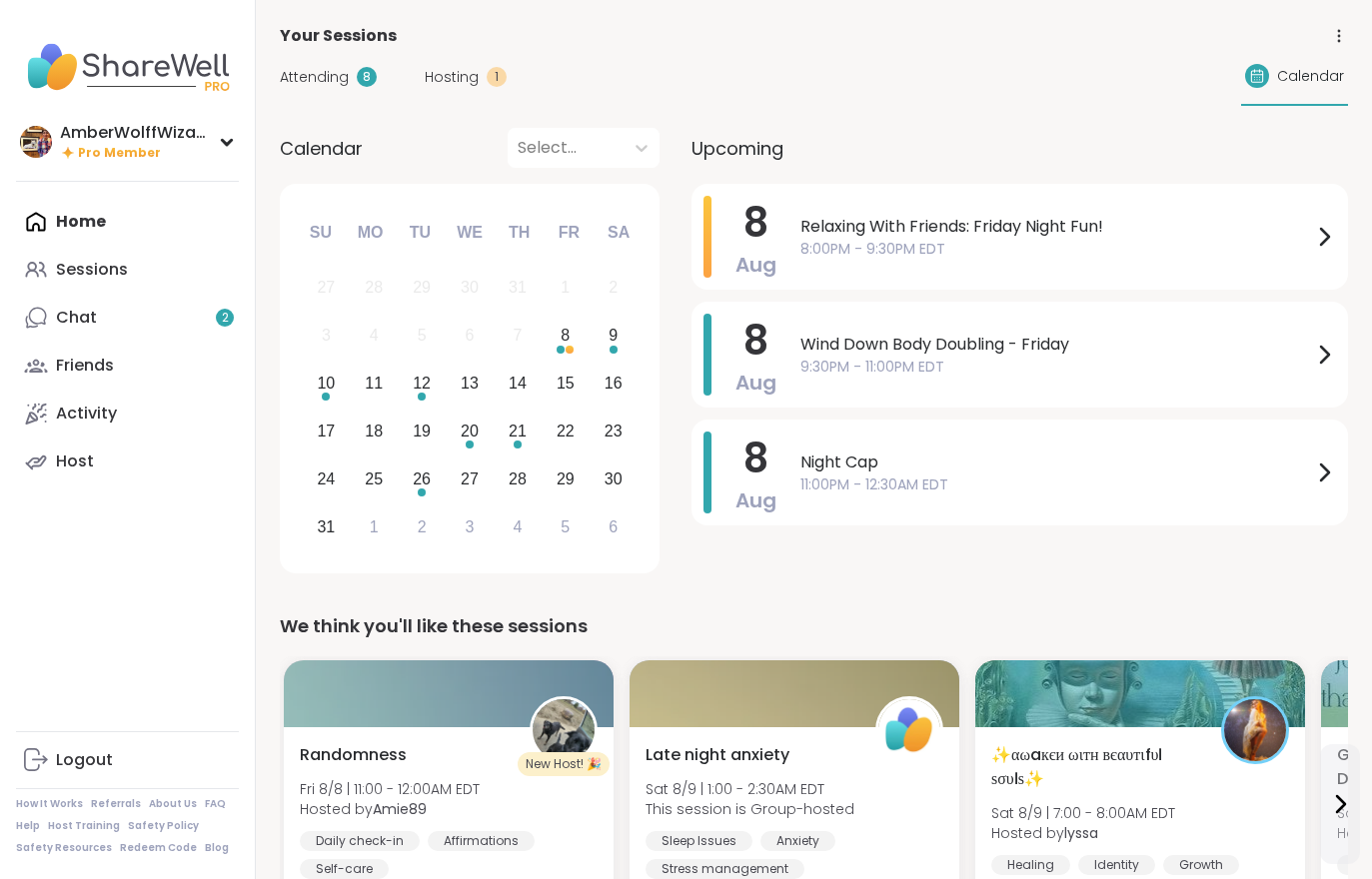 click on "Hosting" at bounding box center [452, 77] 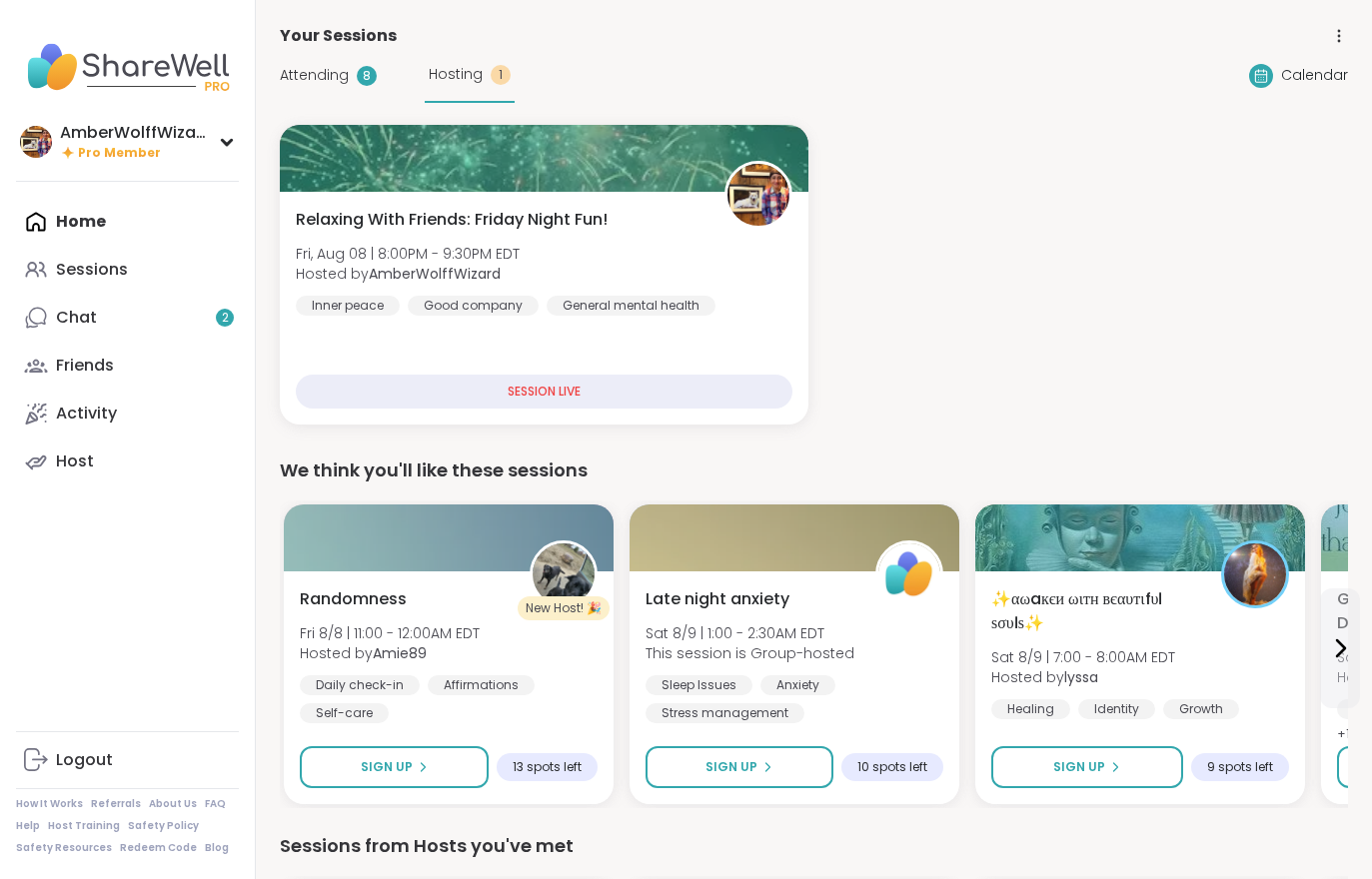 click on "Good company" at bounding box center (473, 306) 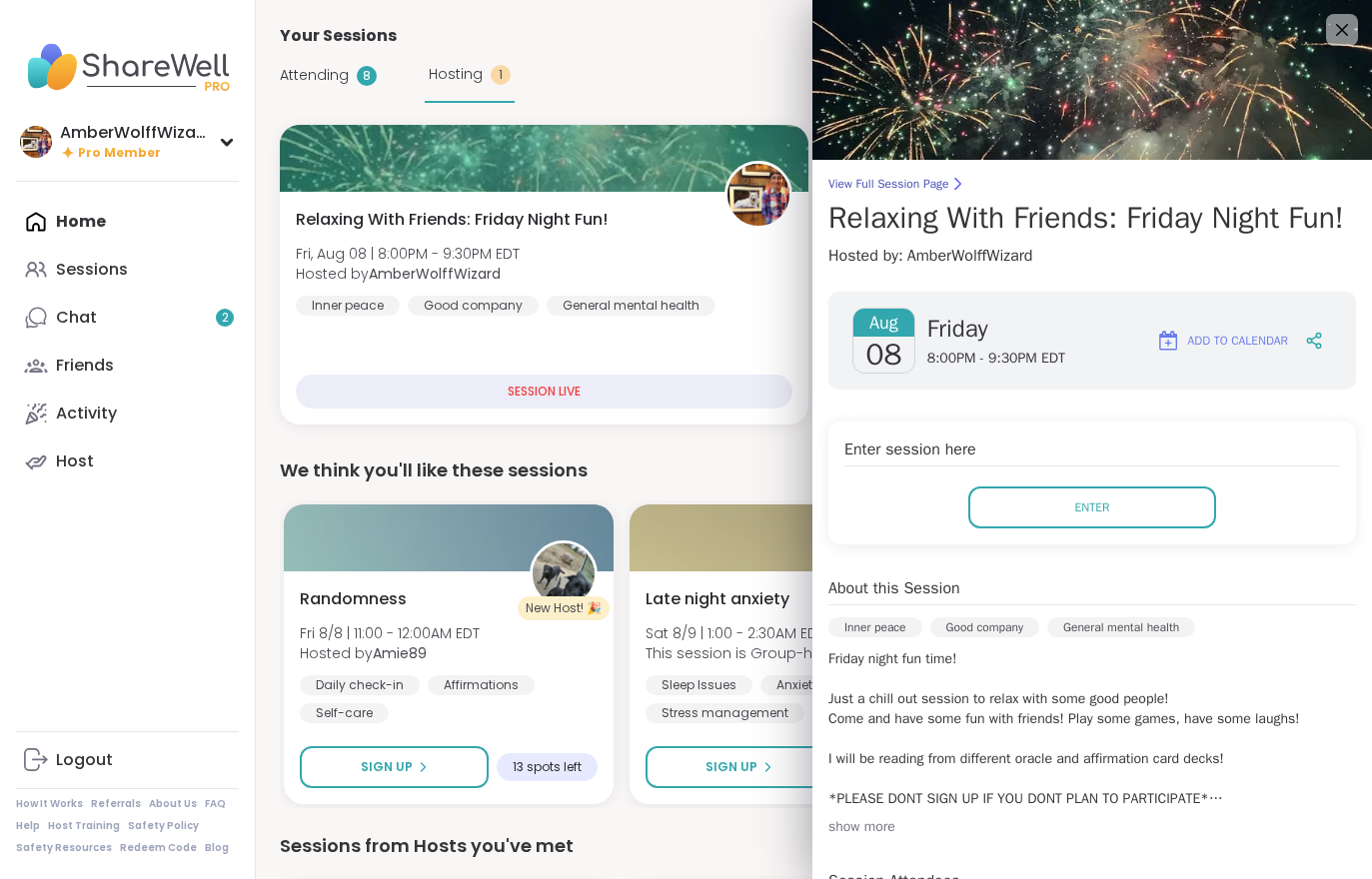 click on "Enter" at bounding box center (1092, 507) 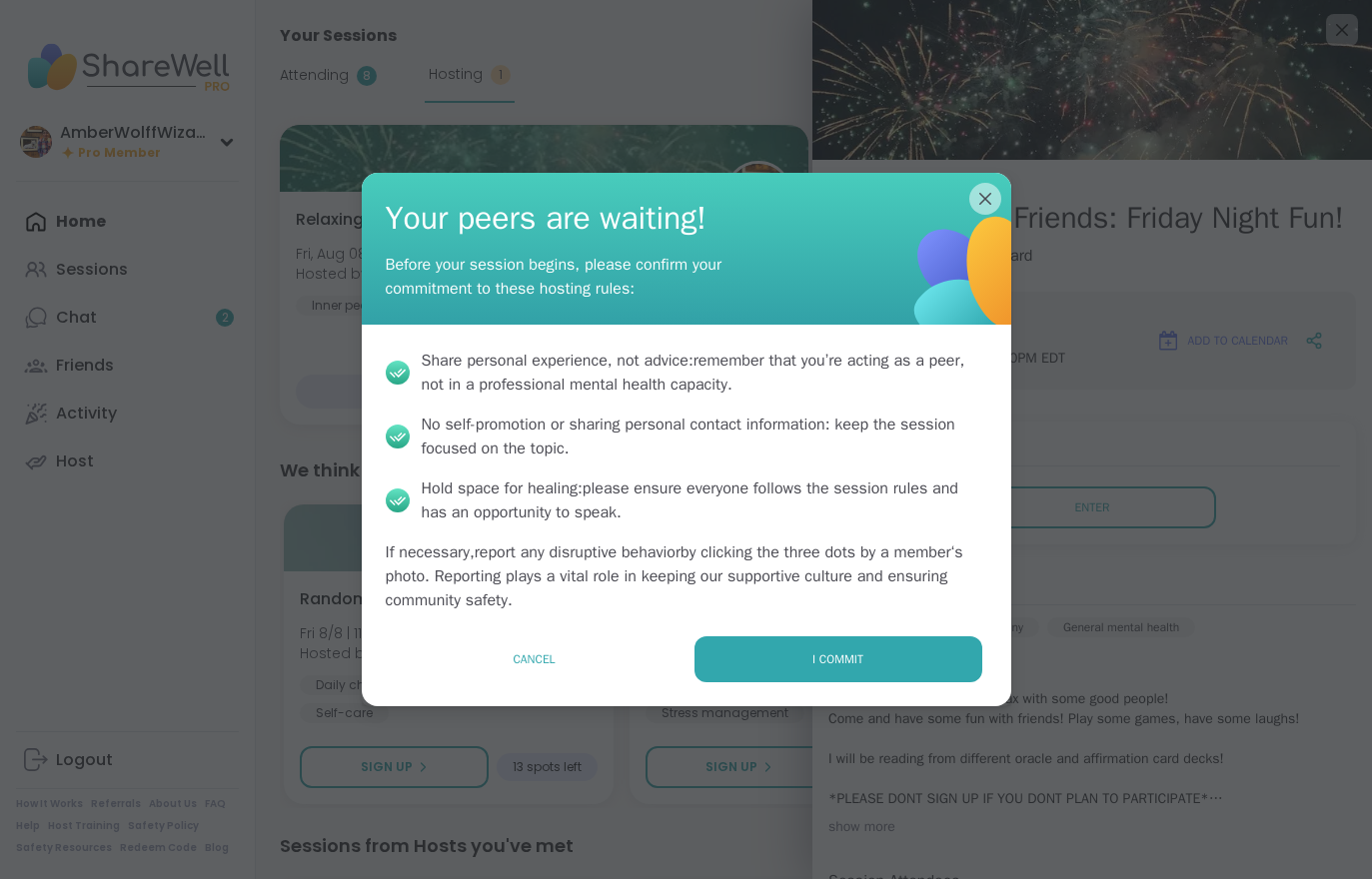 click on "I commit" at bounding box center (838, 659) 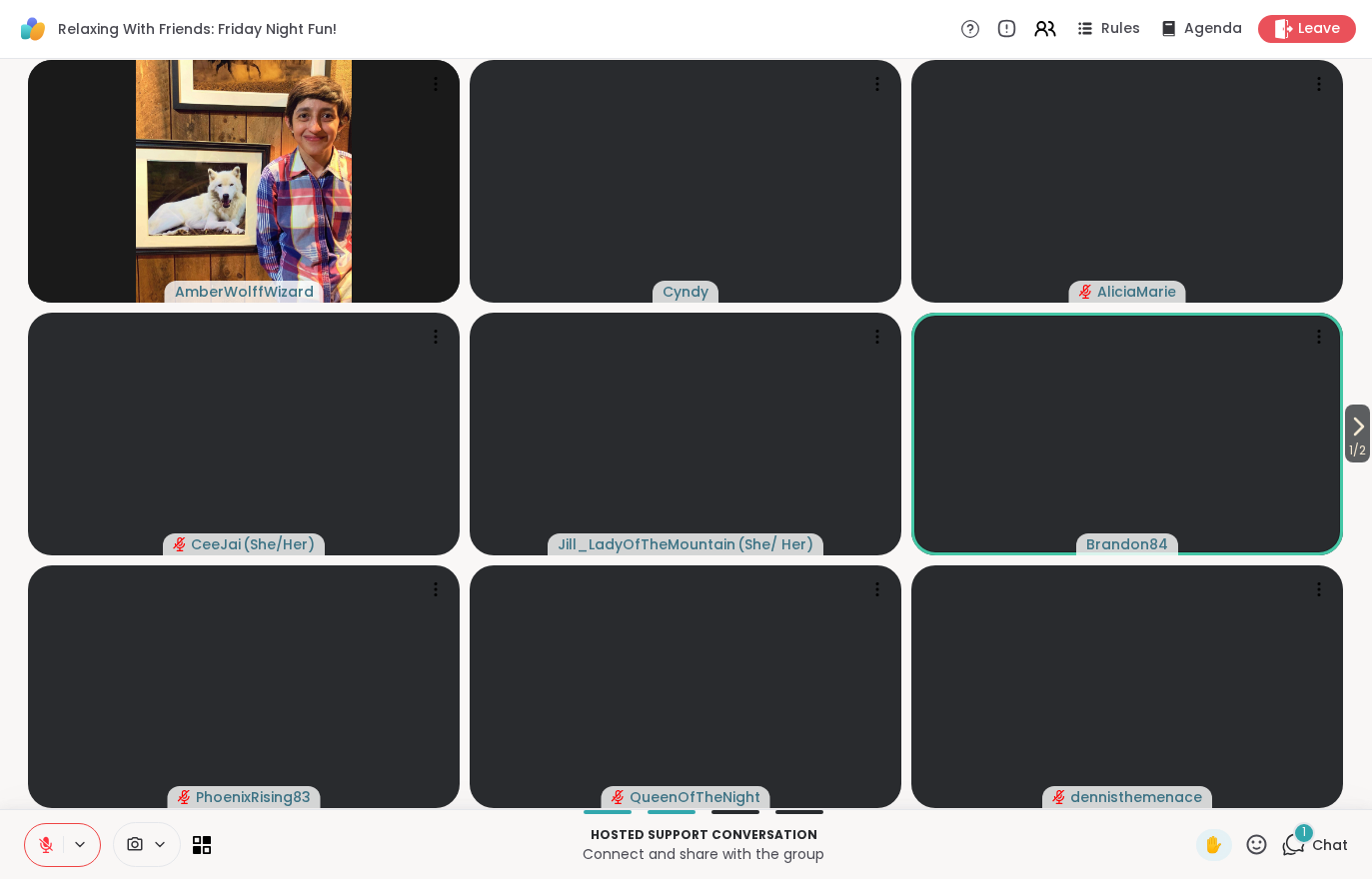 click on "1 Chat" at bounding box center [1314, 845] 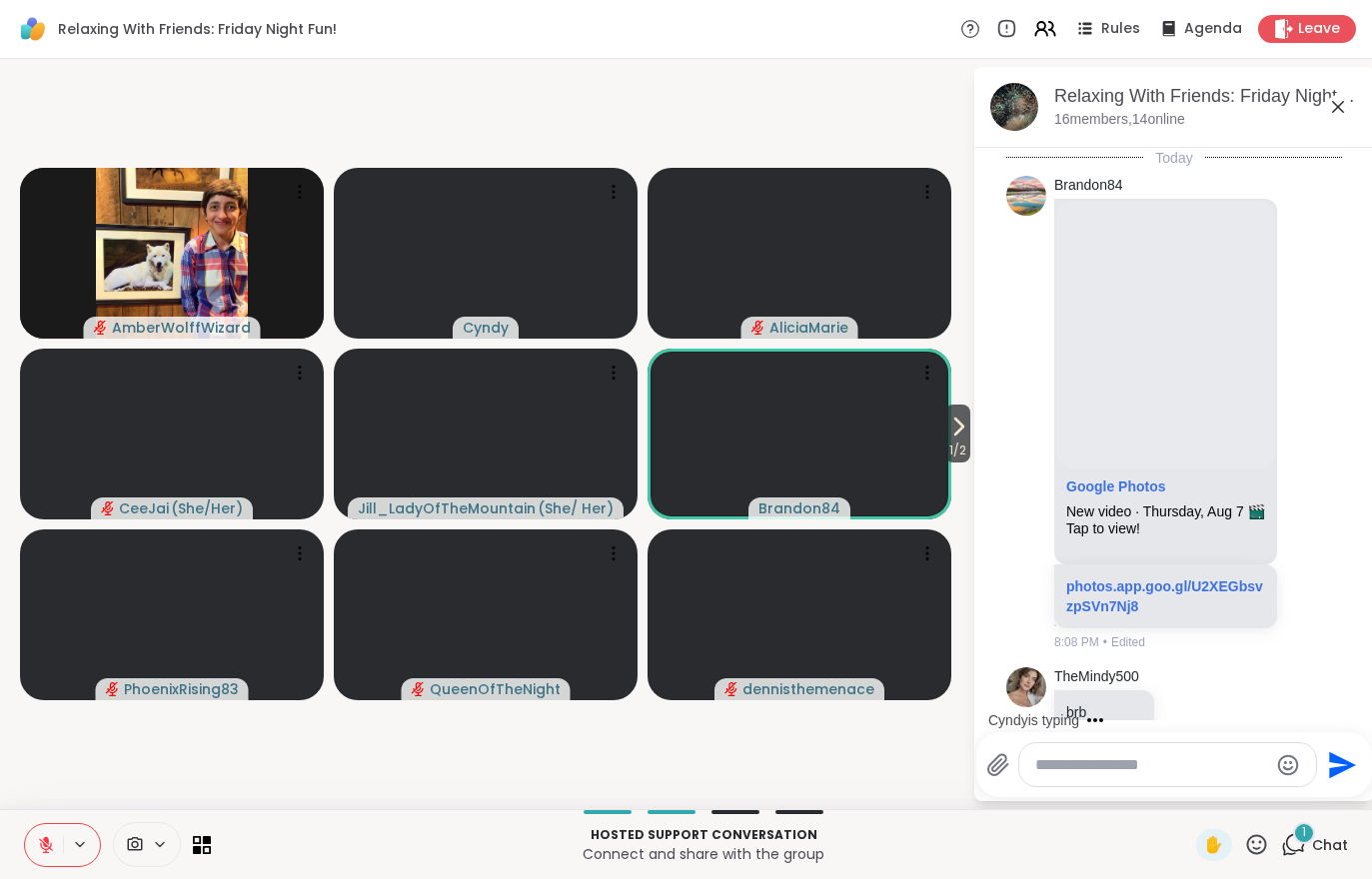 click at bounding box center [1151, 765] 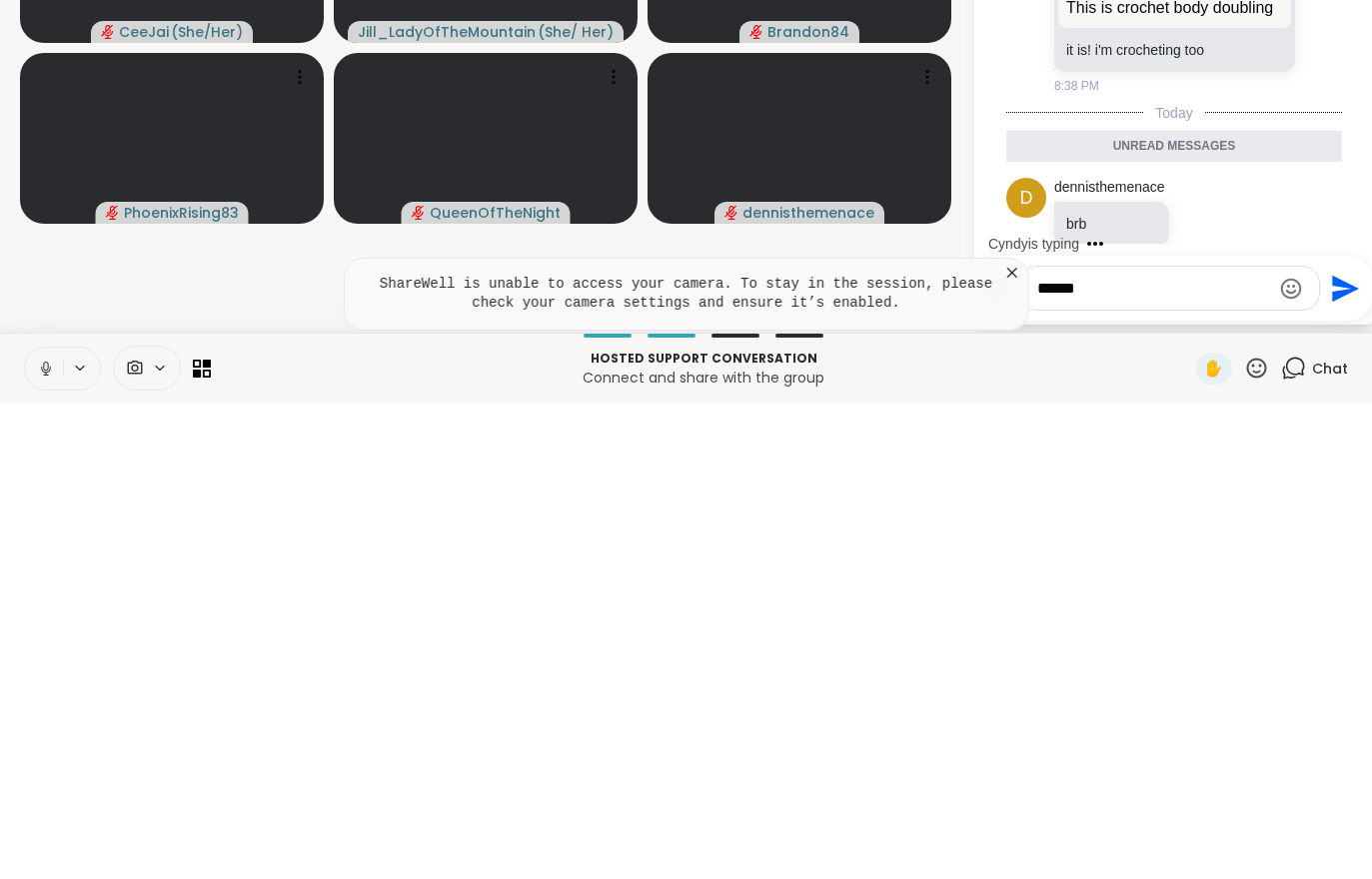 scroll, scrollTop: 2342, scrollLeft: 0, axis: vertical 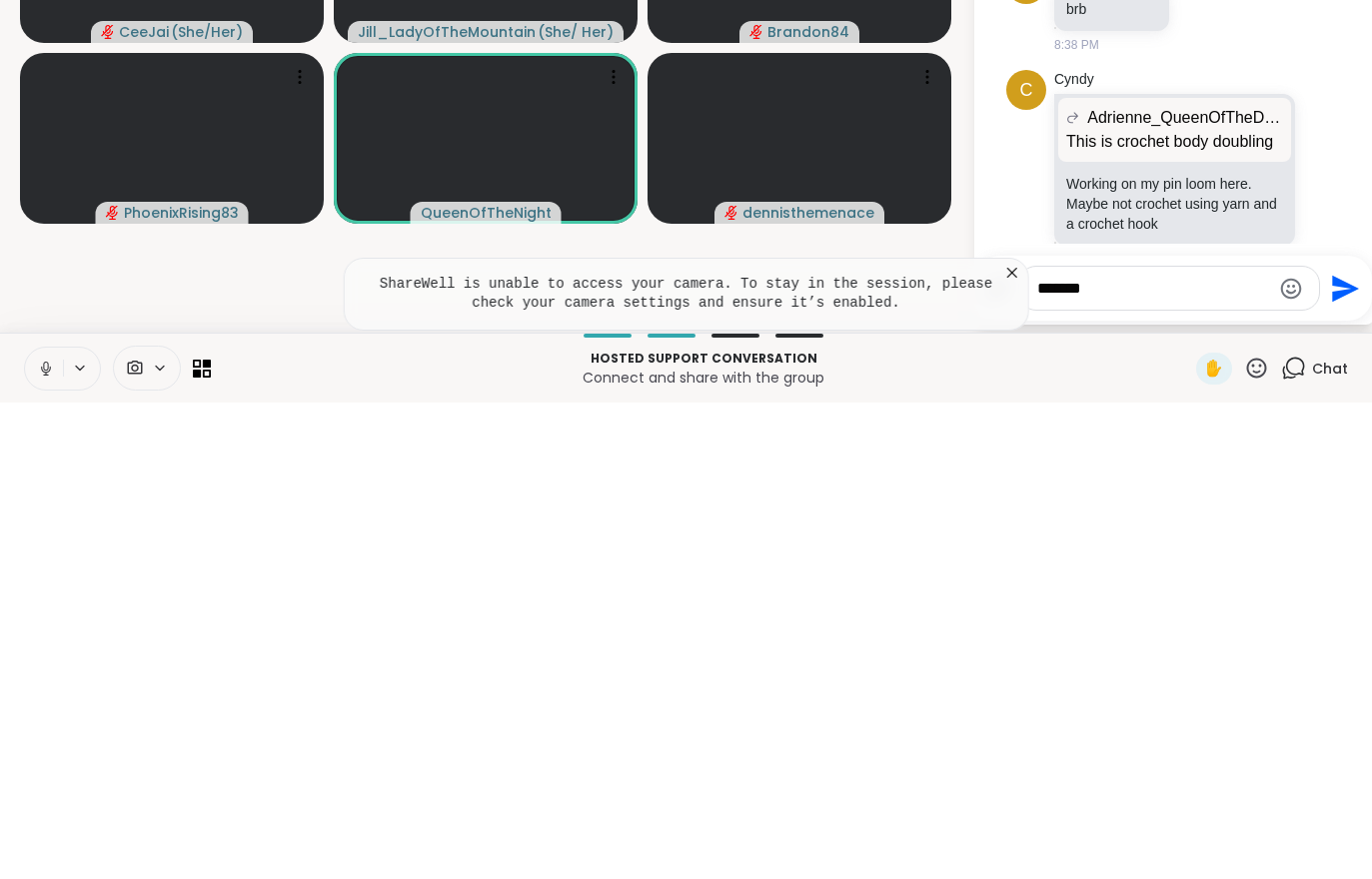 type on "********" 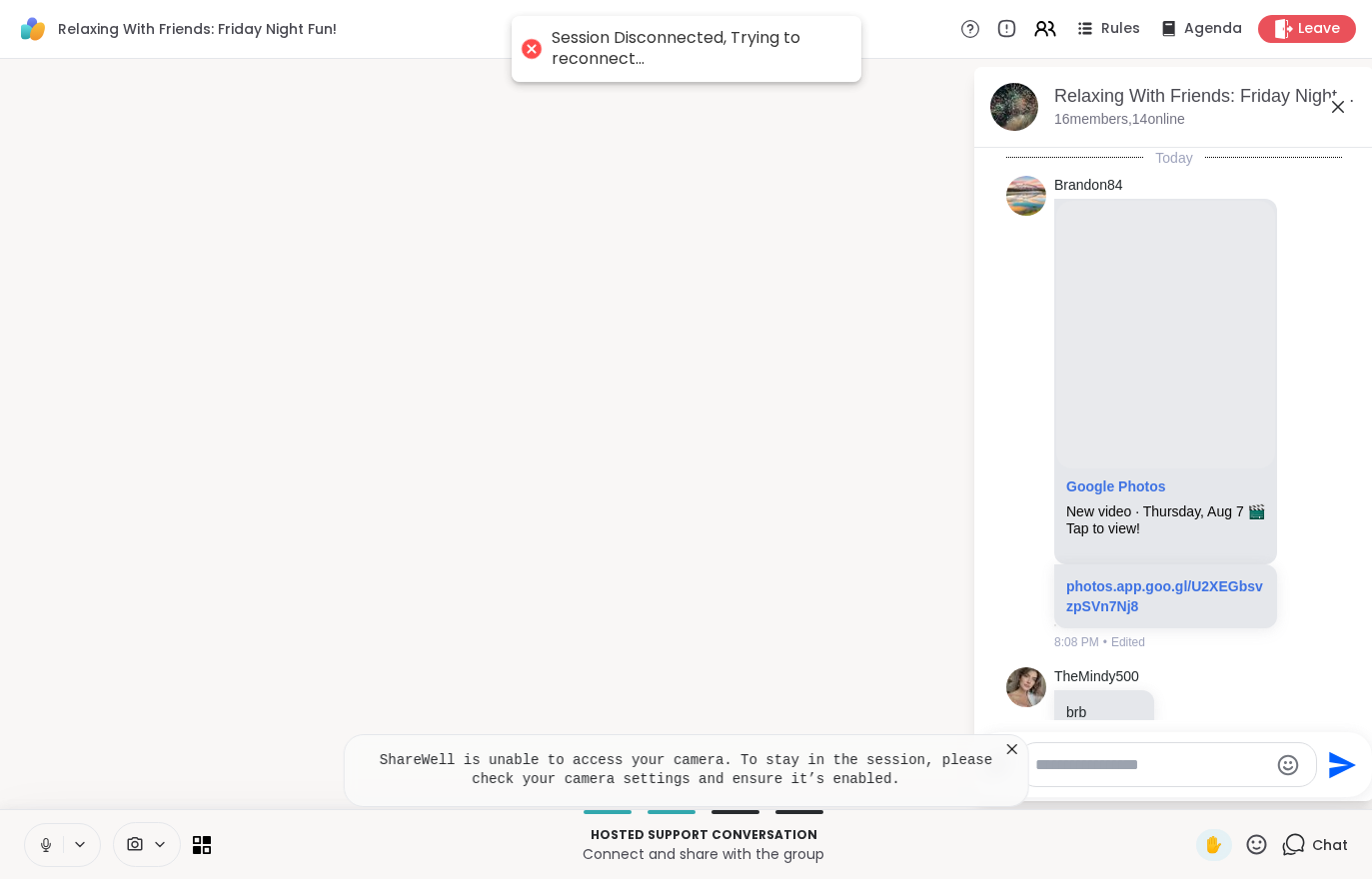 scroll, scrollTop: 2322, scrollLeft: 0, axis: vertical 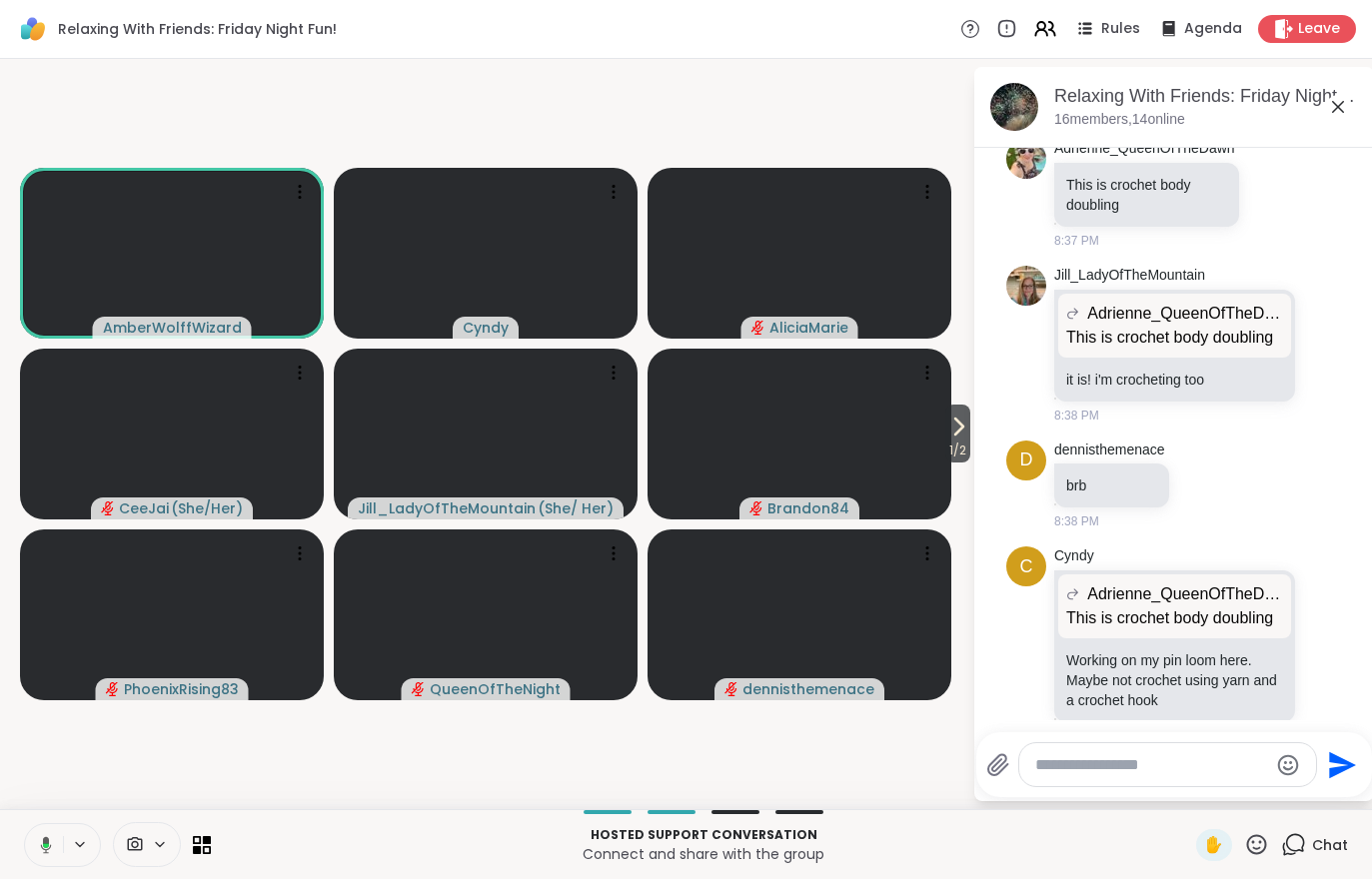 click 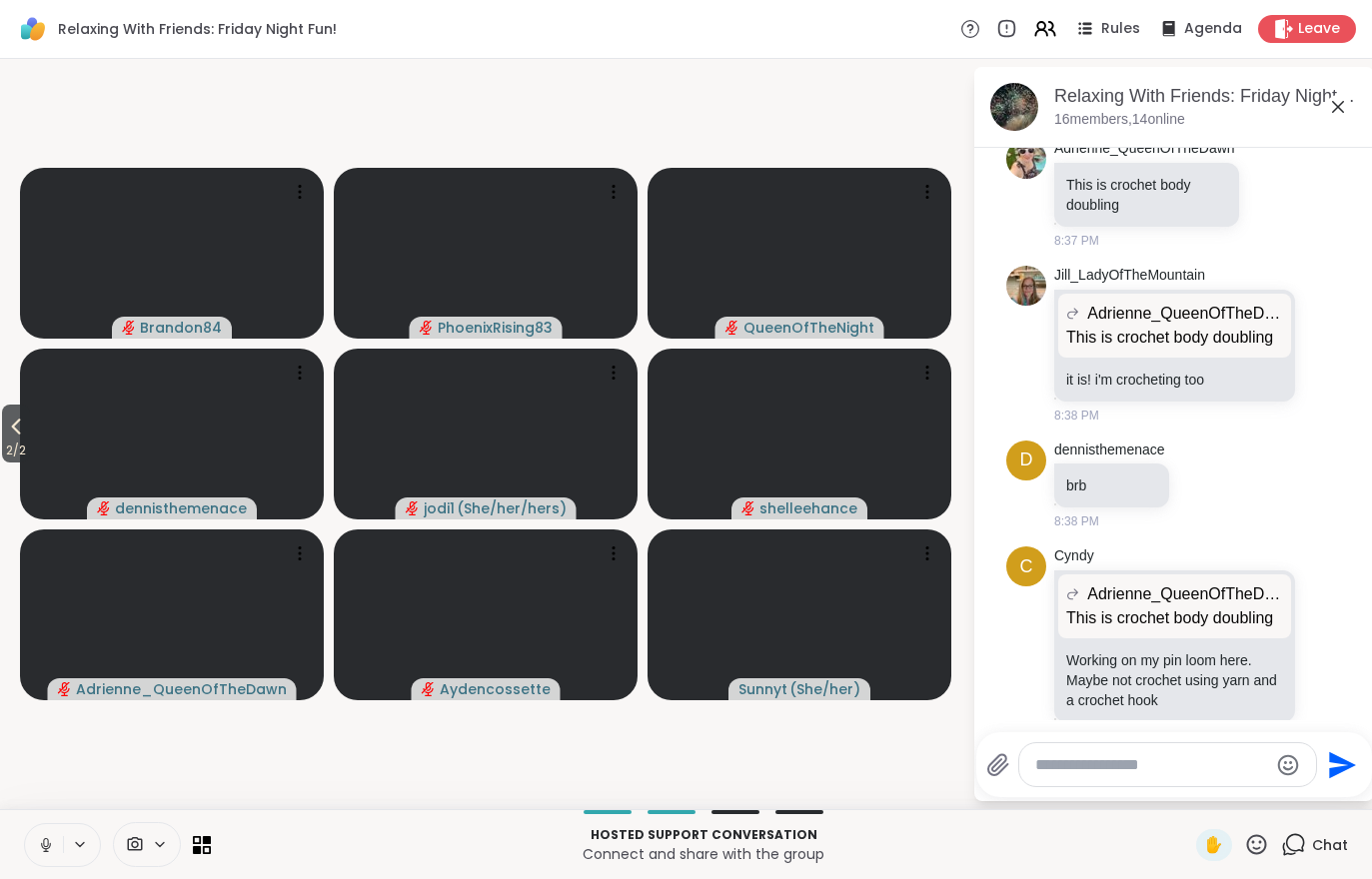 click on "2  /  2" at bounding box center [16, 450] 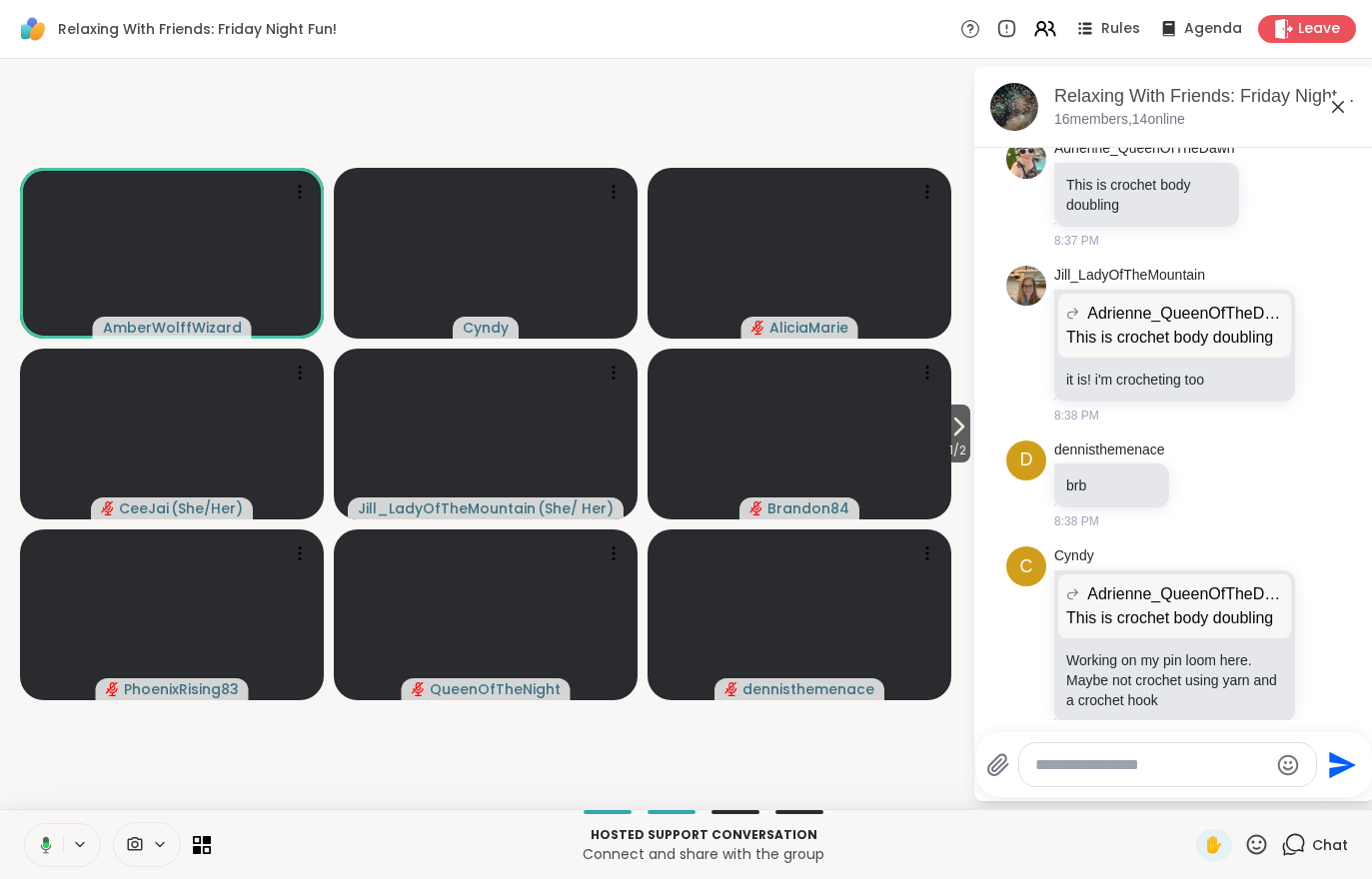 scroll, scrollTop: 2350, scrollLeft: 0, axis: vertical 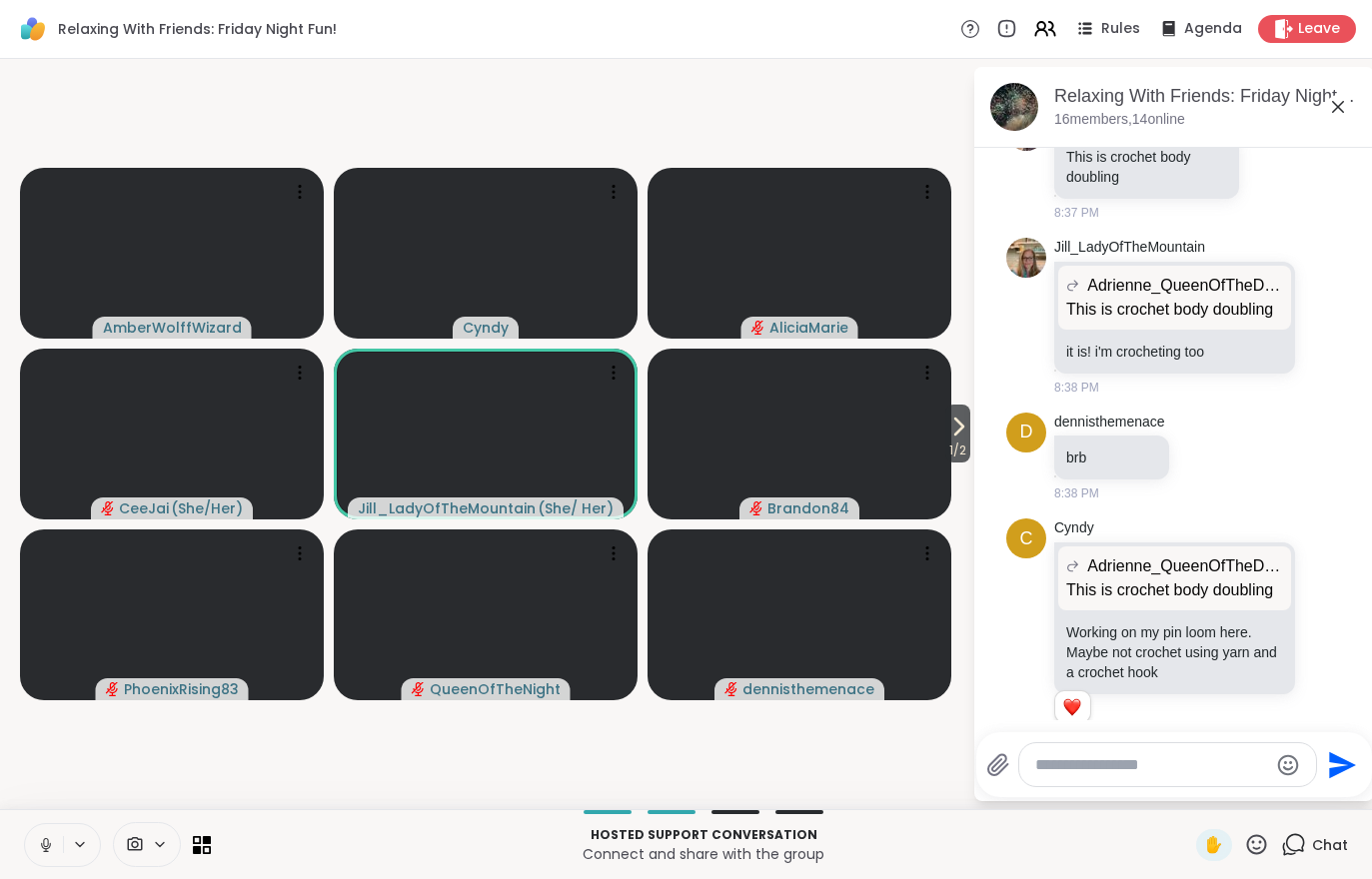 click on "1  /  2" at bounding box center [957, 450] 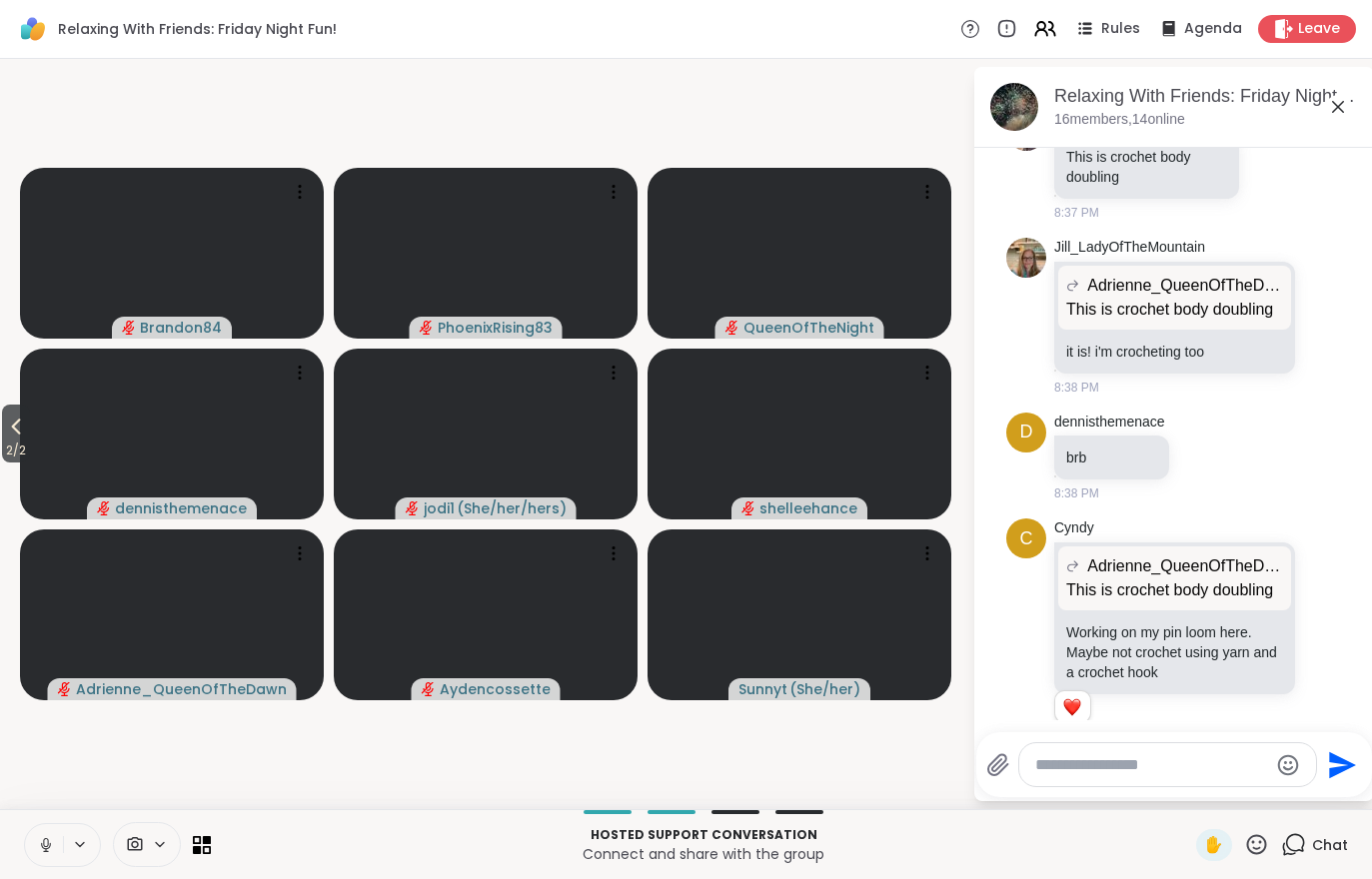 scroll, scrollTop: 2516, scrollLeft: 0, axis: vertical 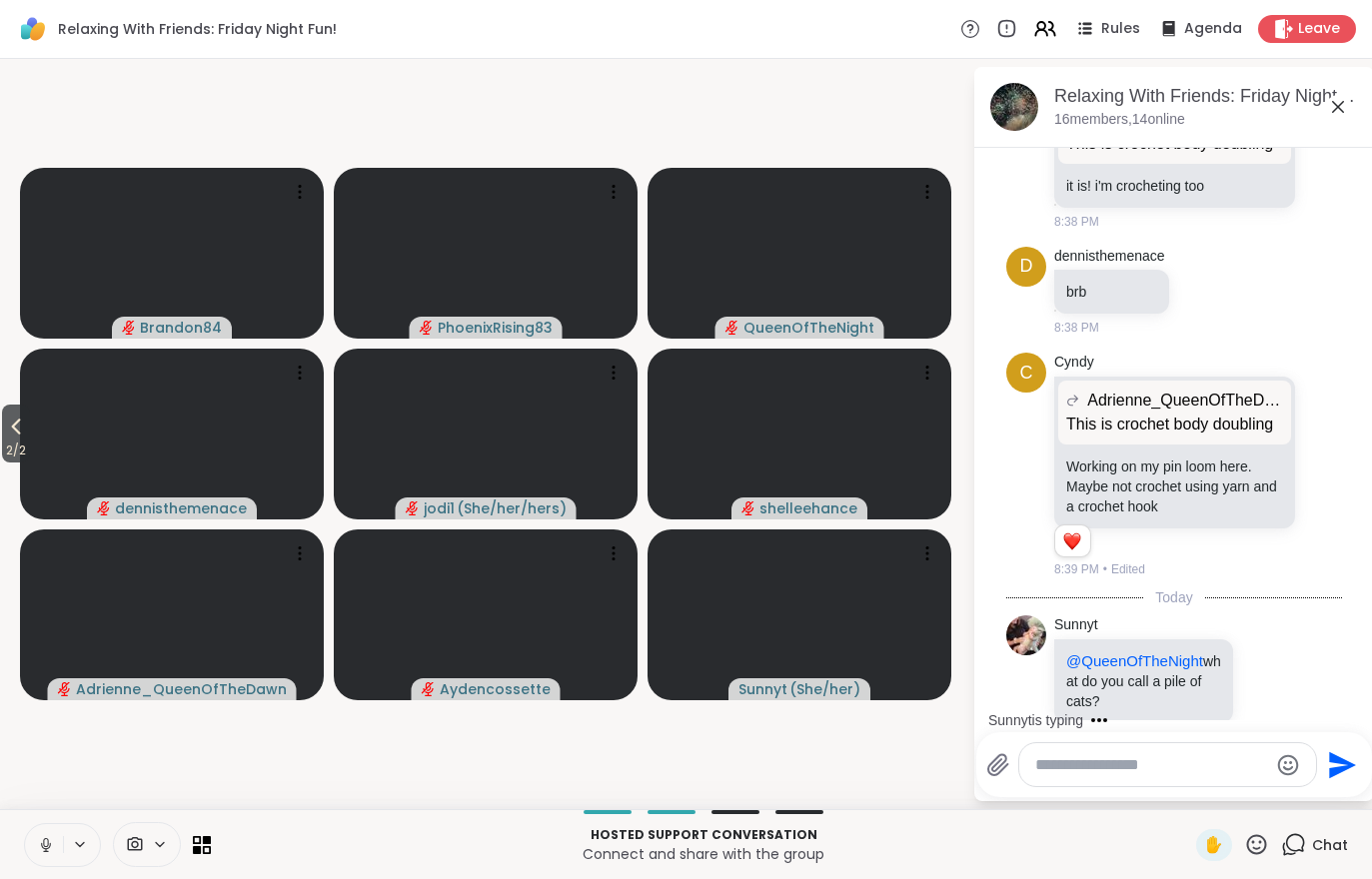 click on "2  /  2" at bounding box center (16, 450) 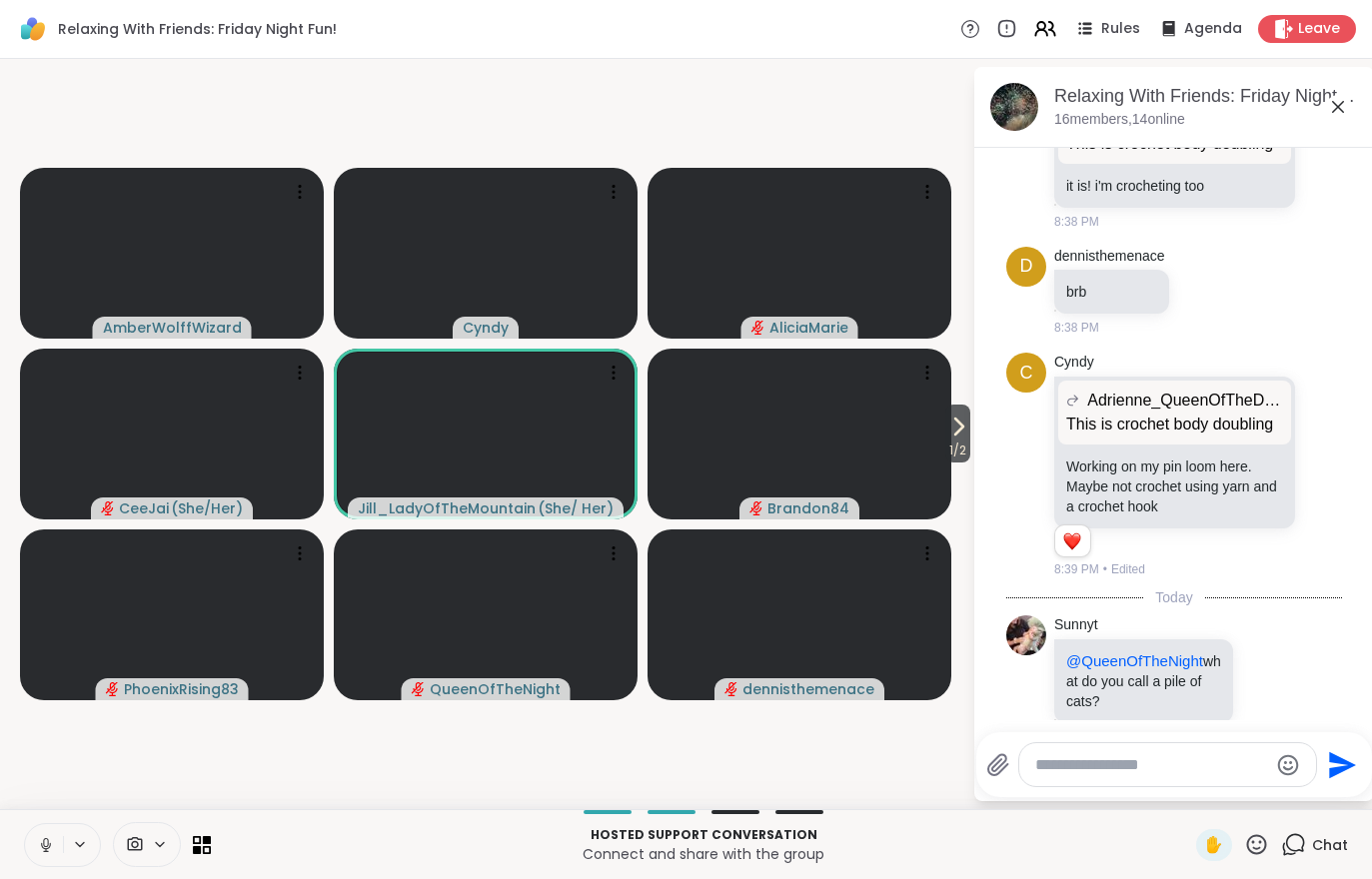 click 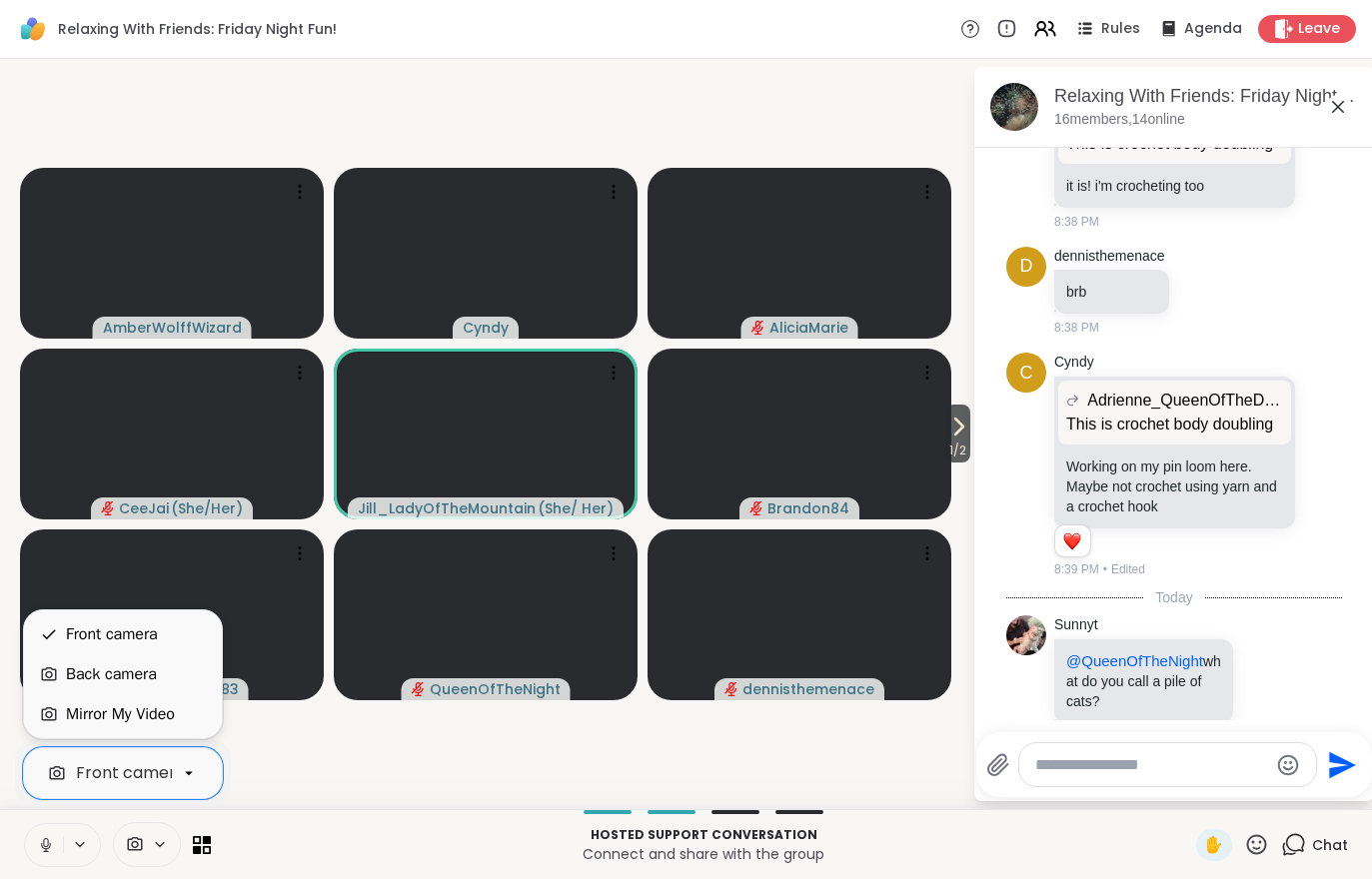 click on "Mirror My Video" at bounding box center [123, 714] 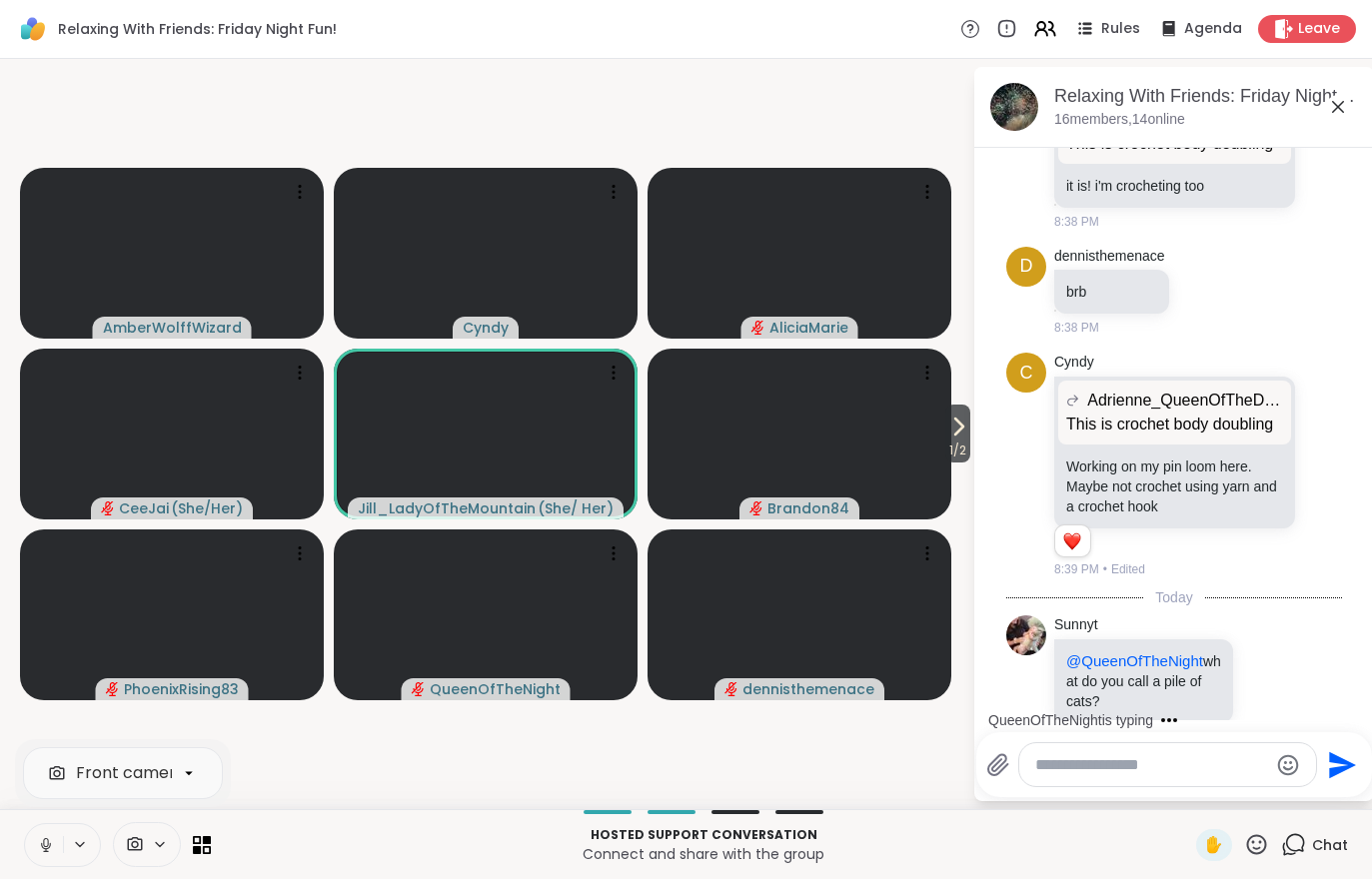 scroll, scrollTop: 2738, scrollLeft: 0, axis: vertical 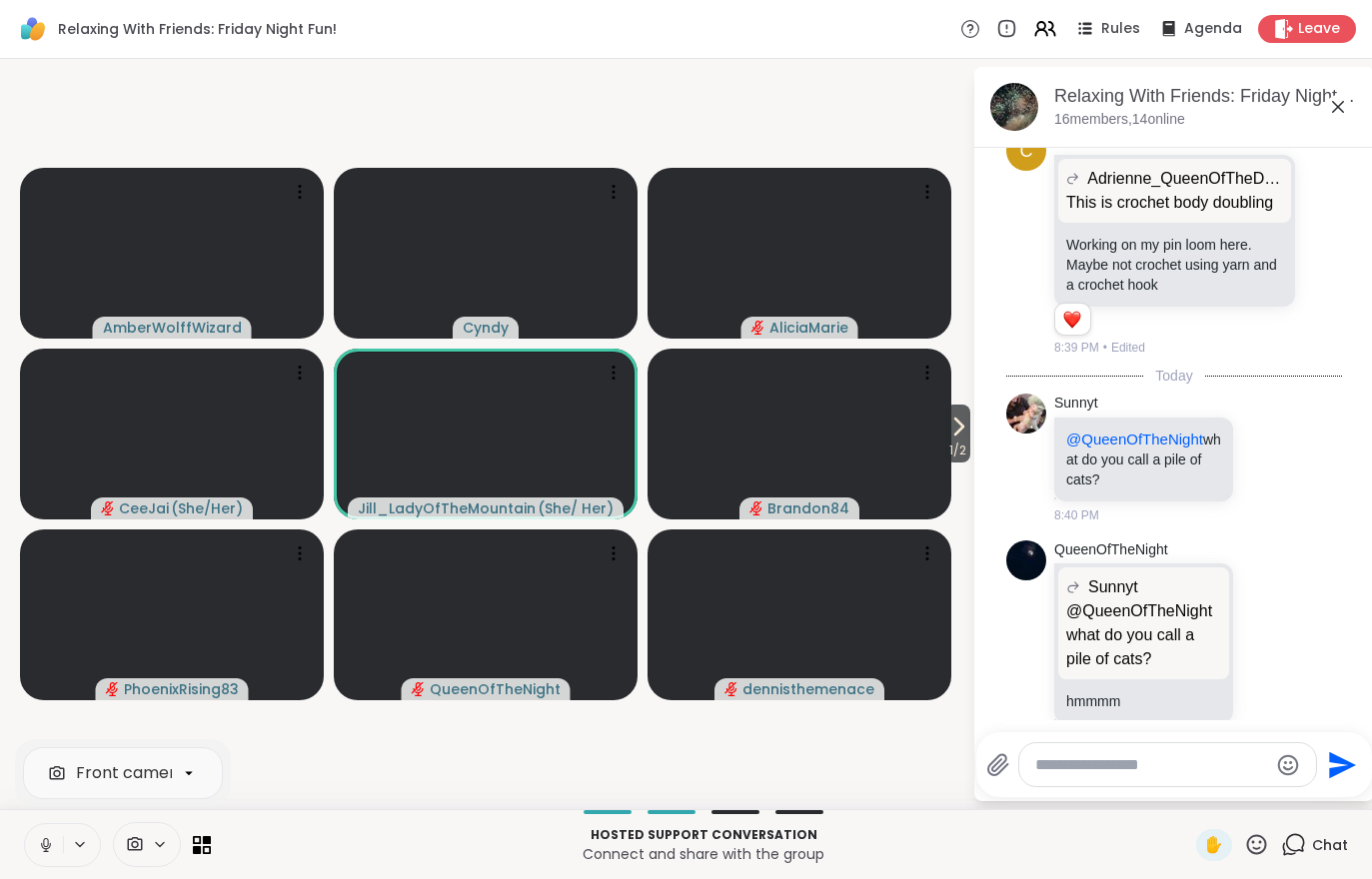 click 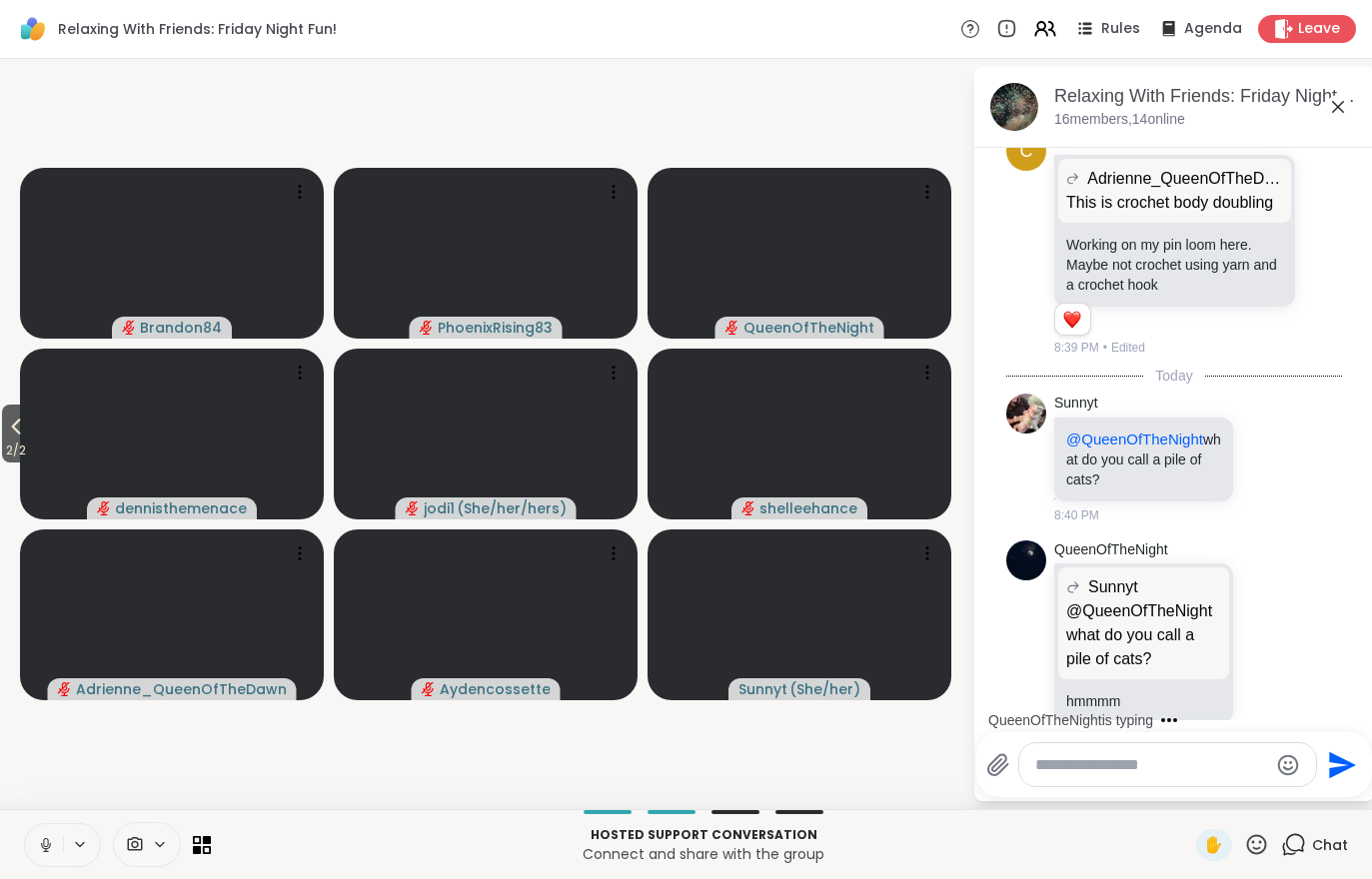 click 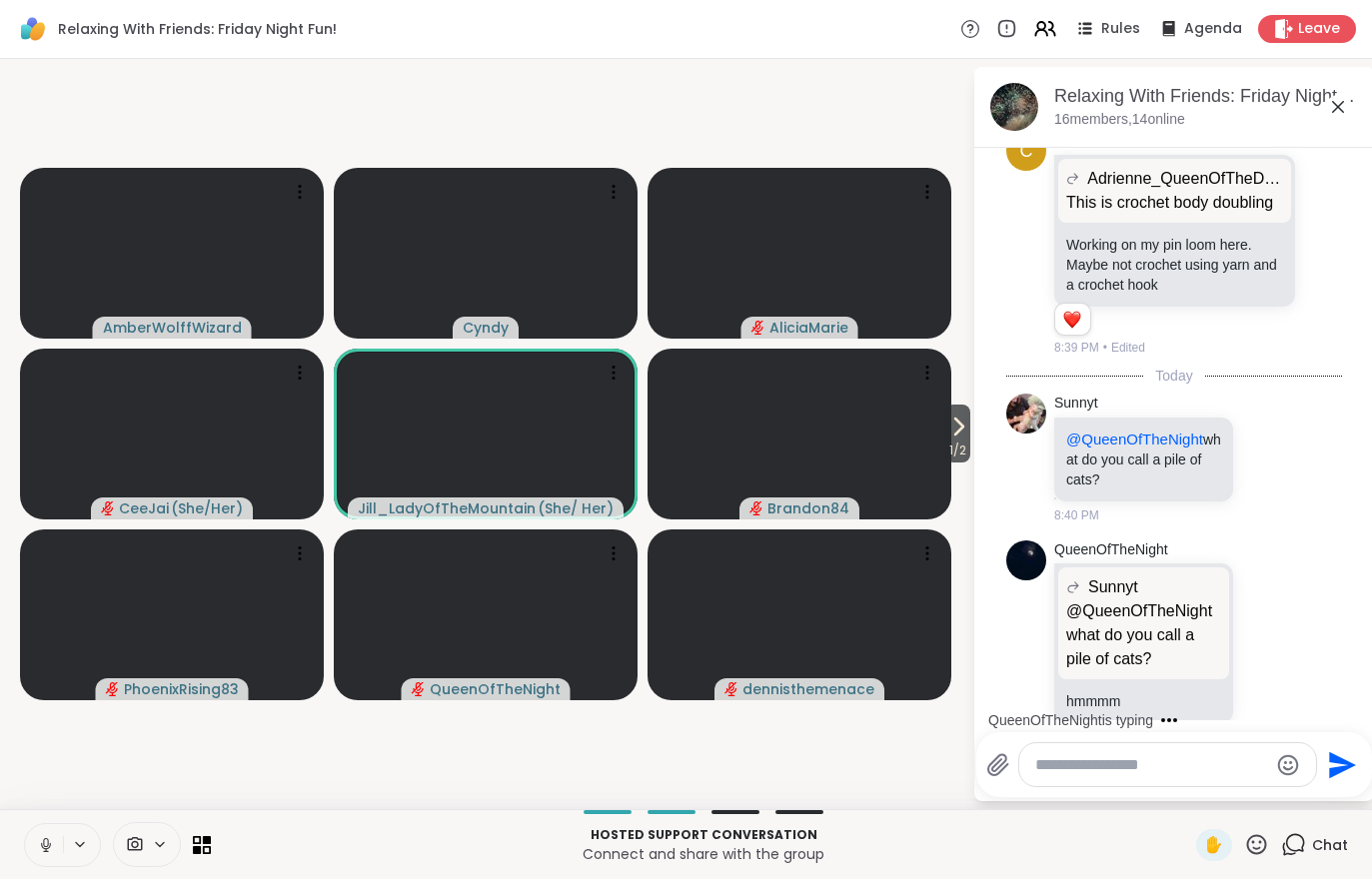 scroll, scrollTop: 2960, scrollLeft: 0, axis: vertical 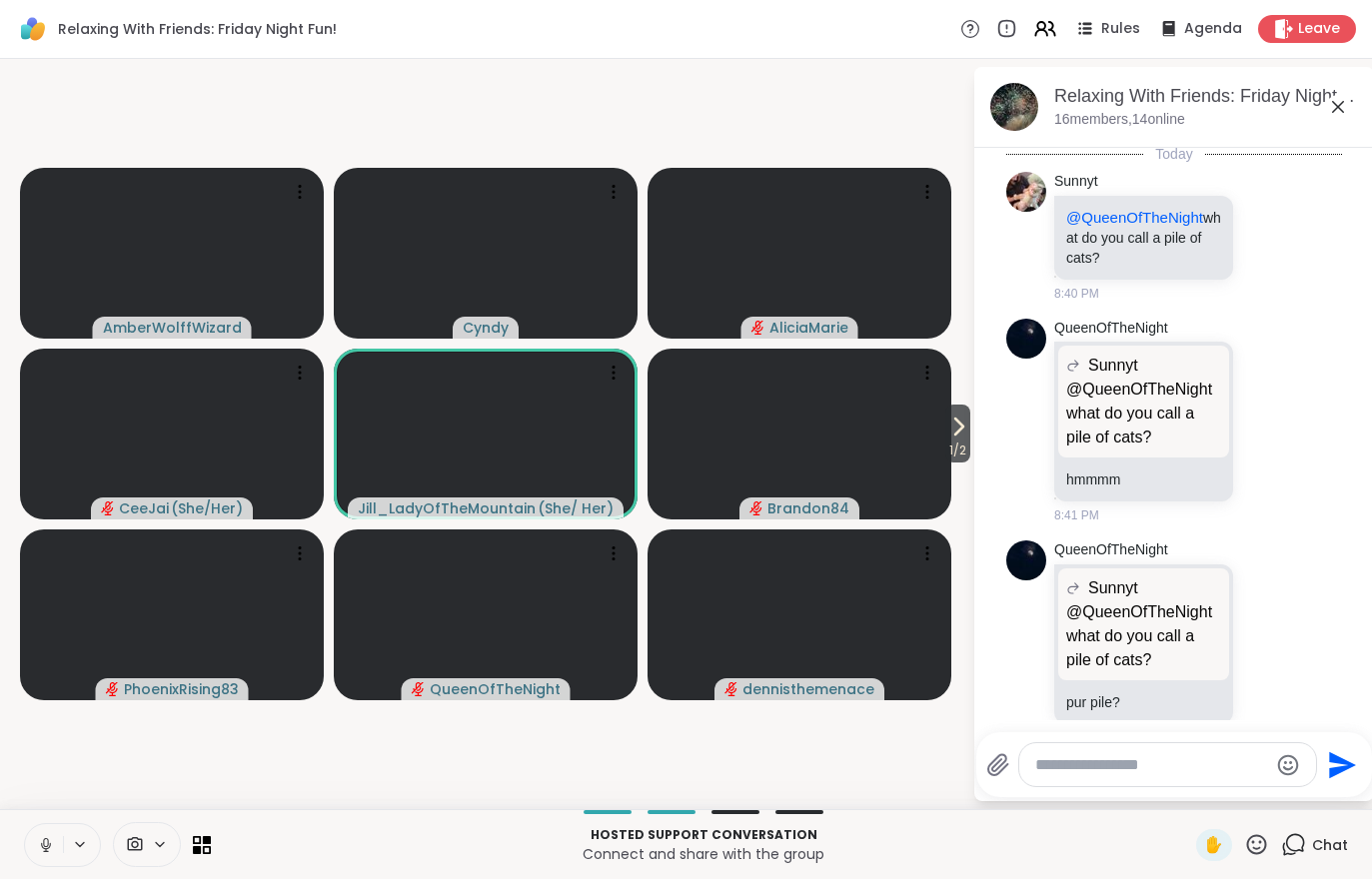 click on "1  /  2" at bounding box center [957, 450] 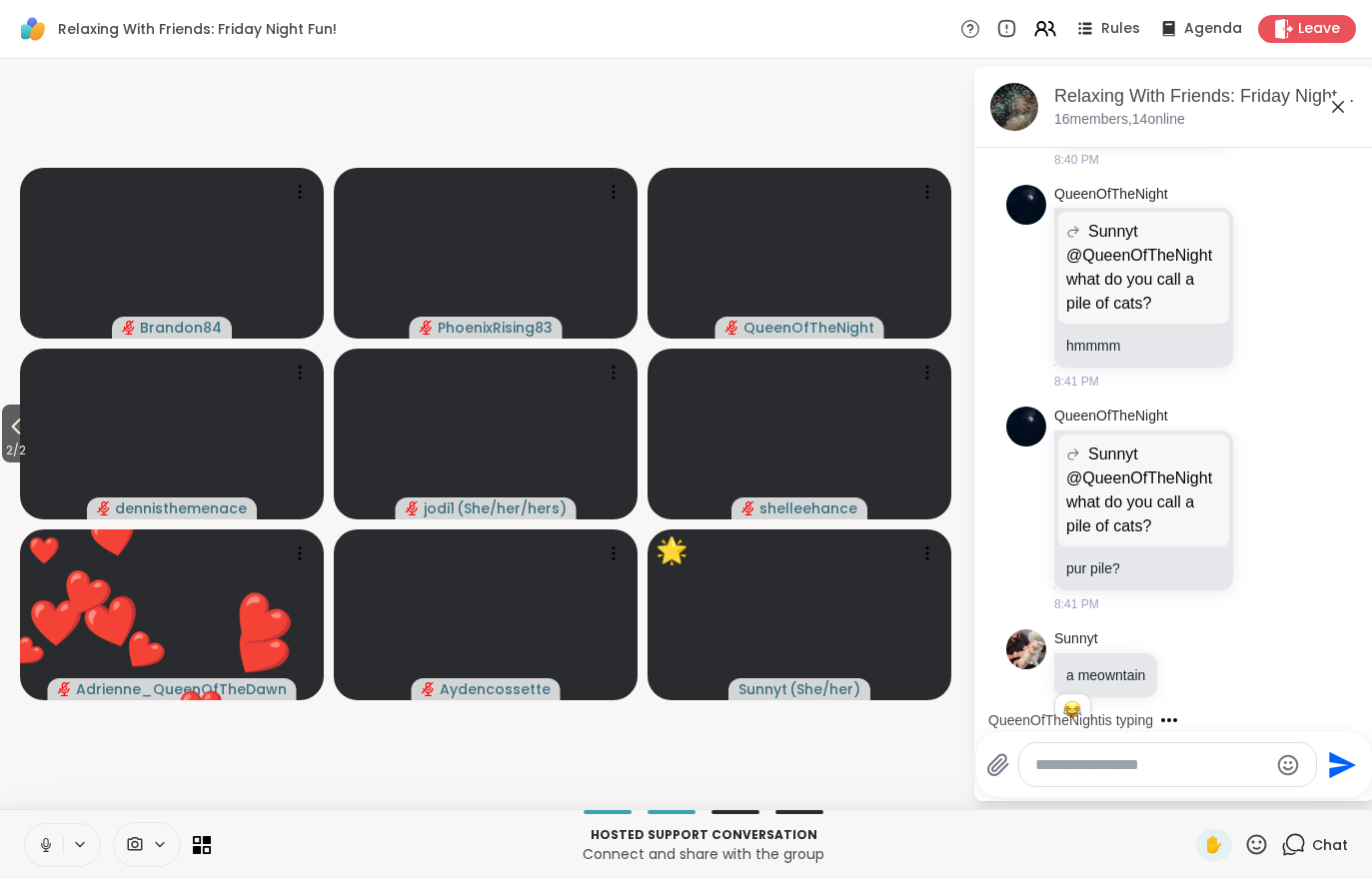 scroll, scrollTop: 3199, scrollLeft: 0, axis: vertical 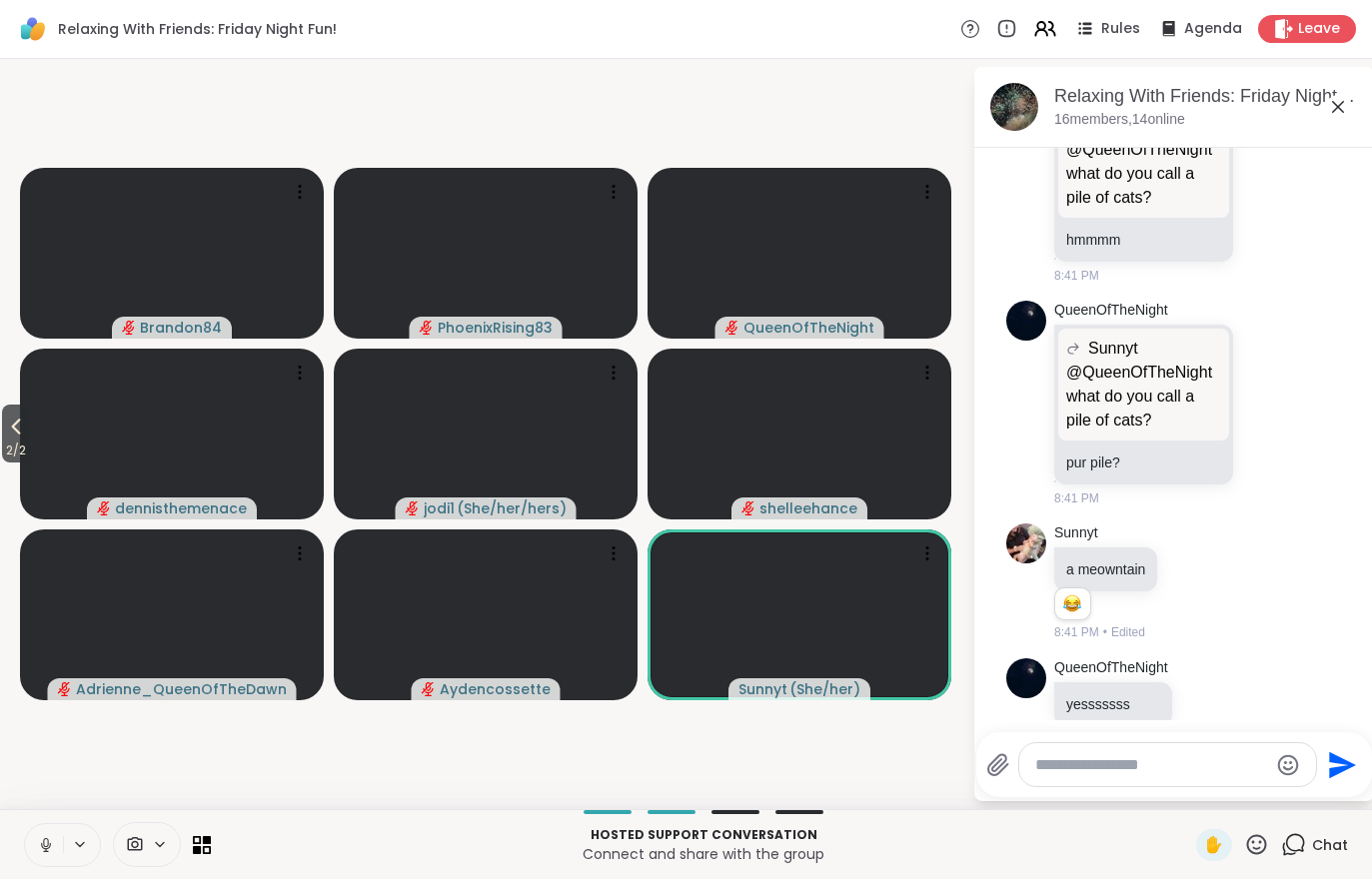 click 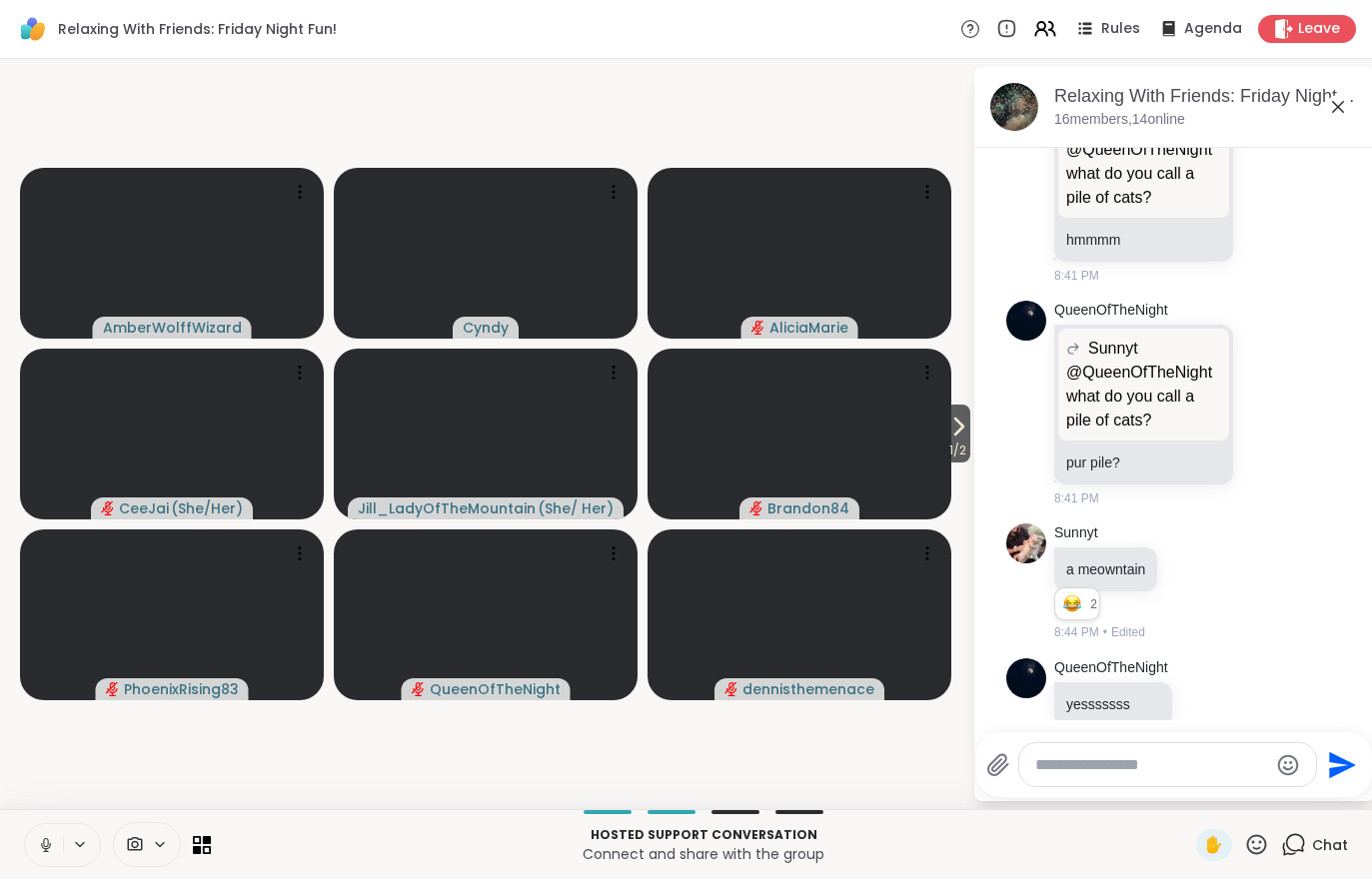 click at bounding box center [44, 845] 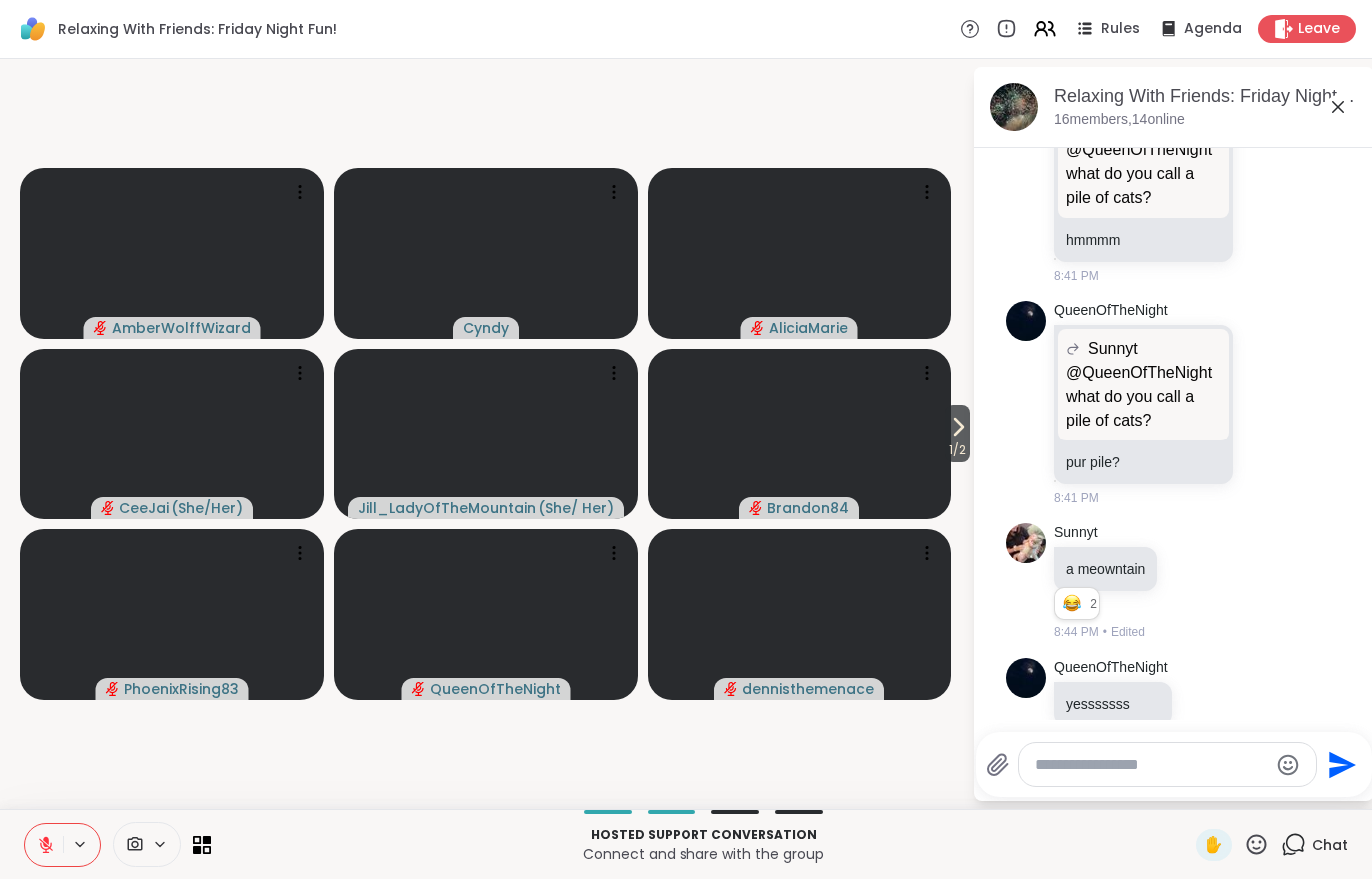 click at bounding box center (44, 845) 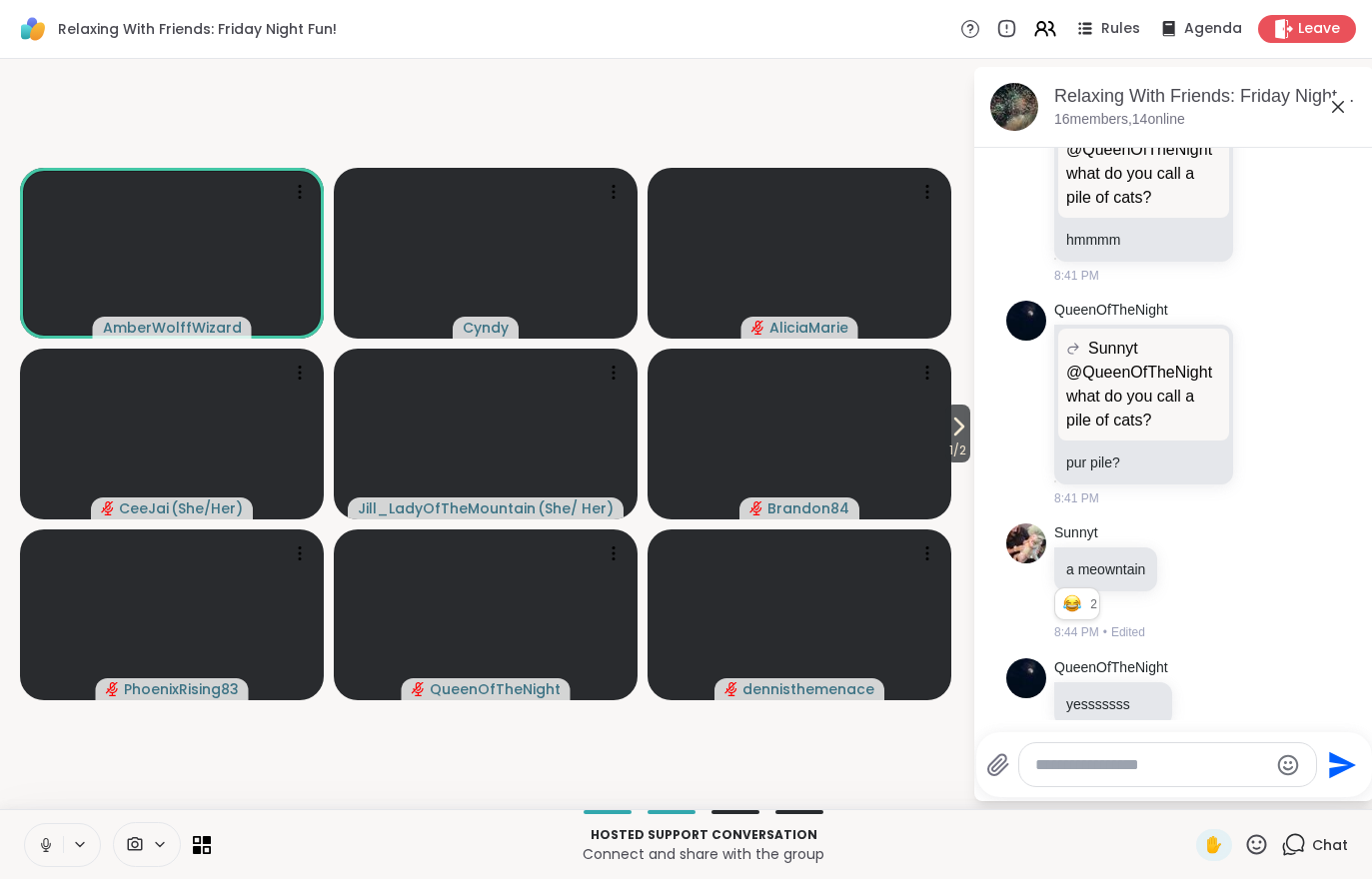 click on "Today Brandon84 Google Photos New video · Thursday, Aug 7 🎬 Tap to view! photos.app.goo.gl/U2XEGbsvzpSVn7Nj8 8:08 PM • Edited TheMindy500 brb 8:09 PM AliciaMarie missed u last night   1 1 8:14 PM • Edited AliciaMarie jodi done with tms i am at day 5 8:16 PM Sunnyt I hope that's the answer  @QueenOfTheNight 8:22 PM Sunnyt I think I honestly like PSL answer better lol   1 1 8:29 PM • Edited QueenOfTheNight Hamburger buns!!   4 4 4 8:26 PM • Edited PhoenixRising83 QueenOfTheNight Hamburger buns!! Hamburger buns!! yyyyuuuummmmmmm!!!!! 8:26 PM PhoenixRising83 Gotta dye my roots so if yiu see me dying my hair im listening   1 1 8:34 PM • Edited Sunnyt @Aydencossette  whatcha making 8:36 PM Adrienne_QueenOfTheDawn This is crochet body doubling 8:37 PM Jill_LadyOfTheMountain Adrienne_QueenOfTheDawn This is crochet body doubling  This is crochet body doubling it is! i'm crocheting too 8:38 PM d dennisthemenace brb 8:38 PM C Cyndy Adrienne_QueenOfTheDawn This is crochet body doubling    1 1 8:39 PM 2" at bounding box center [1174, -1148] 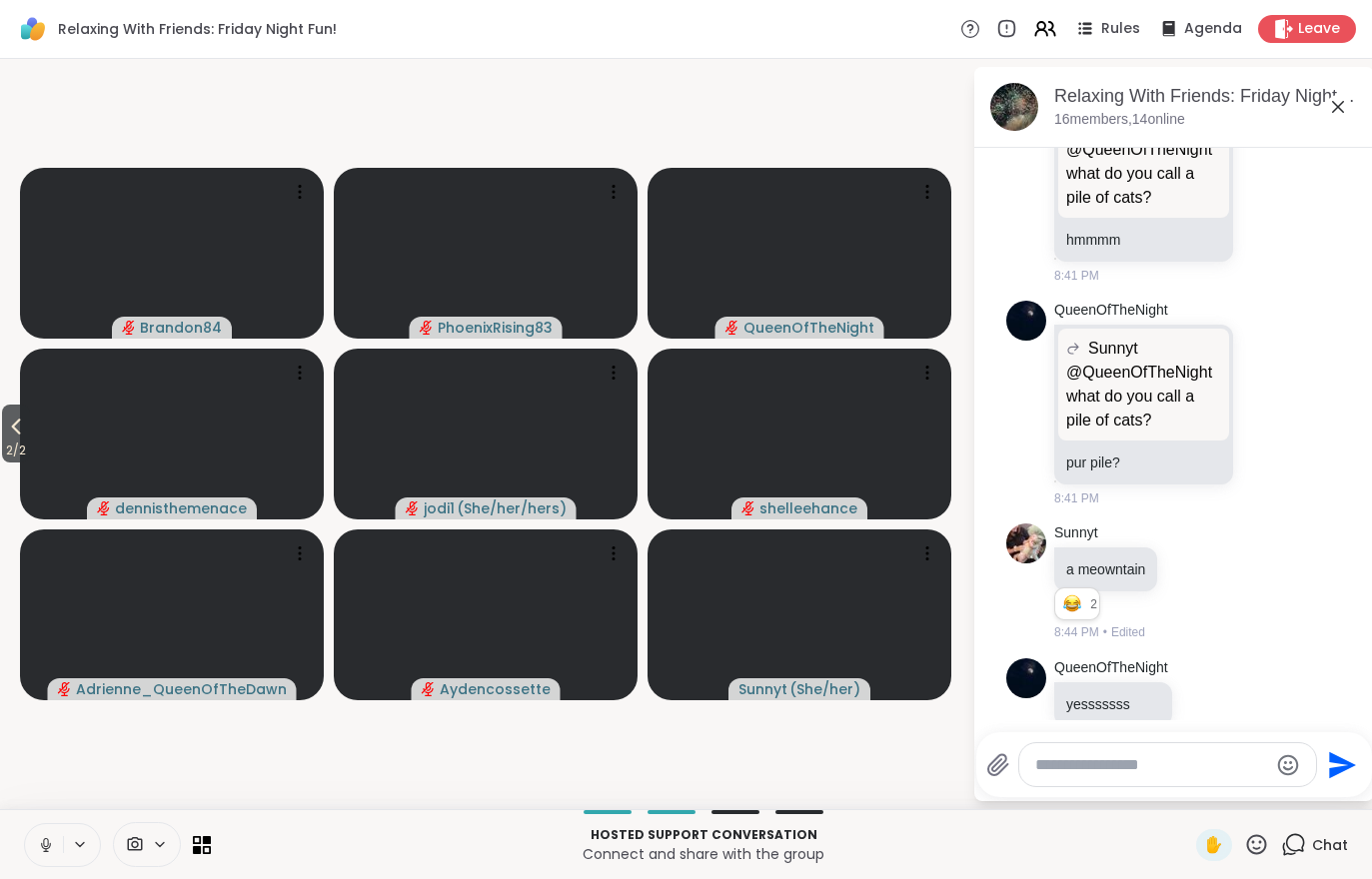 click 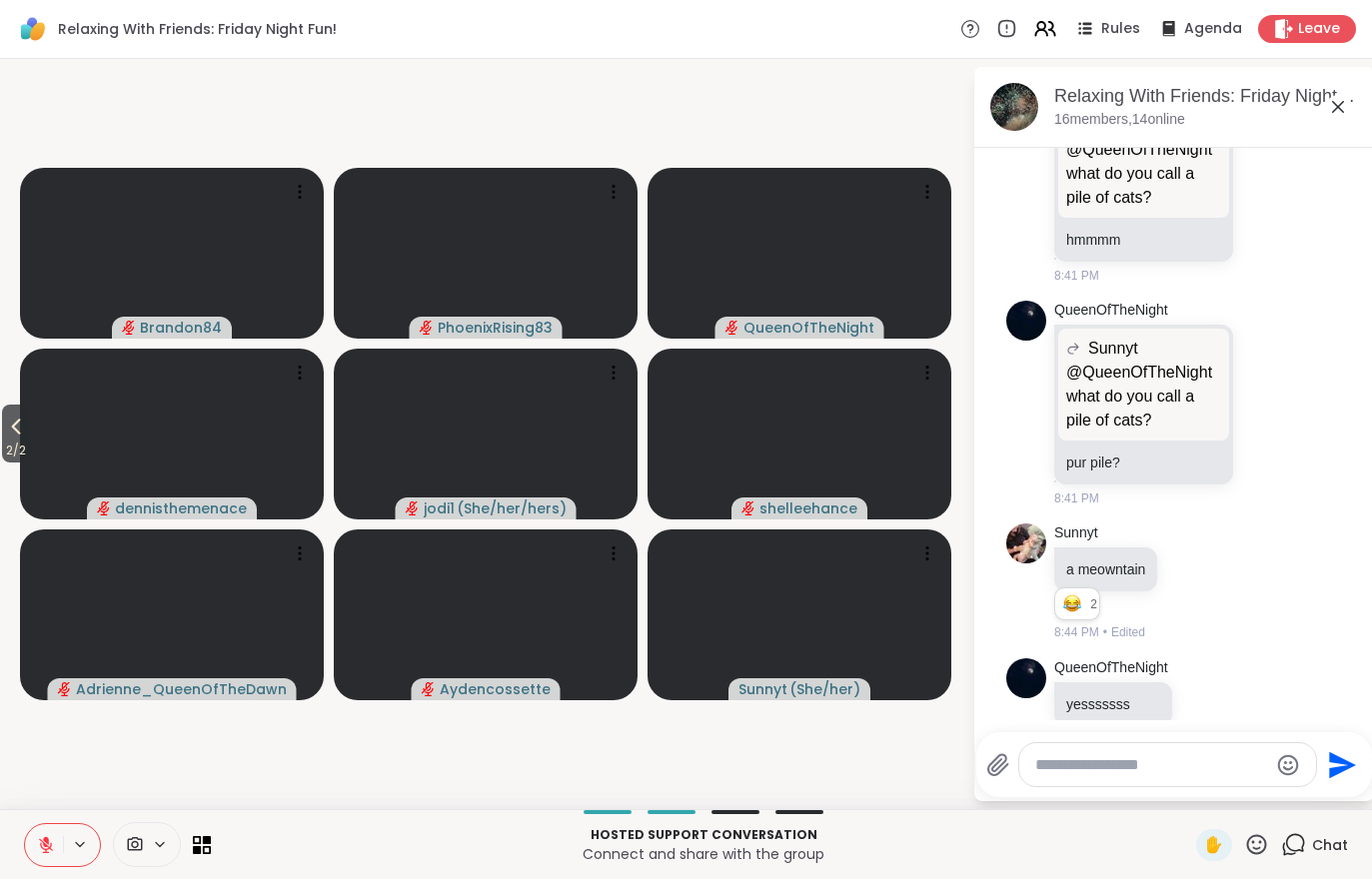 click at bounding box center (44, 845) 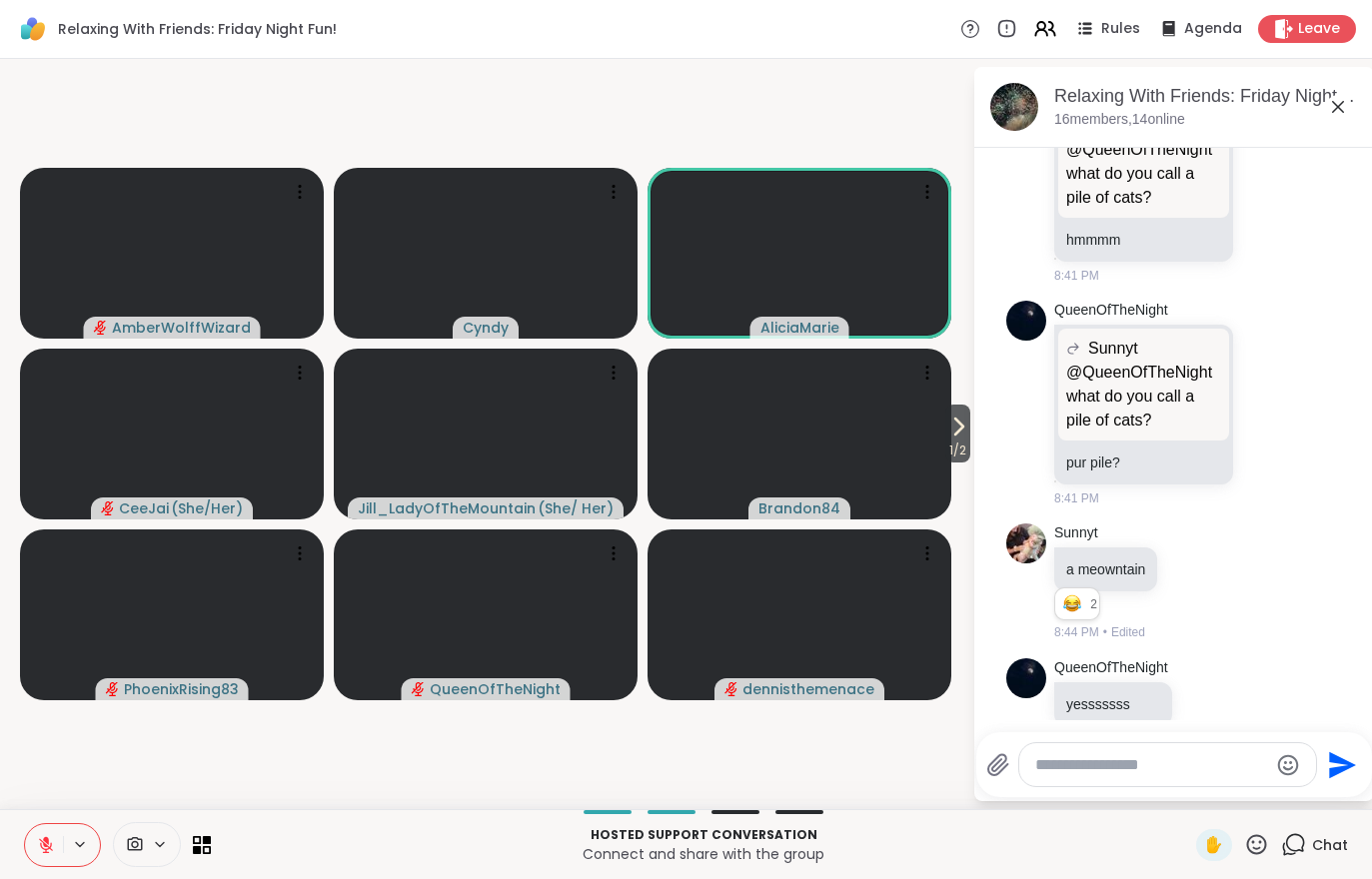 click at bounding box center [44, 845] 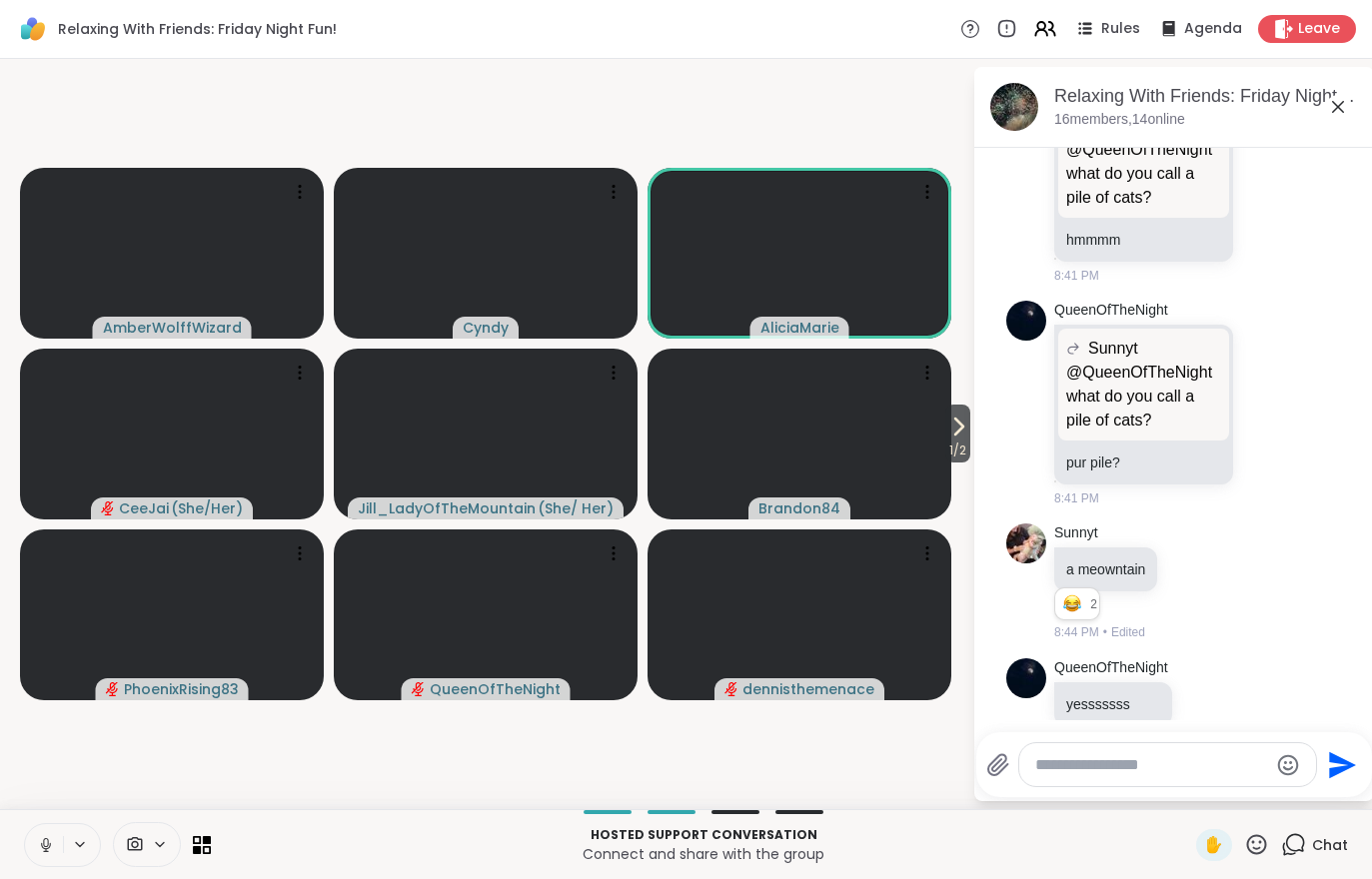 click 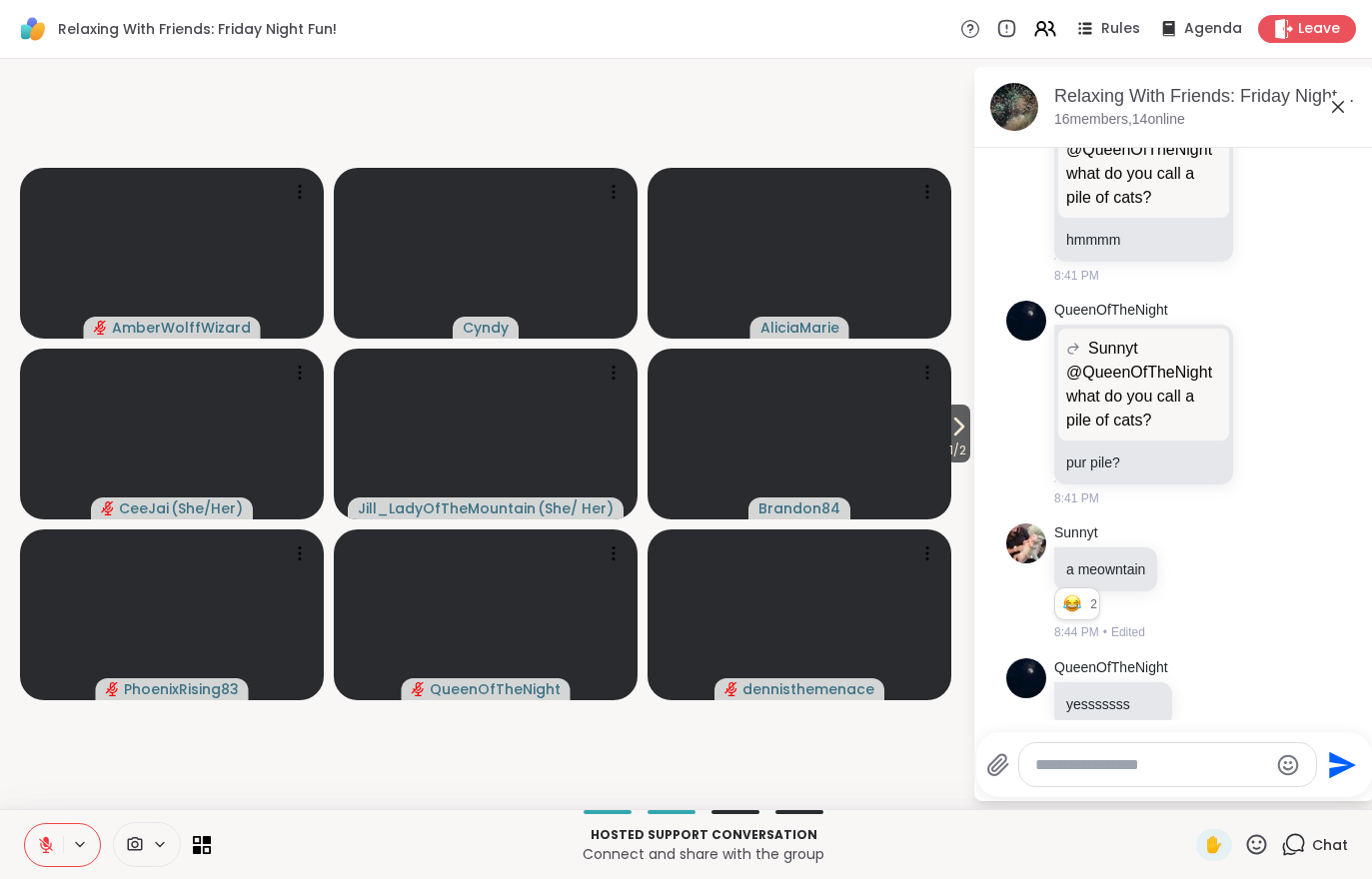 click at bounding box center (44, 845) 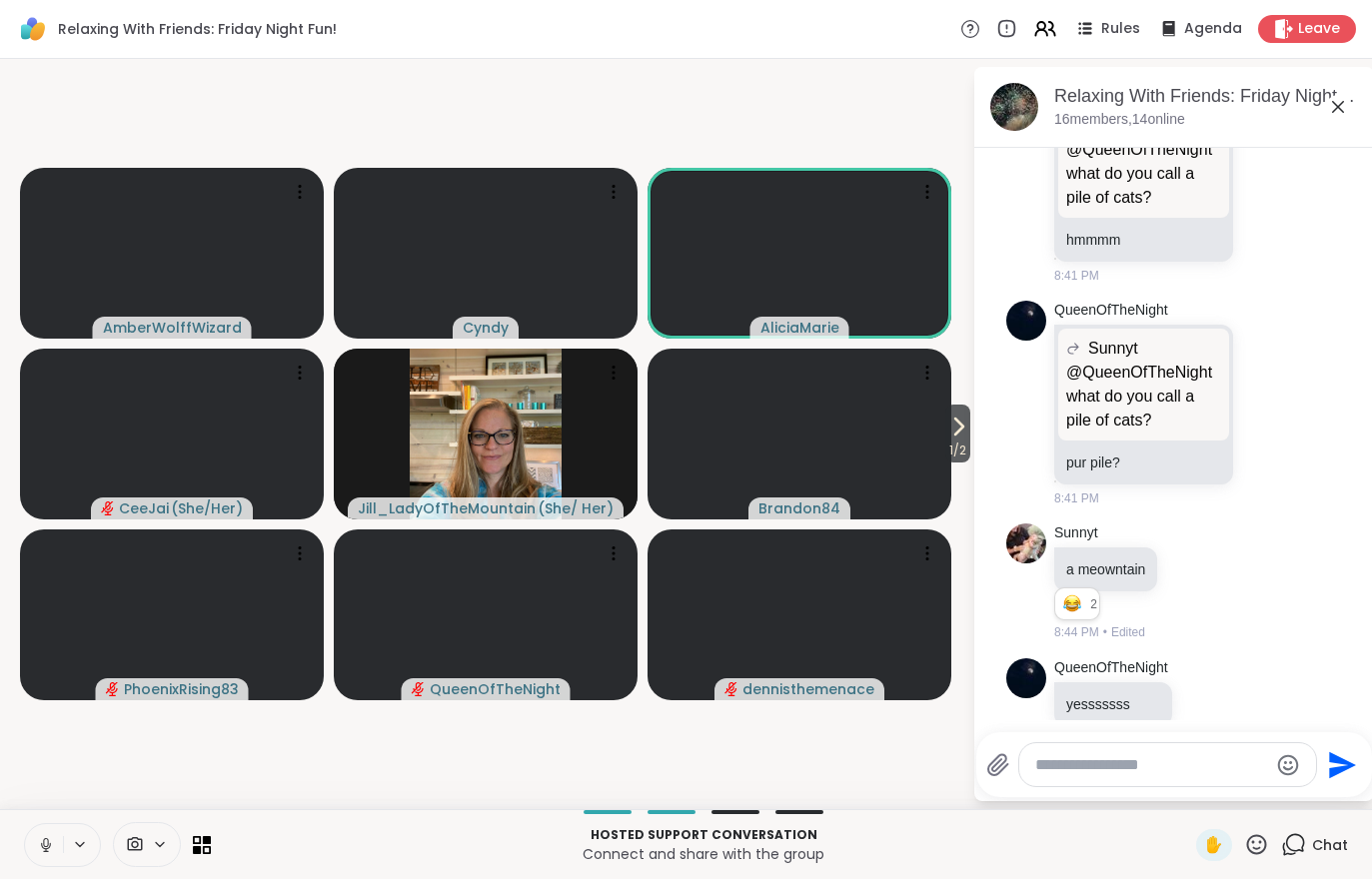 click 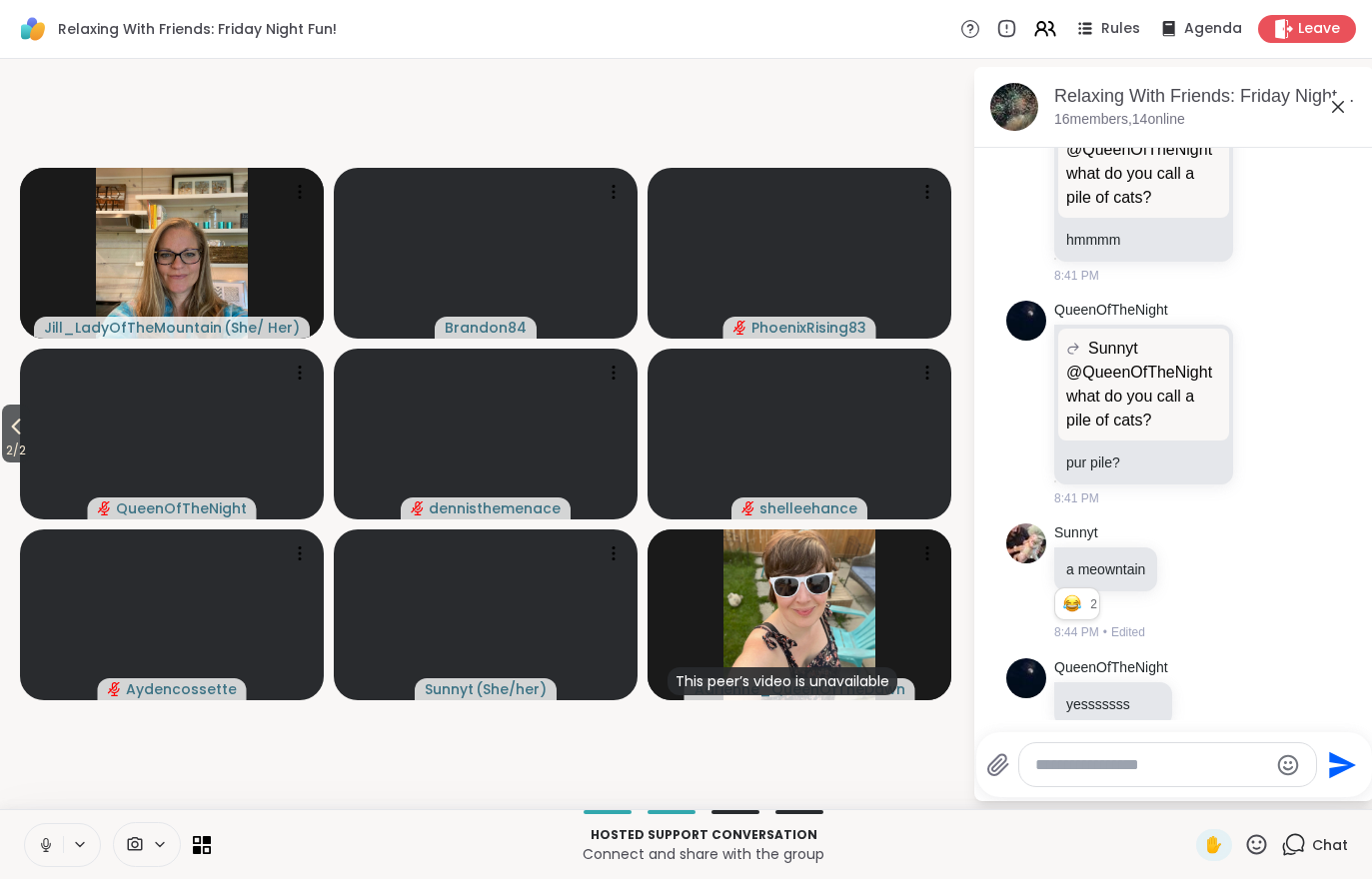click 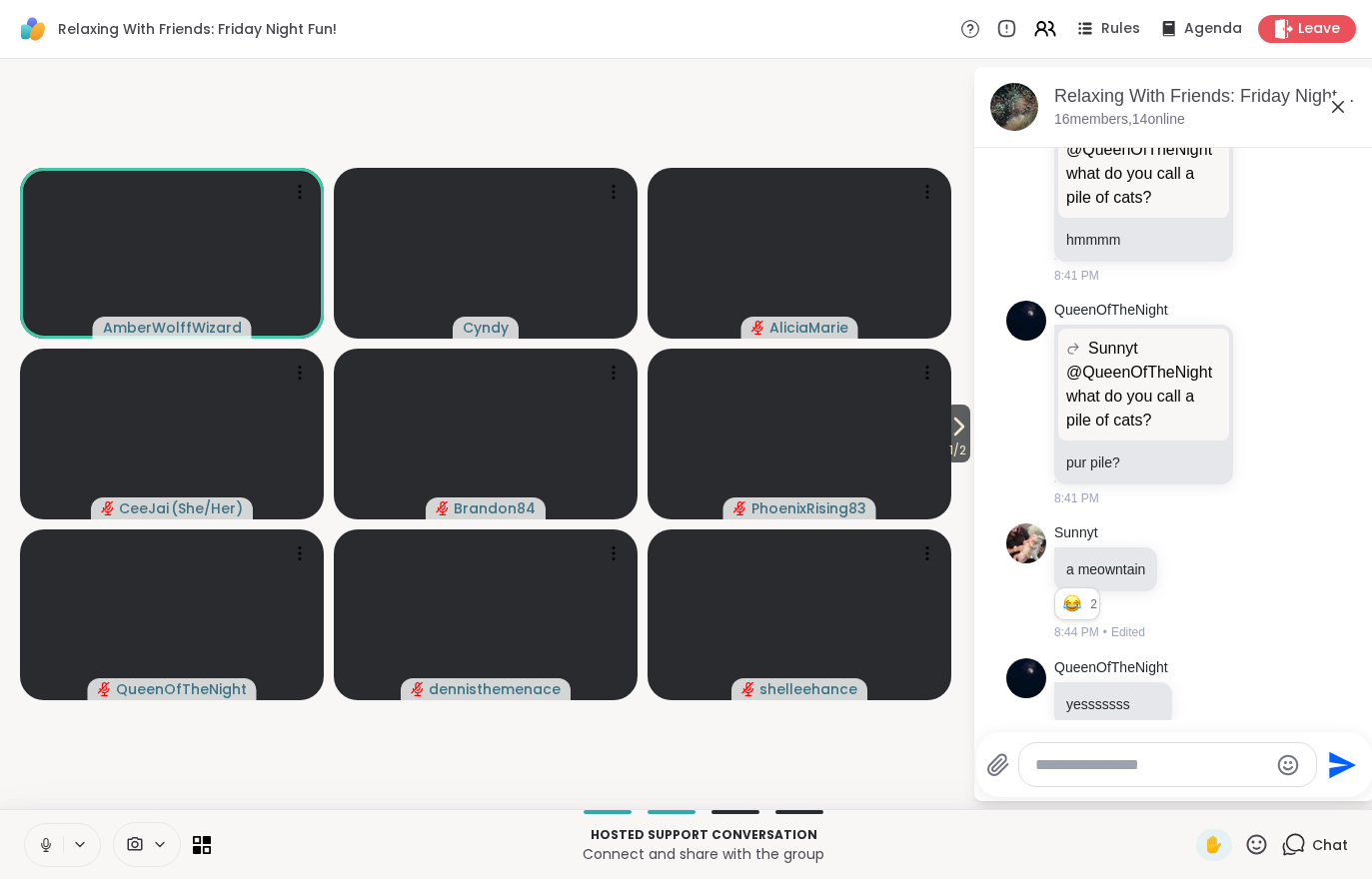click 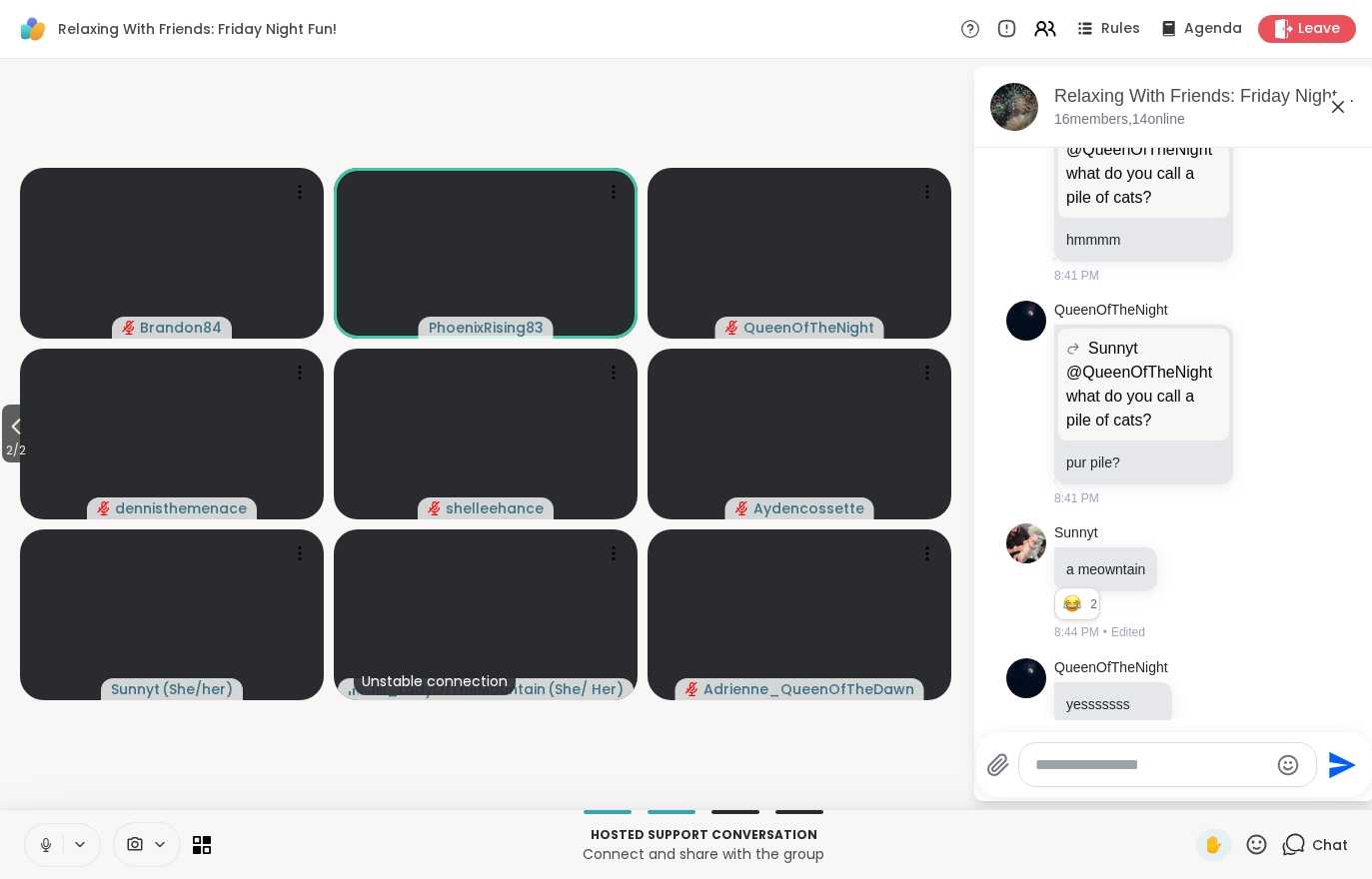 click 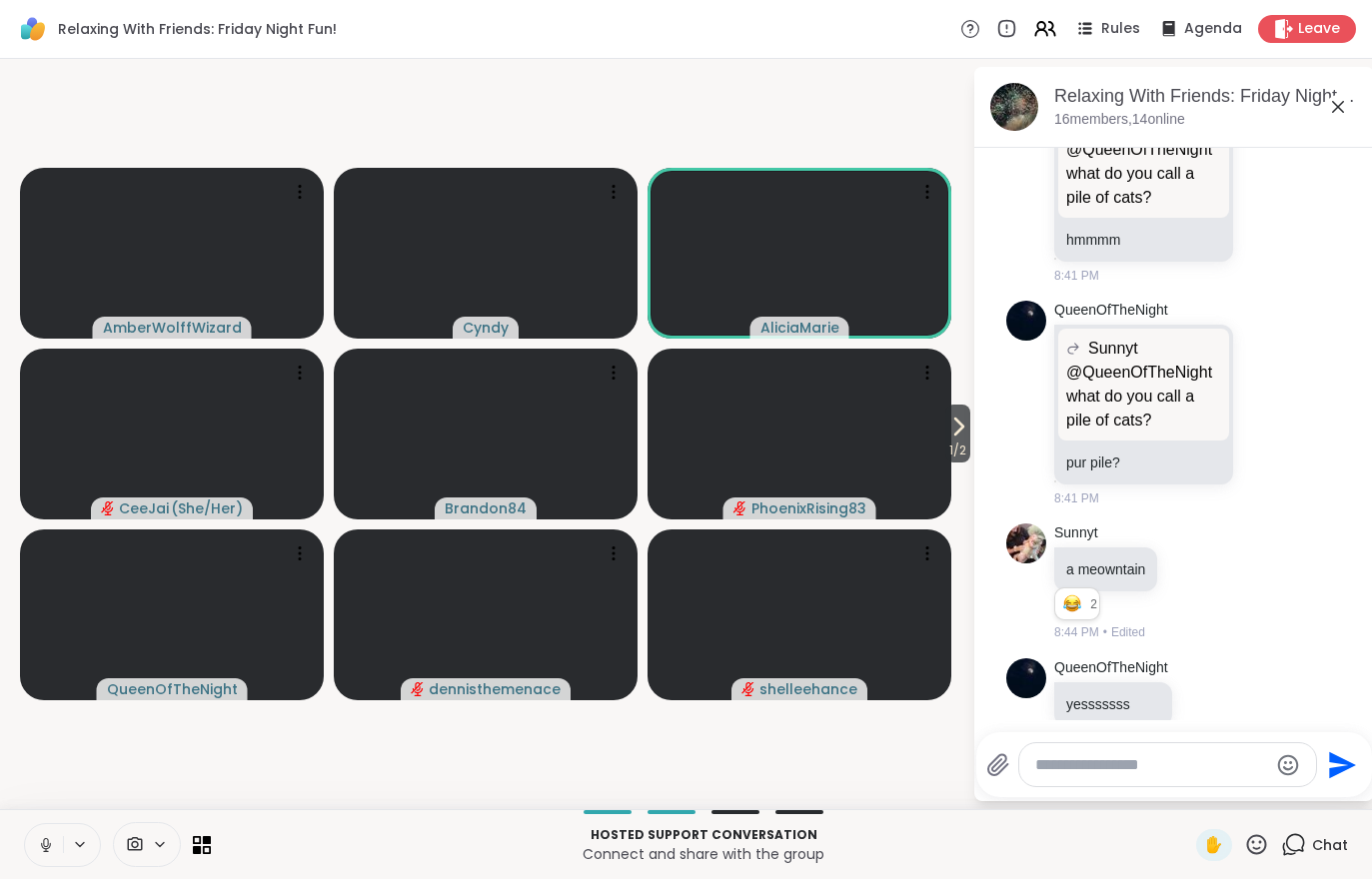 click on "1  /  2" at bounding box center [957, 450] 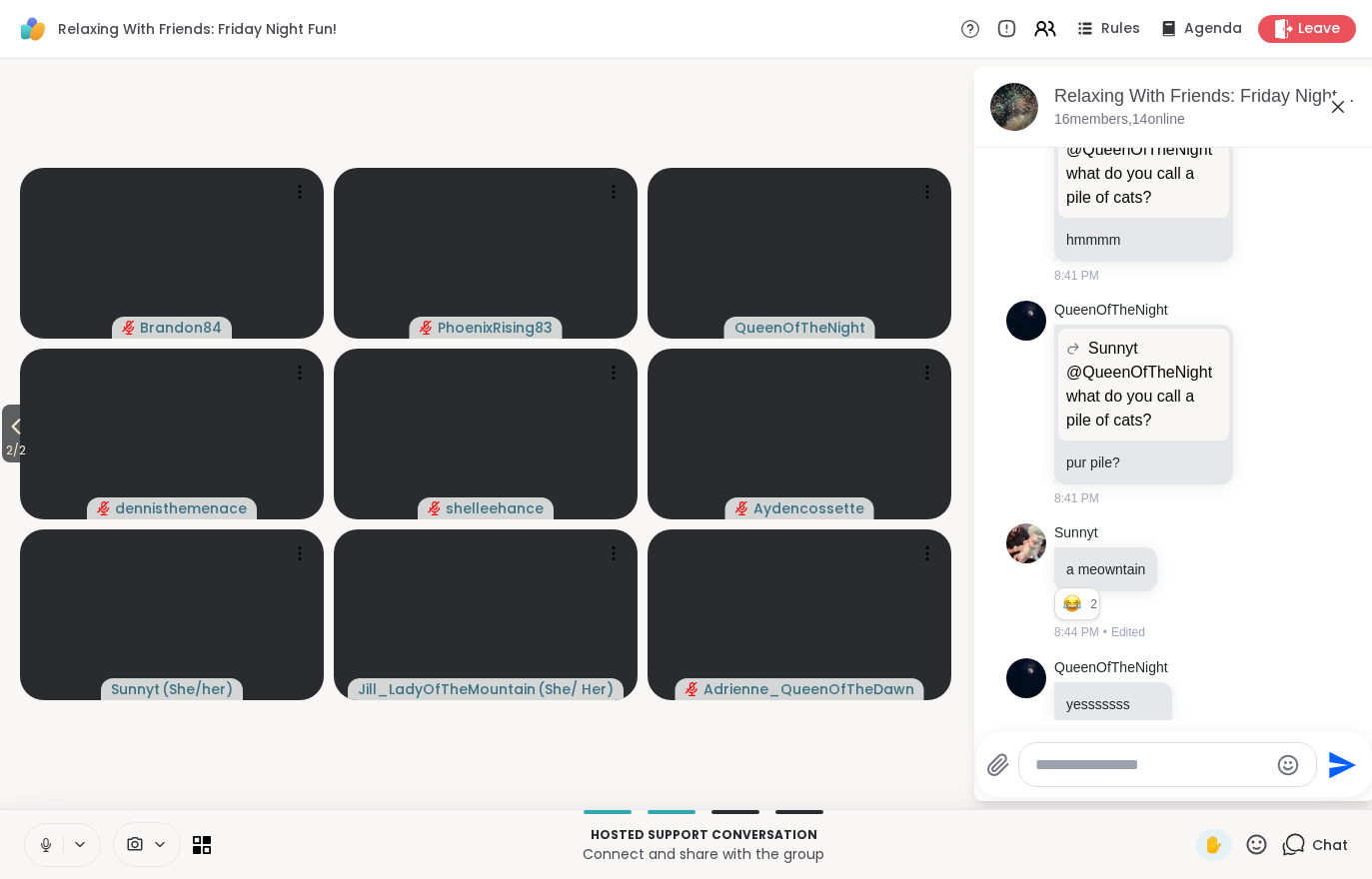 click 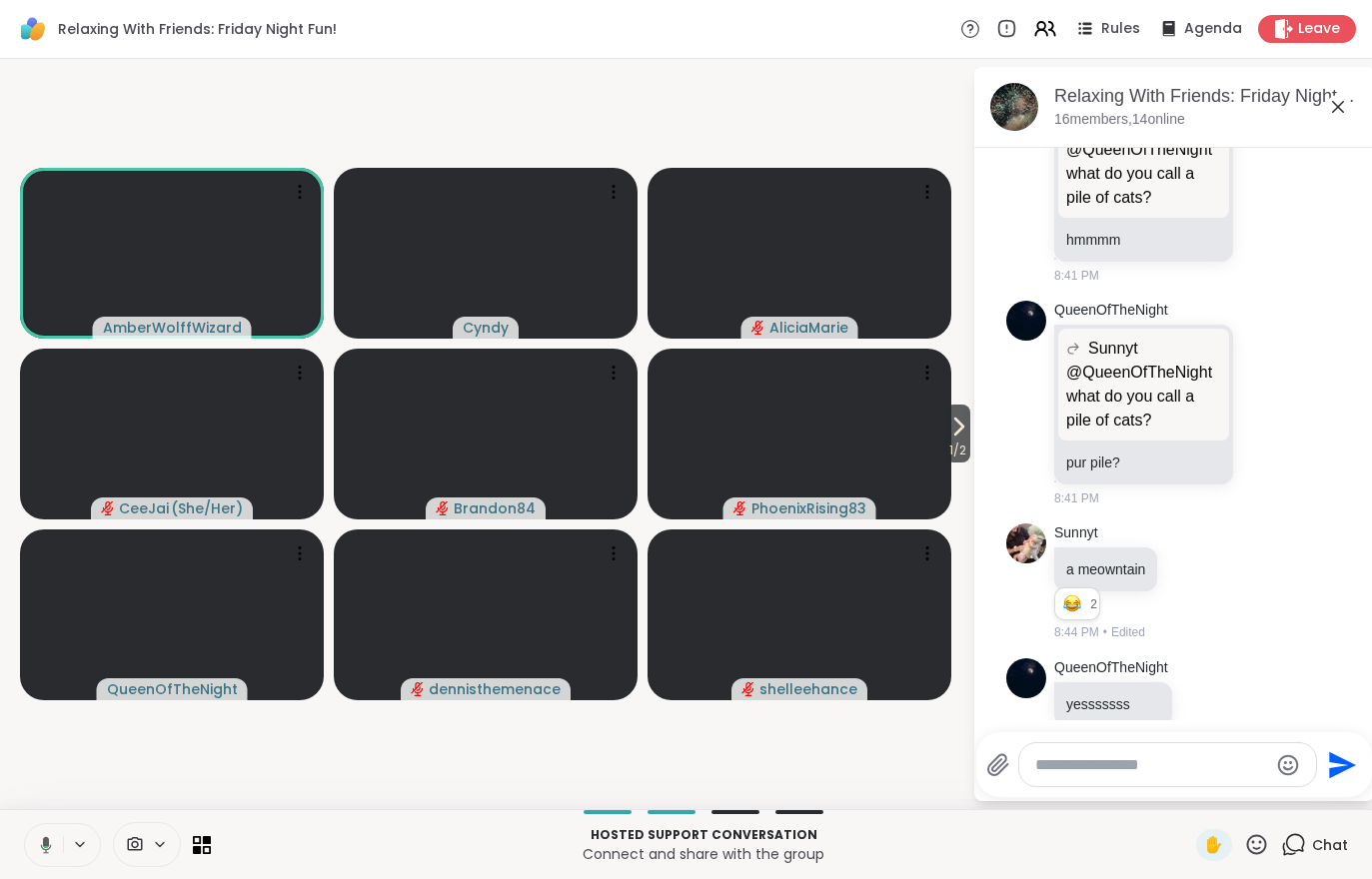 click 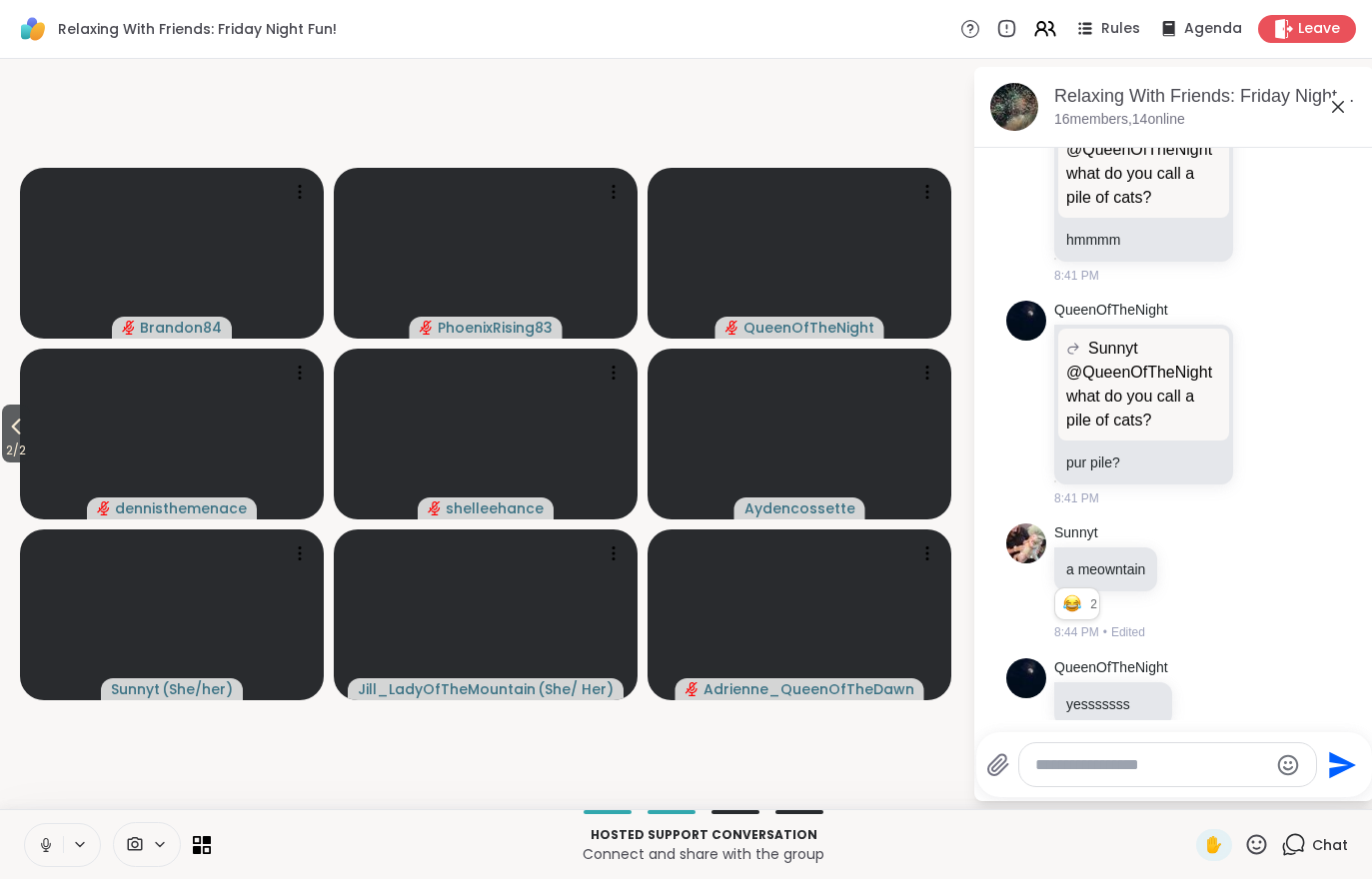 click on "2  /  2" at bounding box center (16, 450) 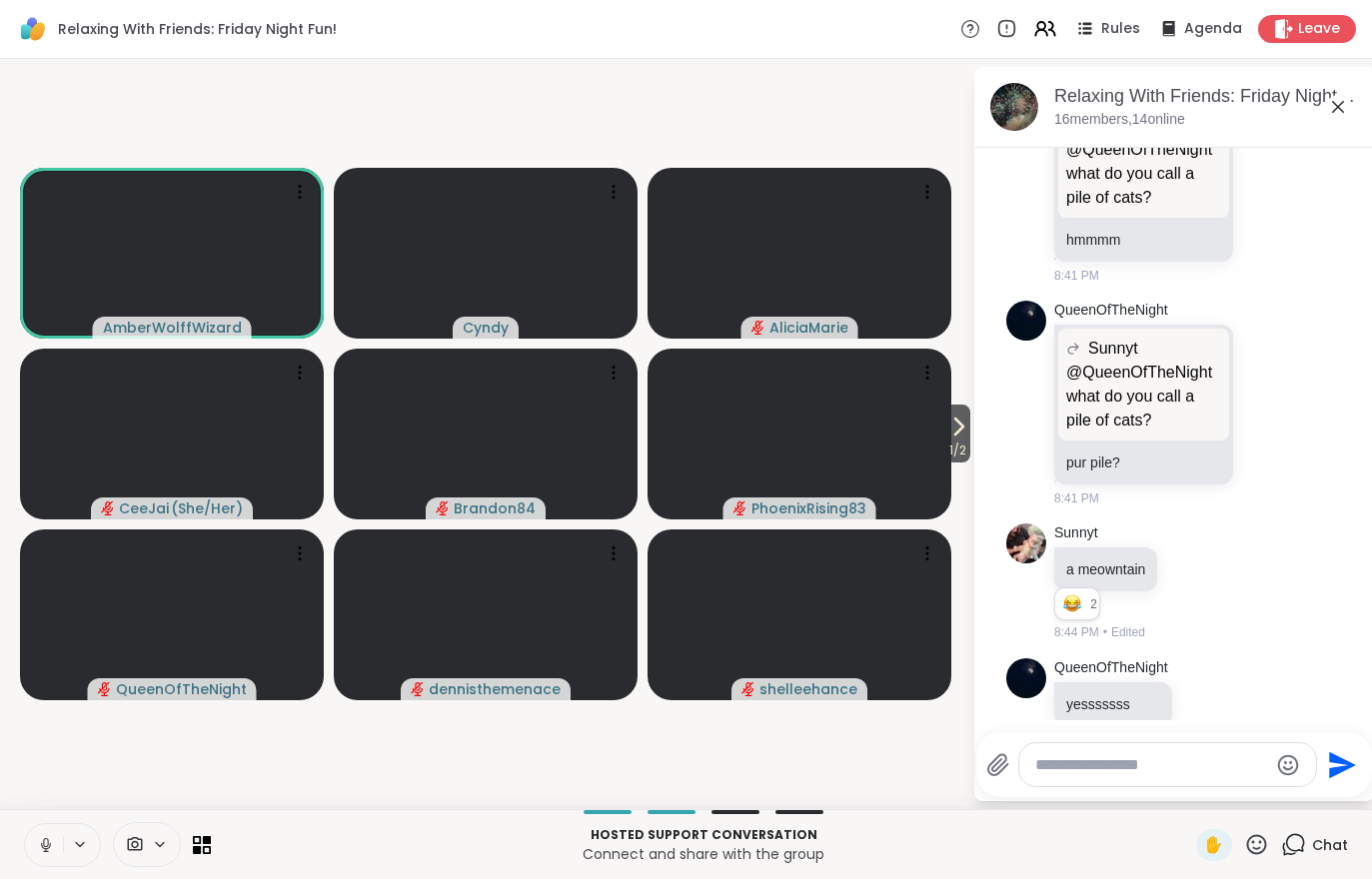click 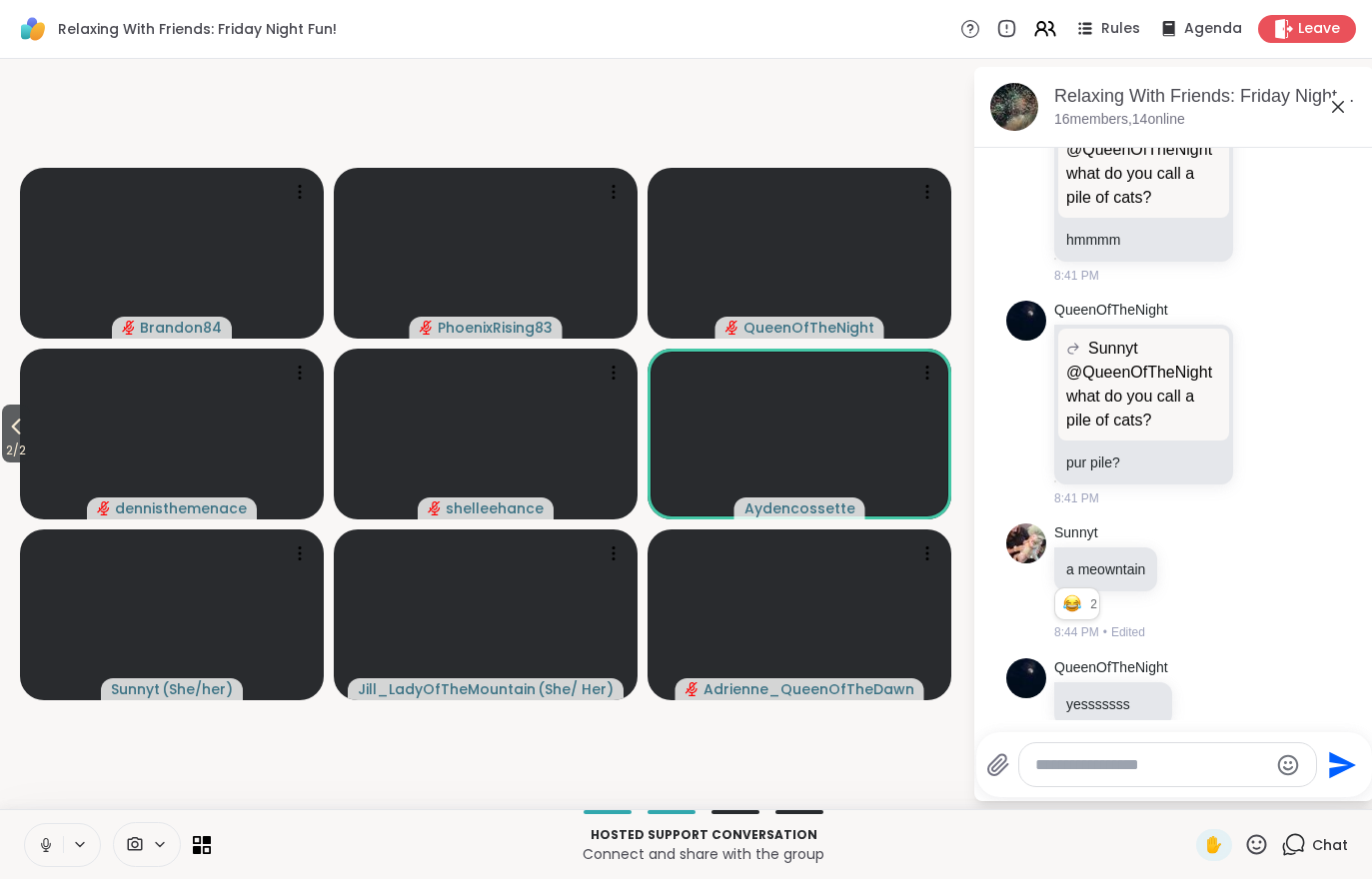 click on "2  /  2" at bounding box center [16, 450] 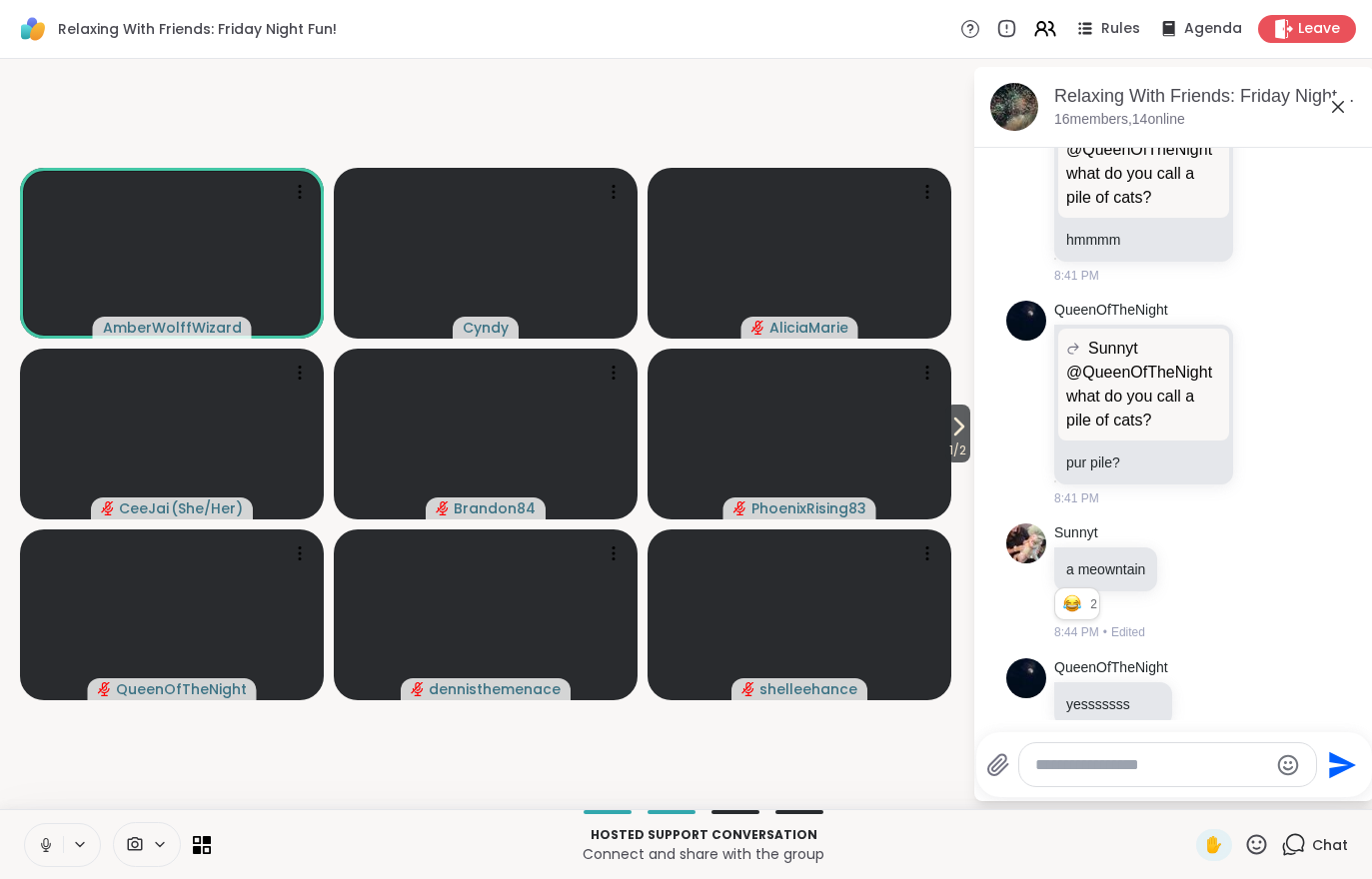 click on "1  /  2" at bounding box center (957, 450) 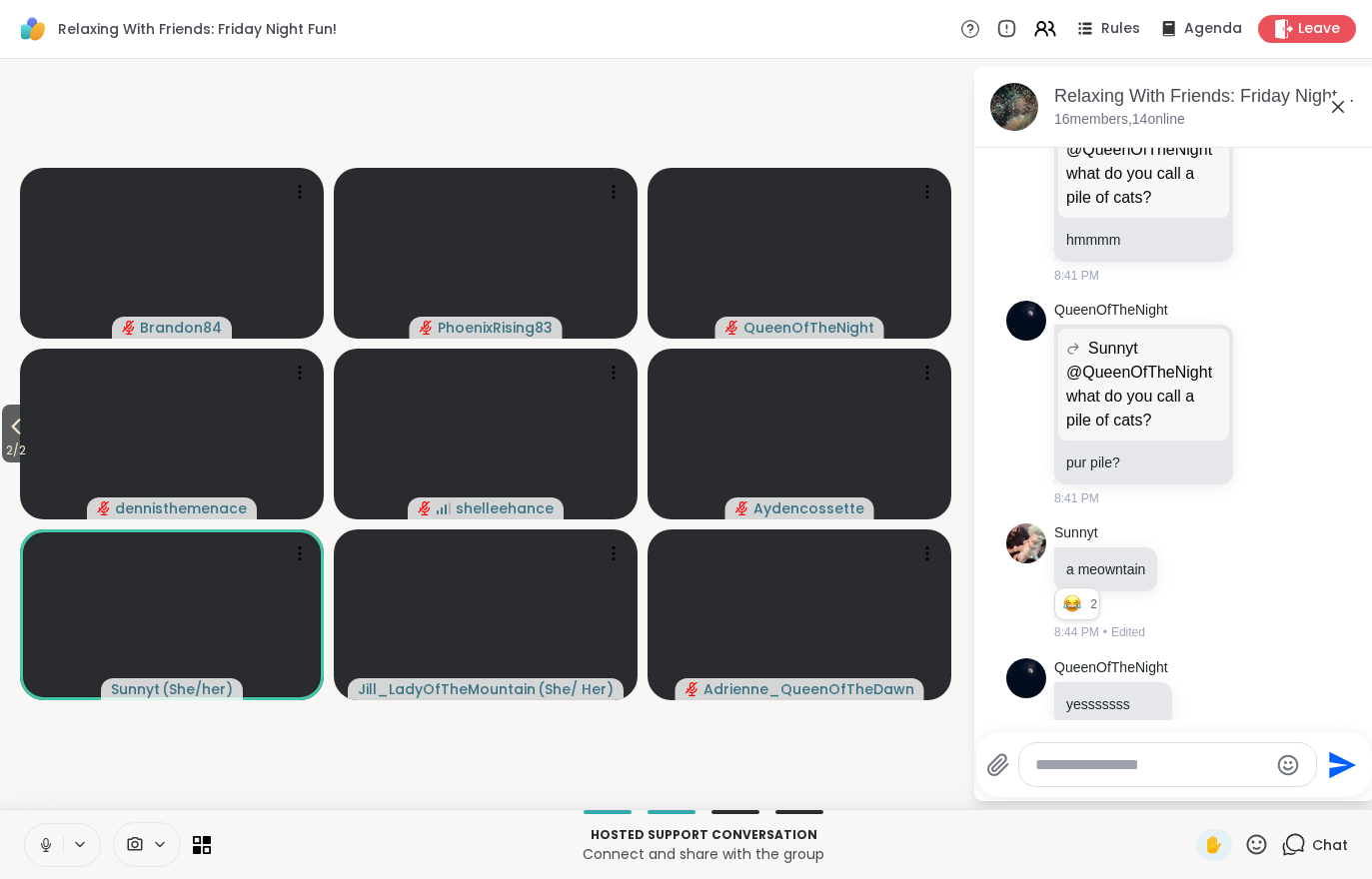 click on "2  /  2" at bounding box center (16, 450) 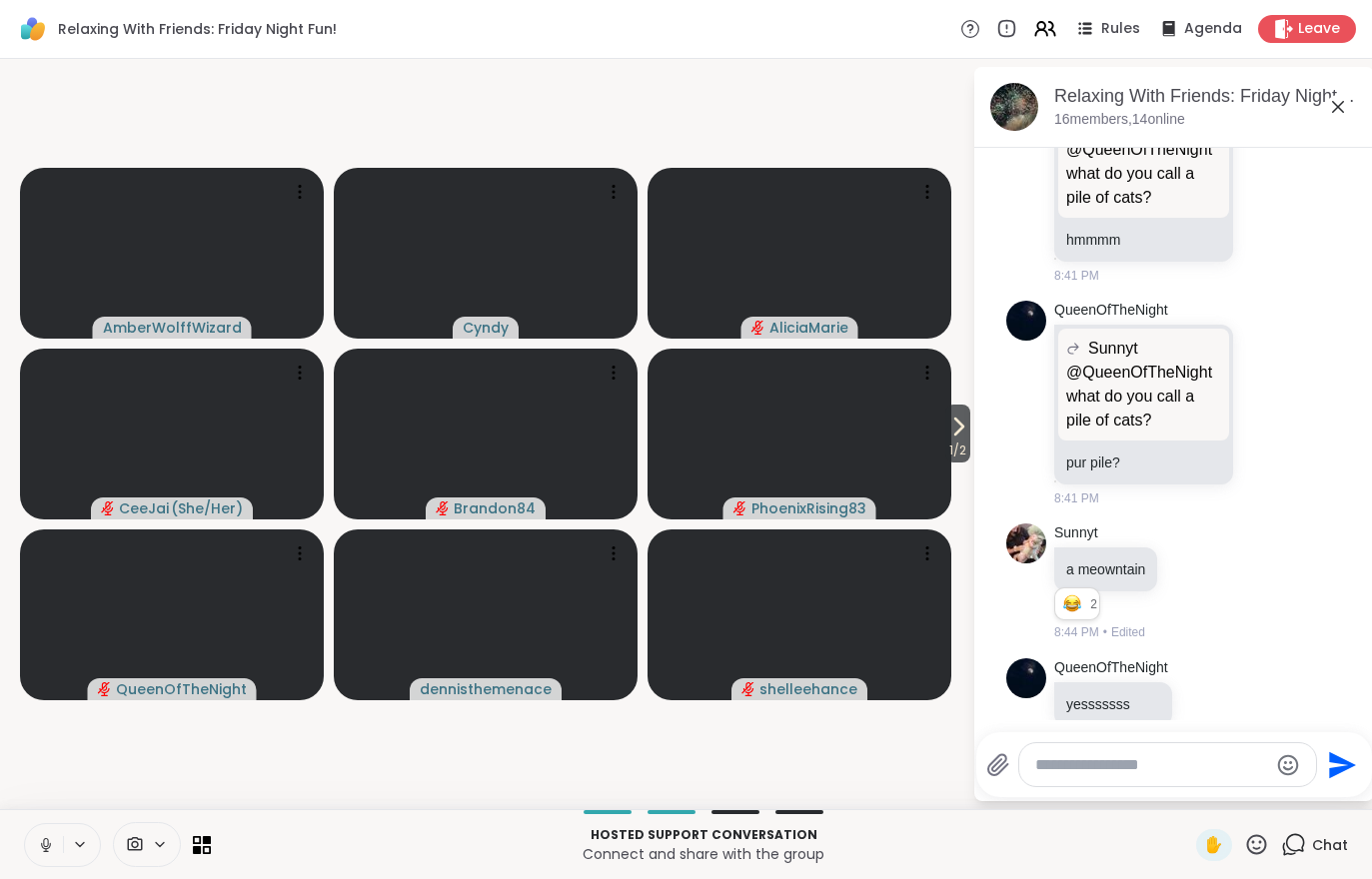 click on "1  /  2" at bounding box center [957, 434] 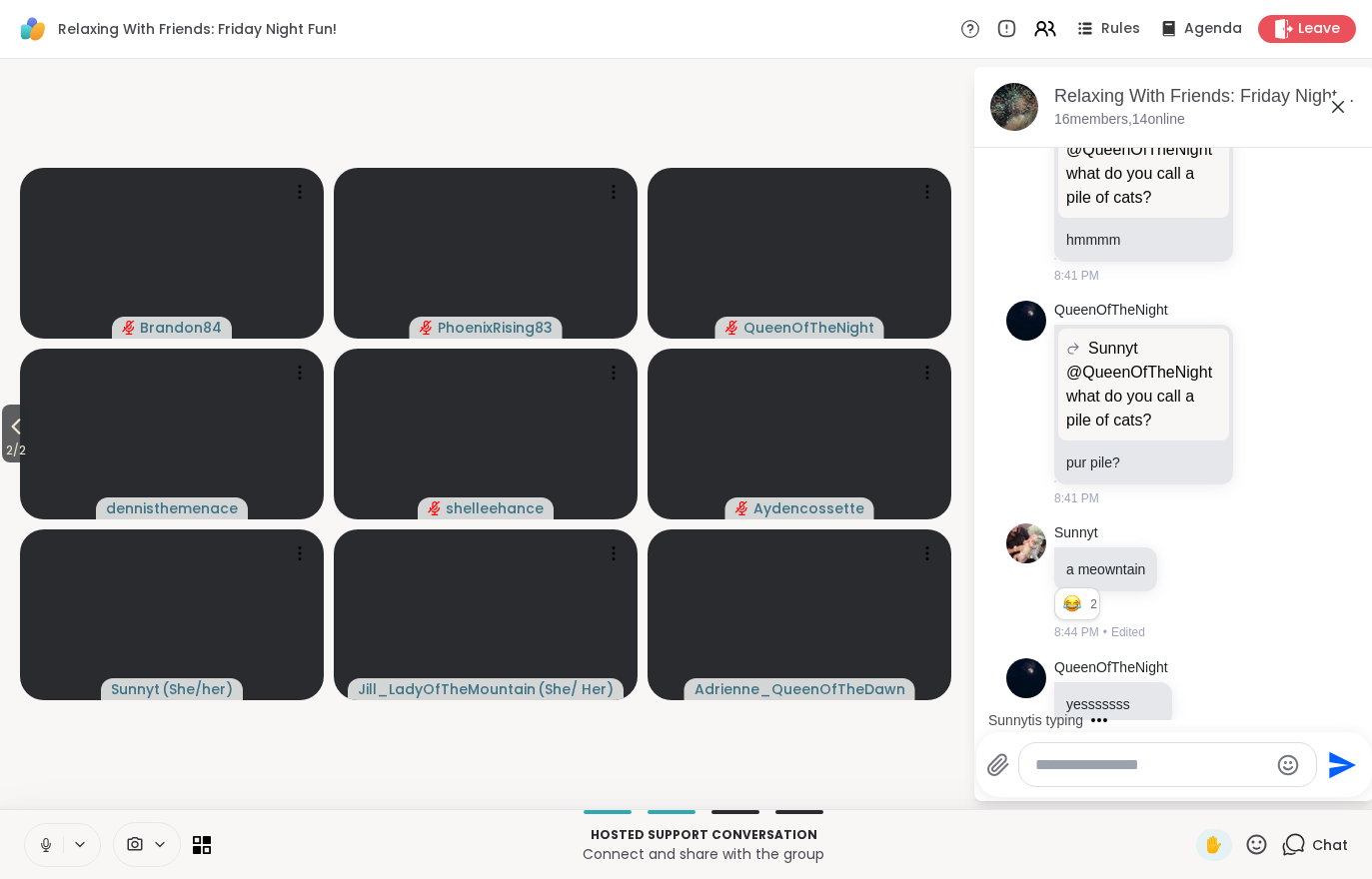 scroll, scrollTop: 3373, scrollLeft: 0, axis: vertical 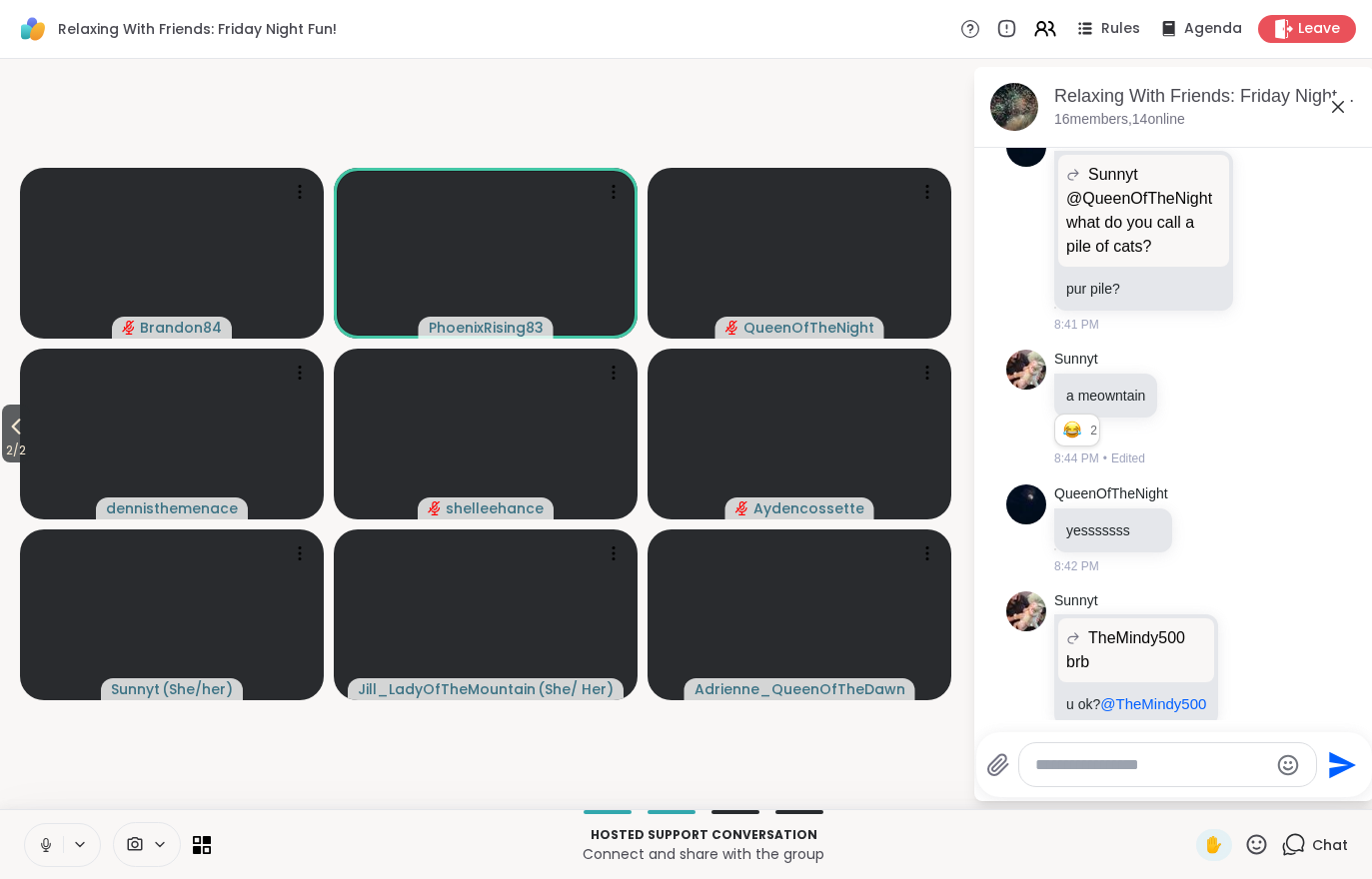 click at bounding box center [172, 434] 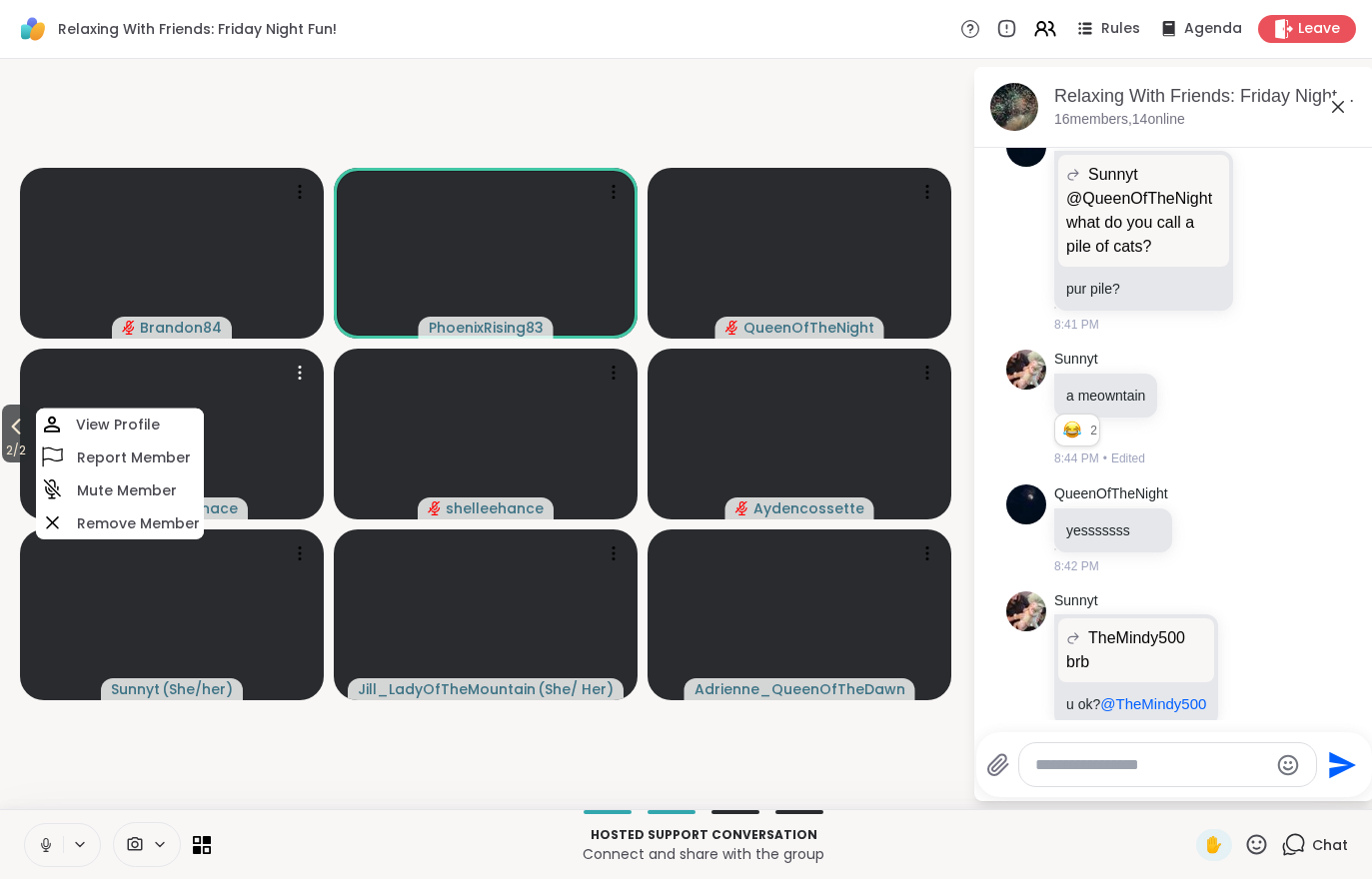 click on "2  /  2 Brandon84 PhoenixRising83 QueenOfTheNight dennisthemenace View Profile Report Member Mute Member Remove Member shelleehance Aydencossette Sunnyt ( She/her ) Jill_LadyOfTheMountain ( She/ Her ) Adrienne_QueenOfTheDawn" at bounding box center [486, 434] 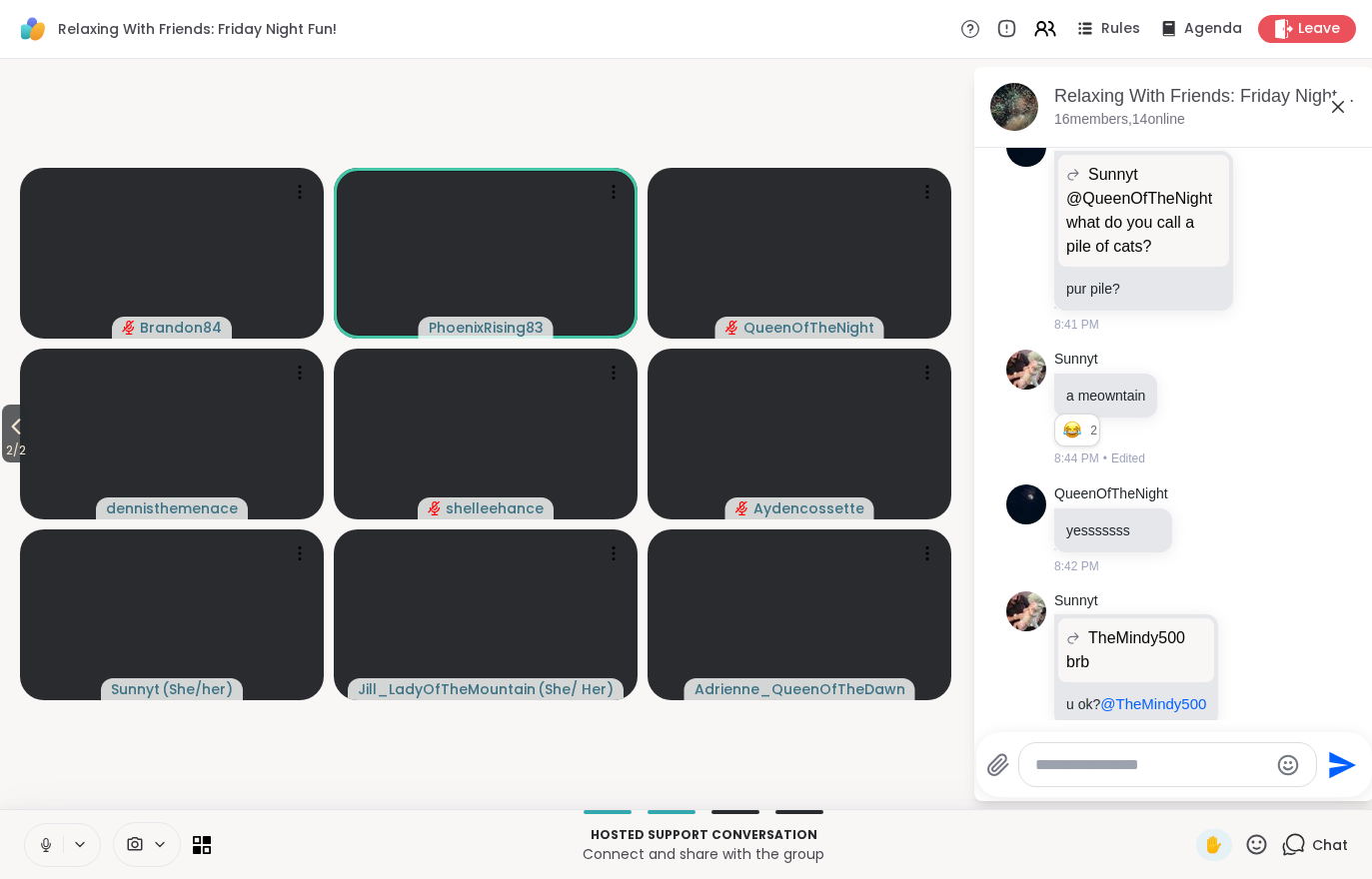 click 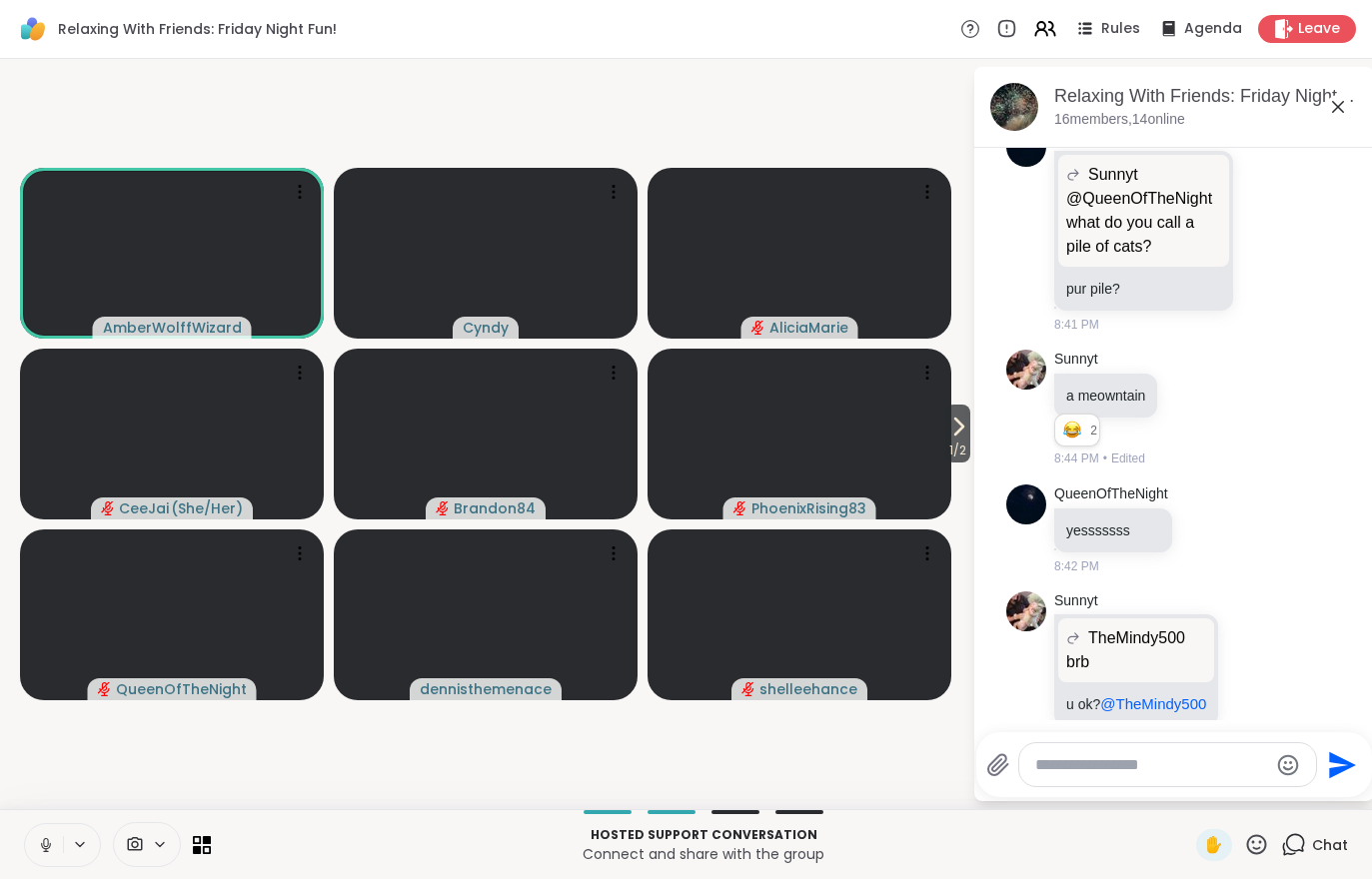 click on "1  /  2" at bounding box center [957, 450] 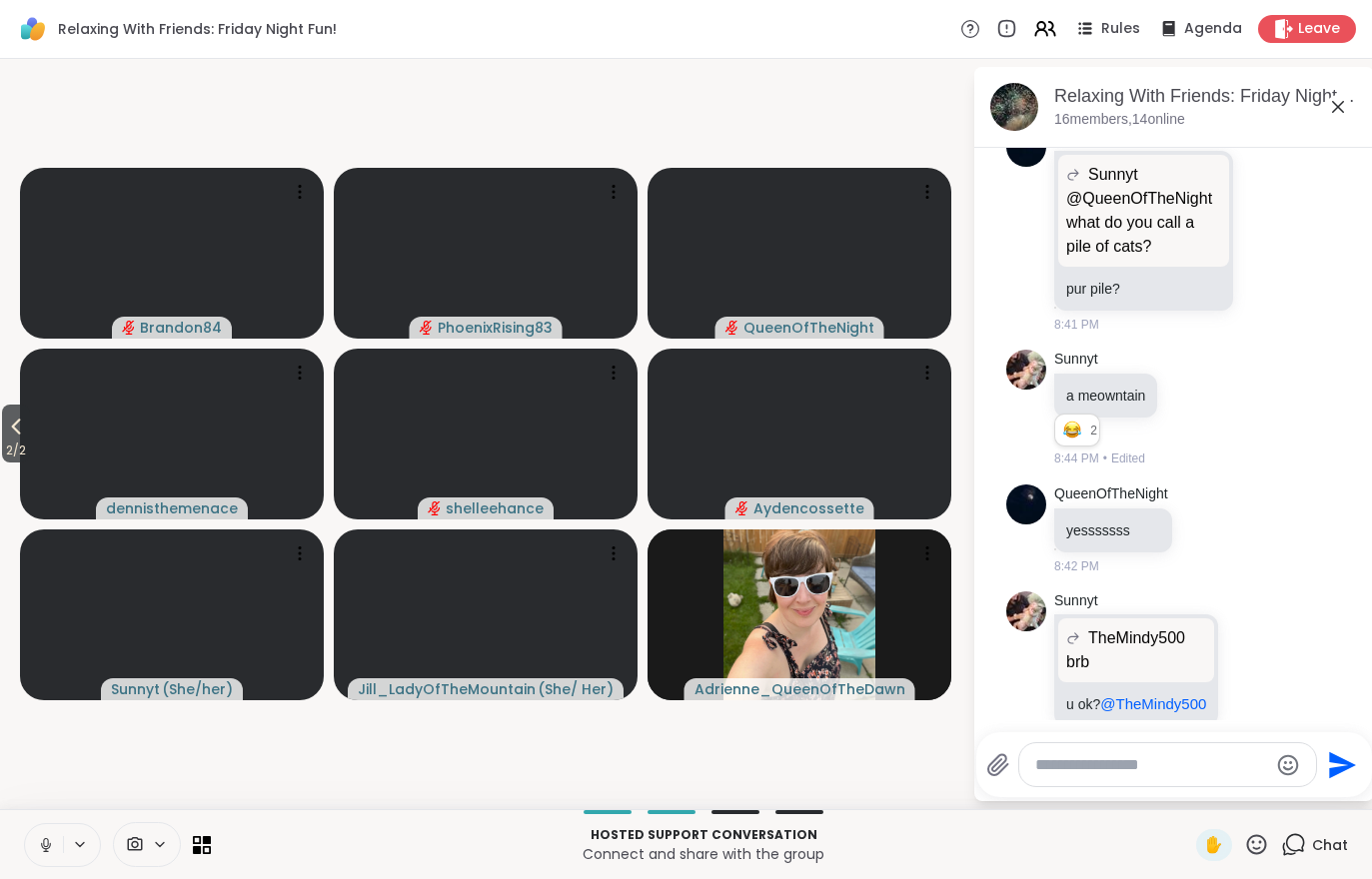 click 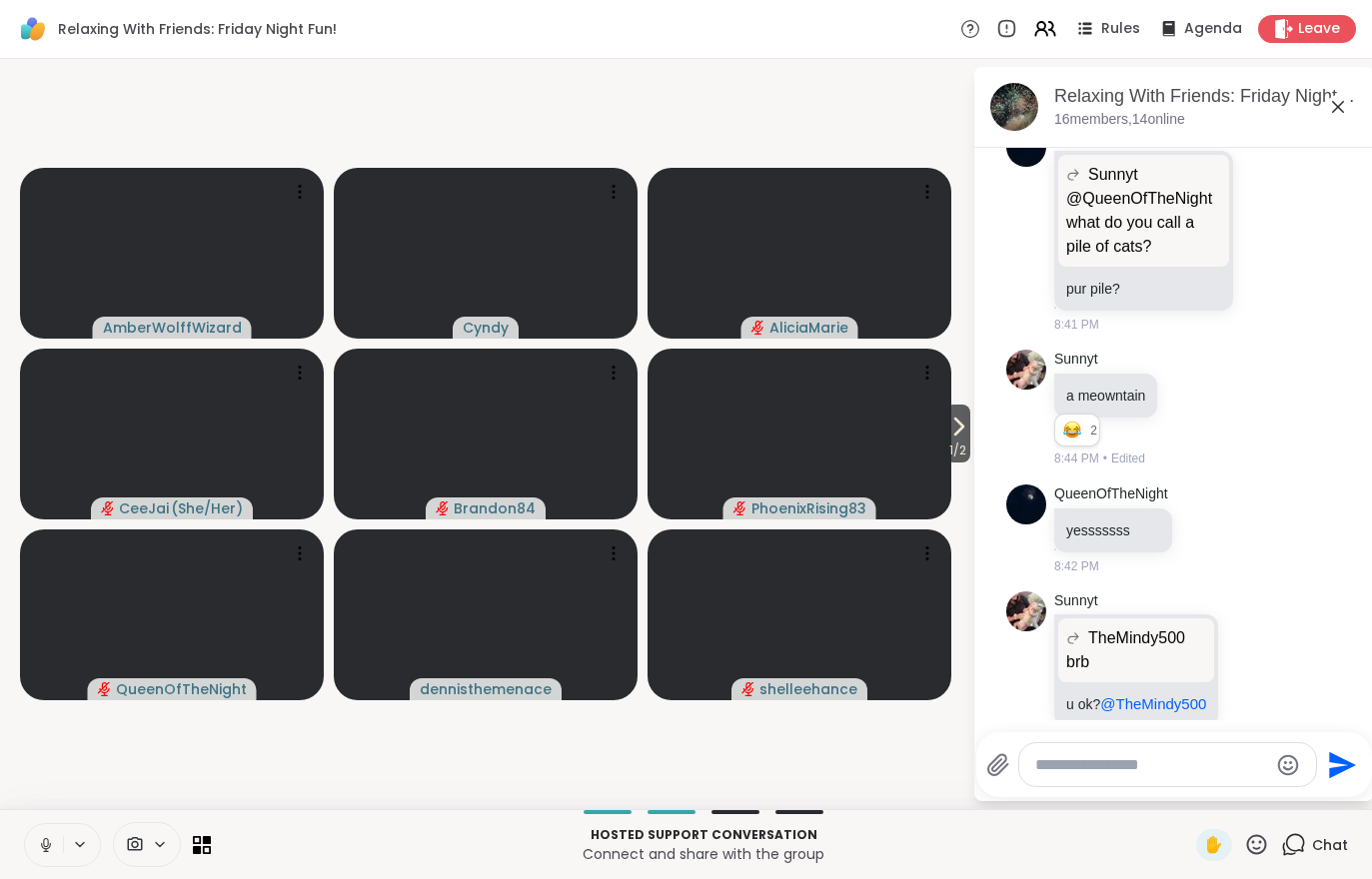 click on "1  /  2" at bounding box center (957, 450) 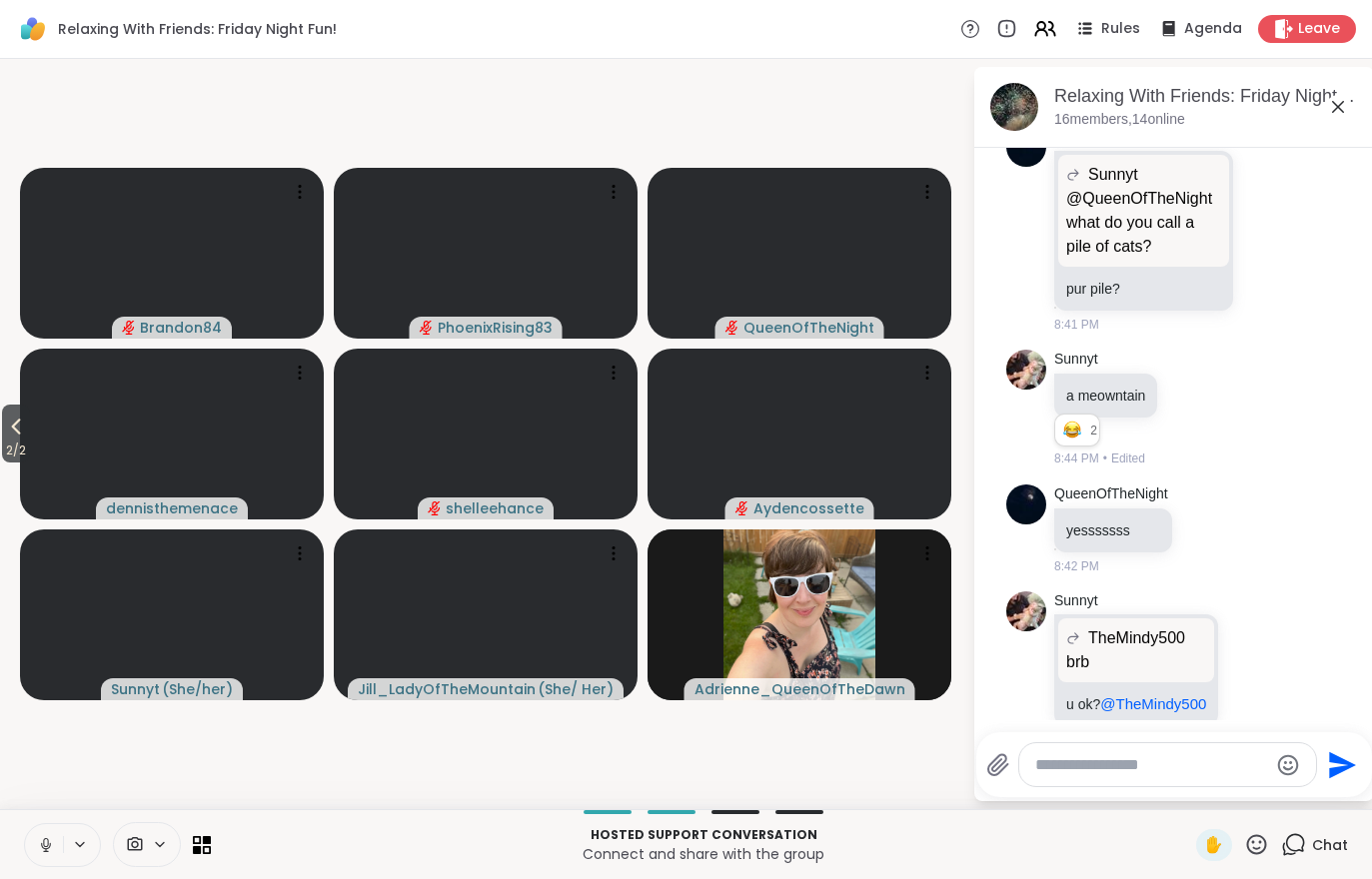 click 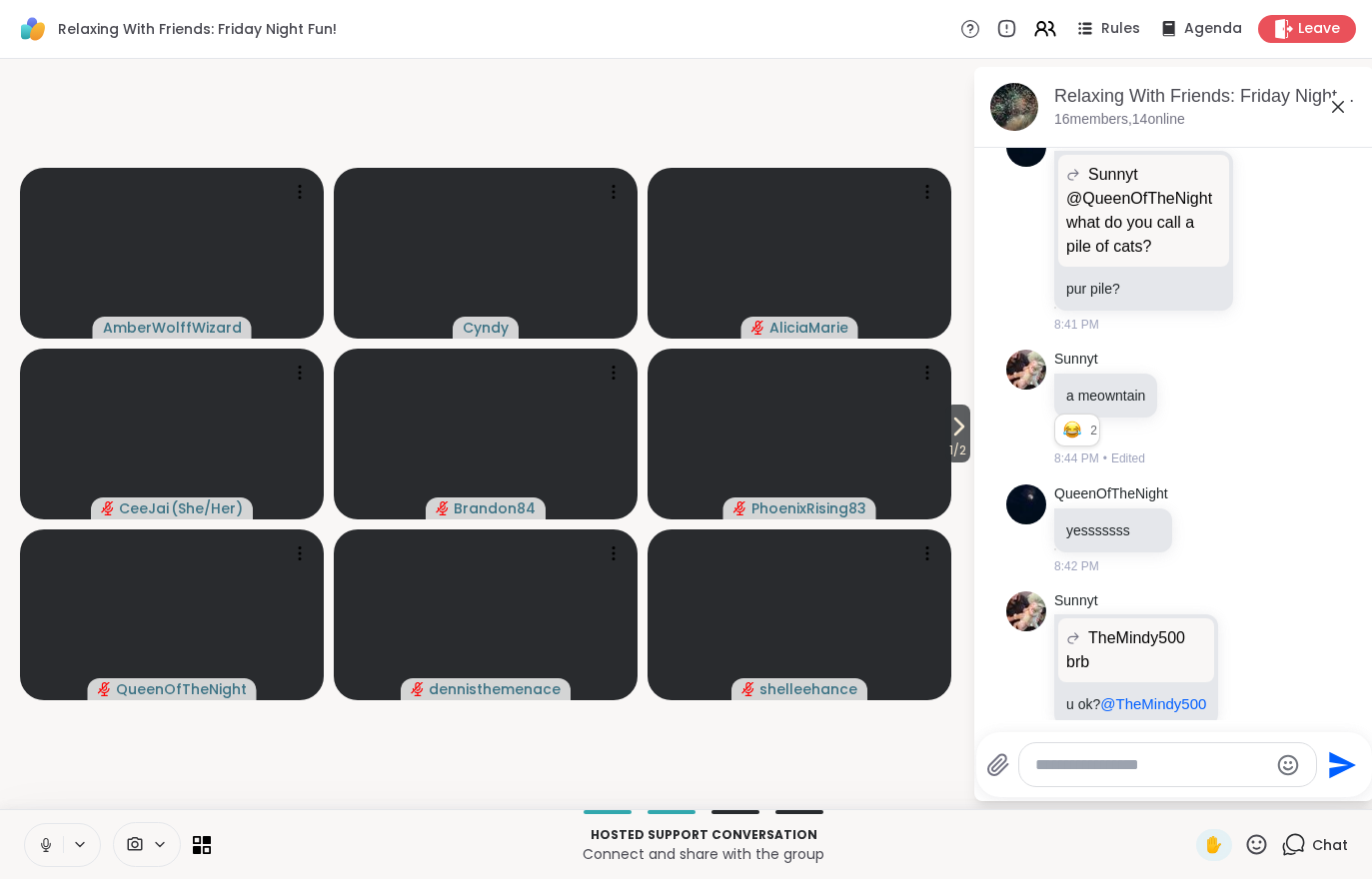 click 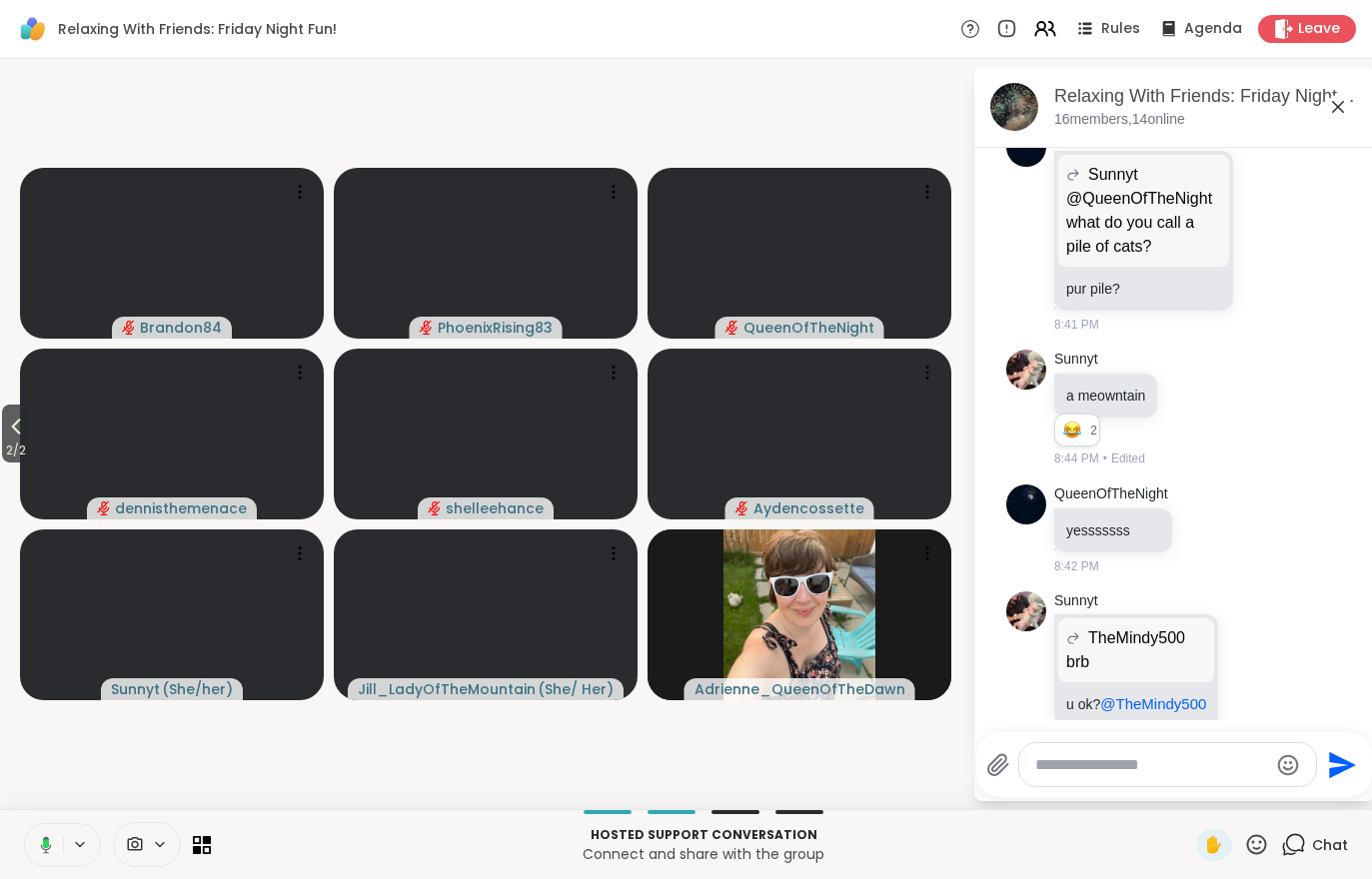 click 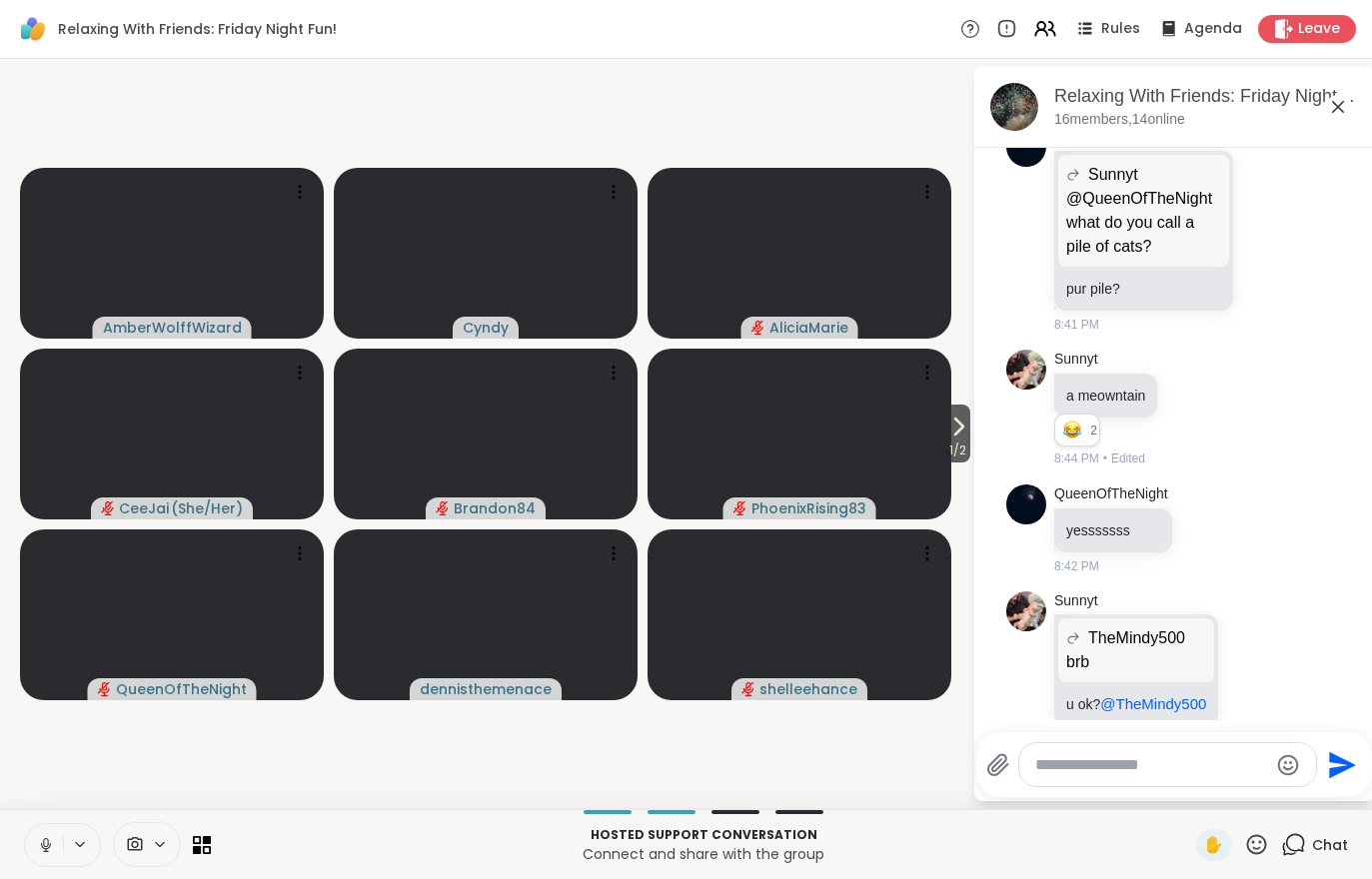 click on "1  /  2" at bounding box center [957, 450] 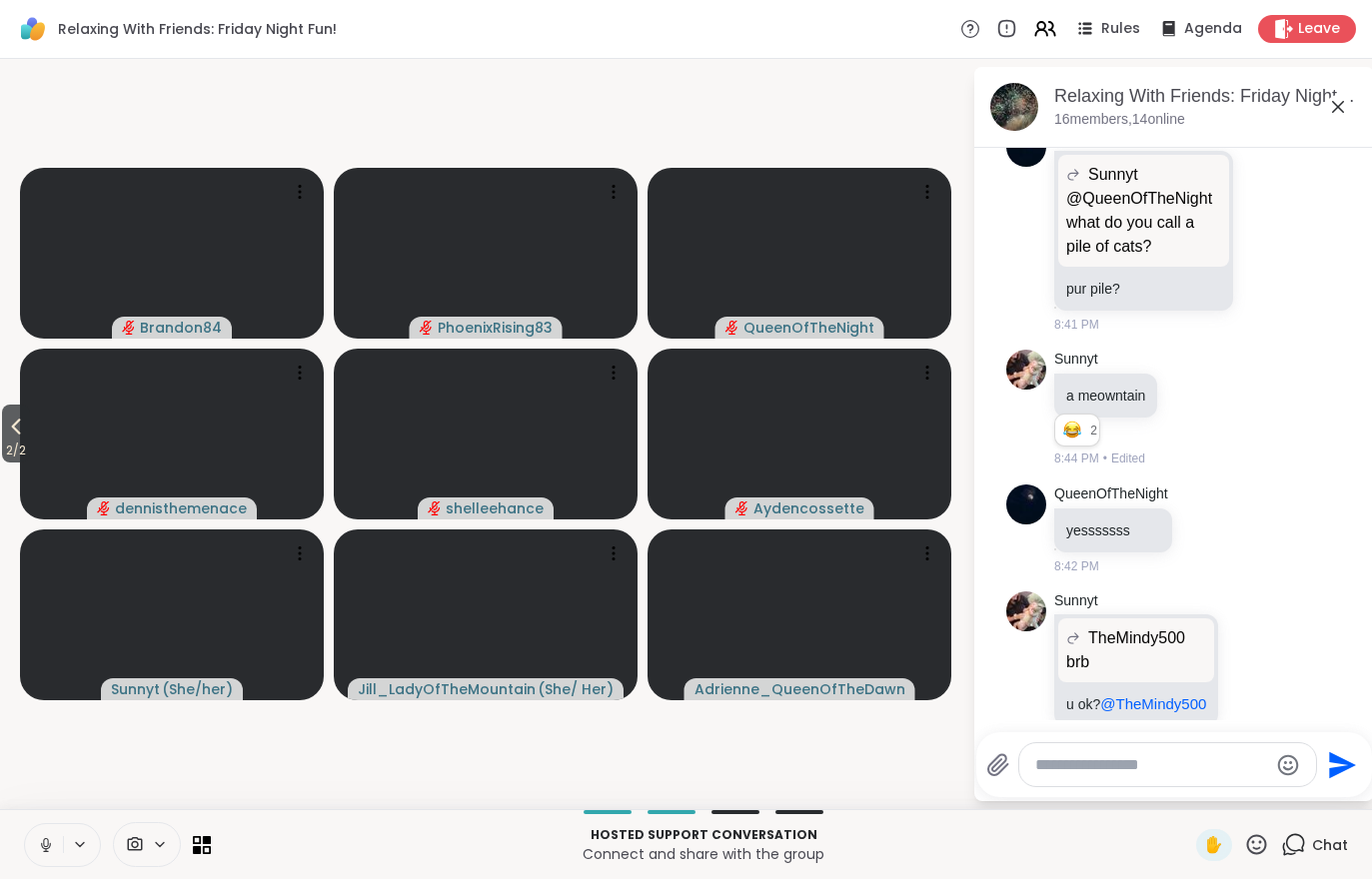 click on "2  /  2" at bounding box center (16, 450) 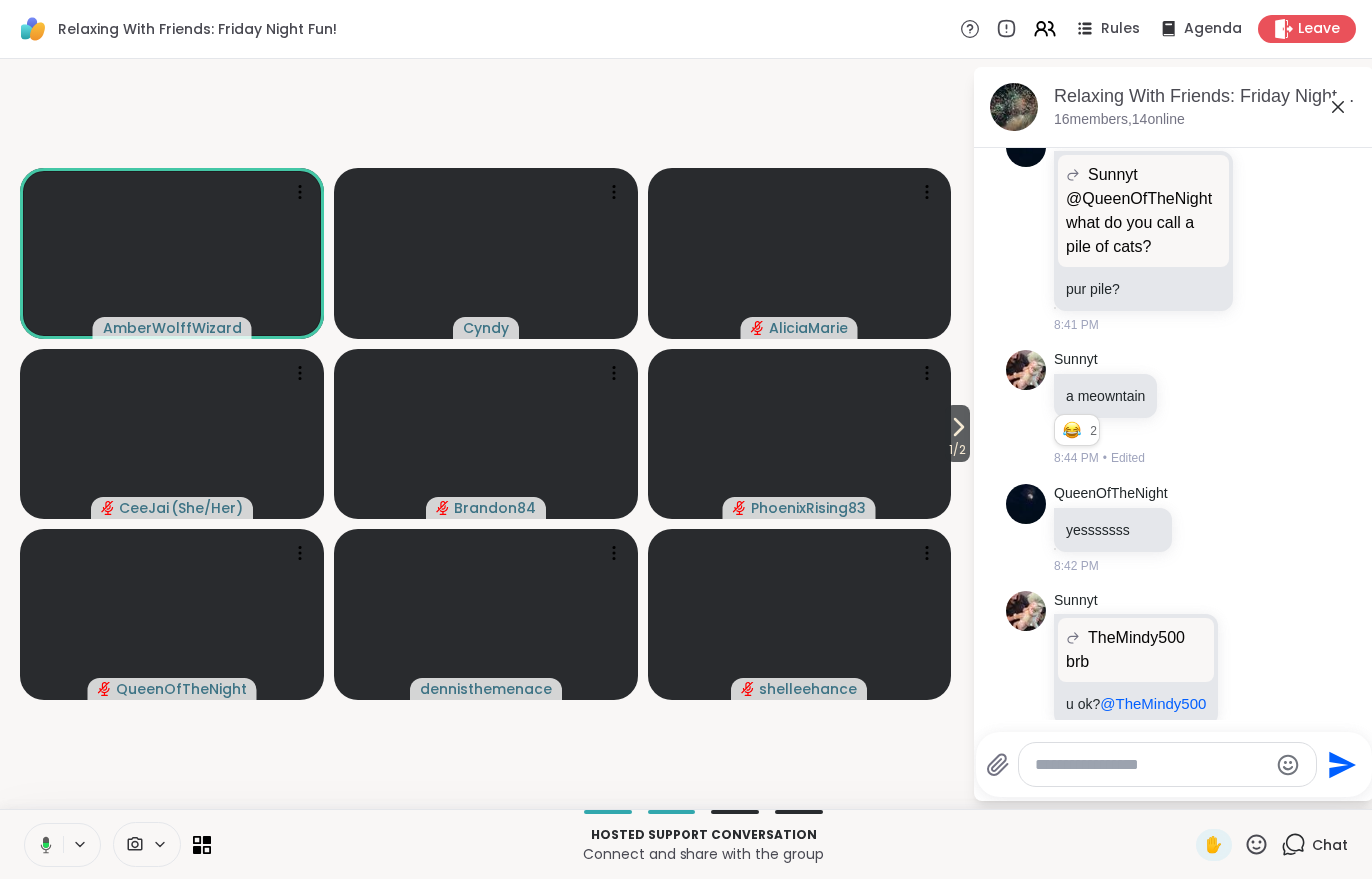 click on "Today Brandon84 Google Photos New video · Thursday, Aug 7 🎬 Tap to view! photos.app.goo.gl/U2XEGbsvzpSVn7Nj8 8:08 PM • Edited TheMindy500 brb 8:09 PM AliciaMarie missed u last night   1 1 8:14 PM • Edited AliciaMarie jodi done with tms i am at day 5 8:16 PM Sunnyt I hope that's the answer  @QueenOfTheNight 8:22 PM Sunnyt I think I honestly like PSL answer better lol   1 1 8:29 PM • Edited QueenOfTheNight Hamburger buns!!   4 4 4 8:26 PM • Edited PhoenixRising83 QueenOfTheNight Hamburger buns!! Hamburger buns!! yyyyuuuummmmmmm!!!!! 8:26 PM PhoenixRising83 Gotta dye my roots so if yiu see me dying my hair im listening   1 1 8:34 PM • Edited Sunnyt @Aydencossette  whatcha making 8:36 PM Adrienne_QueenOfTheDawn This is crochet body doubling 8:37 PM Jill_LadyOfTheMountain Adrienne_QueenOfTheDawn This is crochet body doubling  This is crochet body doubling it is! i'm crocheting too 8:38 PM d dennisthemenace brb 8:38 PM C Cyndy Adrienne_QueenOfTheDawn This is crochet body doubling    1 1 8:39 PM 2" at bounding box center (1174, -1234) 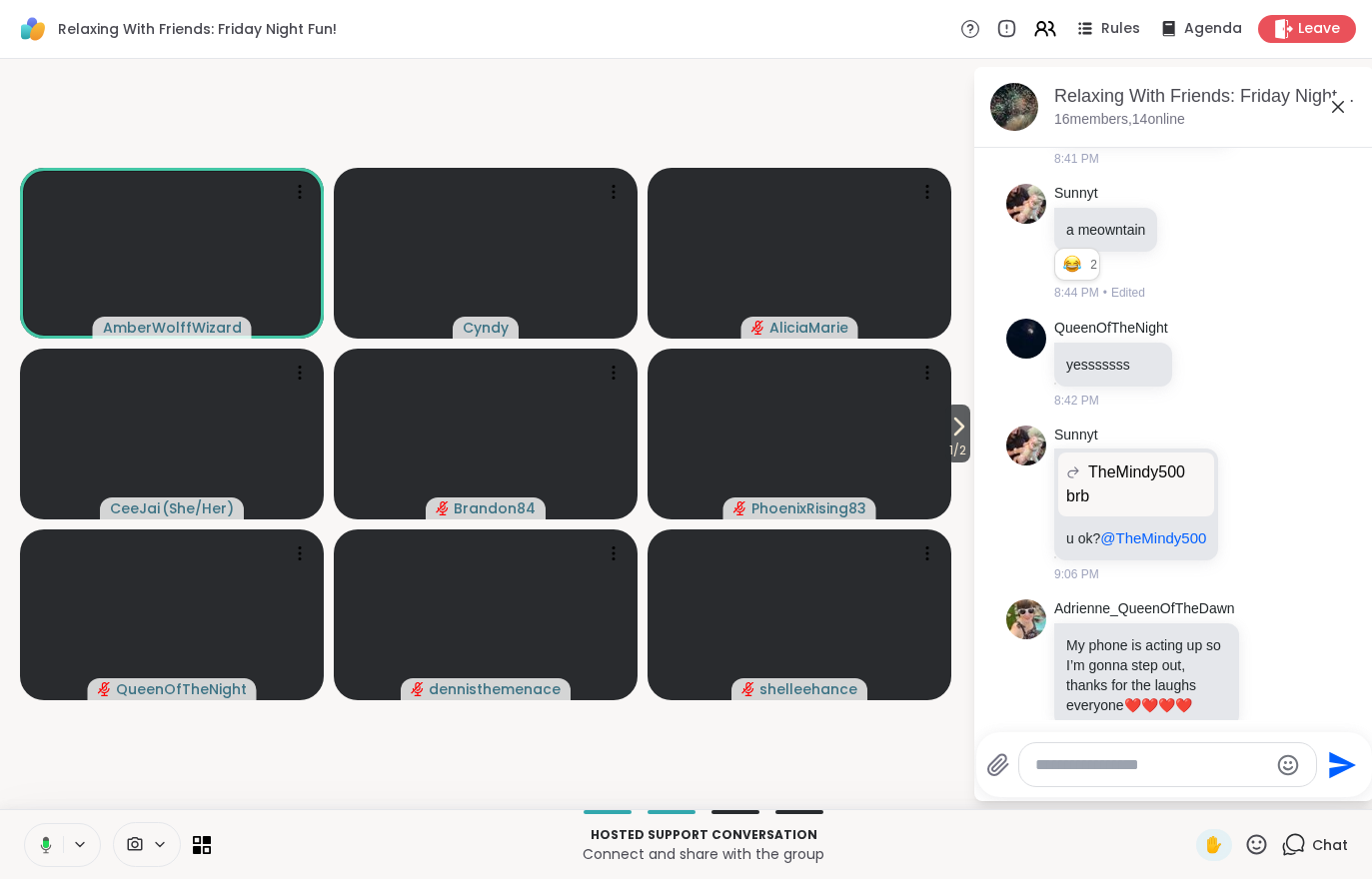 scroll, scrollTop: 3567, scrollLeft: 0, axis: vertical 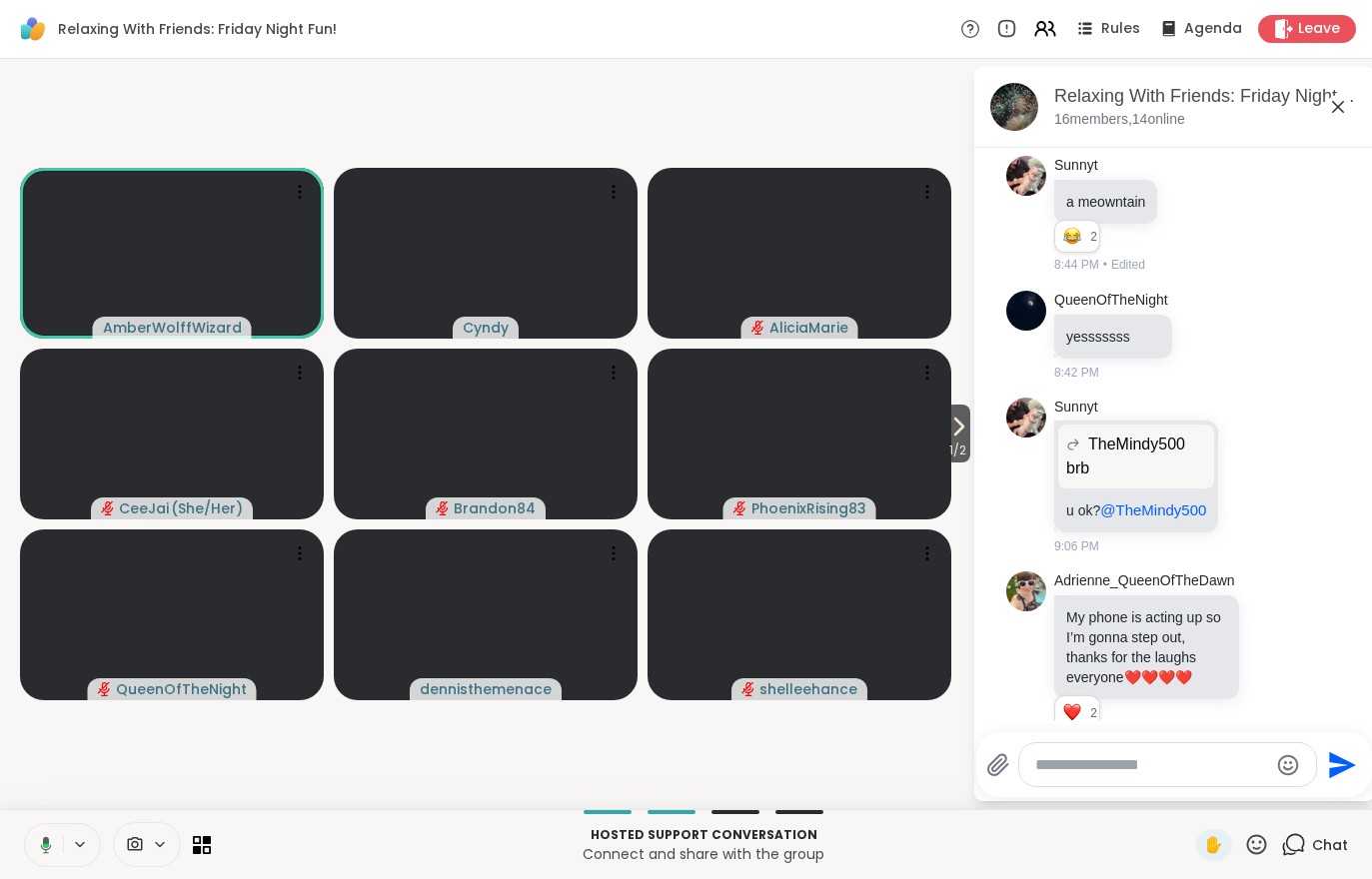 click 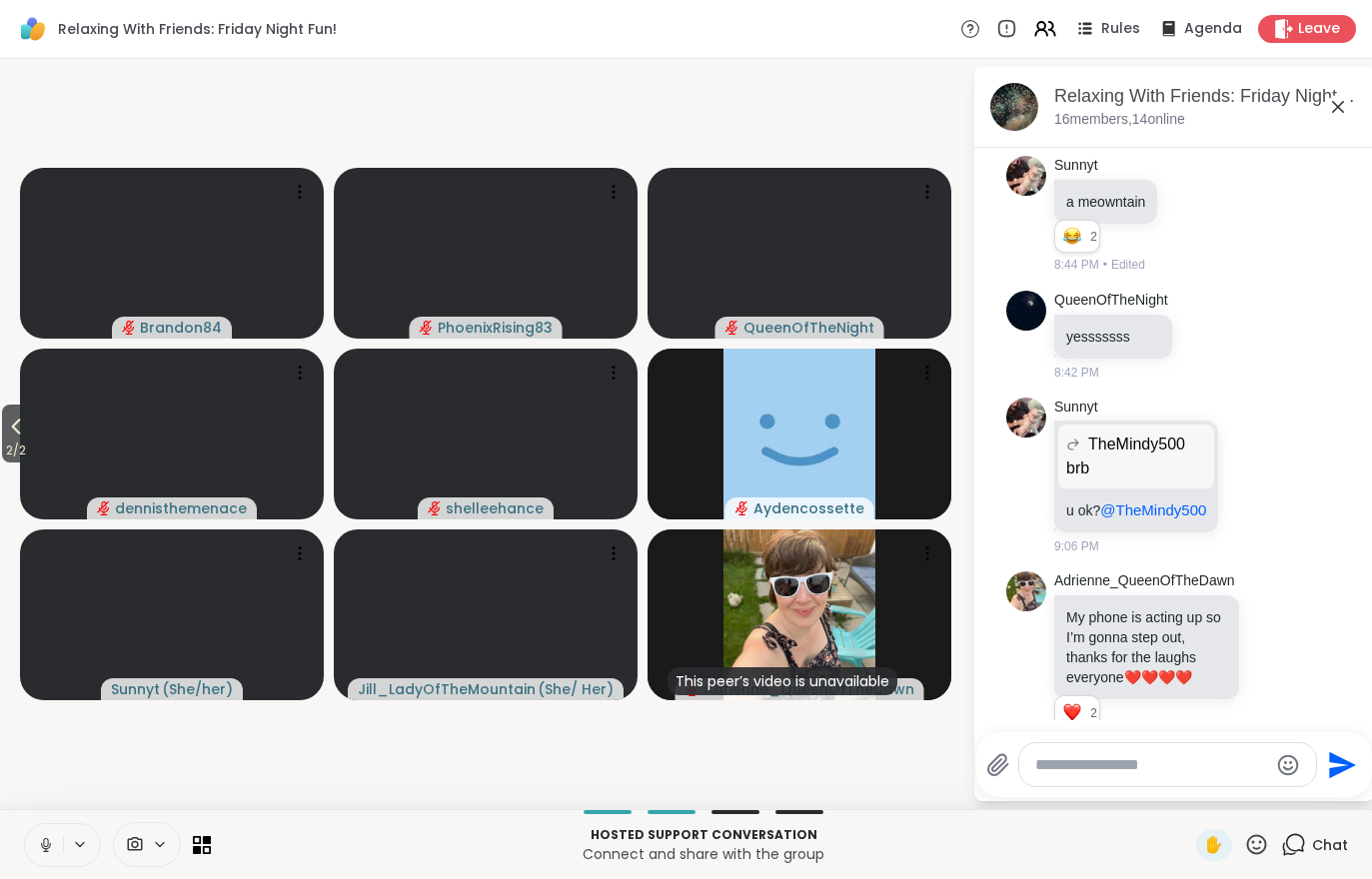 click on "2  /  2" at bounding box center [16, 450] 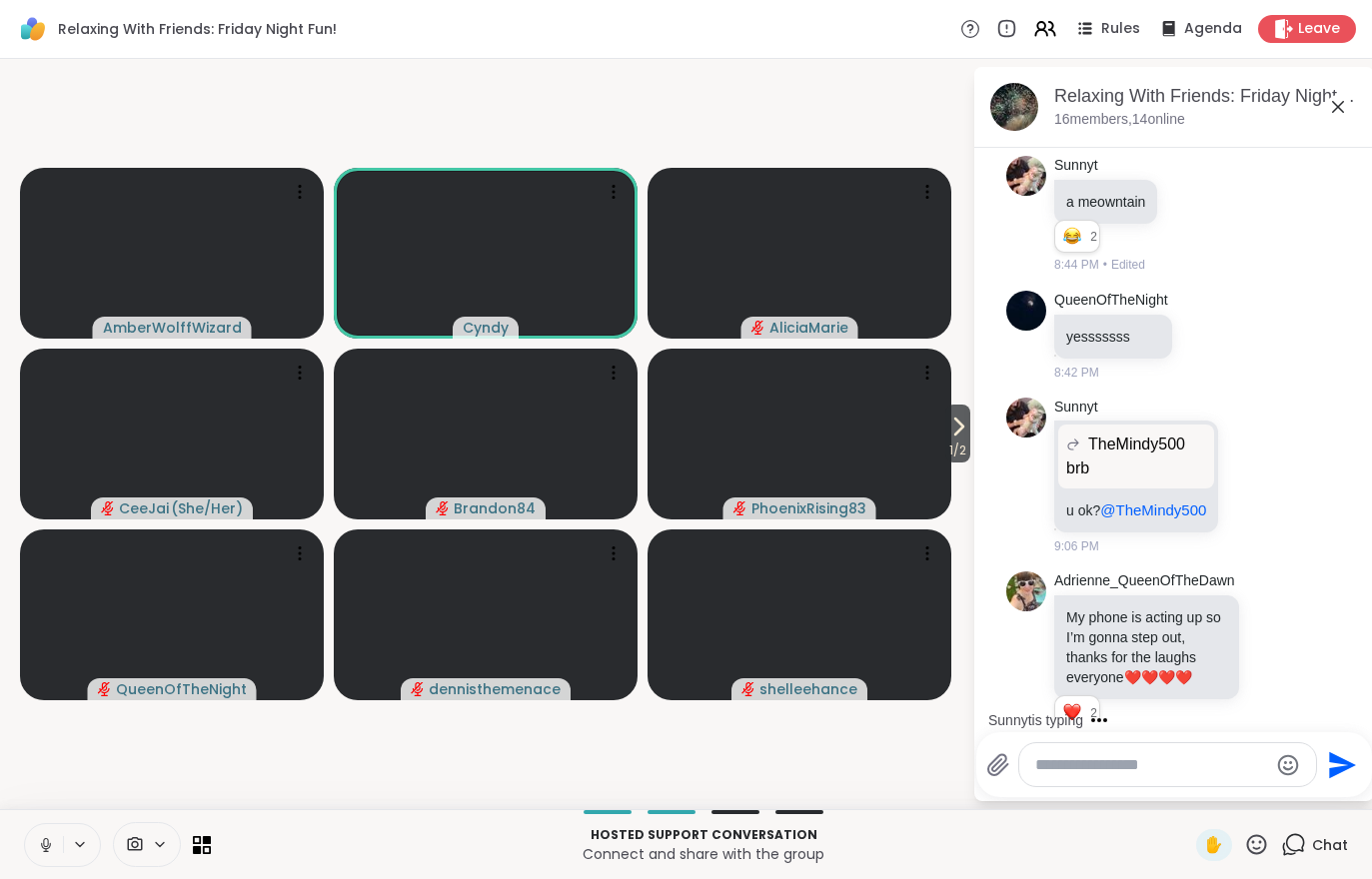 scroll, scrollTop: 3693, scrollLeft: 0, axis: vertical 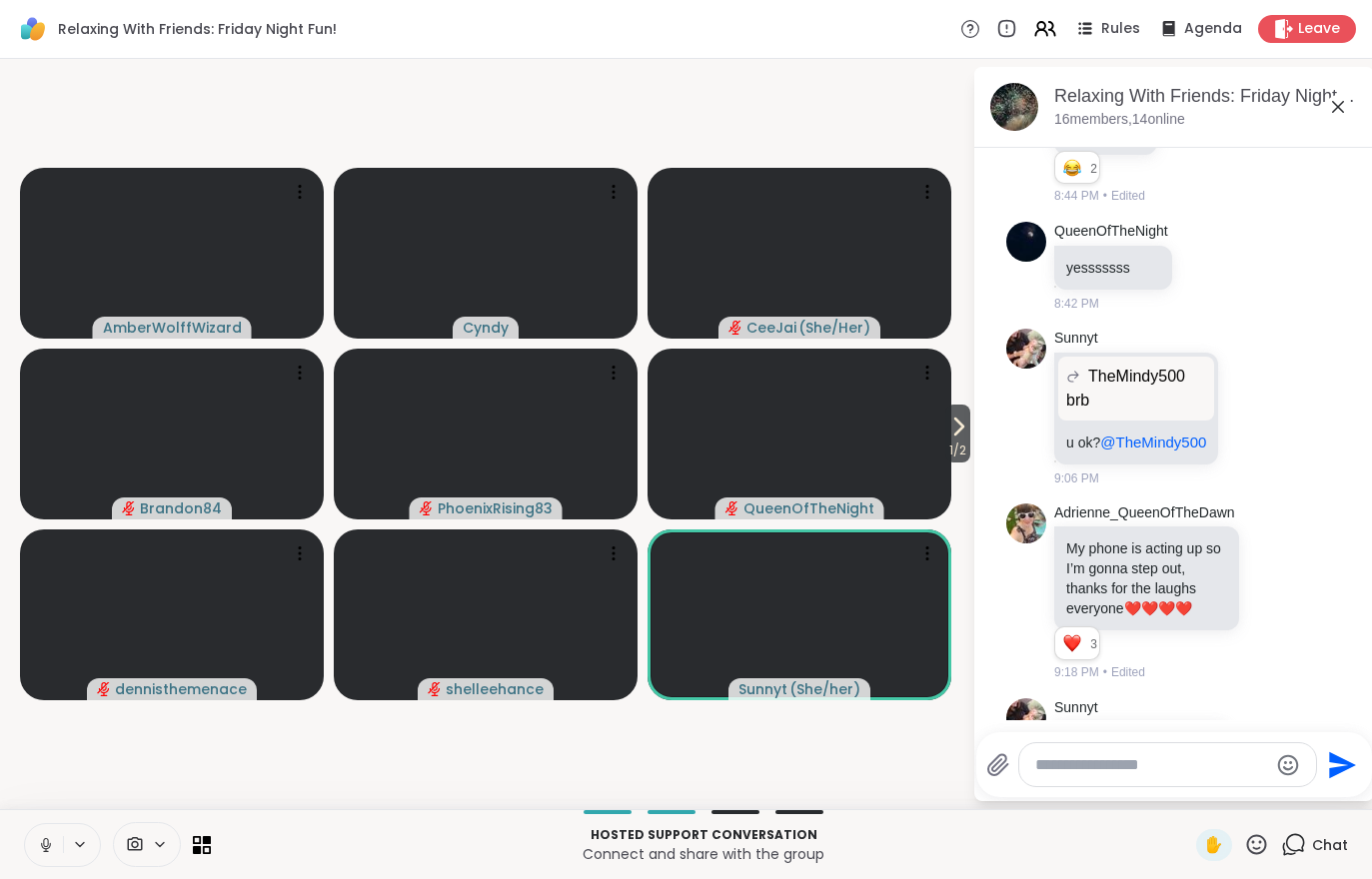 click on "1  /  2" at bounding box center [957, 450] 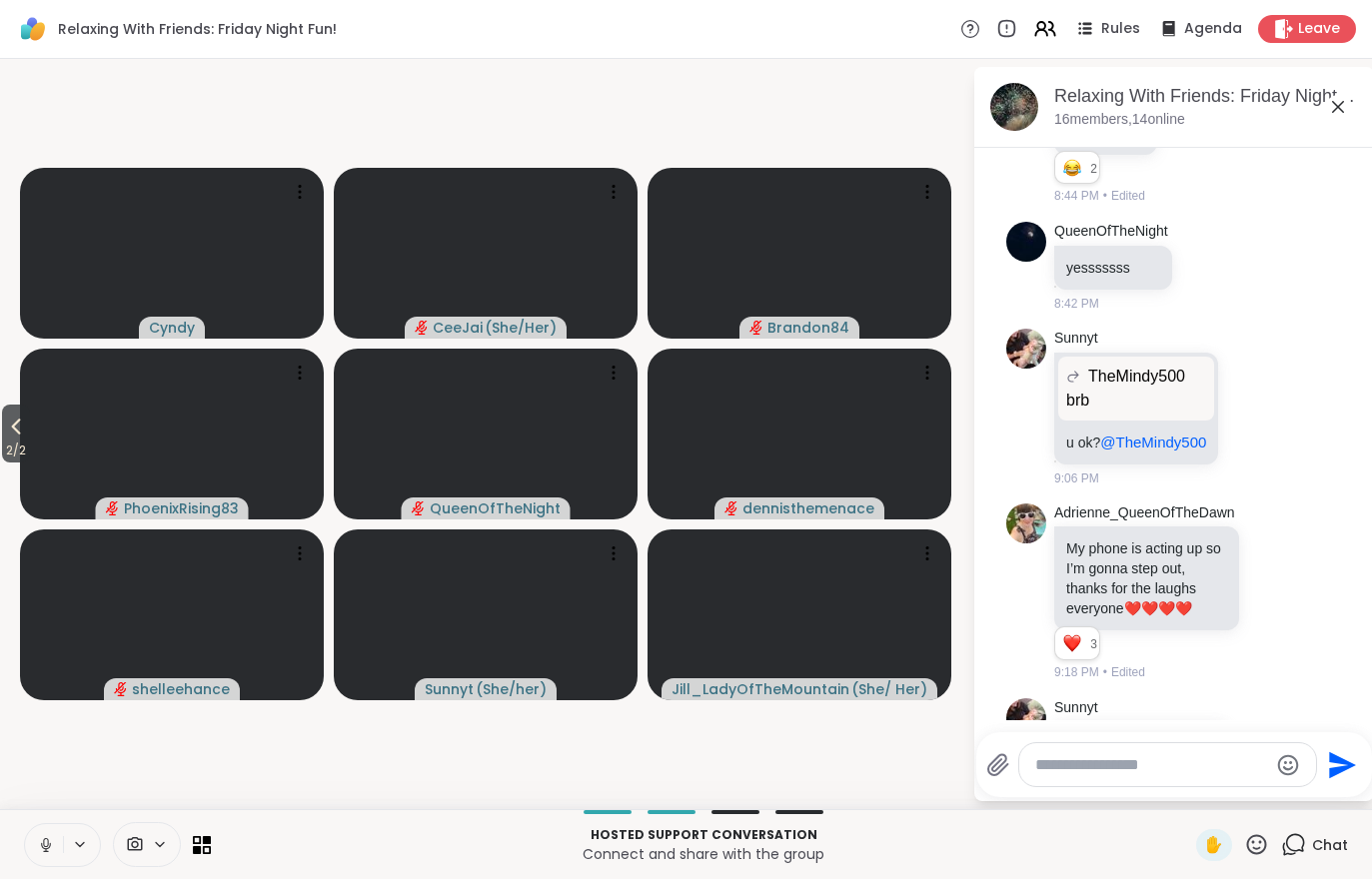 click 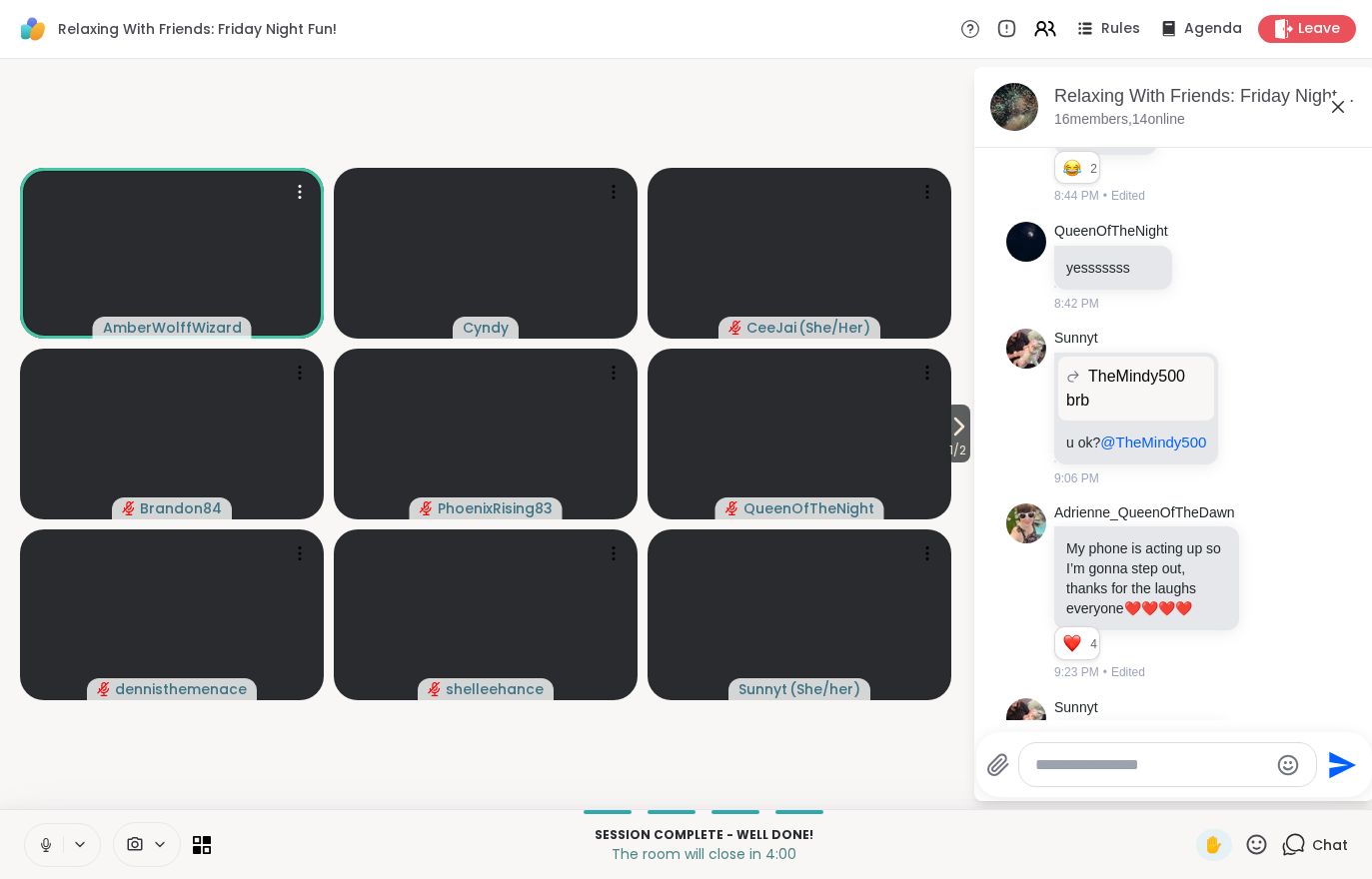 click at bounding box center (172, 253) 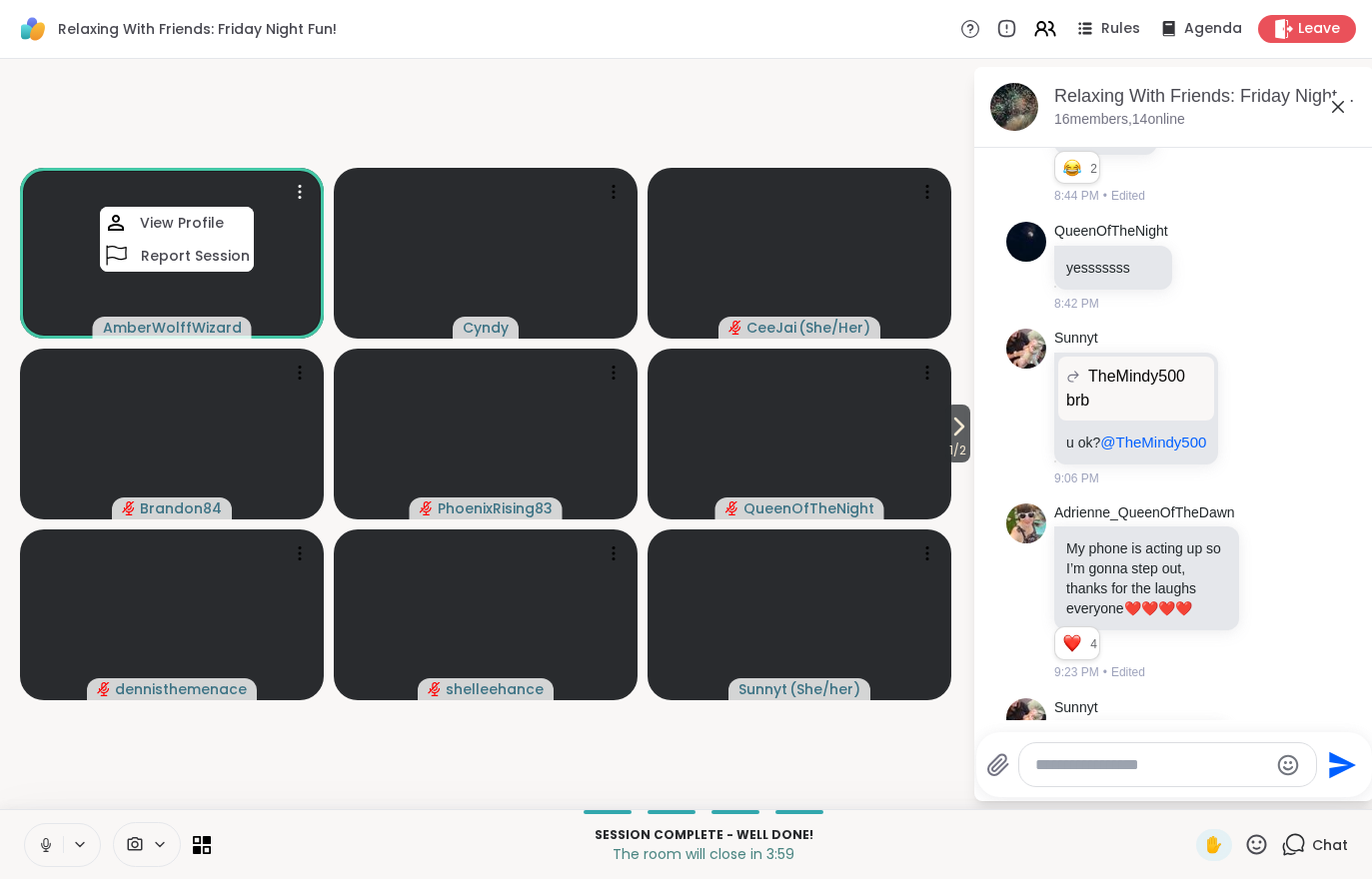 click on "View Profile" at bounding box center [177, 223] 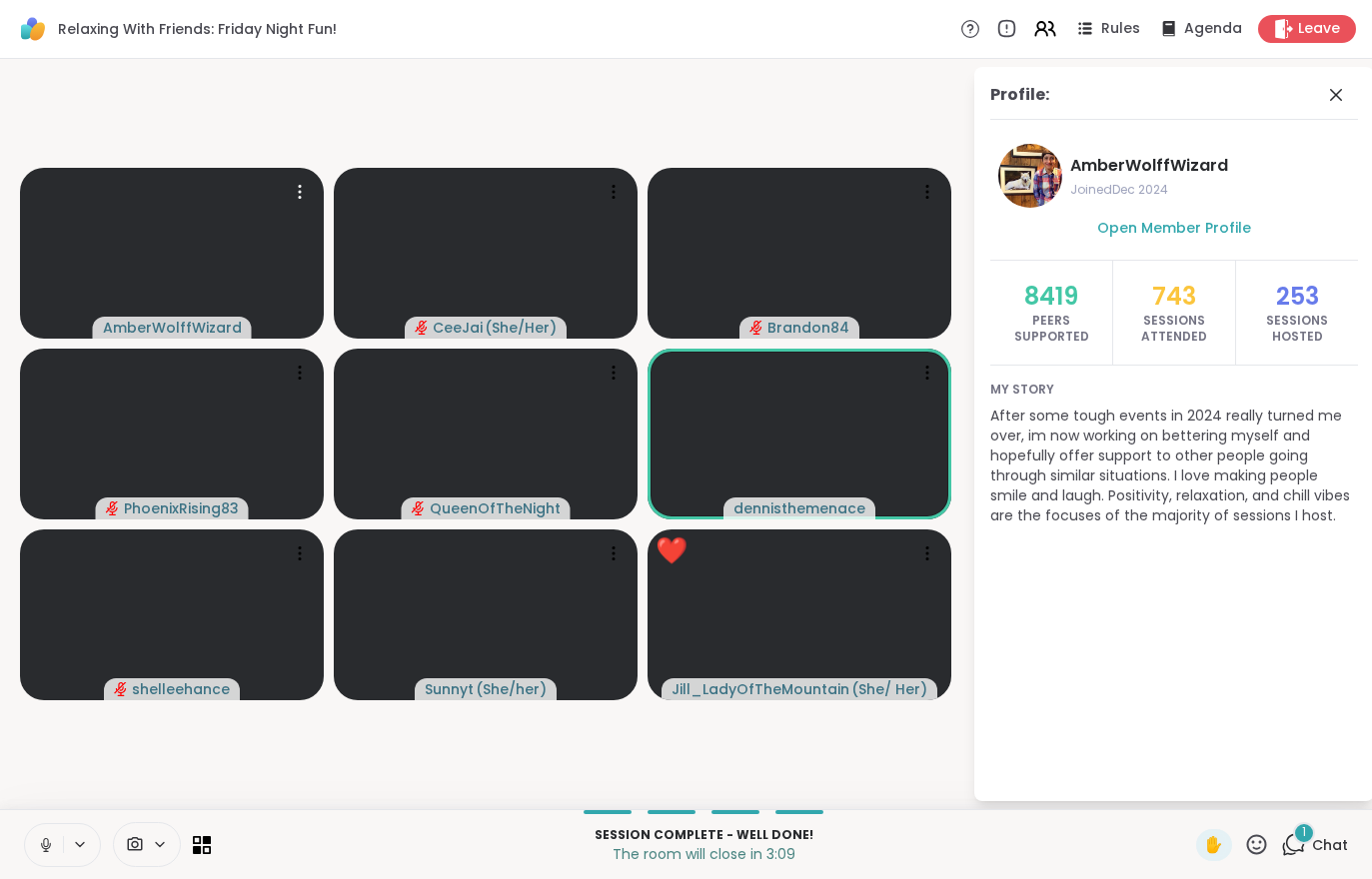 click on "1 Chat" at bounding box center (1314, 845) 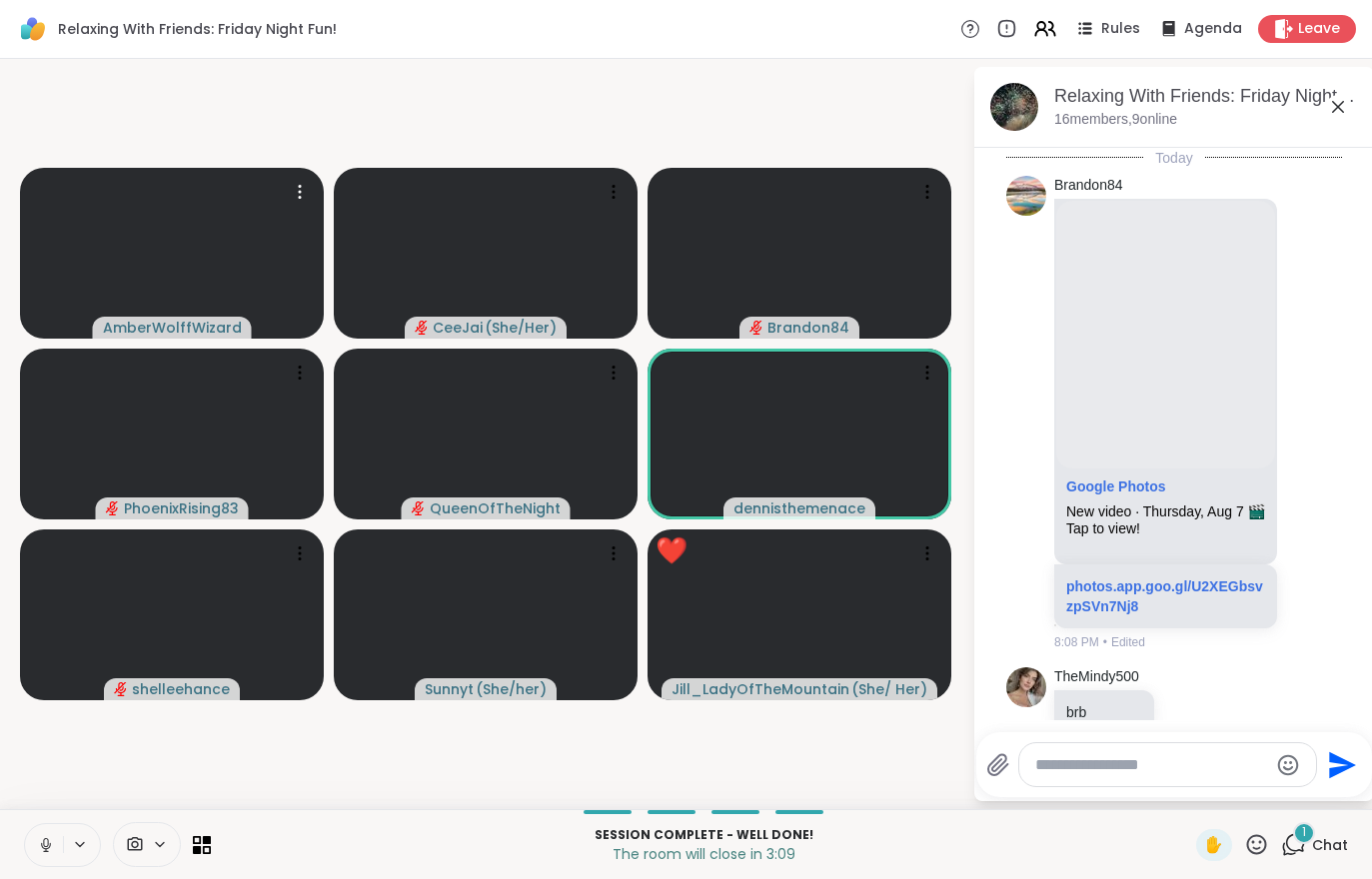 scroll, scrollTop: 3922, scrollLeft: 0, axis: vertical 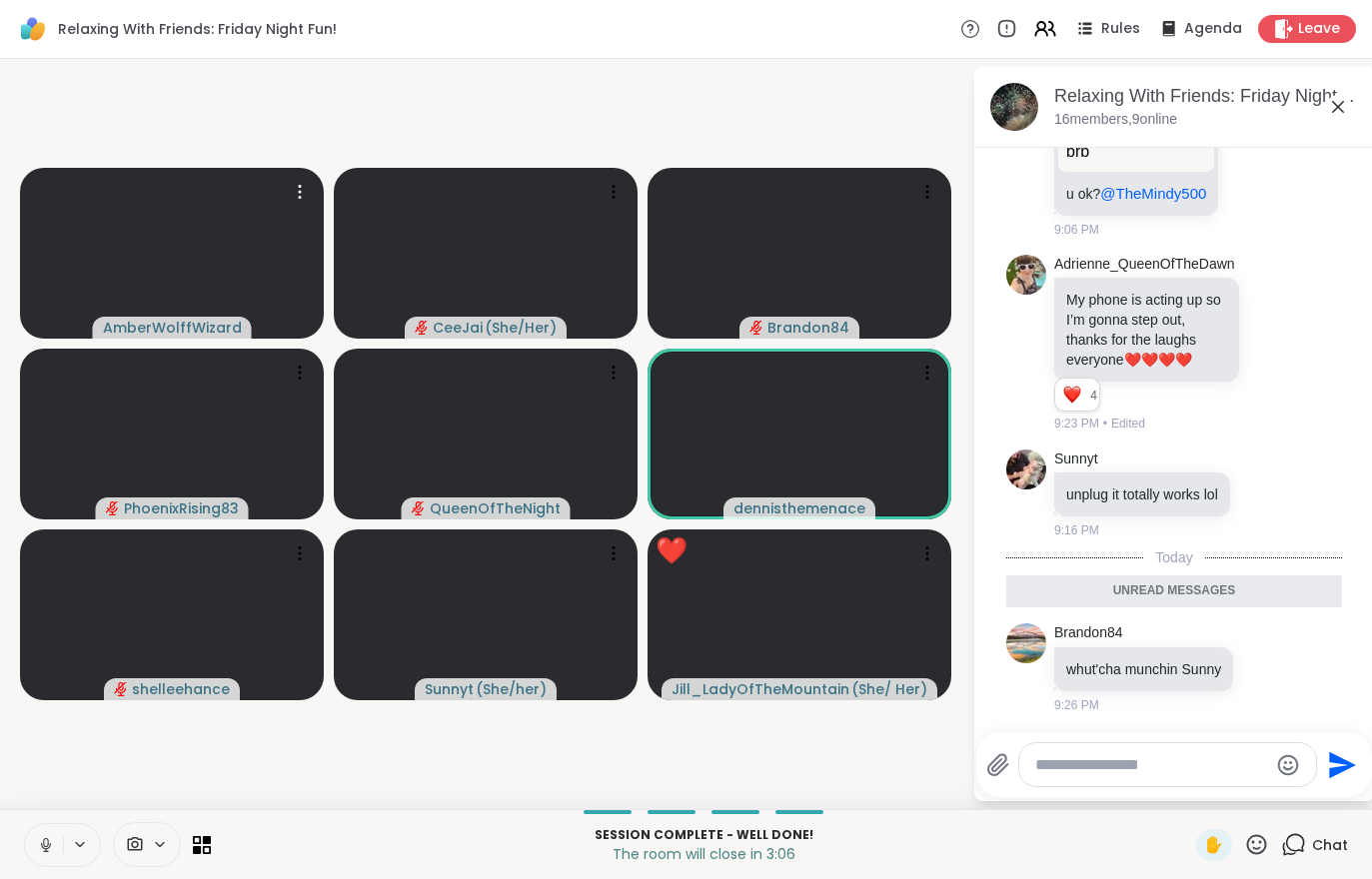 click on "Chat" at bounding box center (1314, 845) 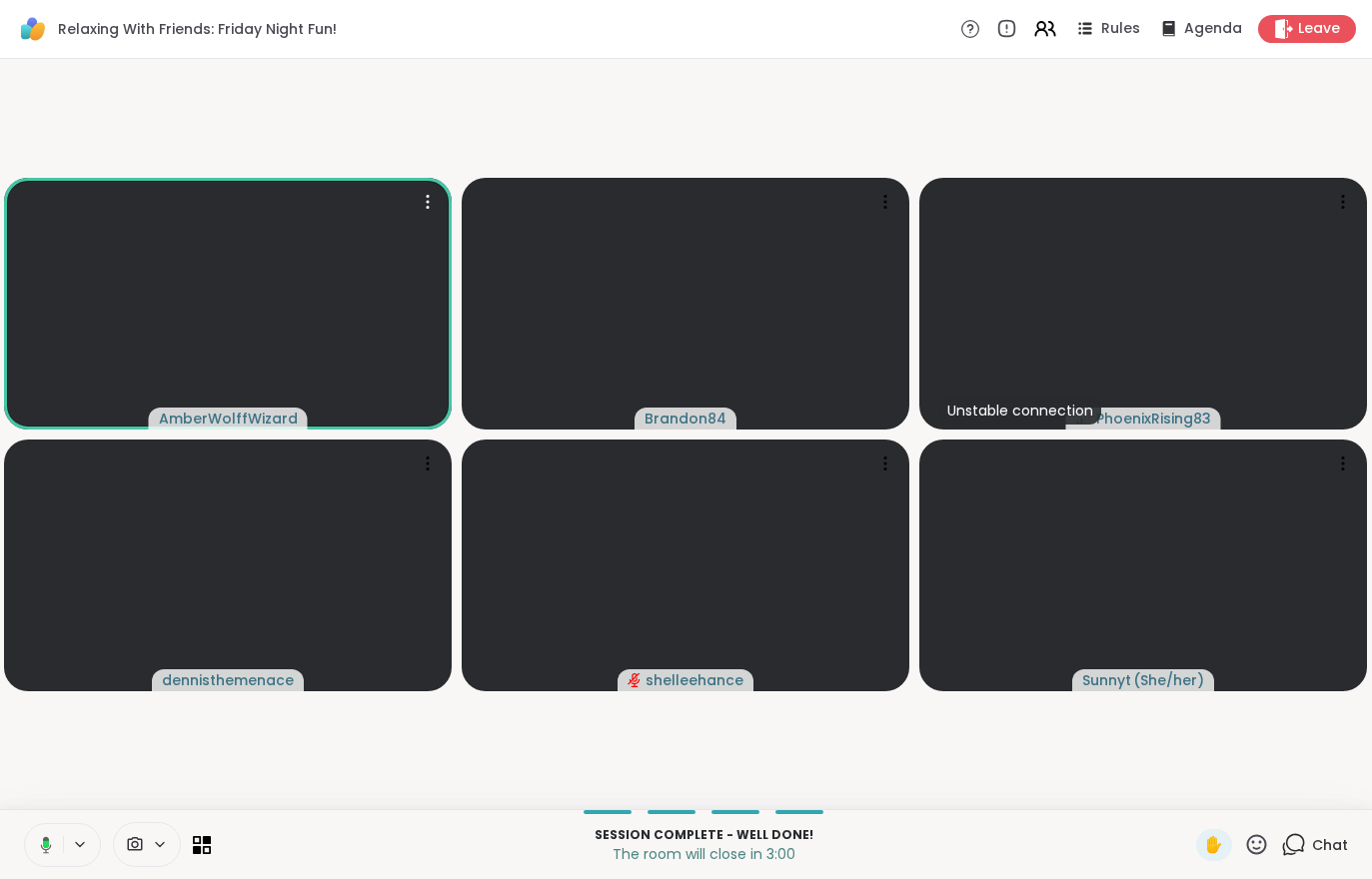 click on "Leave" at bounding box center (1307, 29) 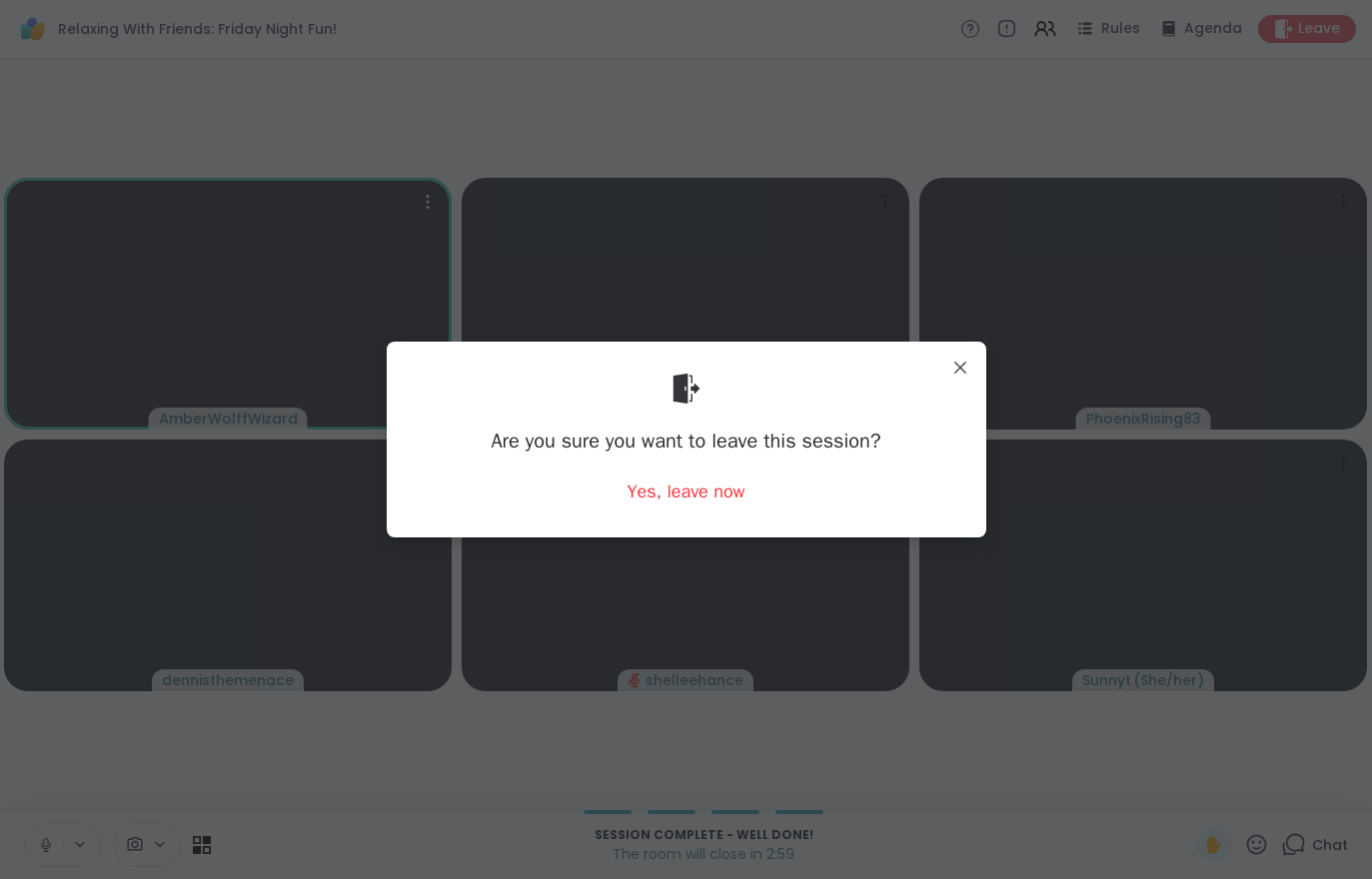 click on "Yes, leave now" at bounding box center [686, 491] 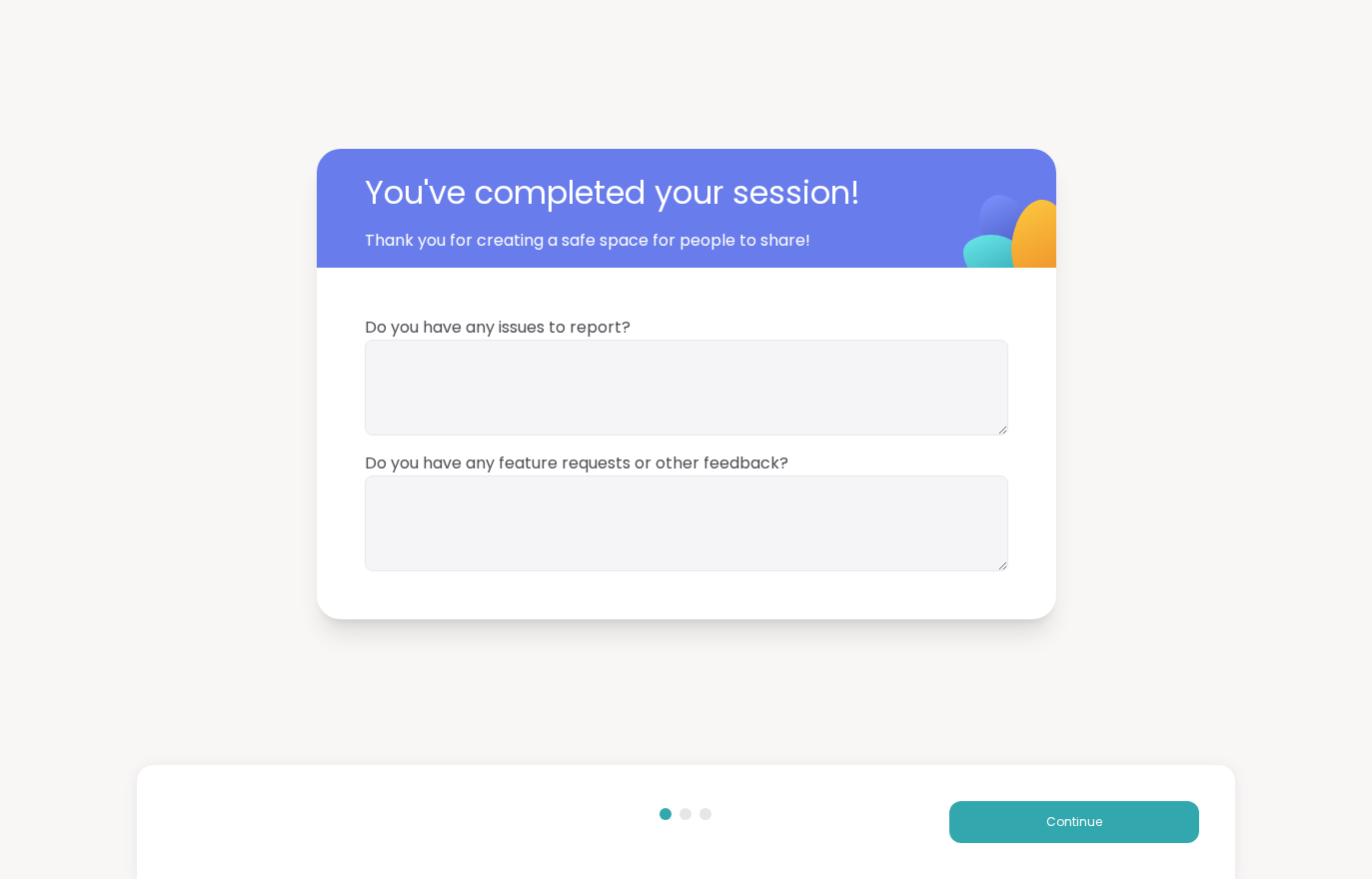 click on "Continue" at bounding box center [1074, 822] 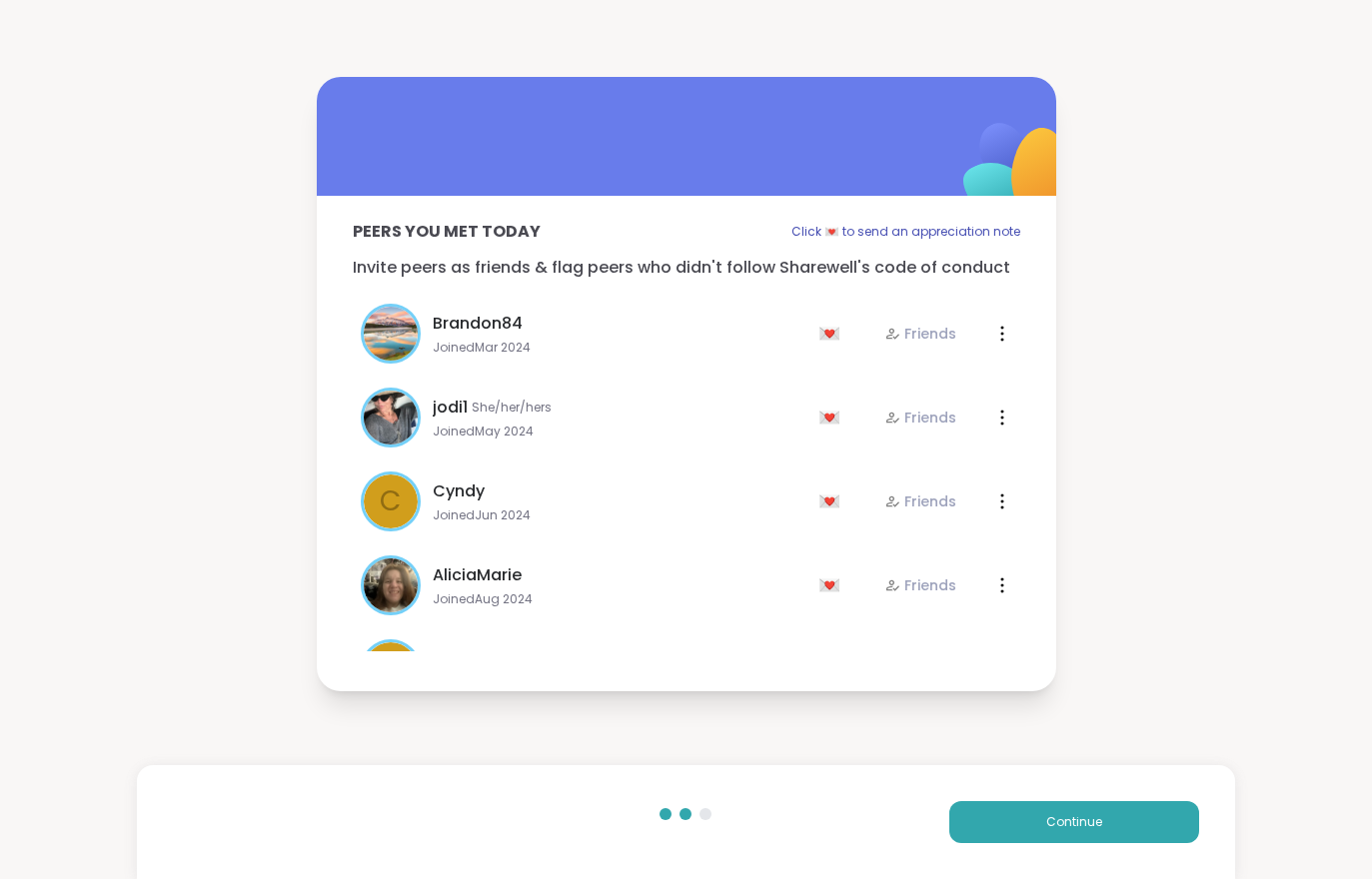 click on "Continue" at bounding box center [686, 822] 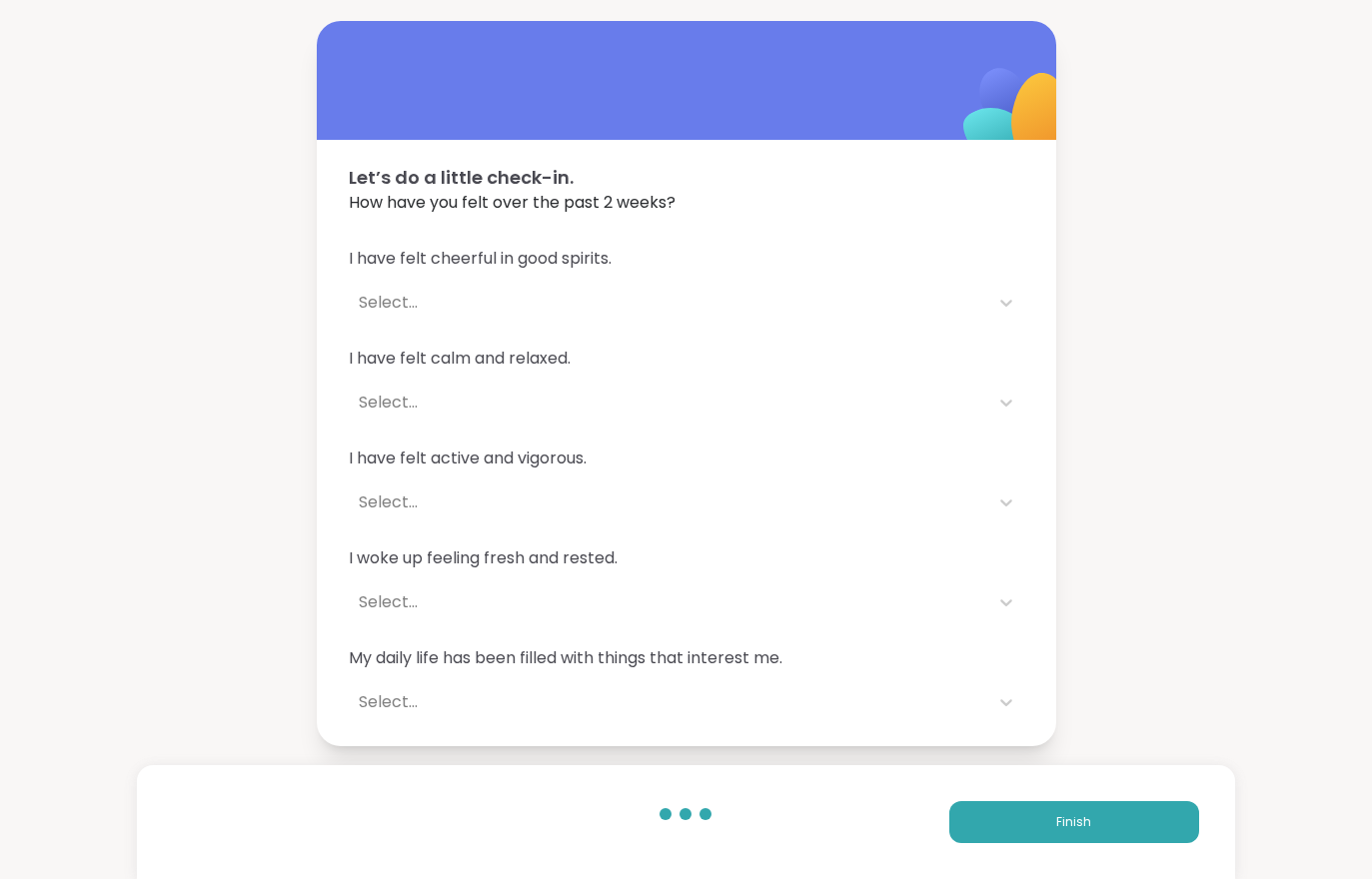 click on "Finish" at bounding box center (1073, 822) 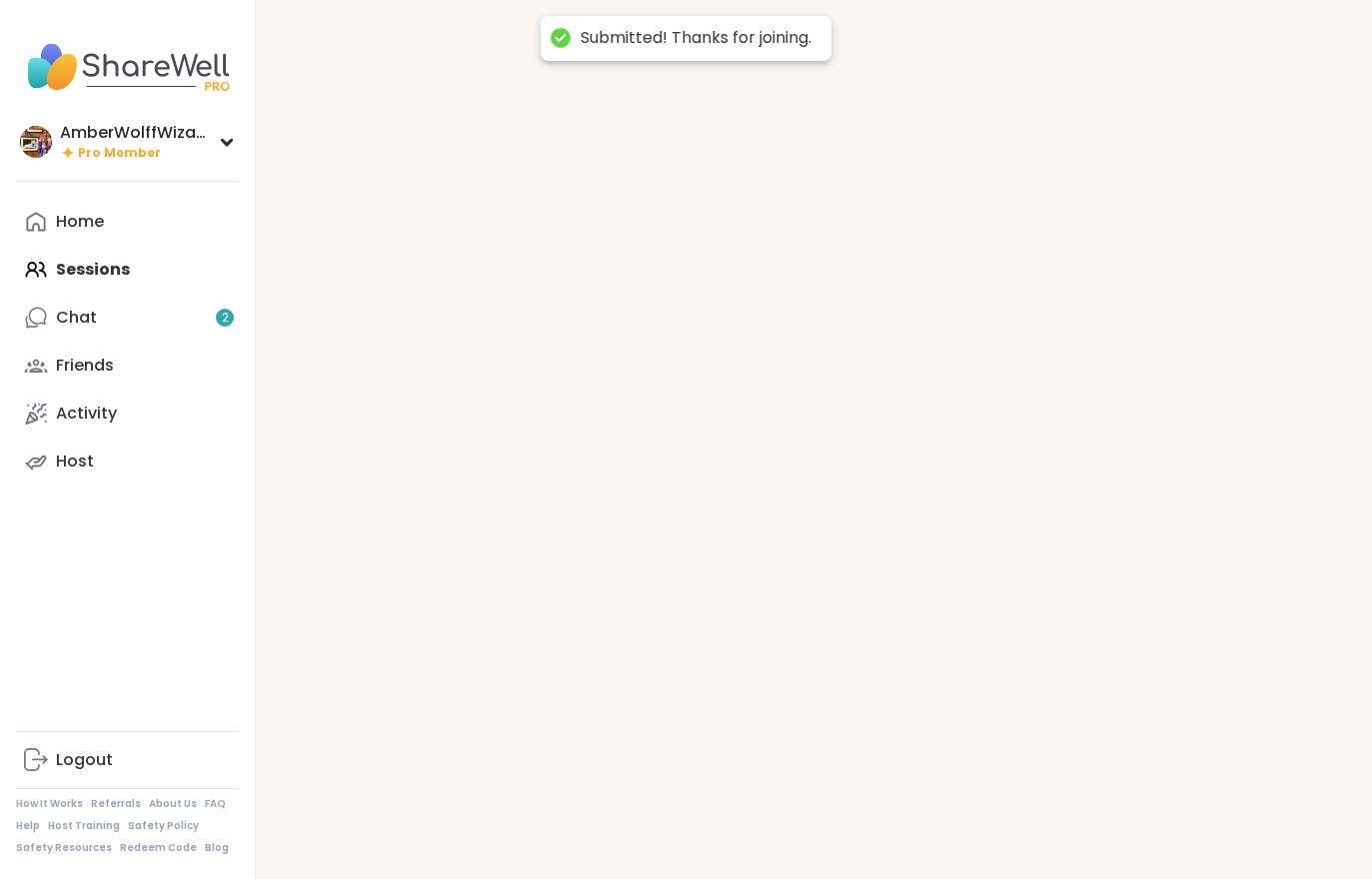 click at bounding box center (813, 440) 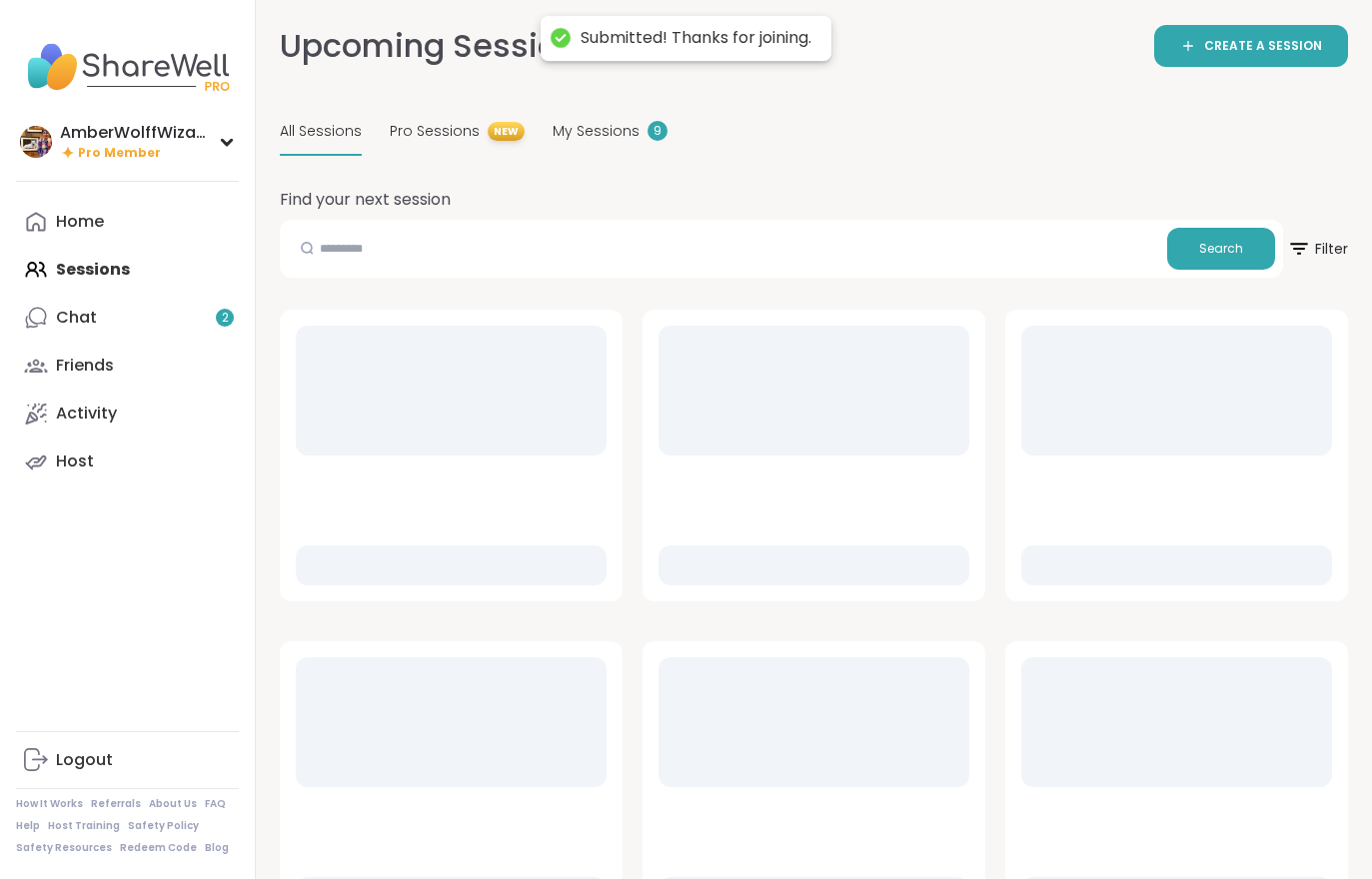 click on "Chat 2" at bounding box center [127, 318] 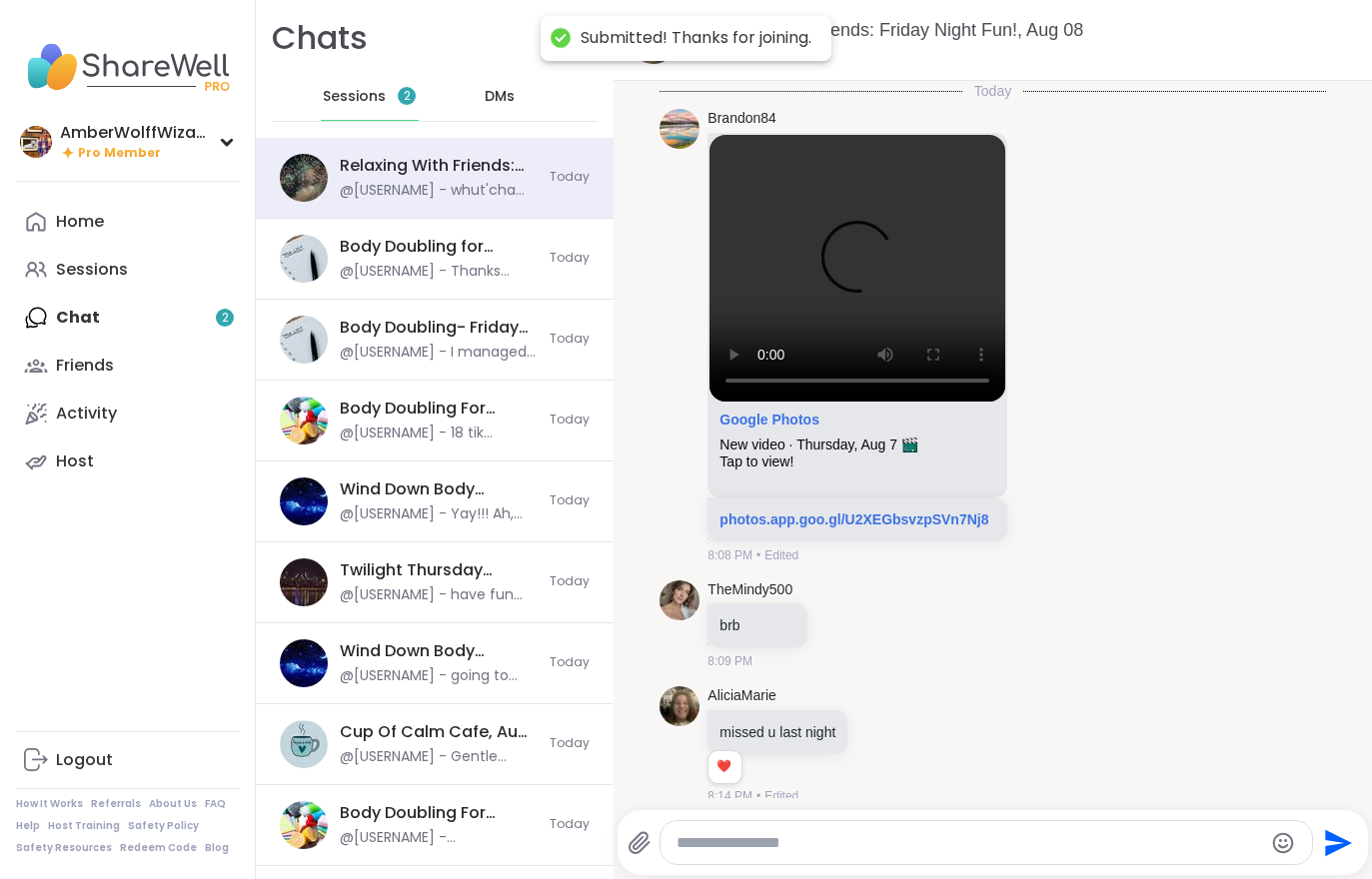 scroll, scrollTop: 3294, scrollLeft: 0, axis: vertical 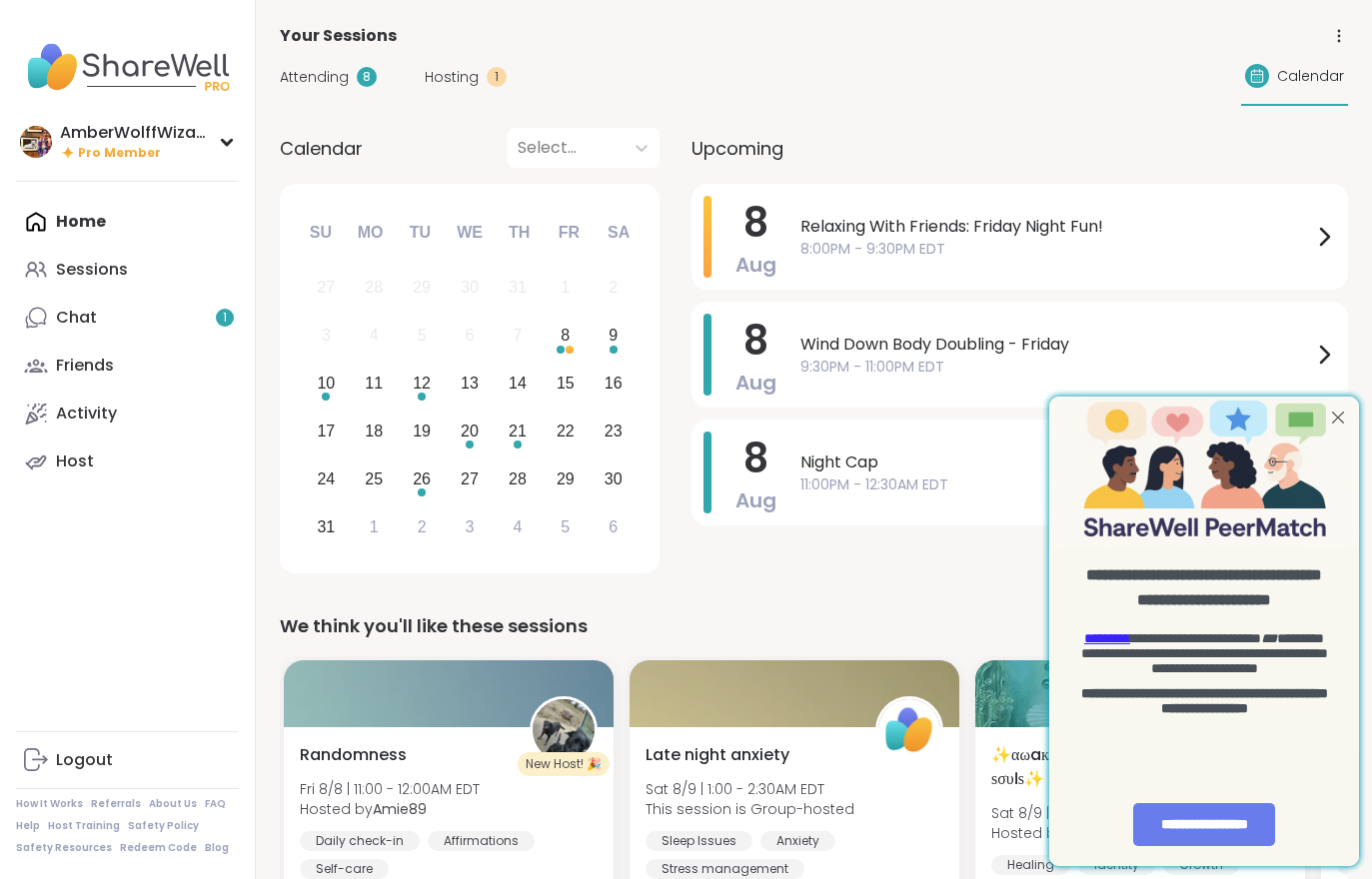 click on "Chat 1" at bounding box center [127, 318] 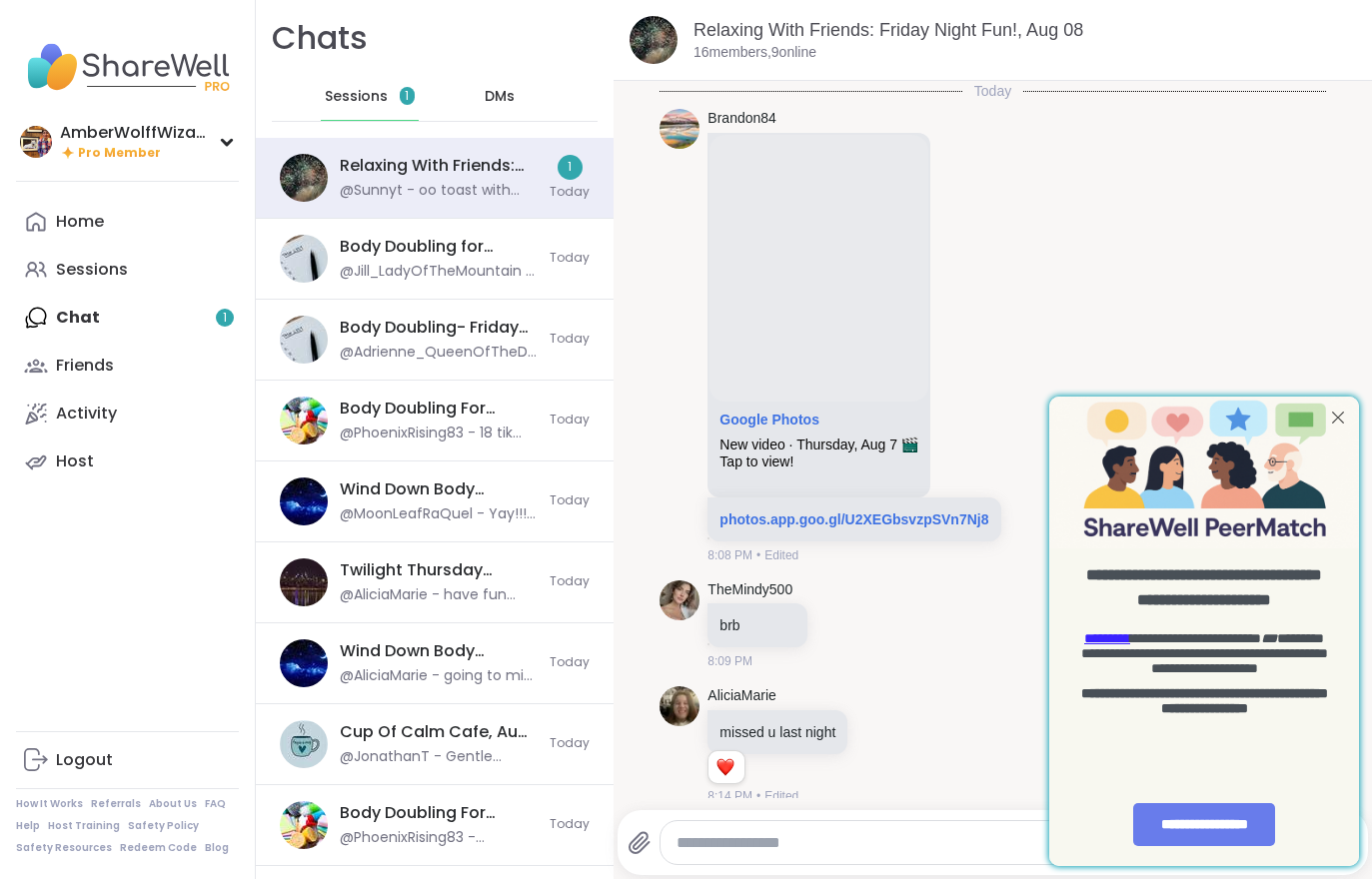 scroll, scrollTop: 3555, scrollLeft: 0, axis: vertical 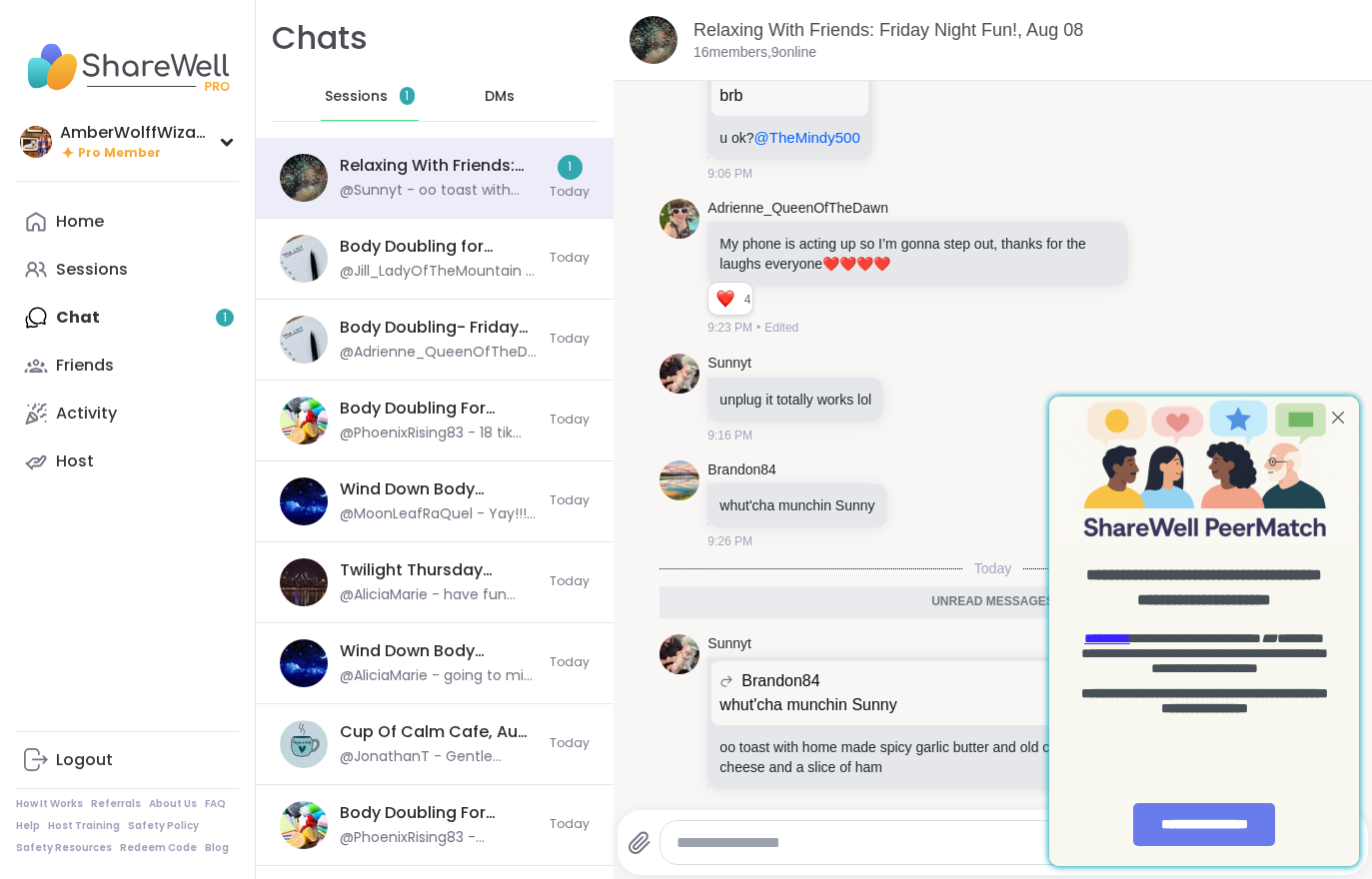 click on "Home Sessions Chat 1 Friends Activity Host" at bounding box center (127, 342) 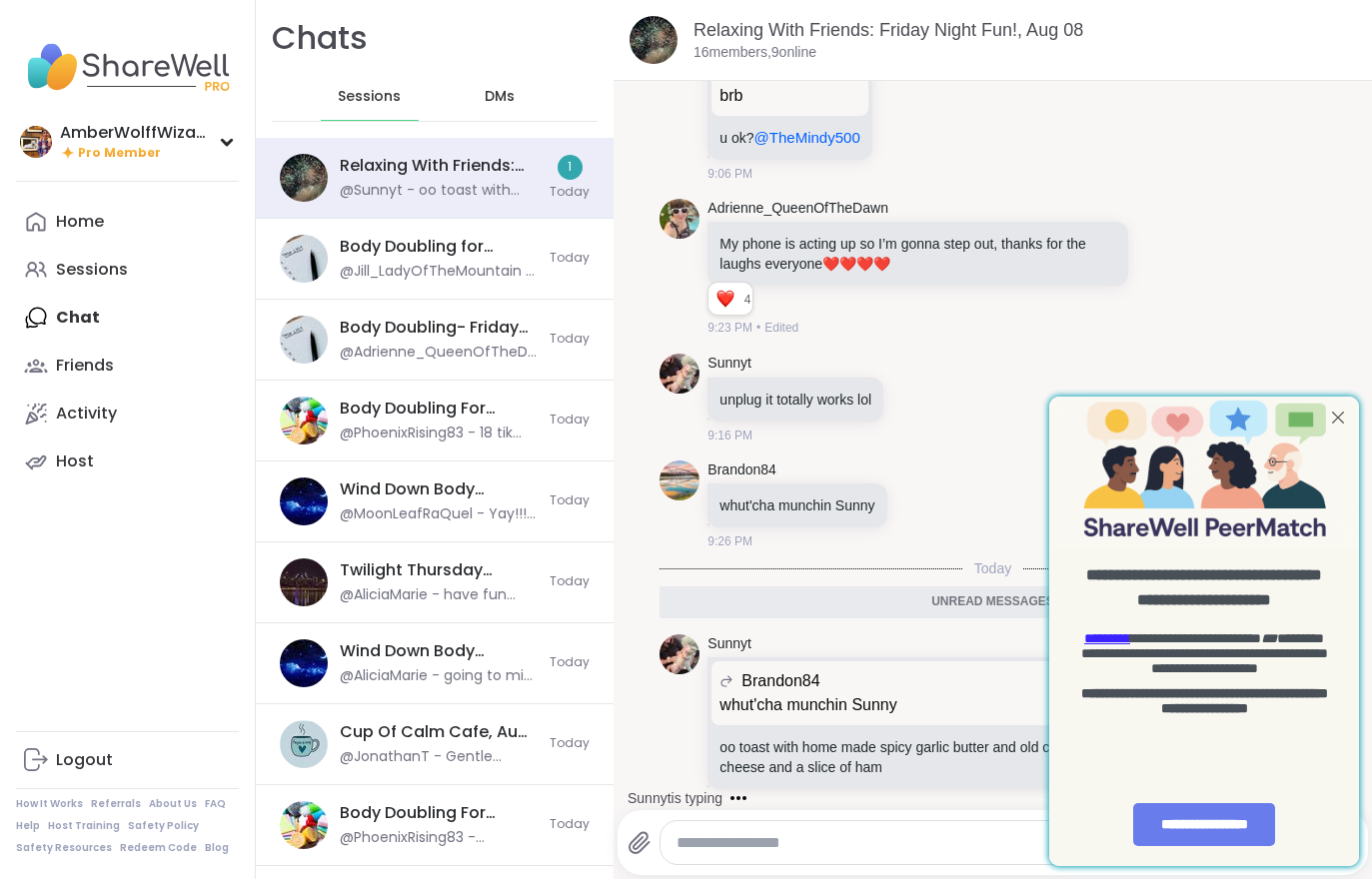 scroll, scrollTop: 0, scrollLeft: 0, axis: both 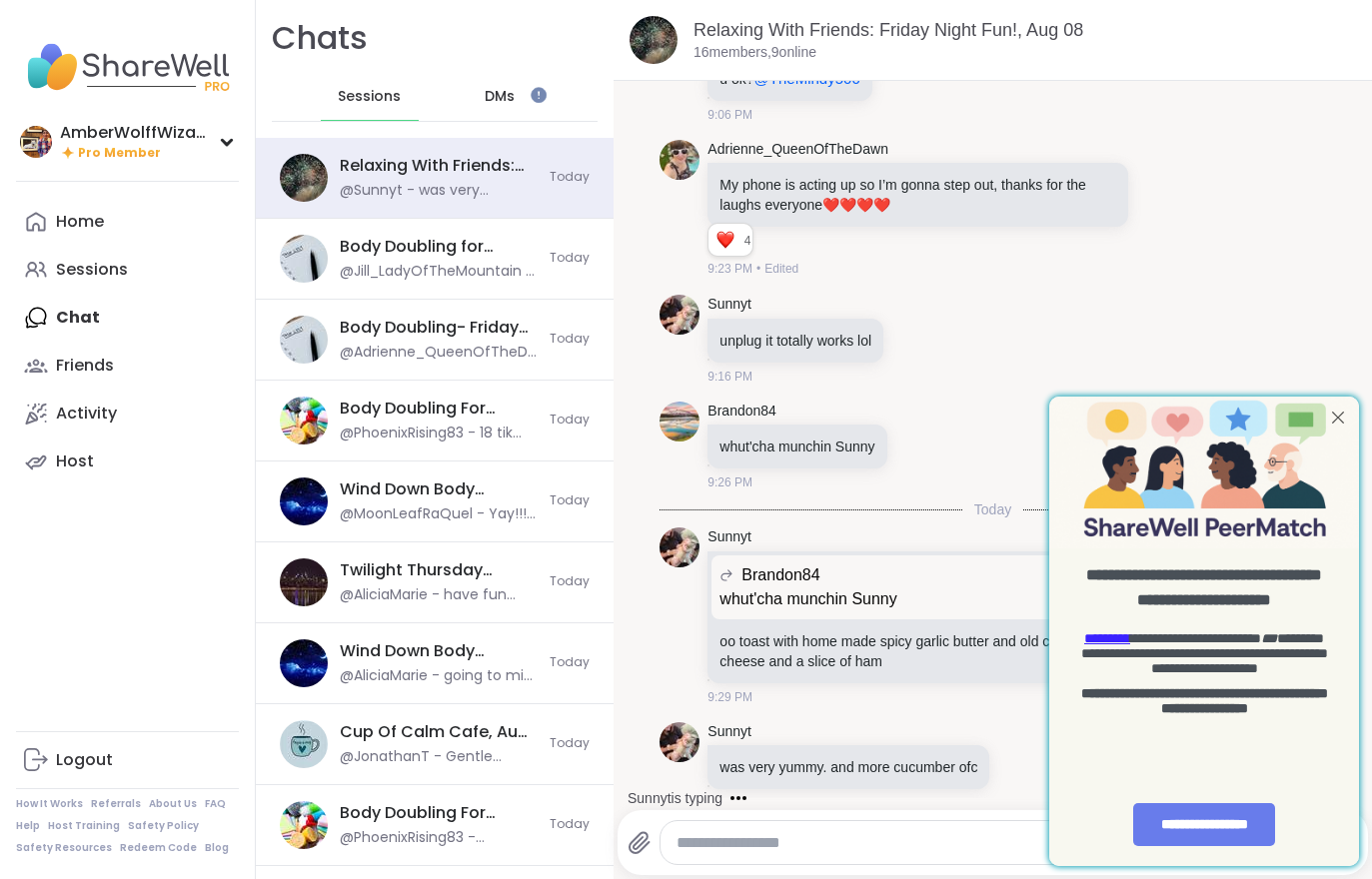 click on "Home" at bounding box center [127, 222] 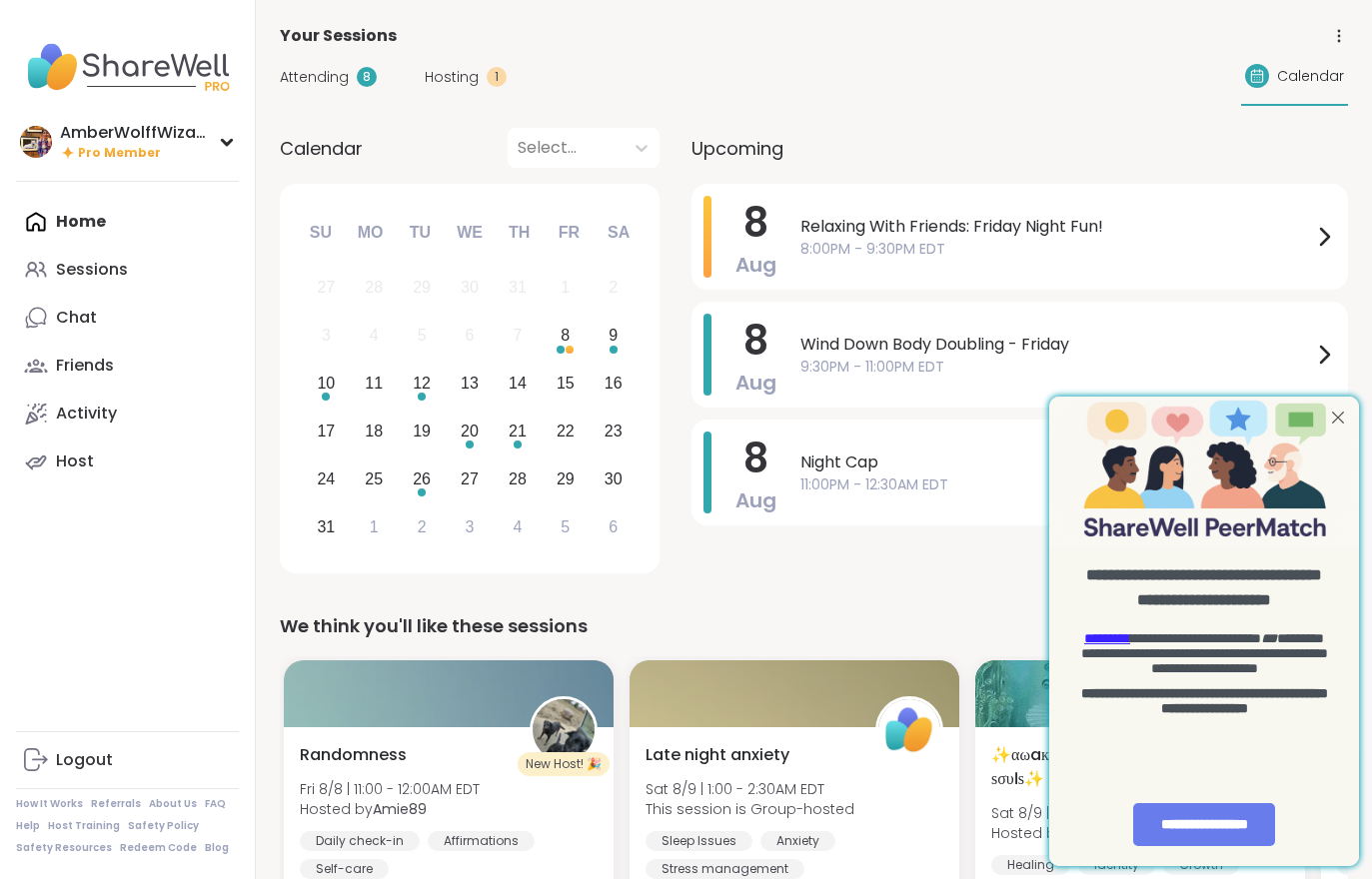 click on "Attending" at bounding box center [314, 77] 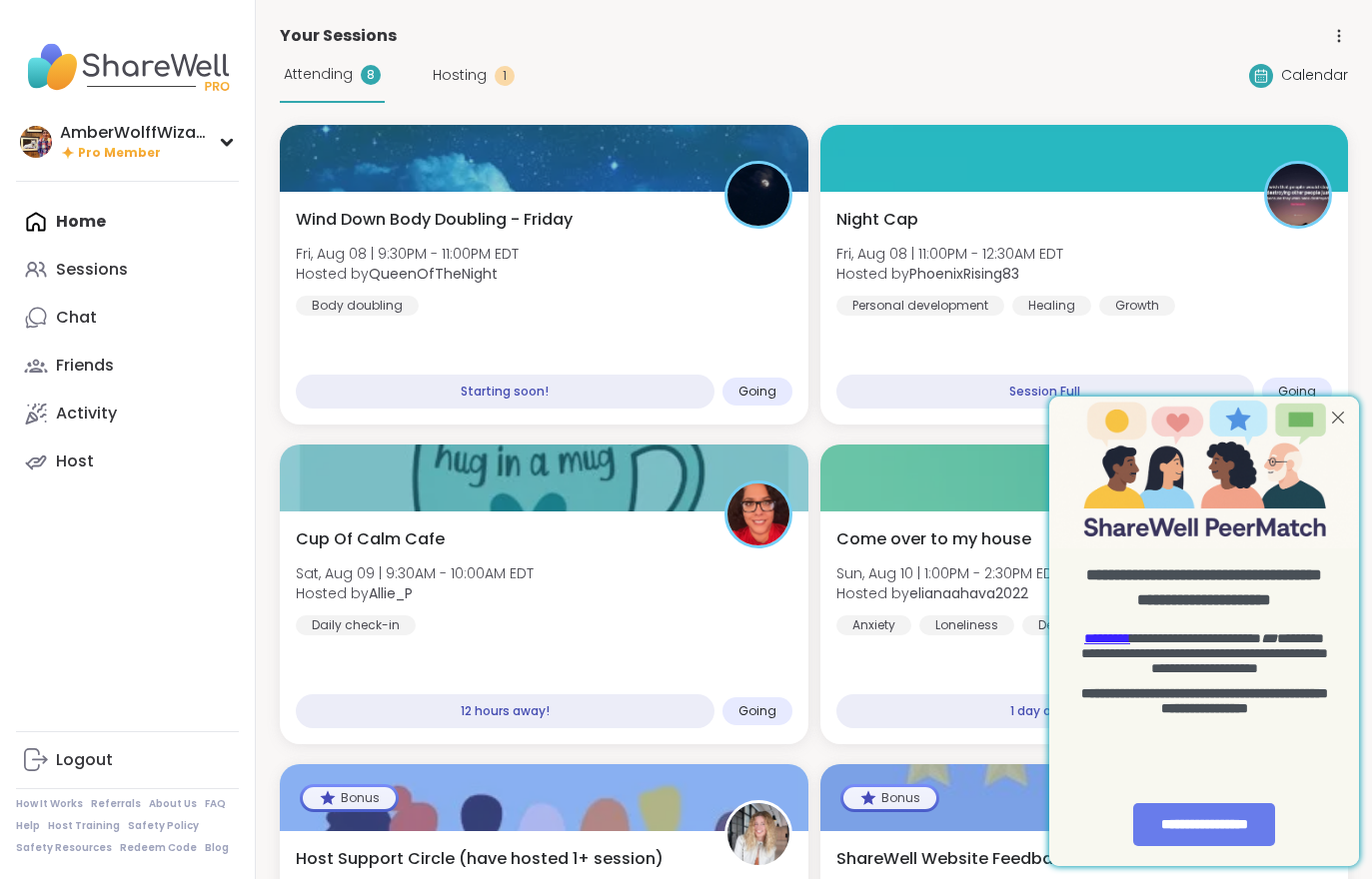 click on "Wind Down Body Doubling - Friday Fri, Aug 08 | 9:30PM - 11:00PM EDT Hosted by QueenOfTheNight Body doubling" at bounding box center (544, 262) 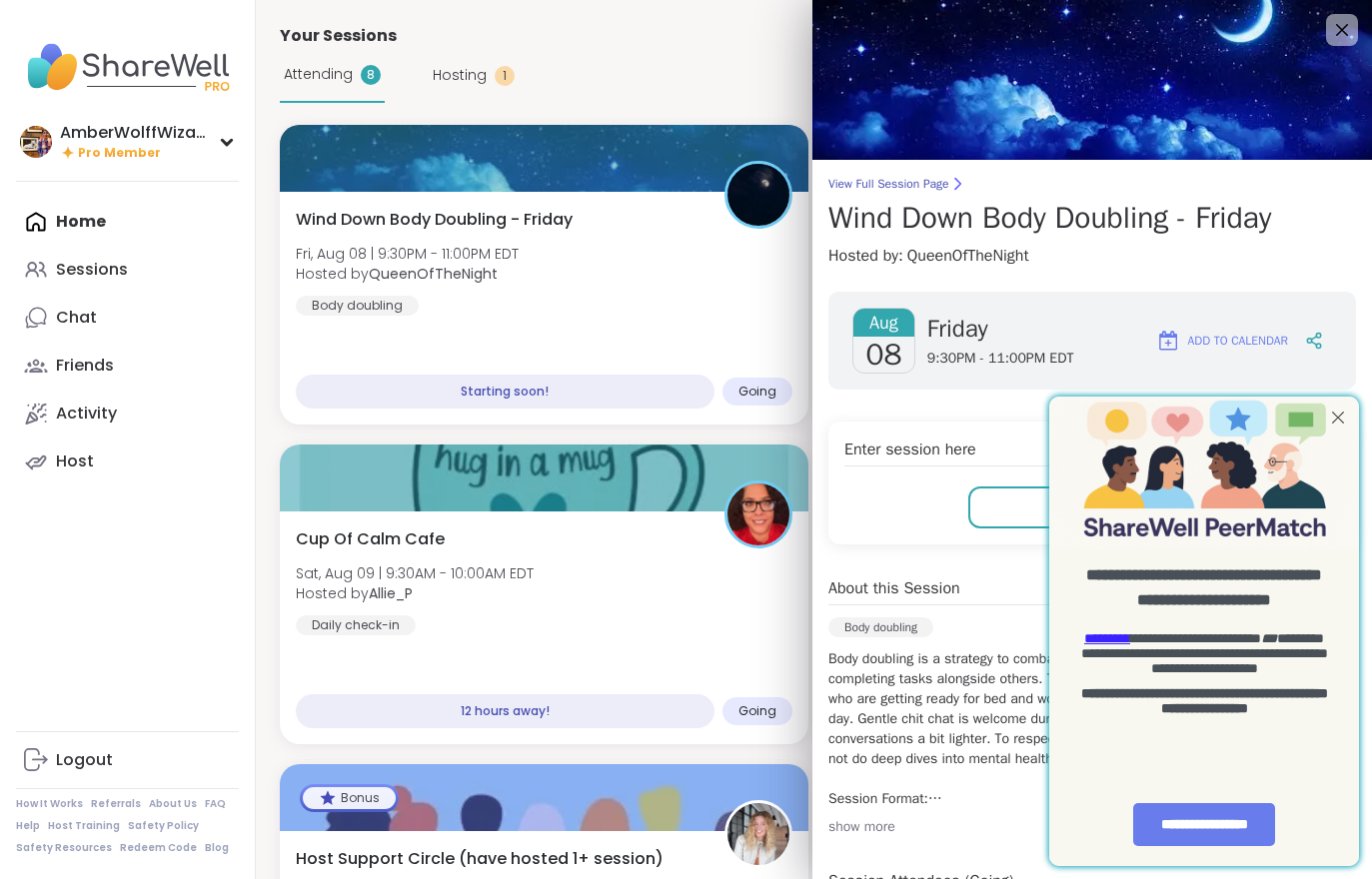 click at bounding box center (1338, 418) 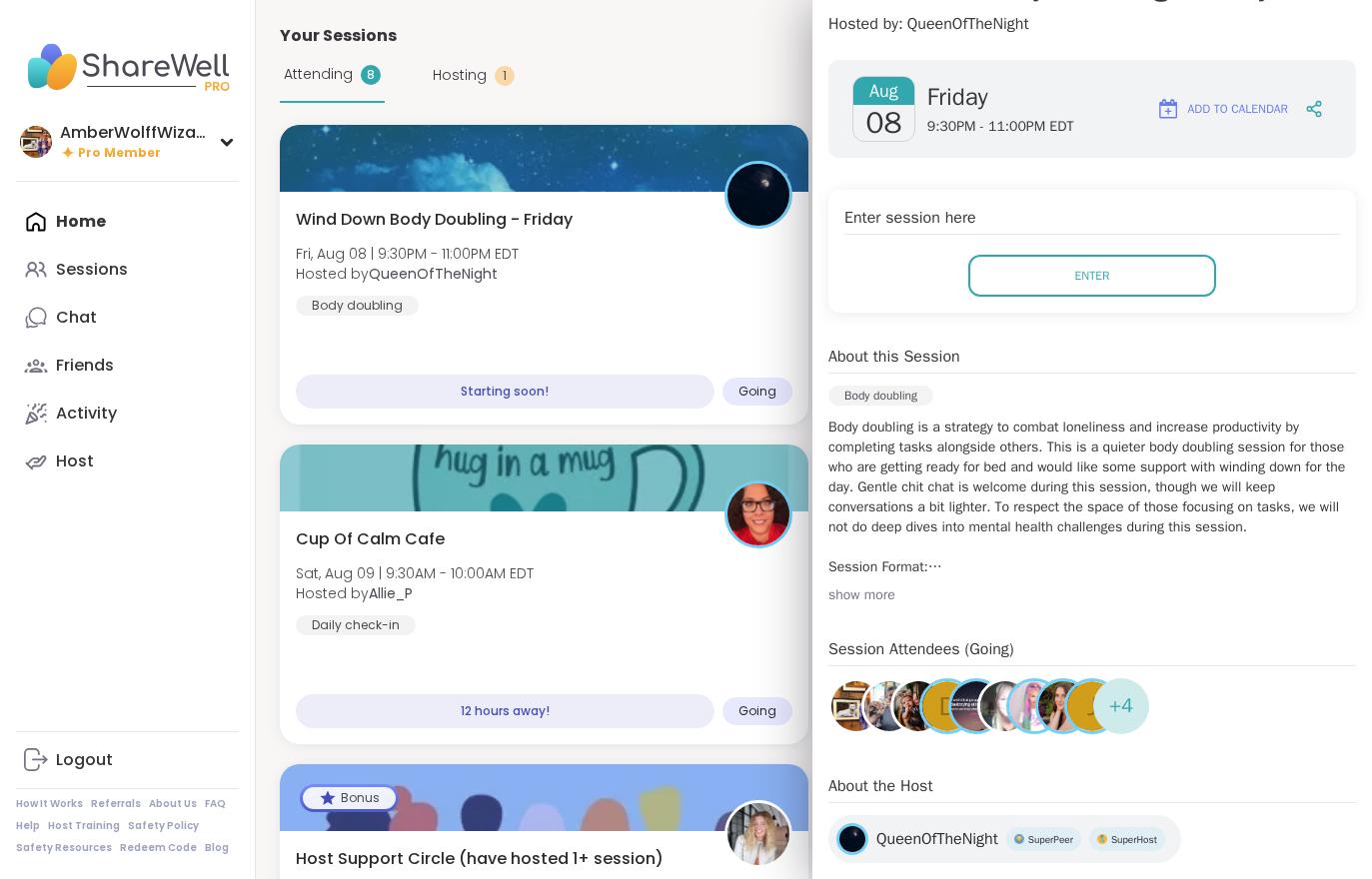 scroll, scrollTop: 226, scrollLeft: 0, axis: vertical 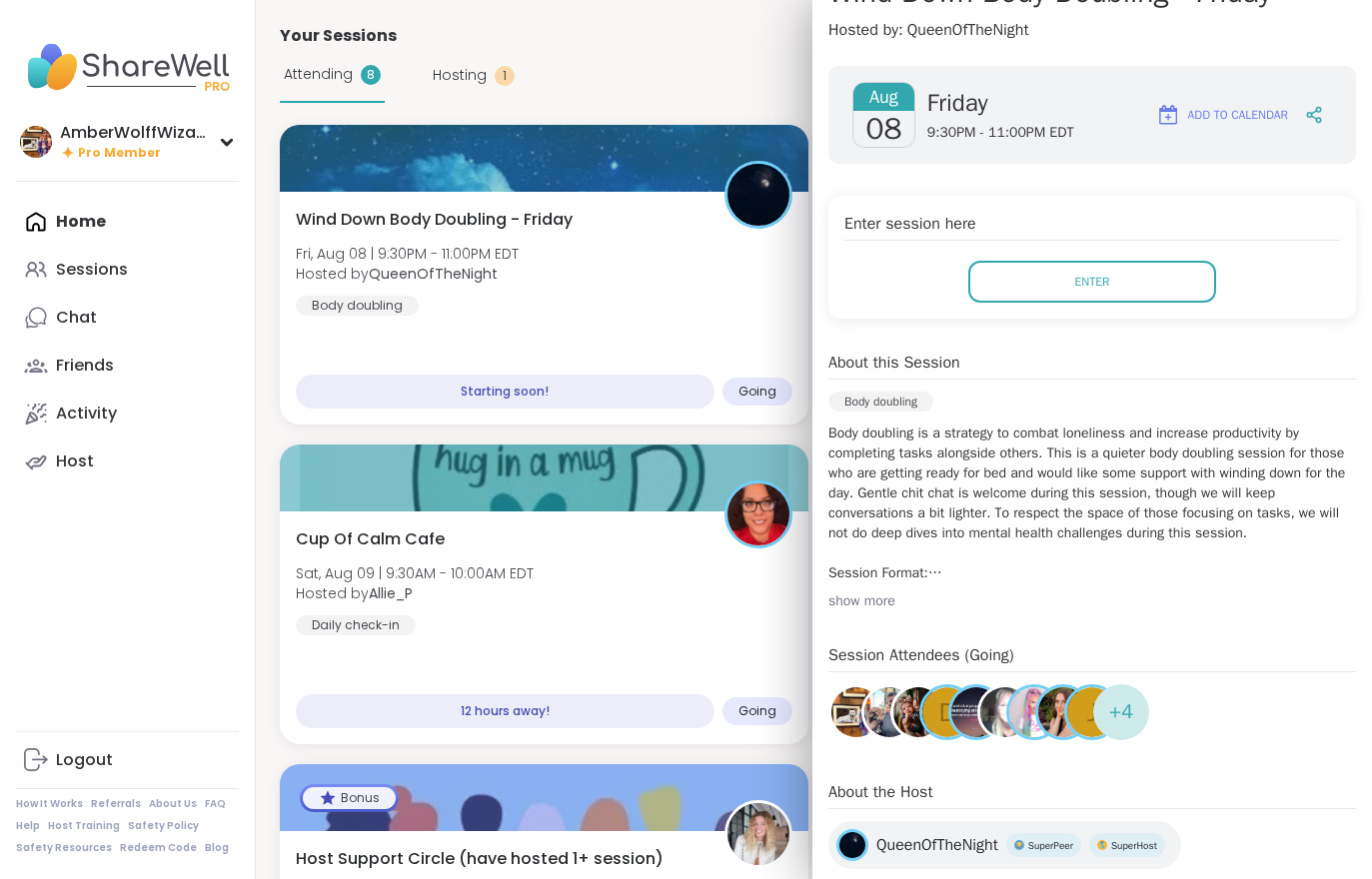 click on "Enter" at bounding box center (1092, 282) 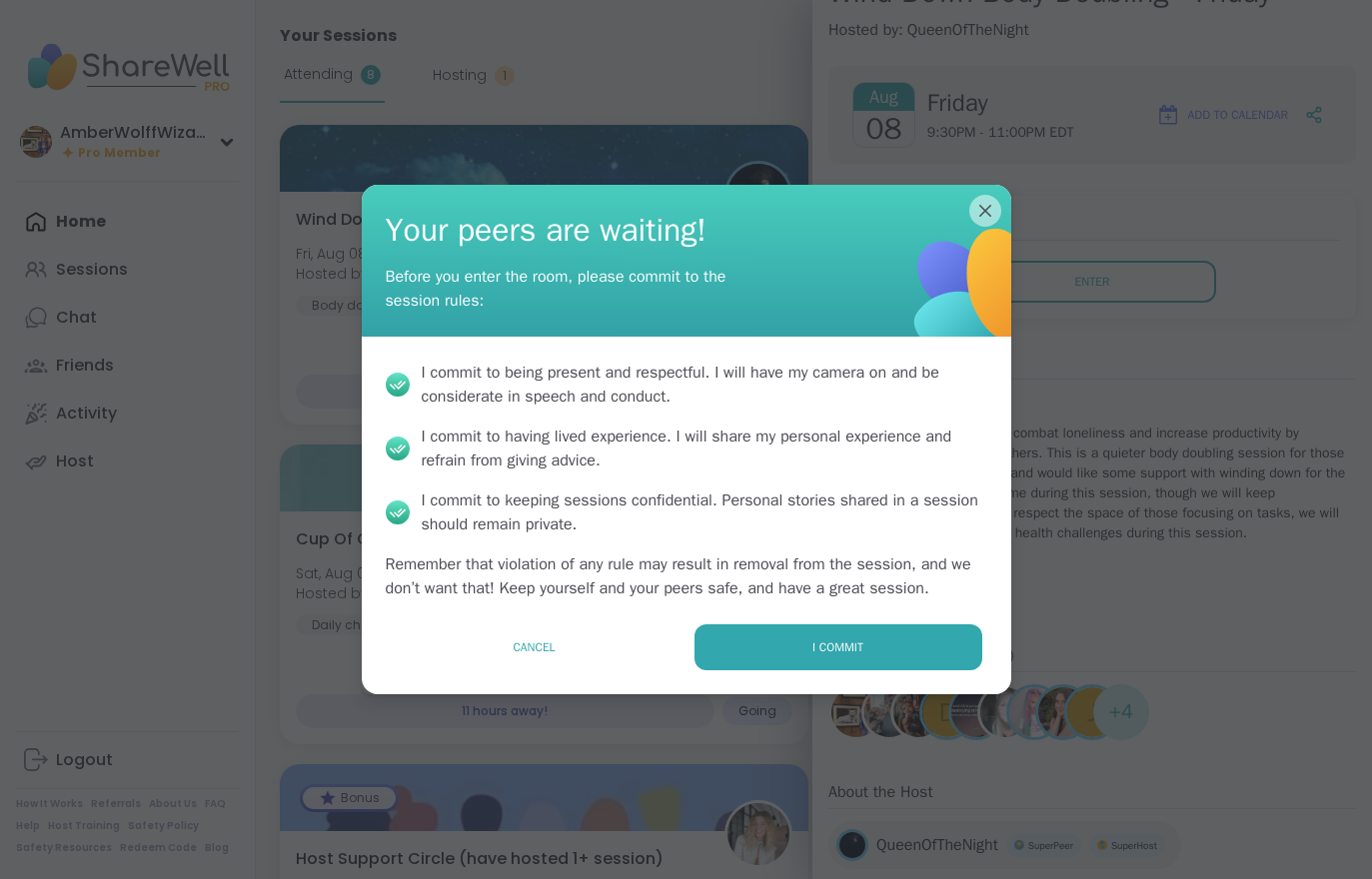 click on "I commit" at bounding box center (837, 647) 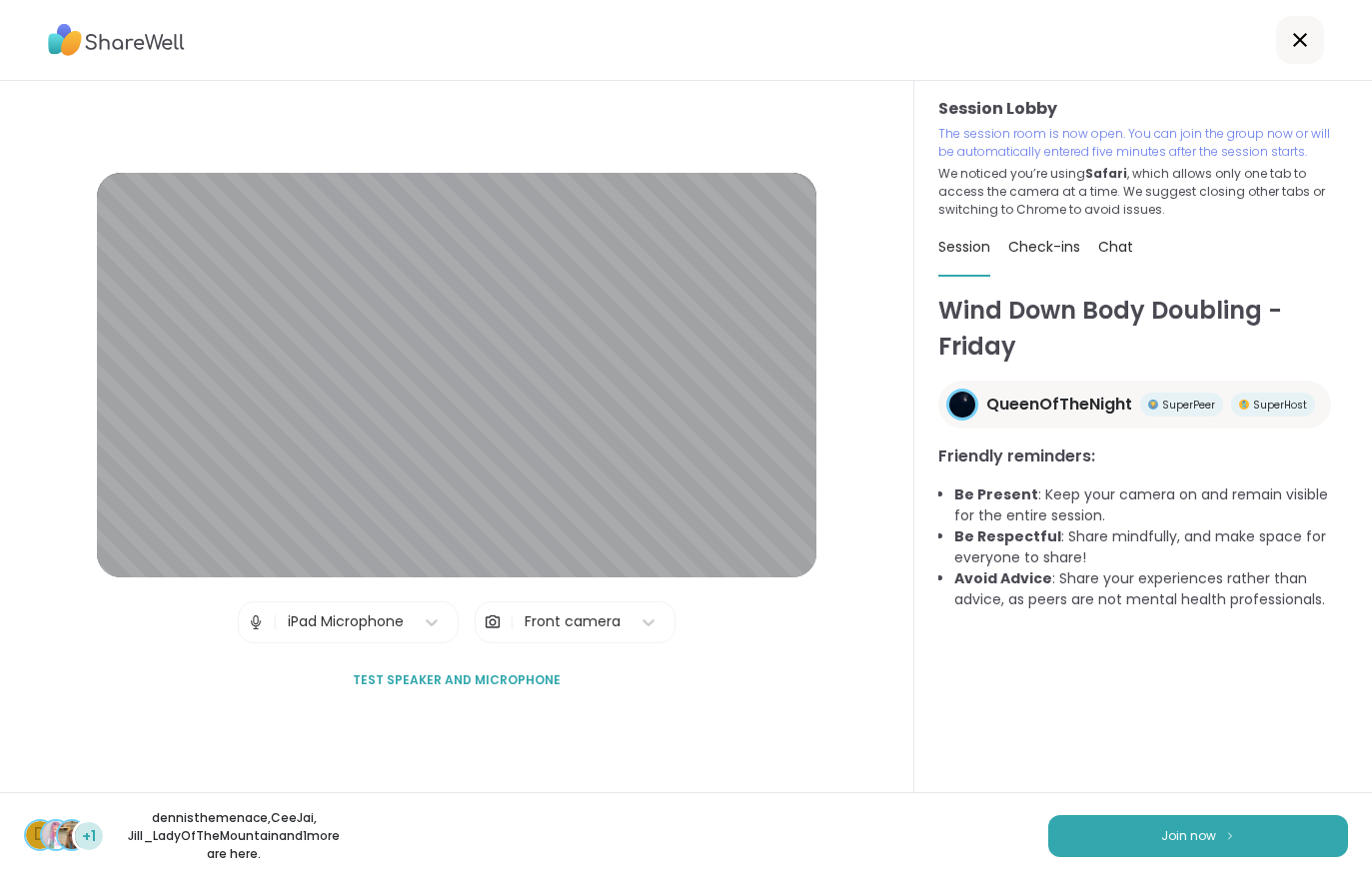 click on "Join now" at bounding box center (1198, 836) 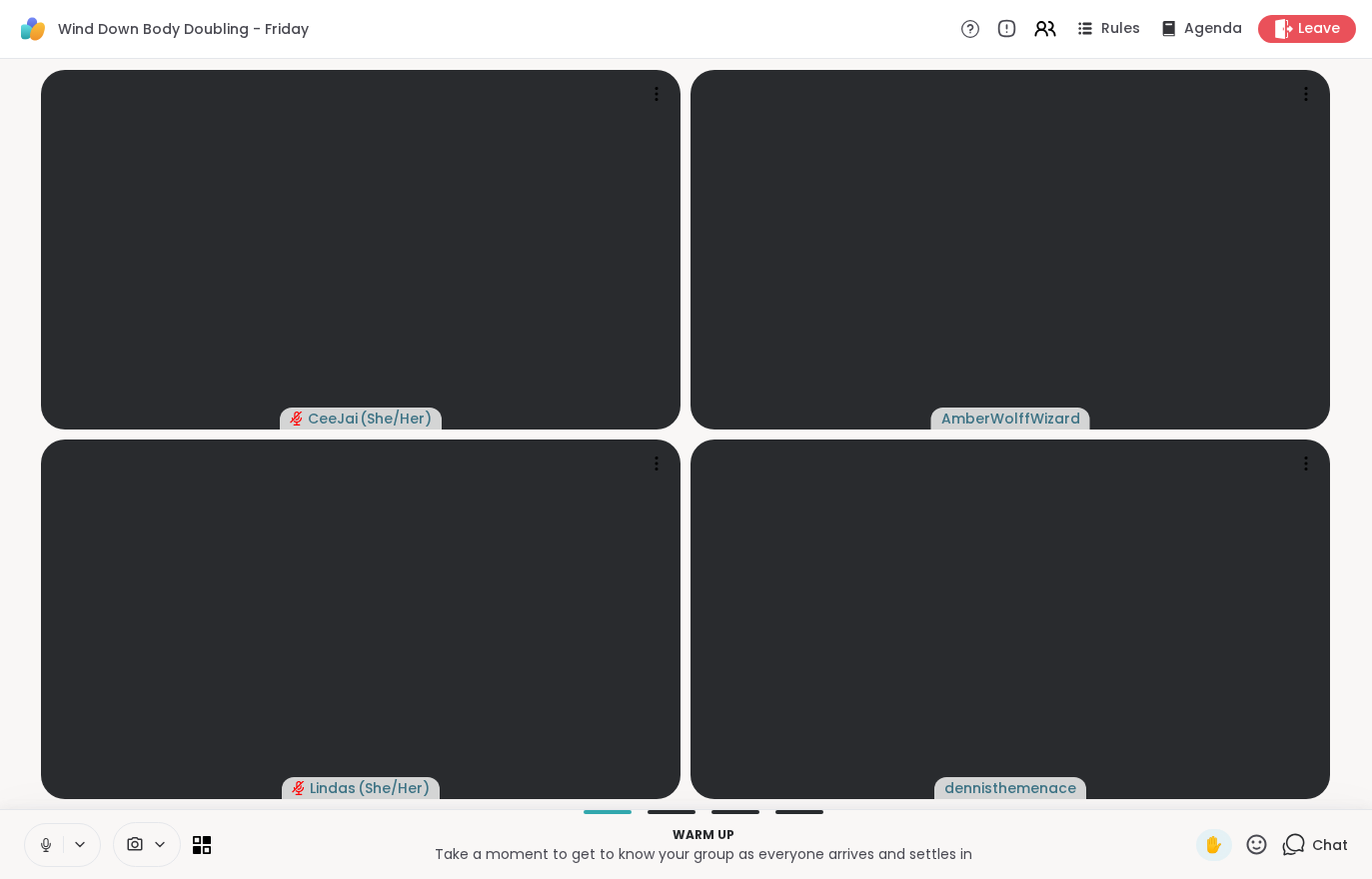 click 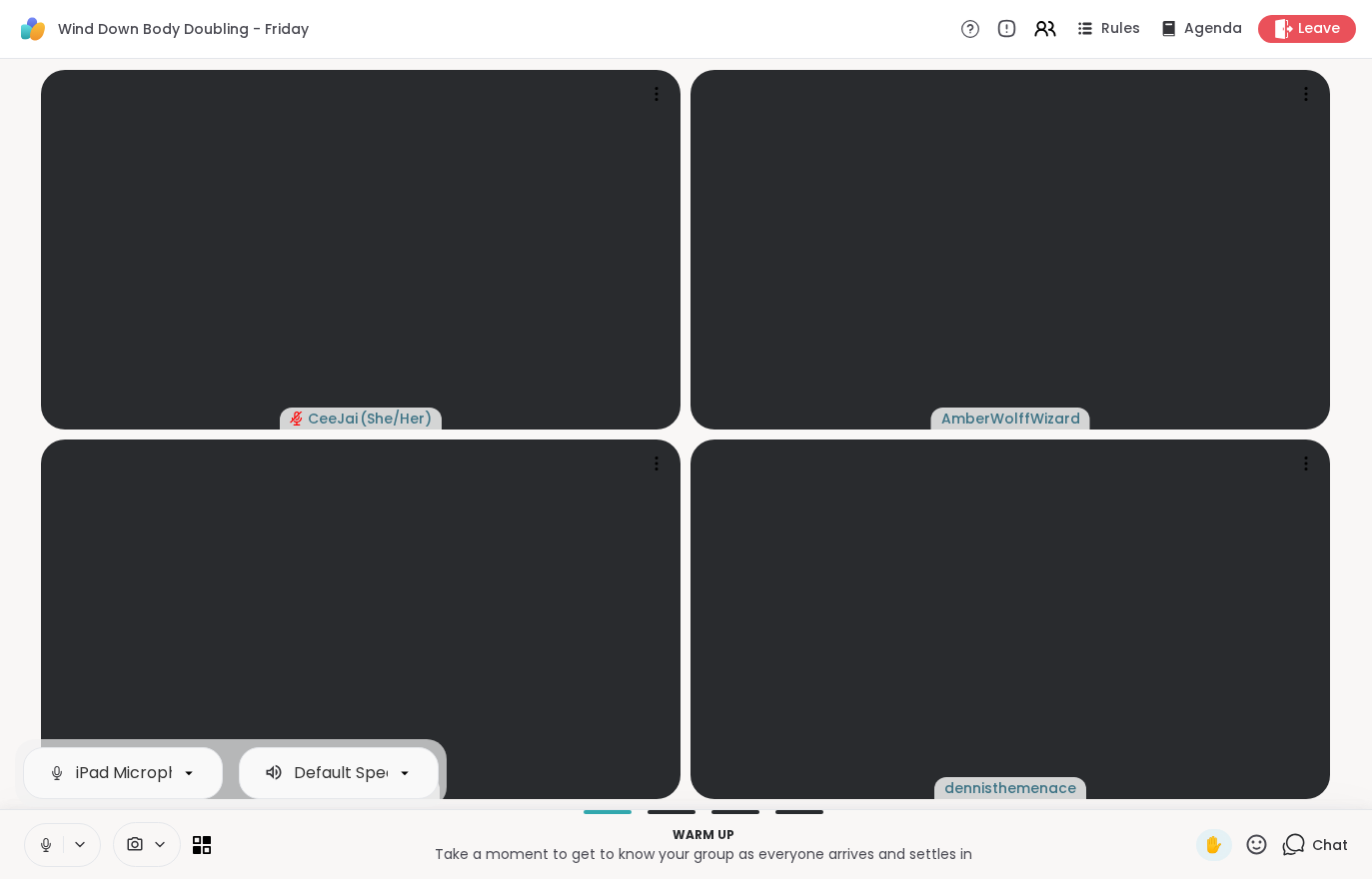 click at bounding box center [44, 845] 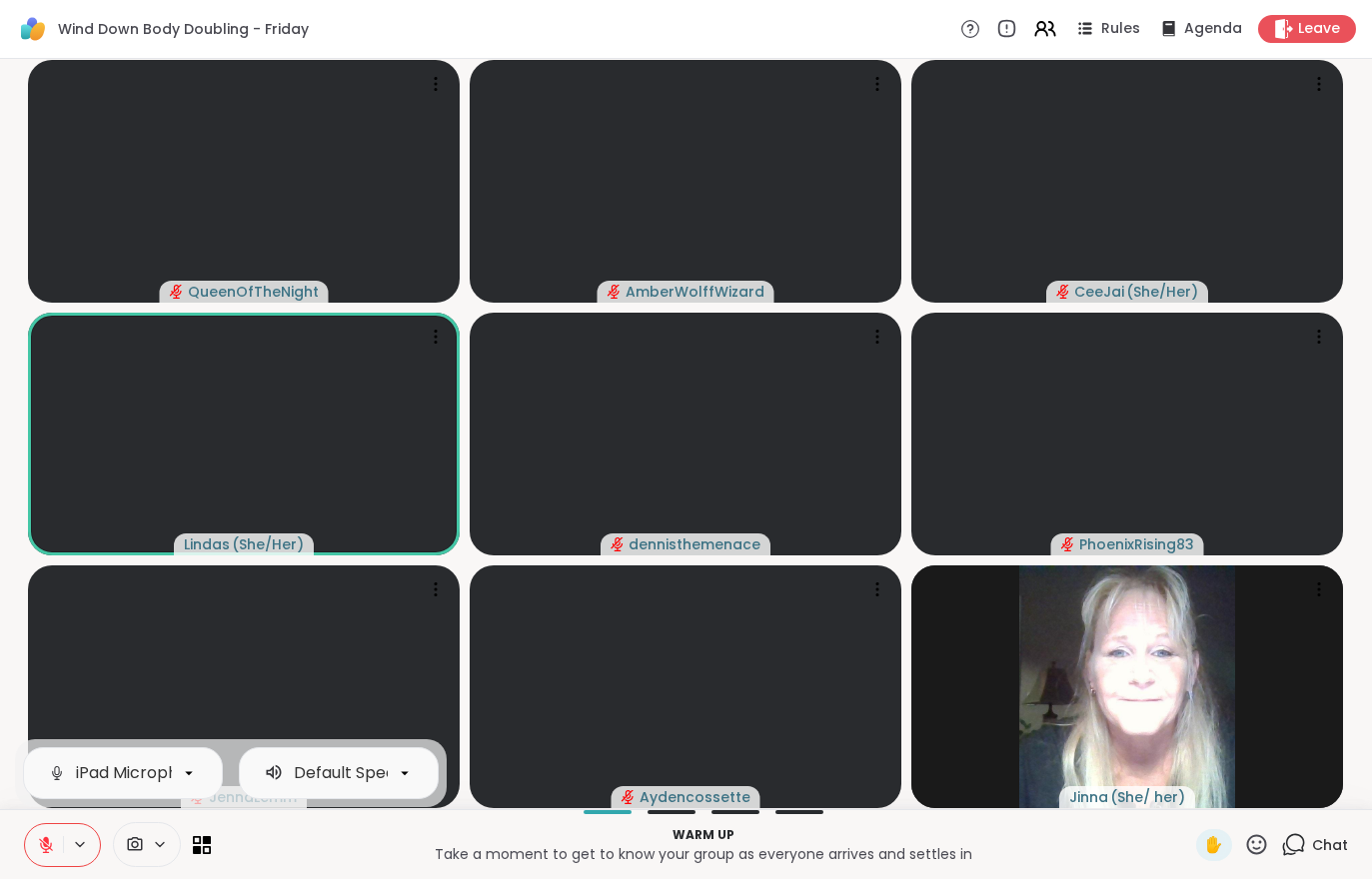 click at bounding box center [44, 845] 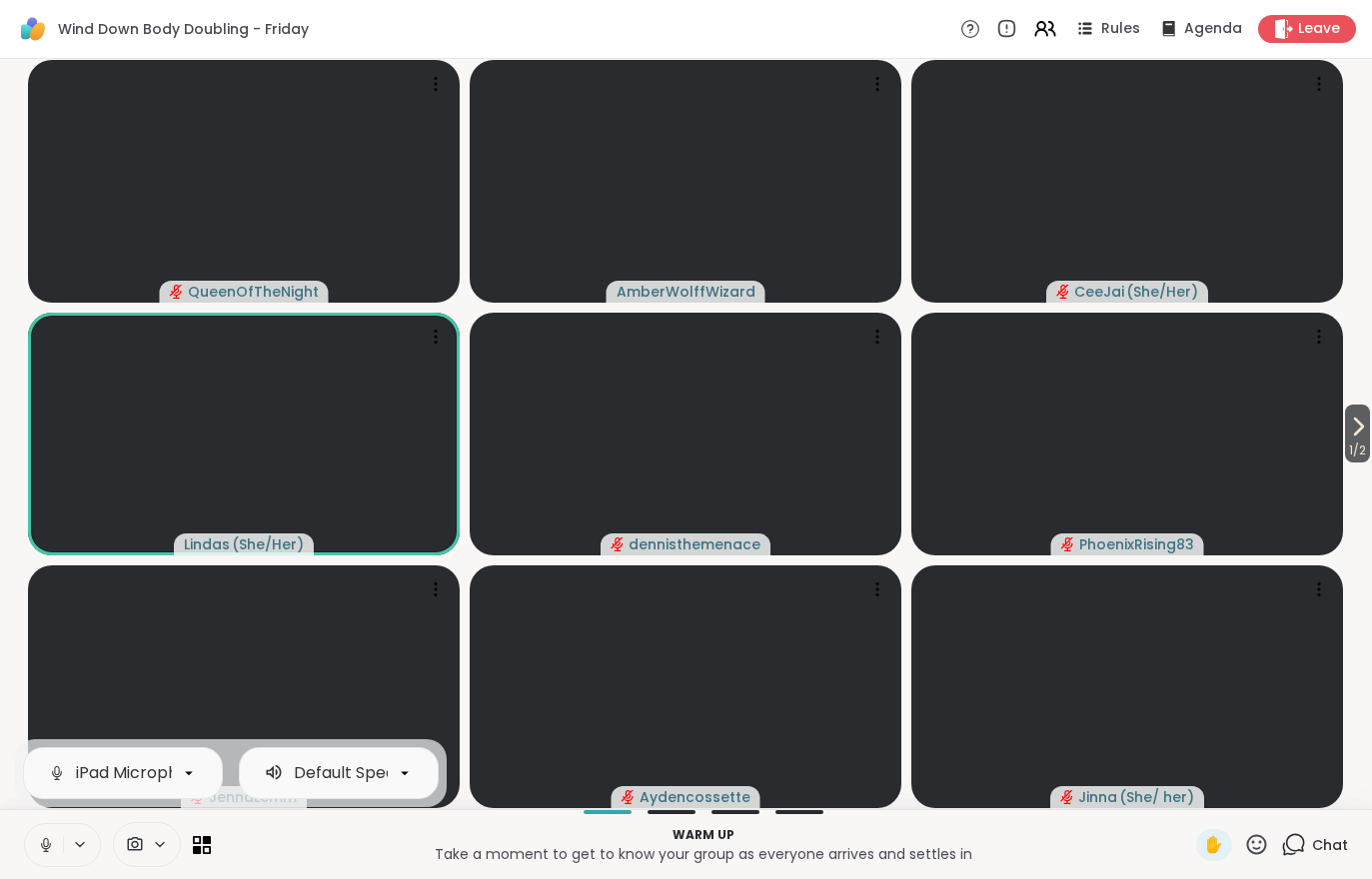 click on "1  /  2" at bounding box center (1357, 450) 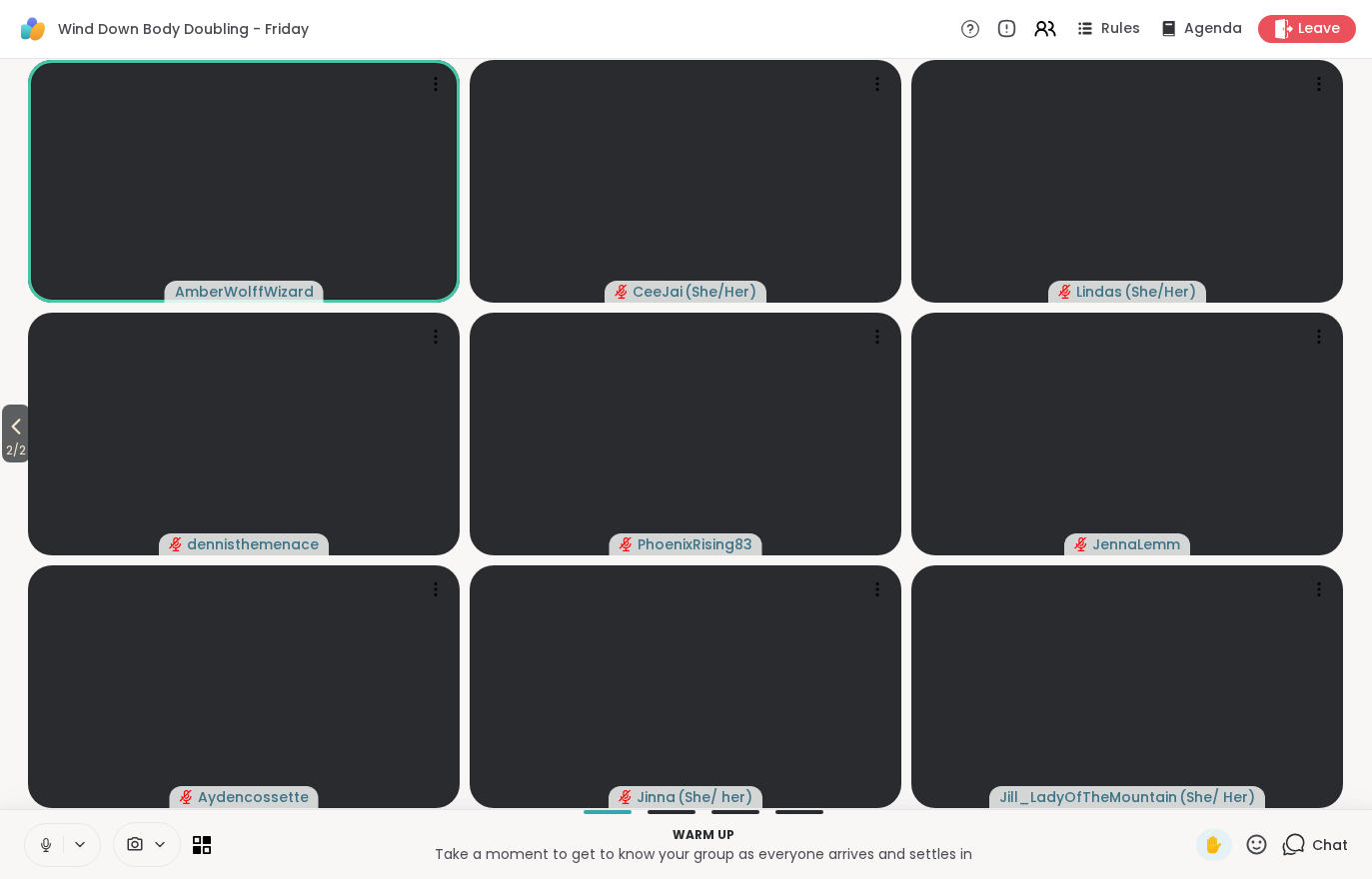 click on "Warm up Take a moment to get to know your group as everyone arrives and settles in ✋ Chat" at bounding box center (686, 844) 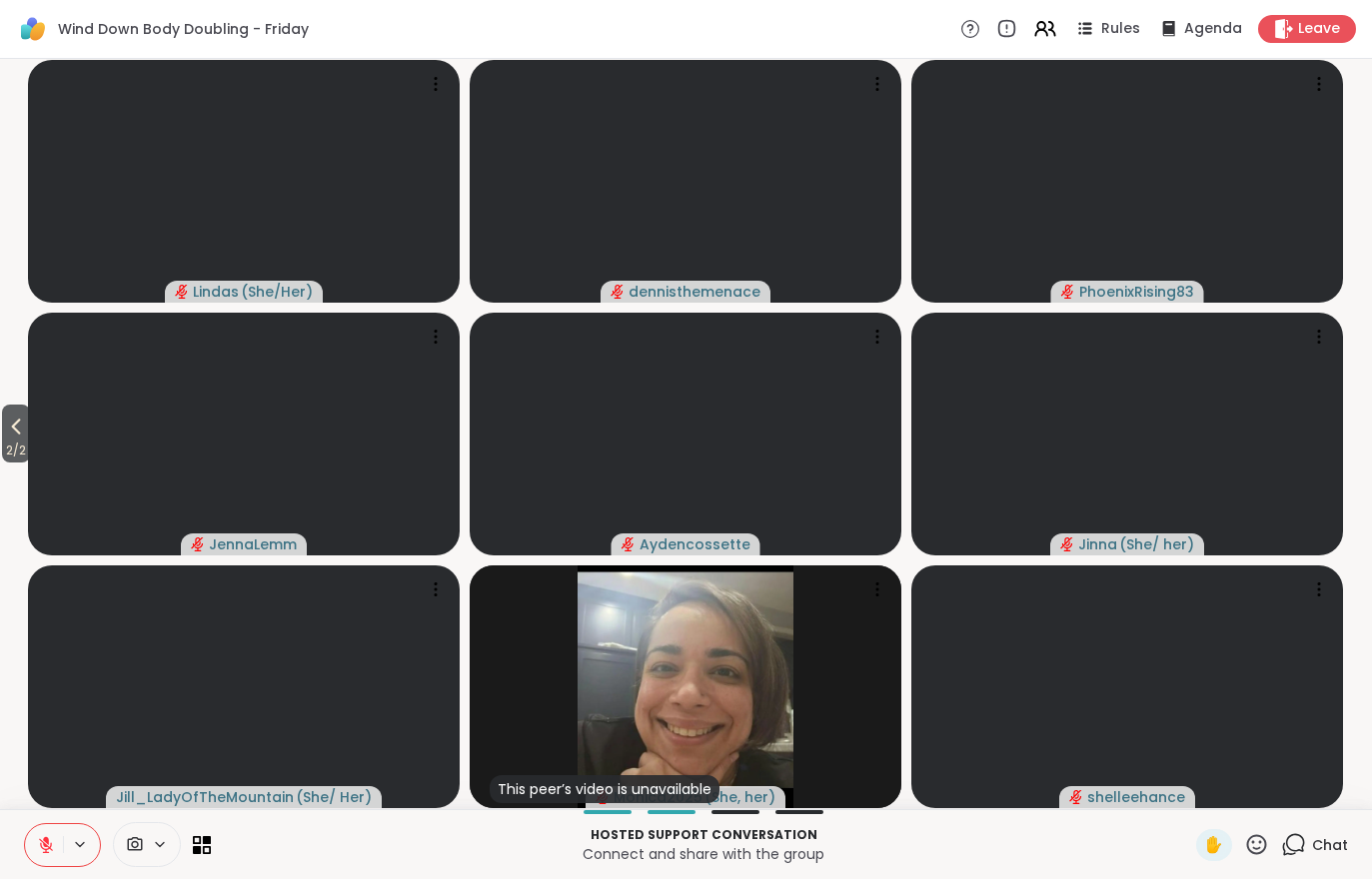 click on "2  /  2" at bounding box center [16, 434] 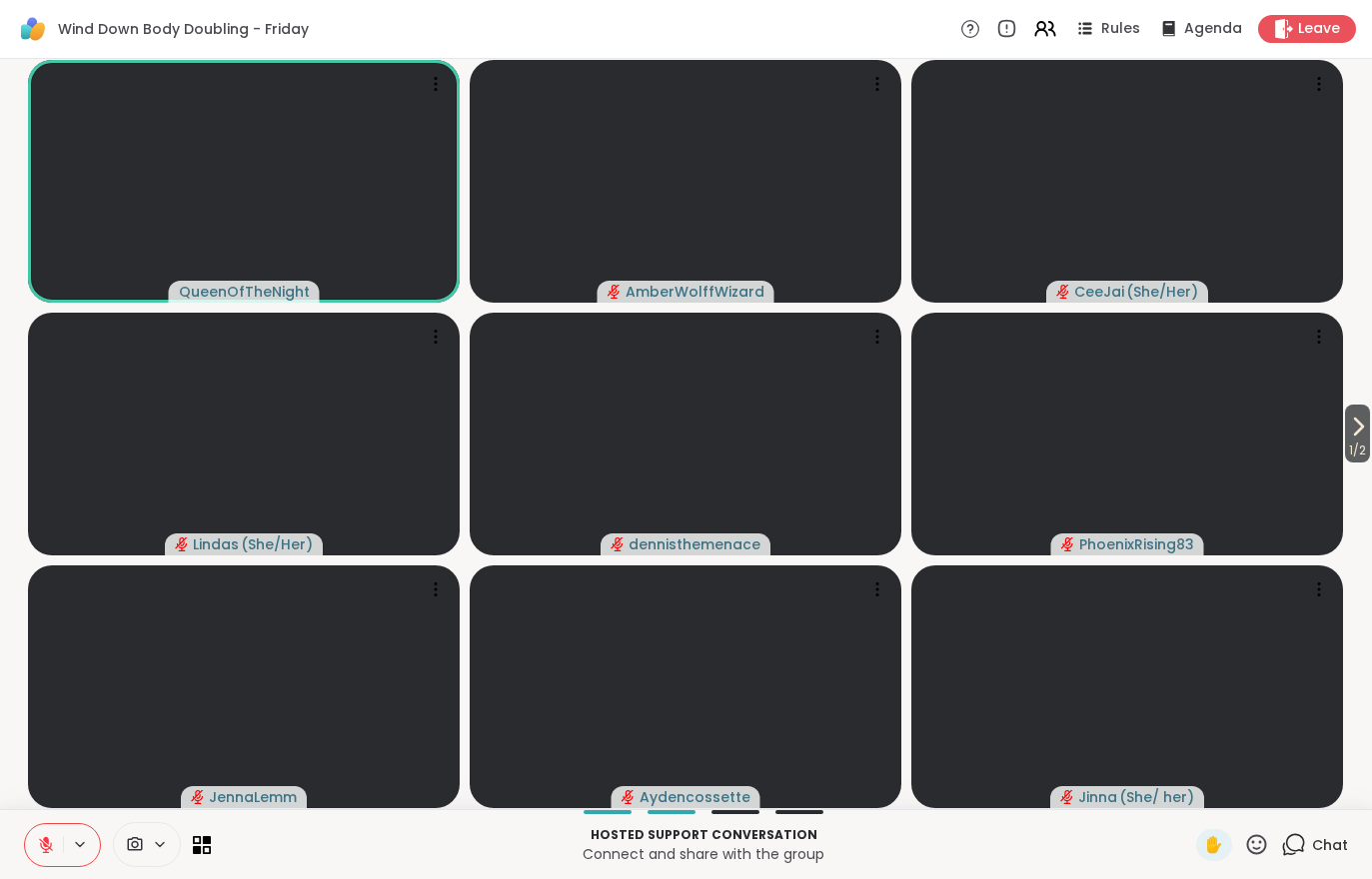 click on "1  /  2" at bounding box center (1357, 450) 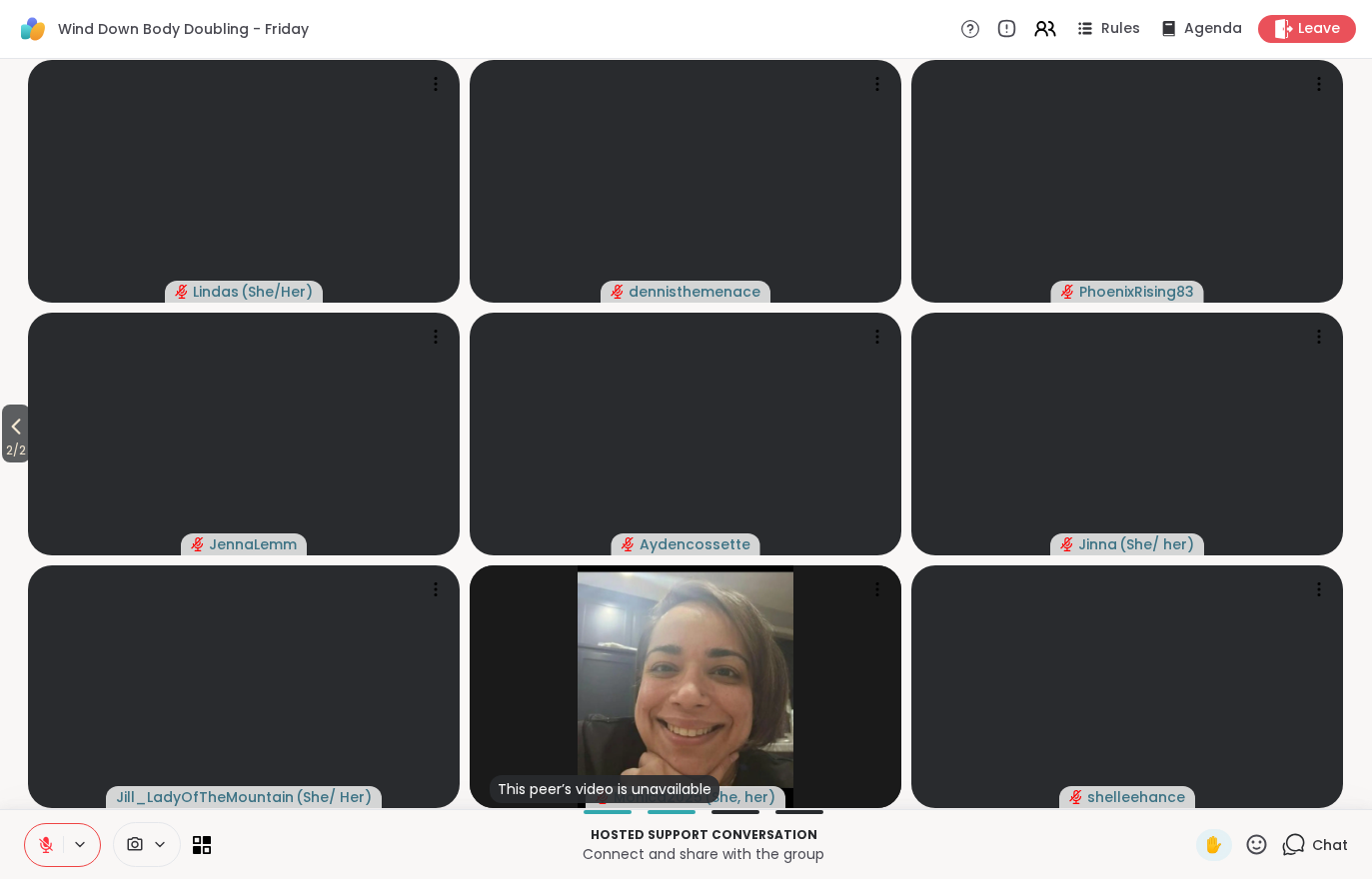 click on "2  /  2" at bounding box center [16, 450] 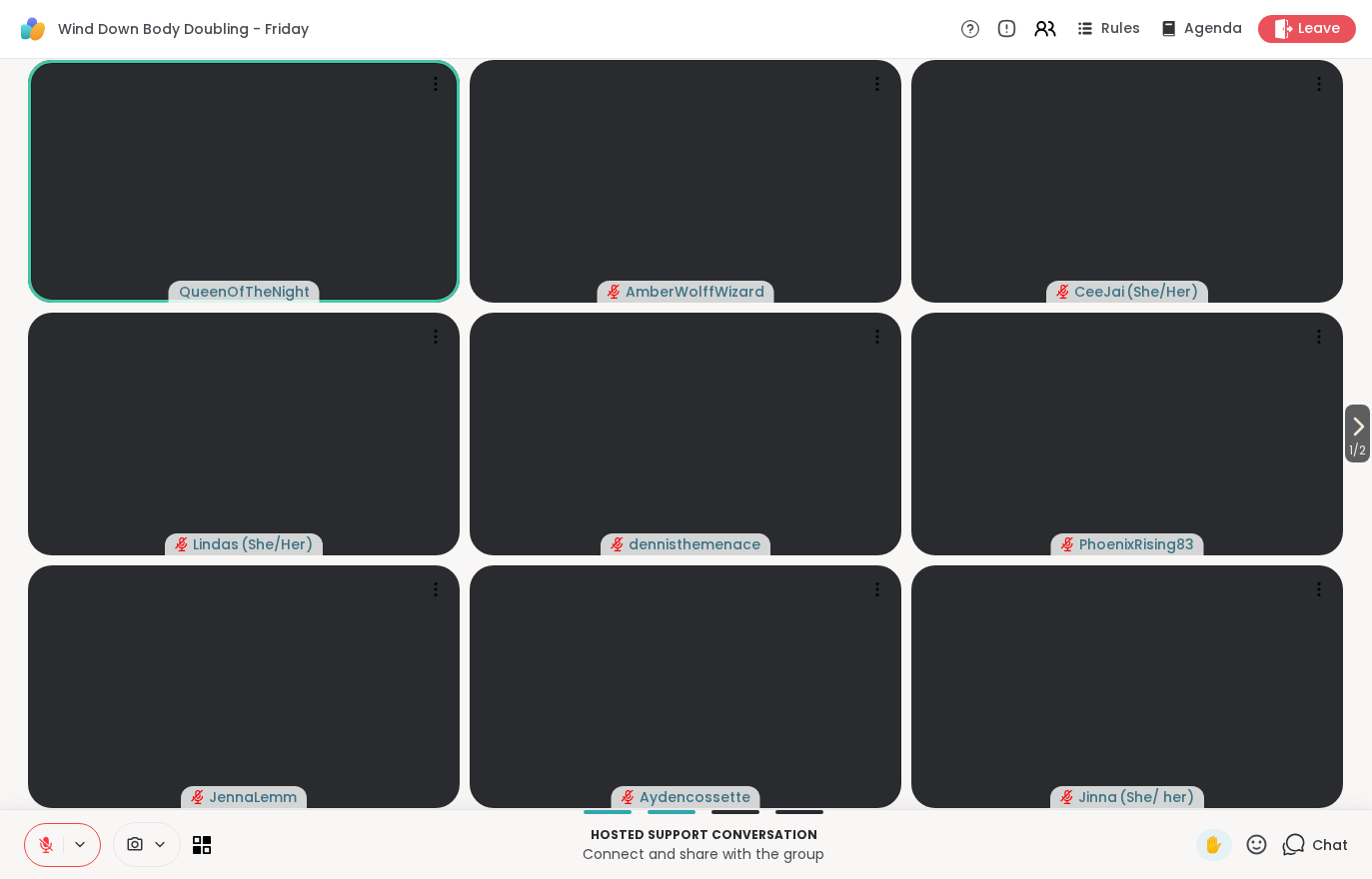 click 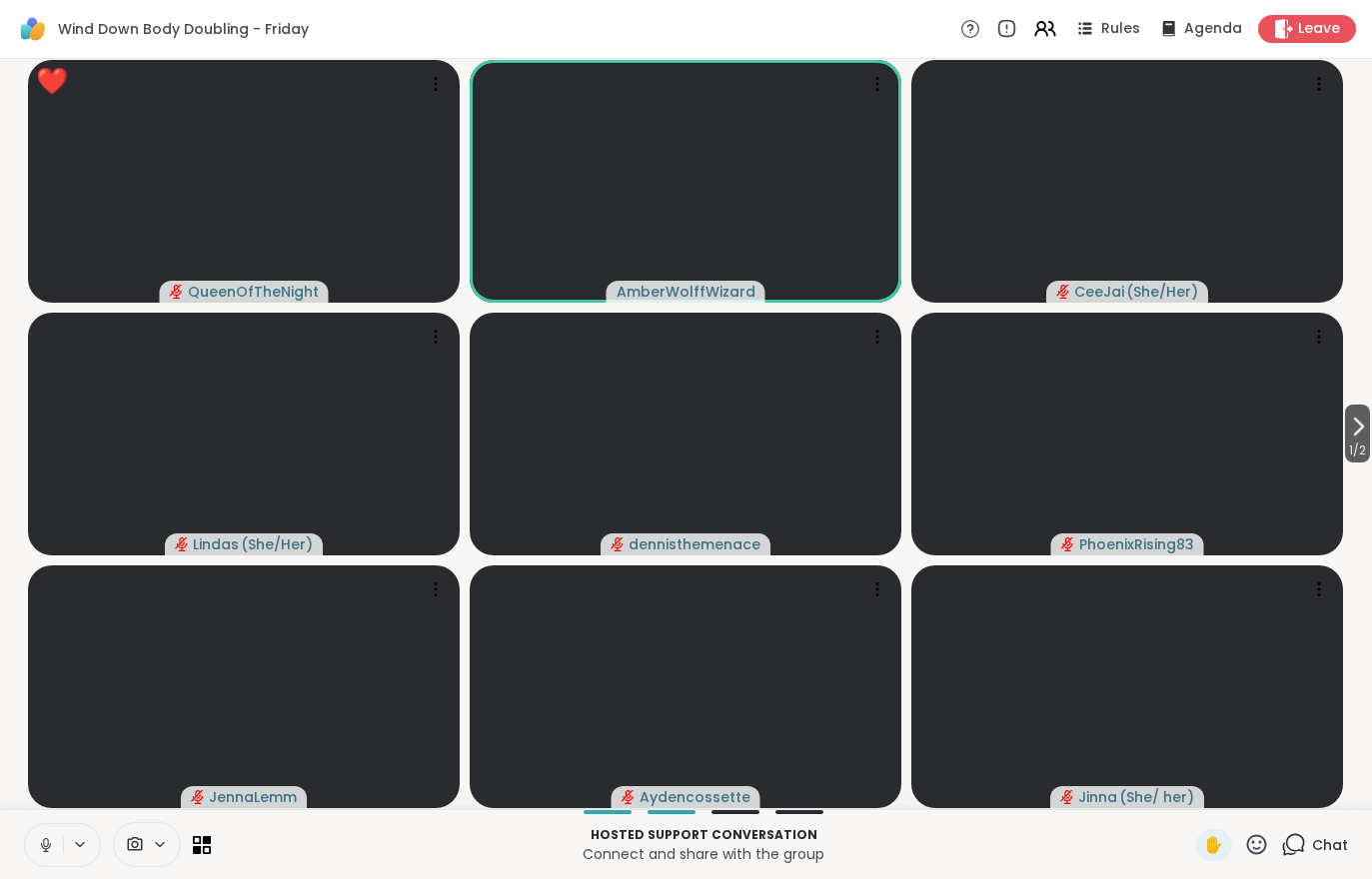 click 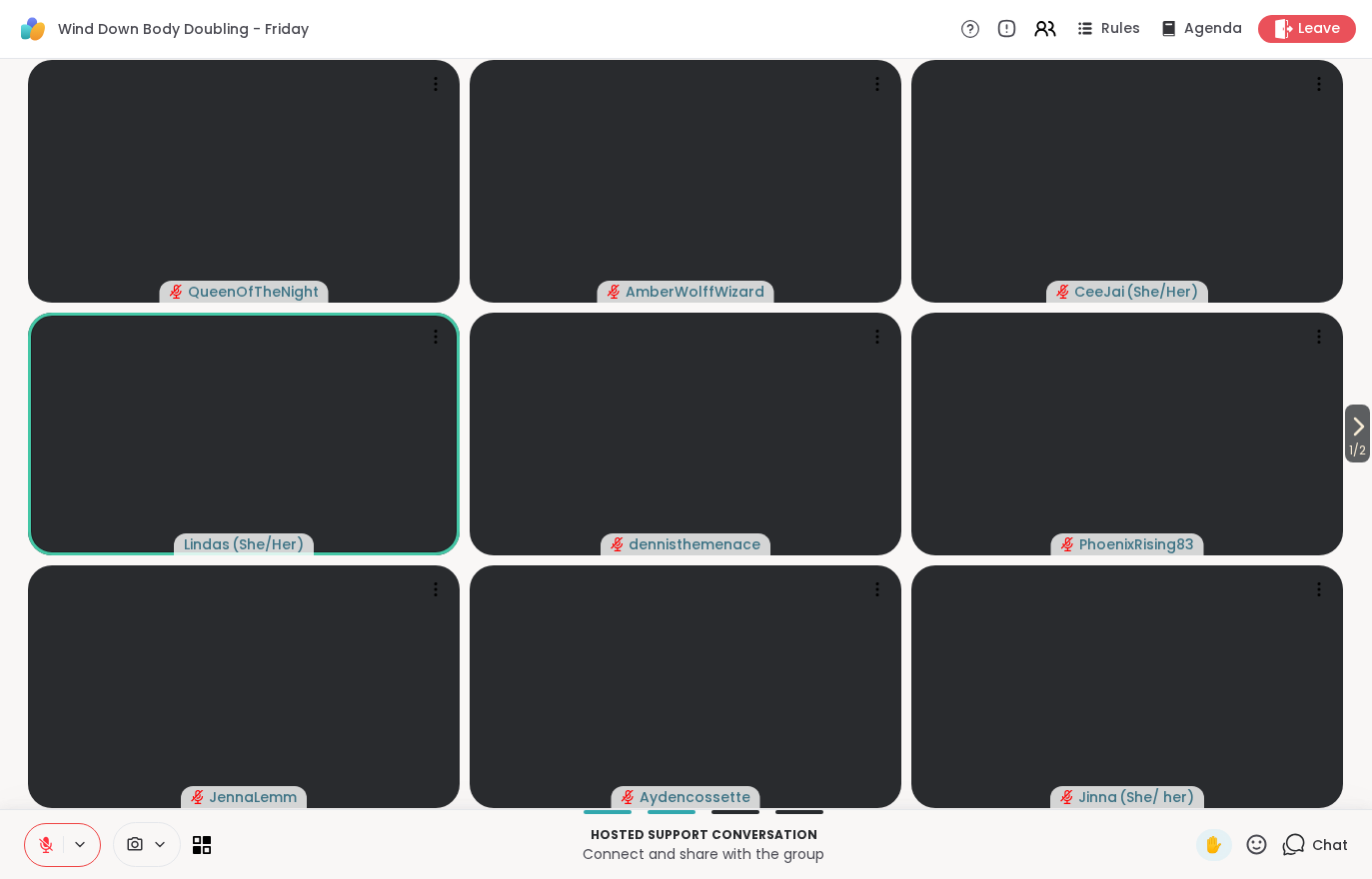 click 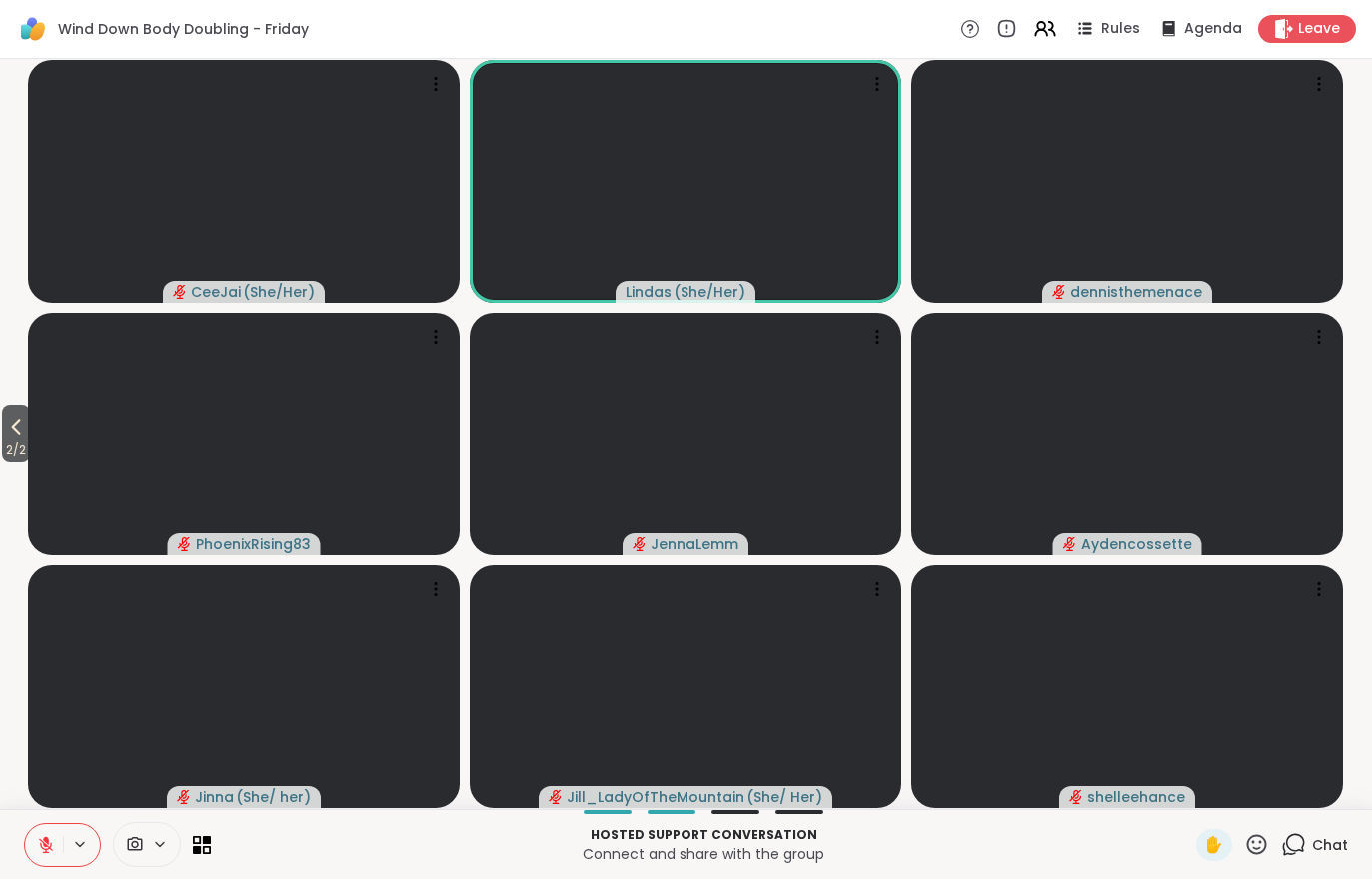 click on "Leave" at bounding box center (1319, 29) 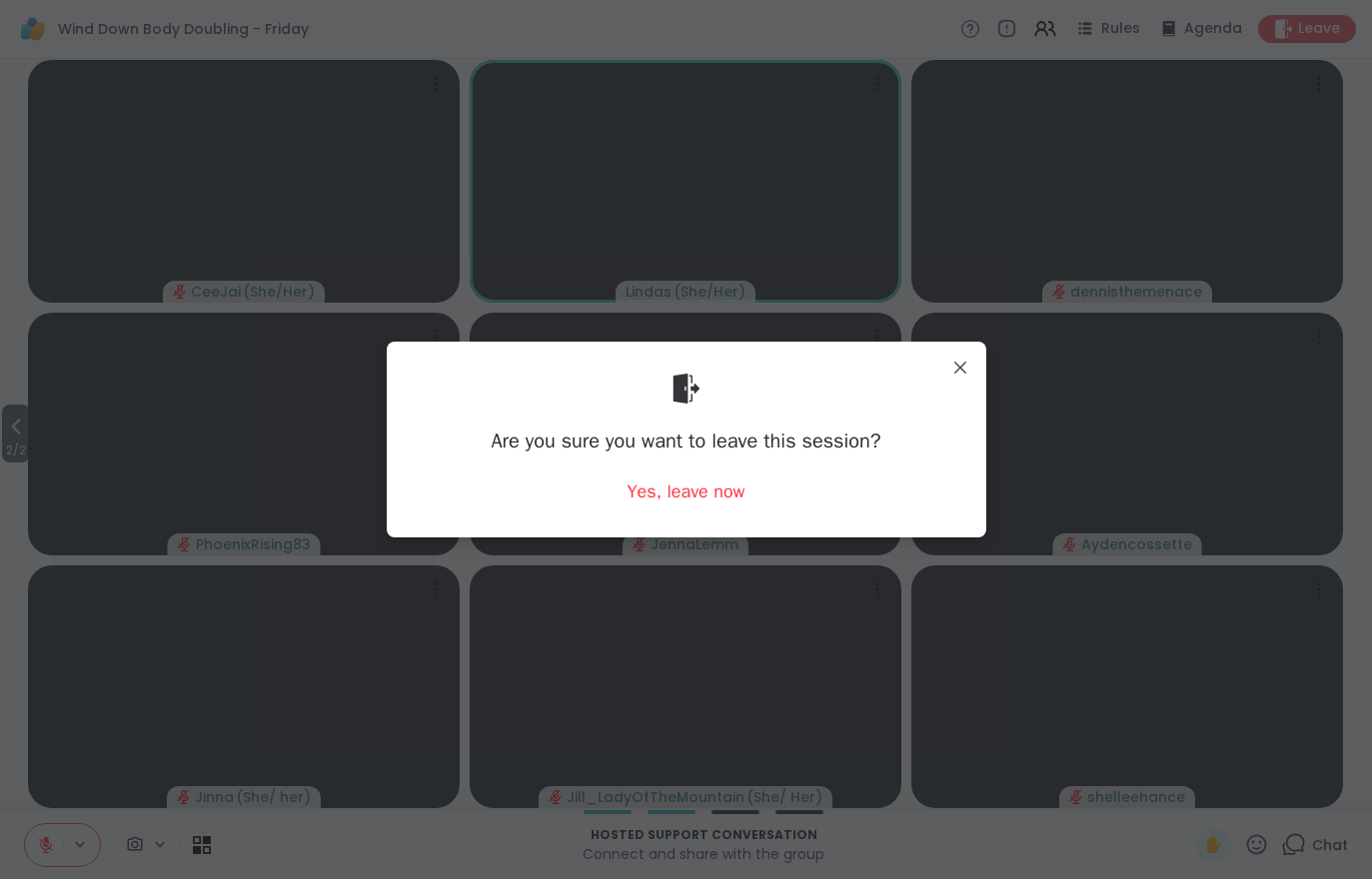 click on "Yes, leave now" at bounding box center [686, 491] 